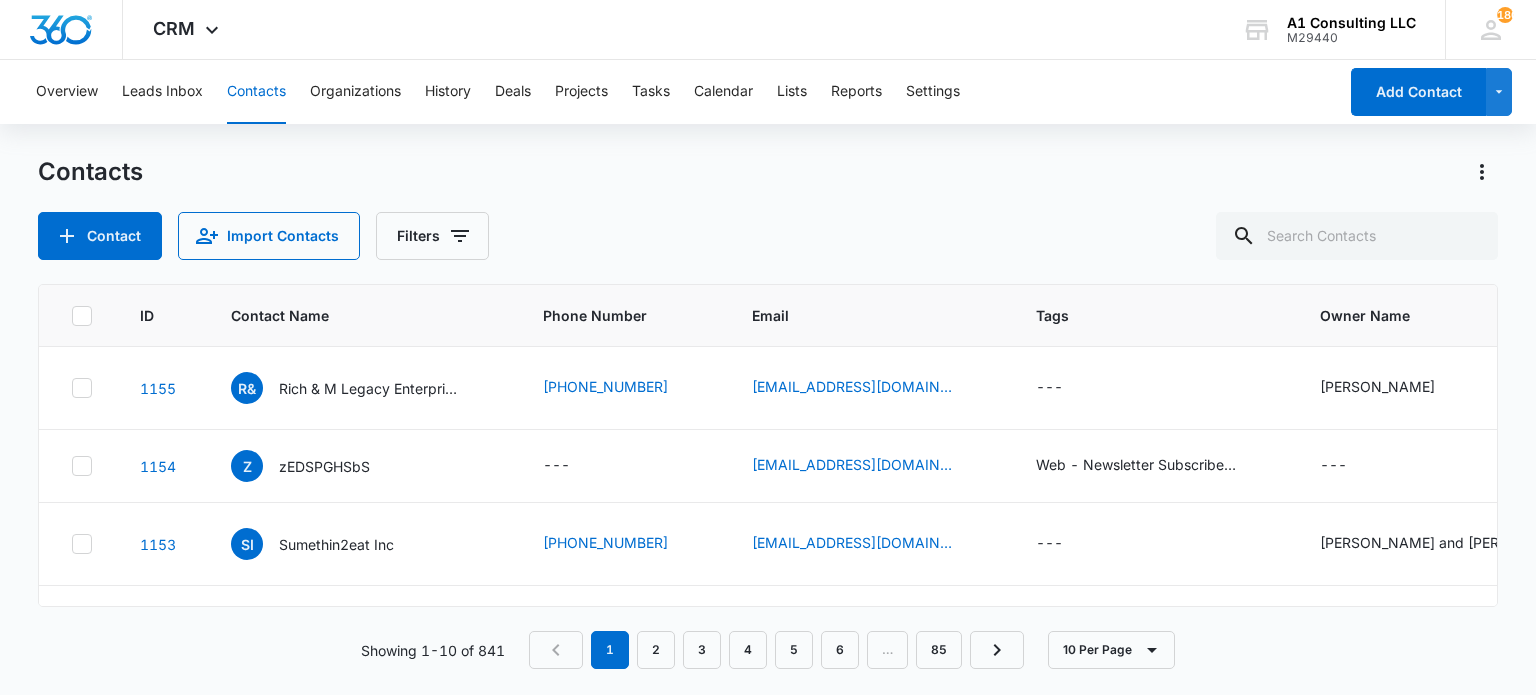 scroll, scrollTop: 0, scrollLeft: 0, axis: both 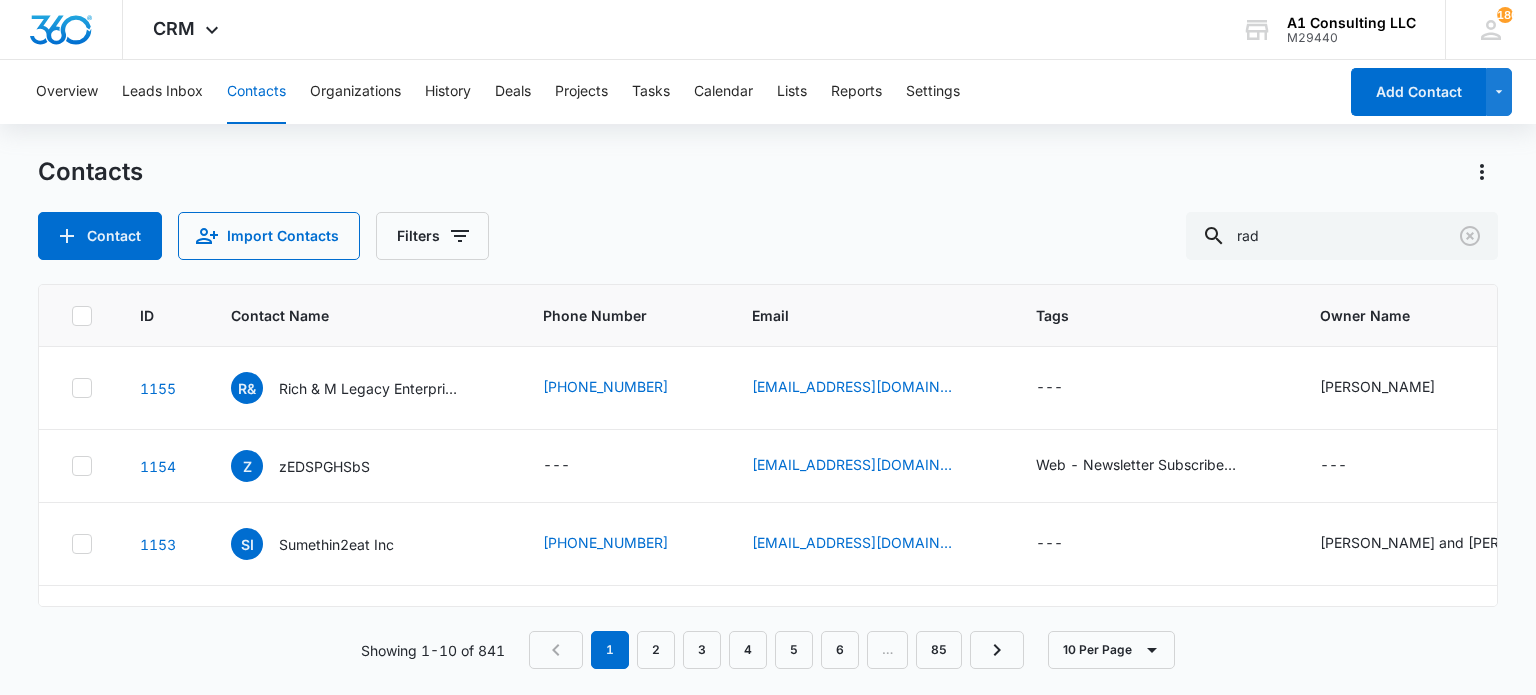 type on "rad" 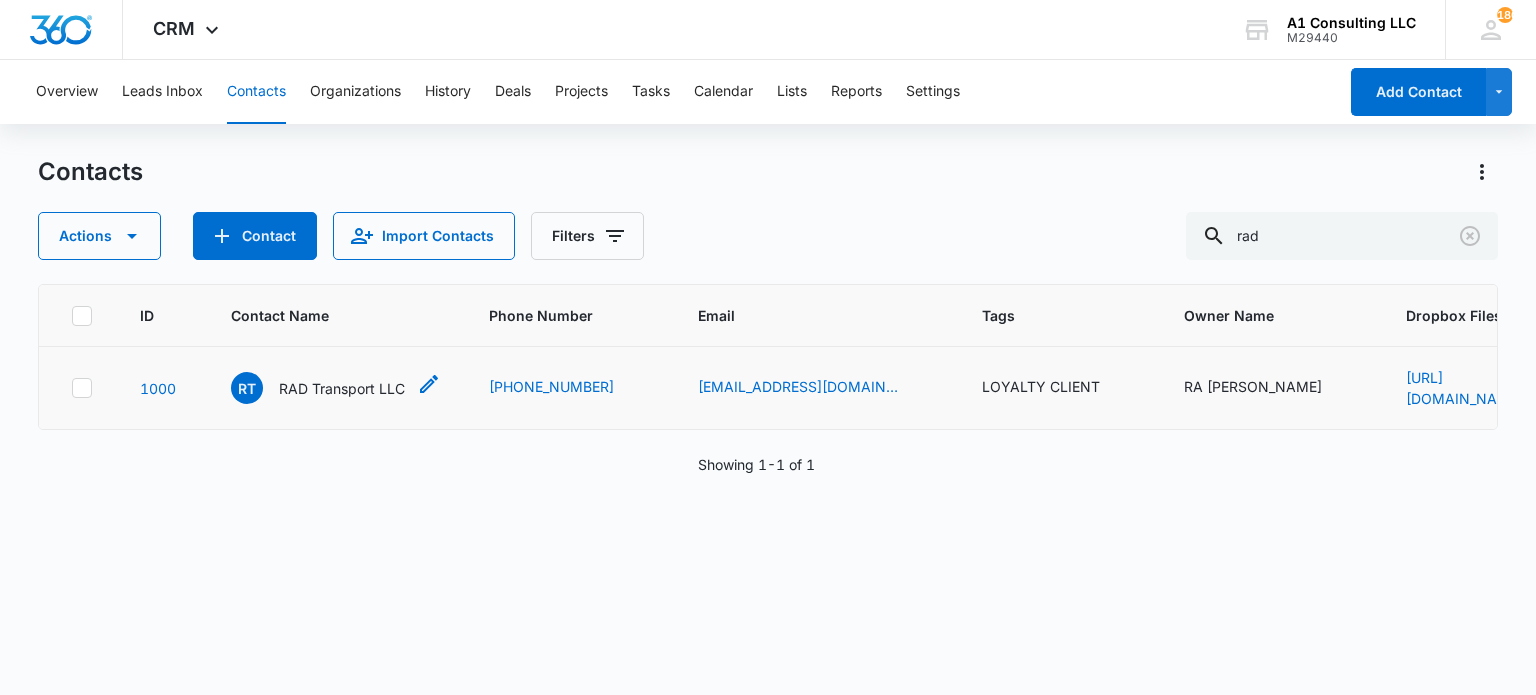 click on "RAD Transport LLC" at bounding box center (342, 388) 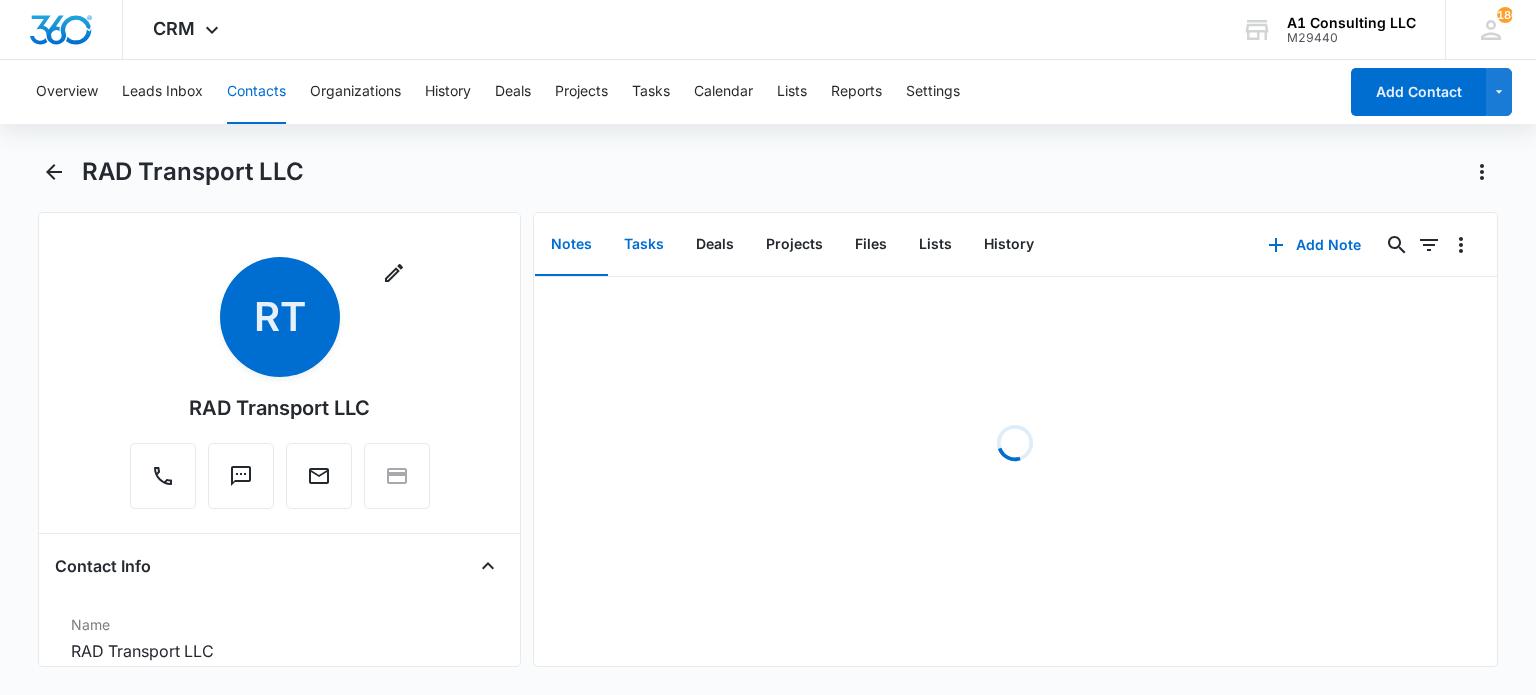 click on "Tasks" at bounding box center (644, 245) 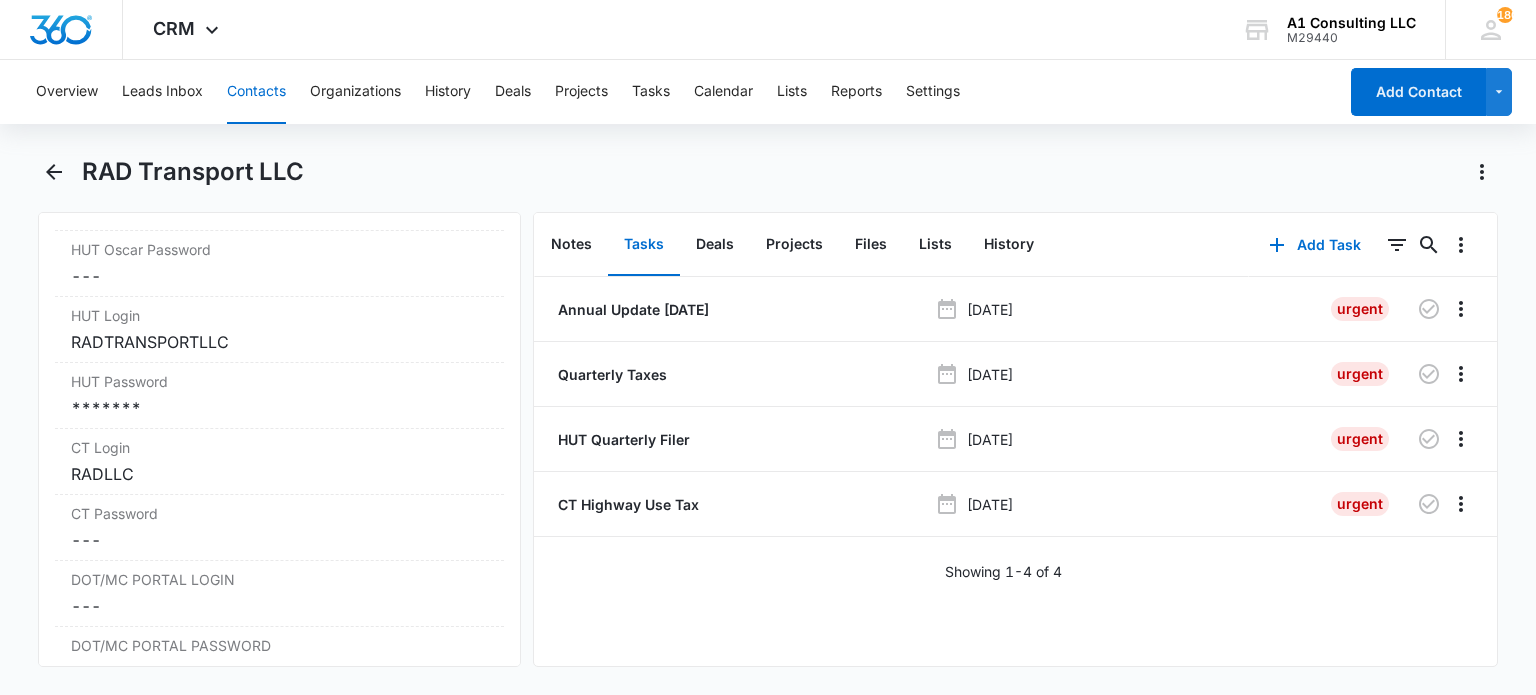 scroll, scrollTop: 3346, scrollLeft: 0, axis: vertical 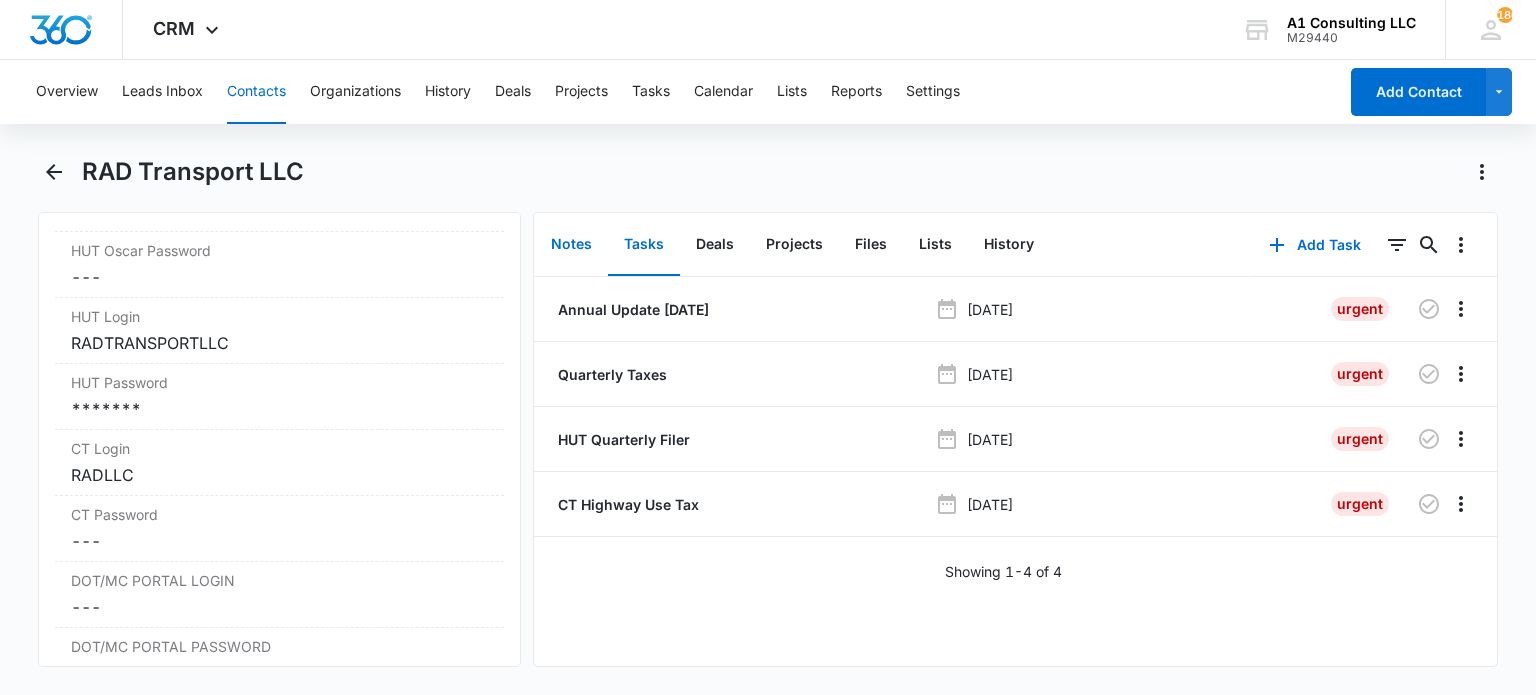 click on "Notes" at bounding box center (571, 245) 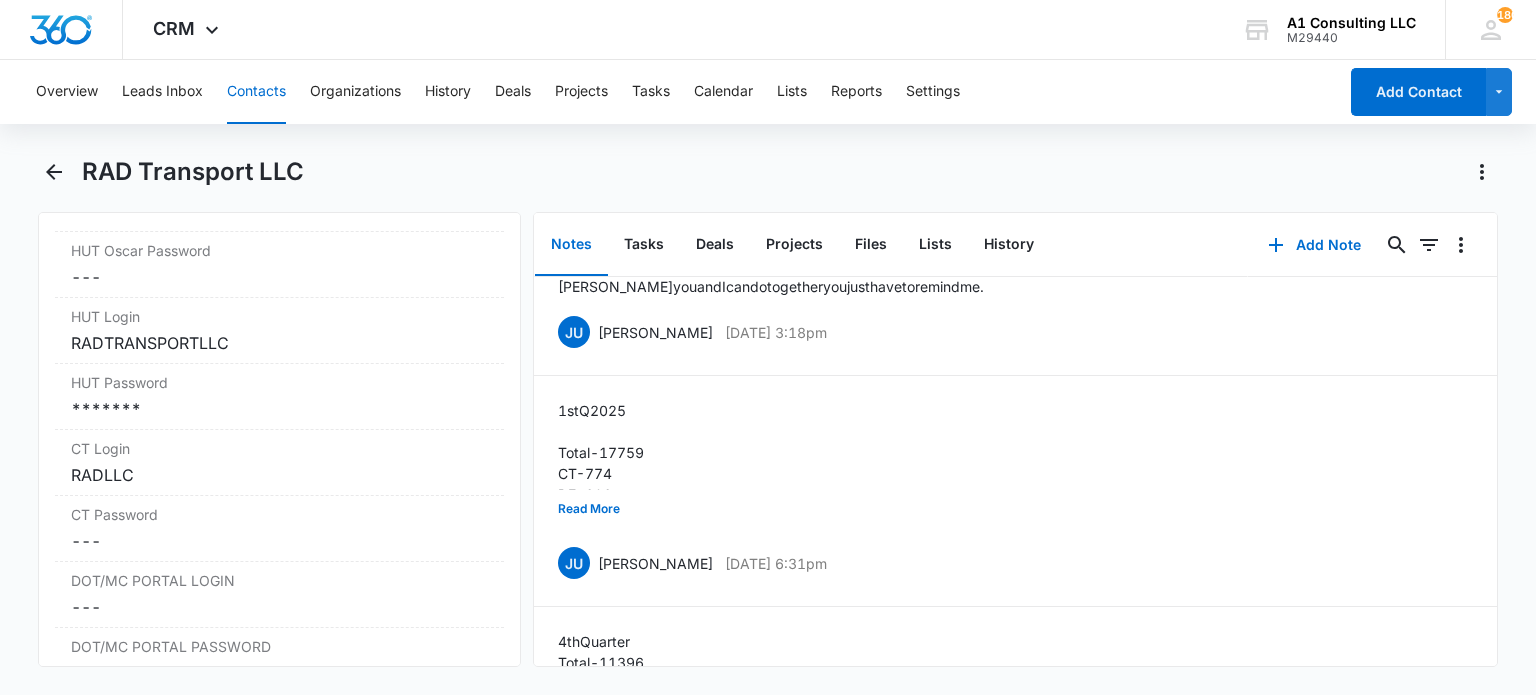 scroll, scrollTop: 440, scrollLeft: 0, axis: vertical 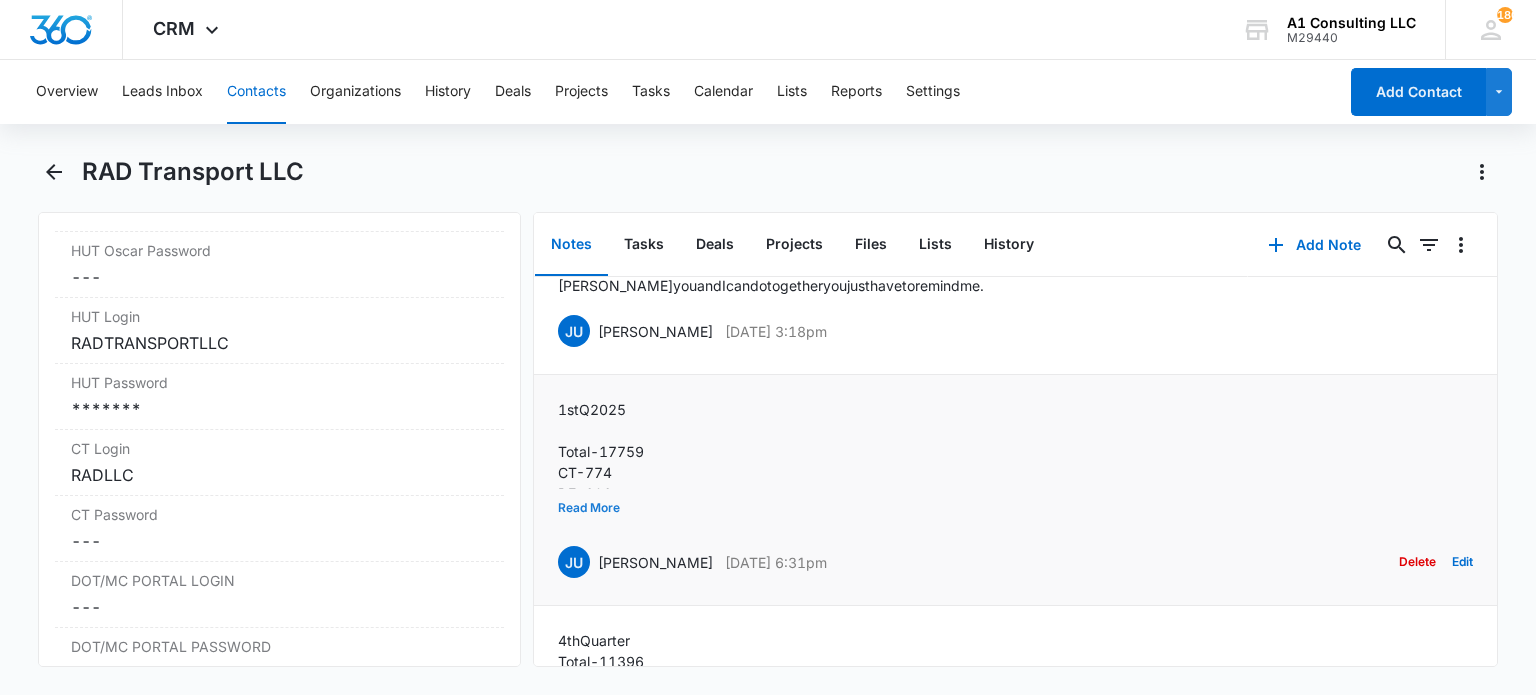 click on "Read More" at bounding box center [589, 508] 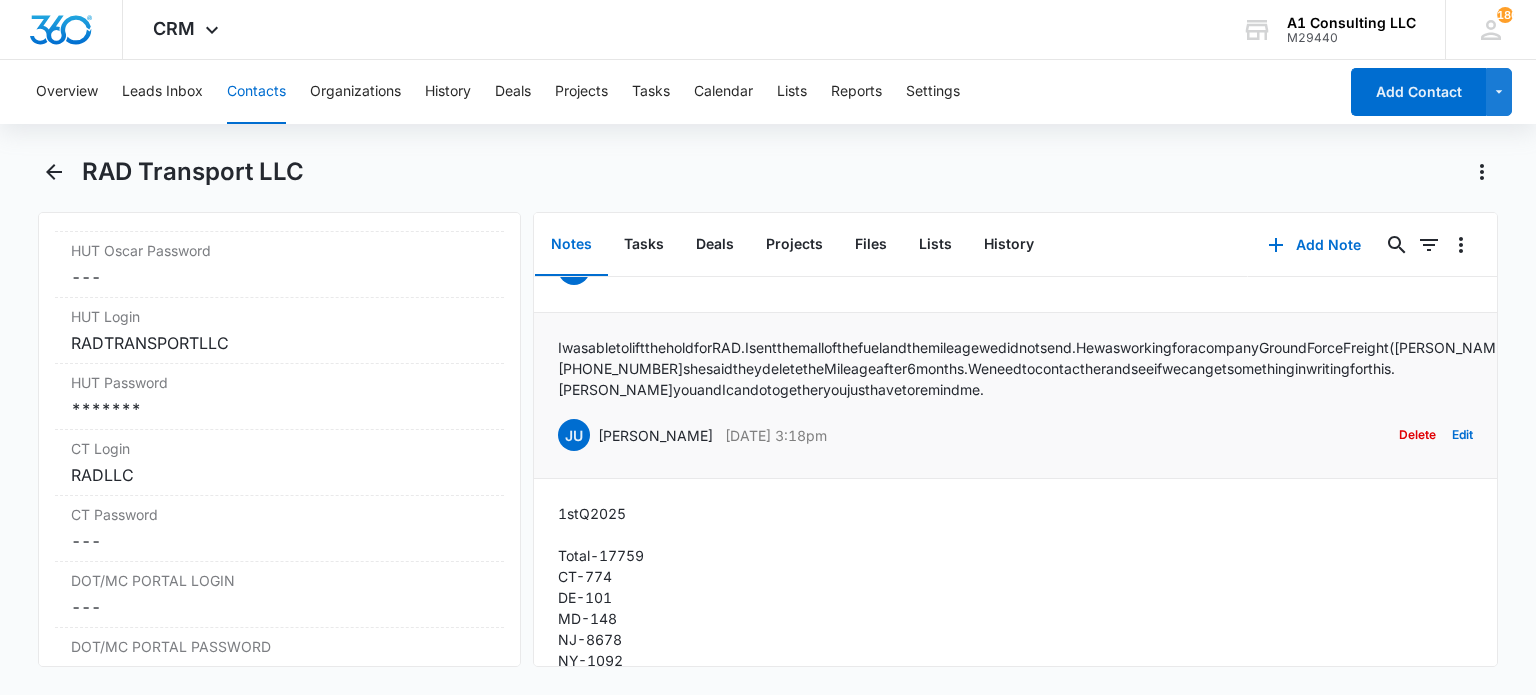 scroll, scrollTop: 0, scrollLeft: 0, axis: both 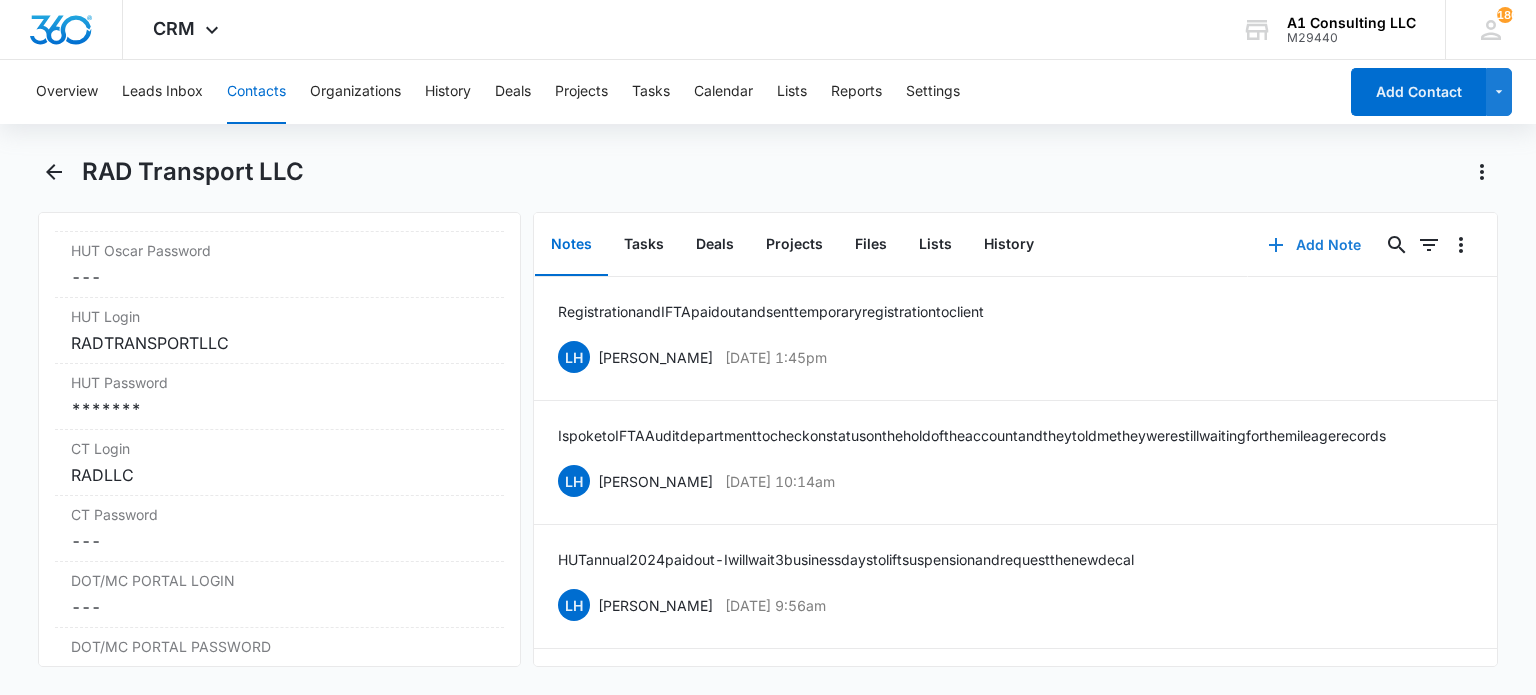 click on "Add Note" at bounding box center (1314, 245) 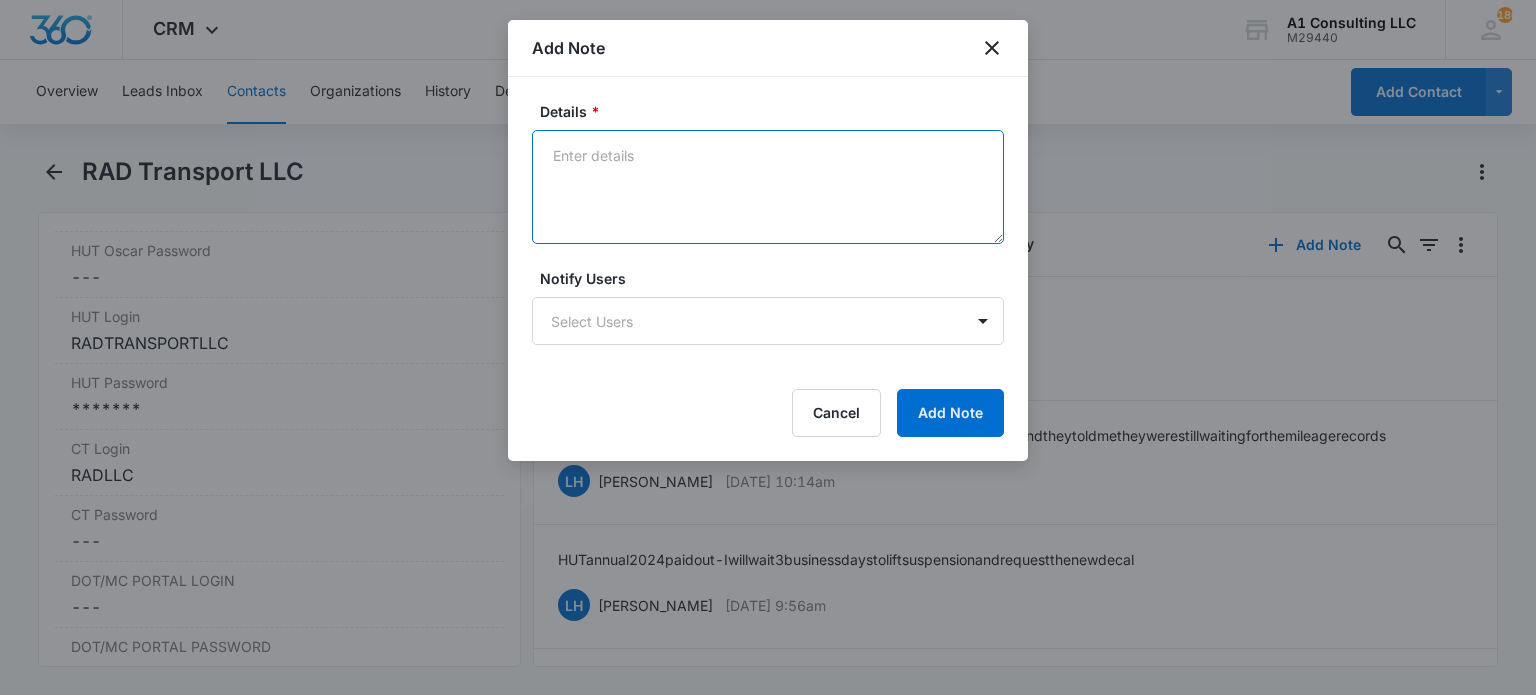 click on "Details *" at bounding box center [768, 187] 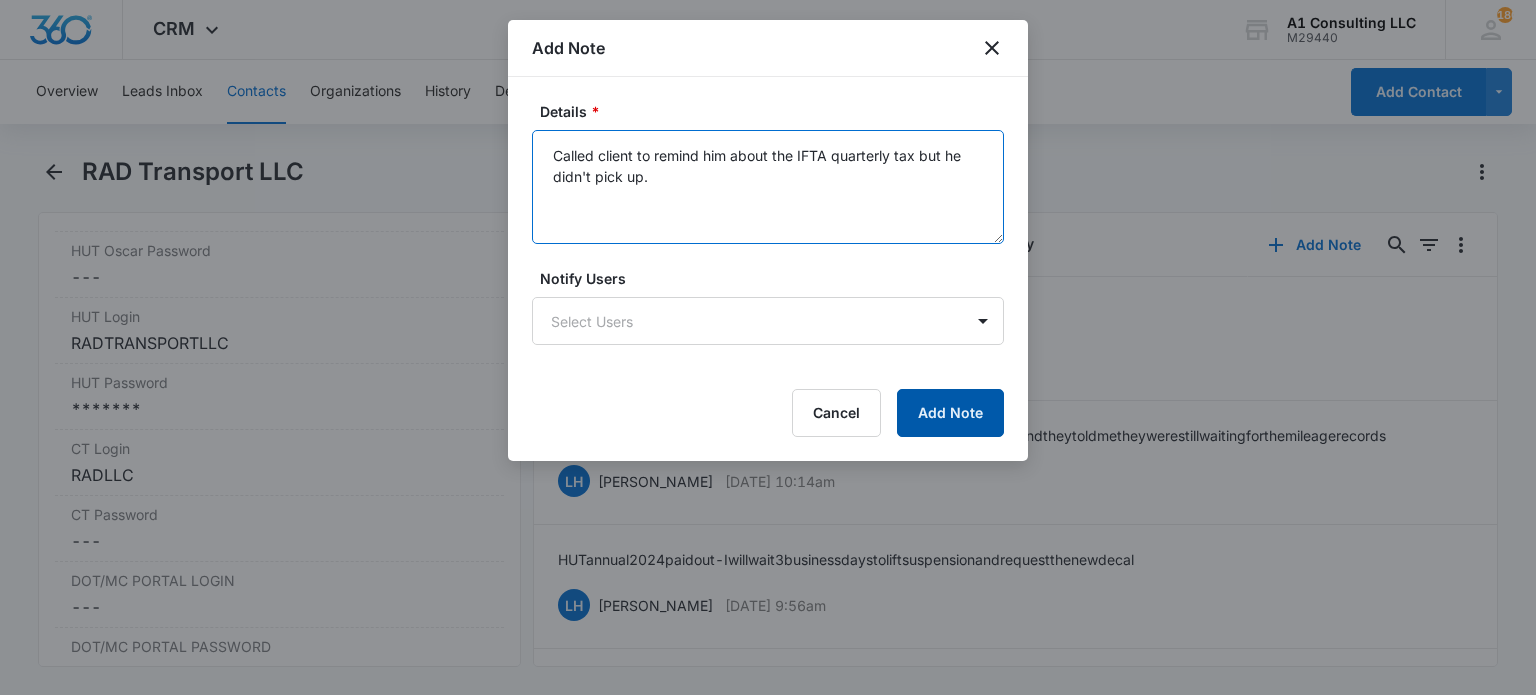 type on "Called client to remind him about the IFTA quarterly tax but he didn't pick up." 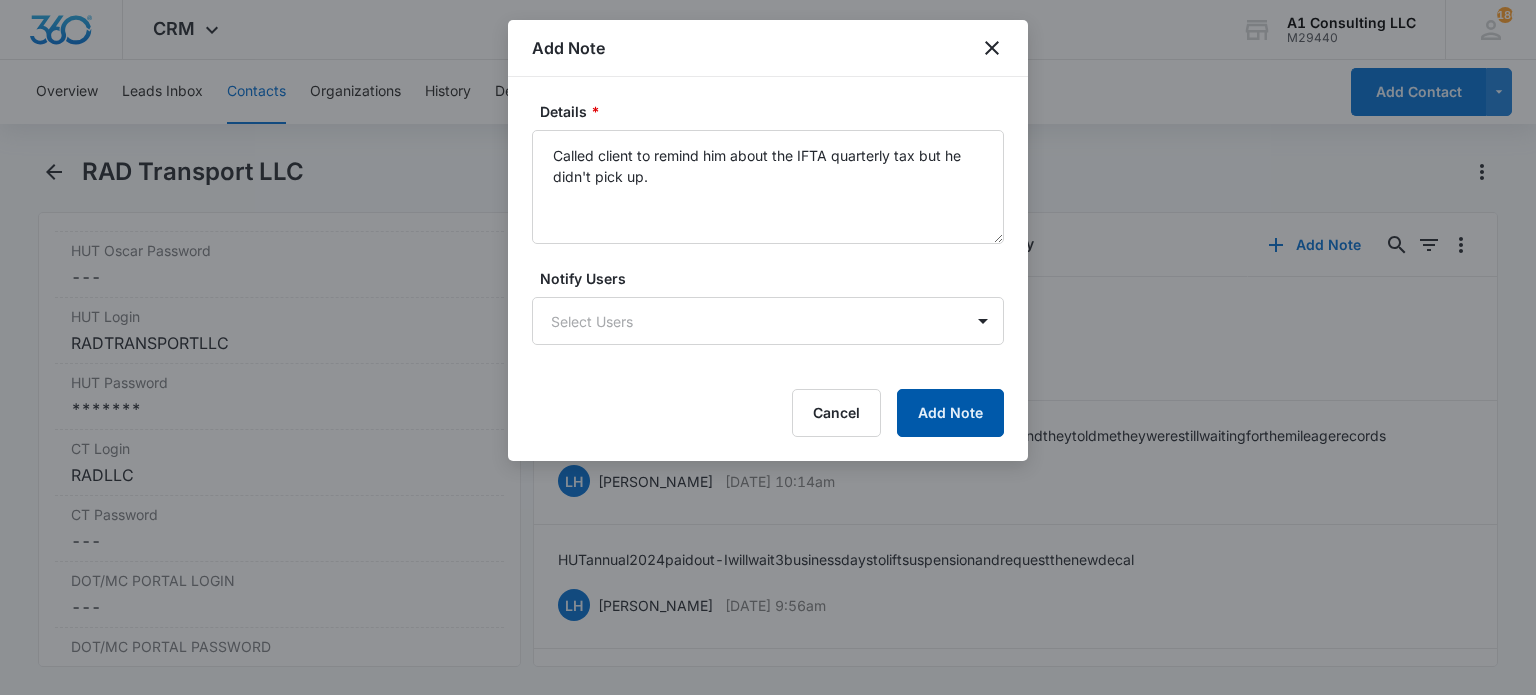 click on "Add Note" at bounding box center (950, 413) 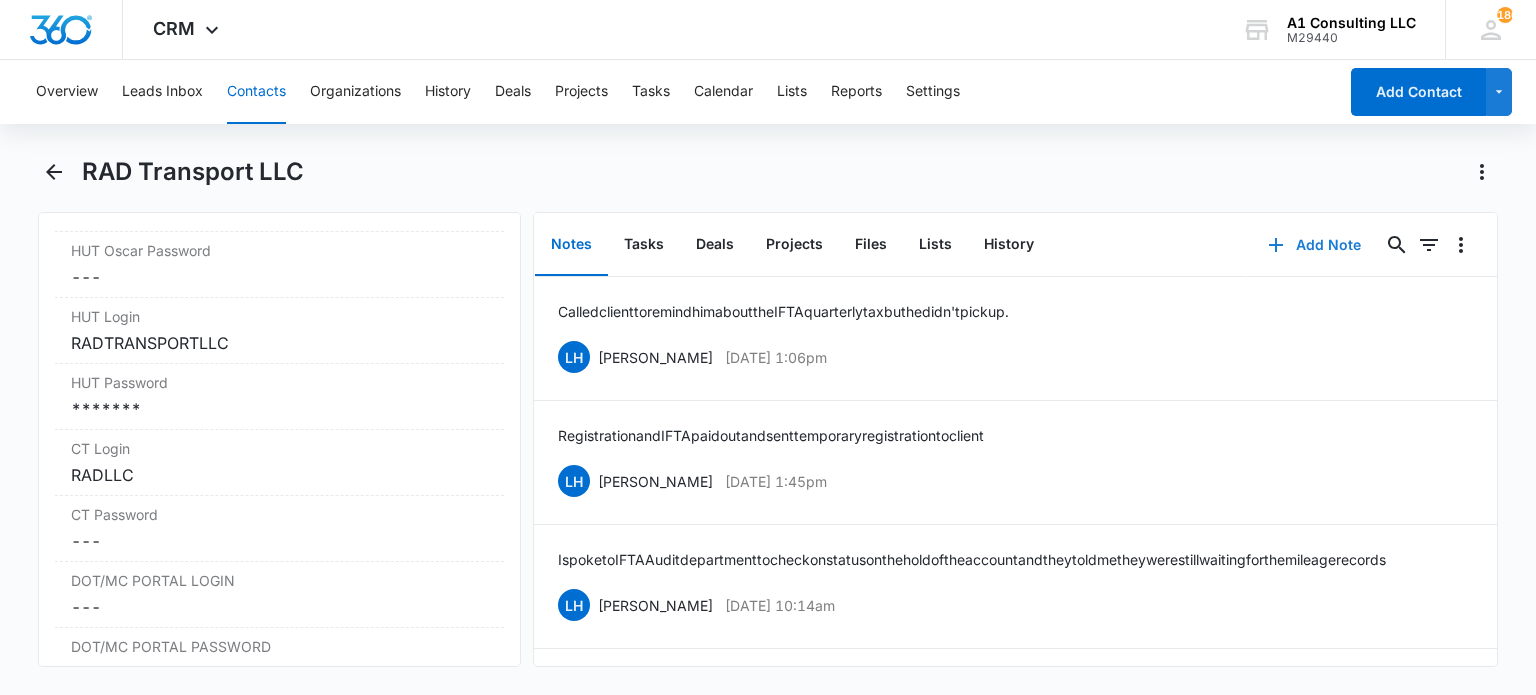 type 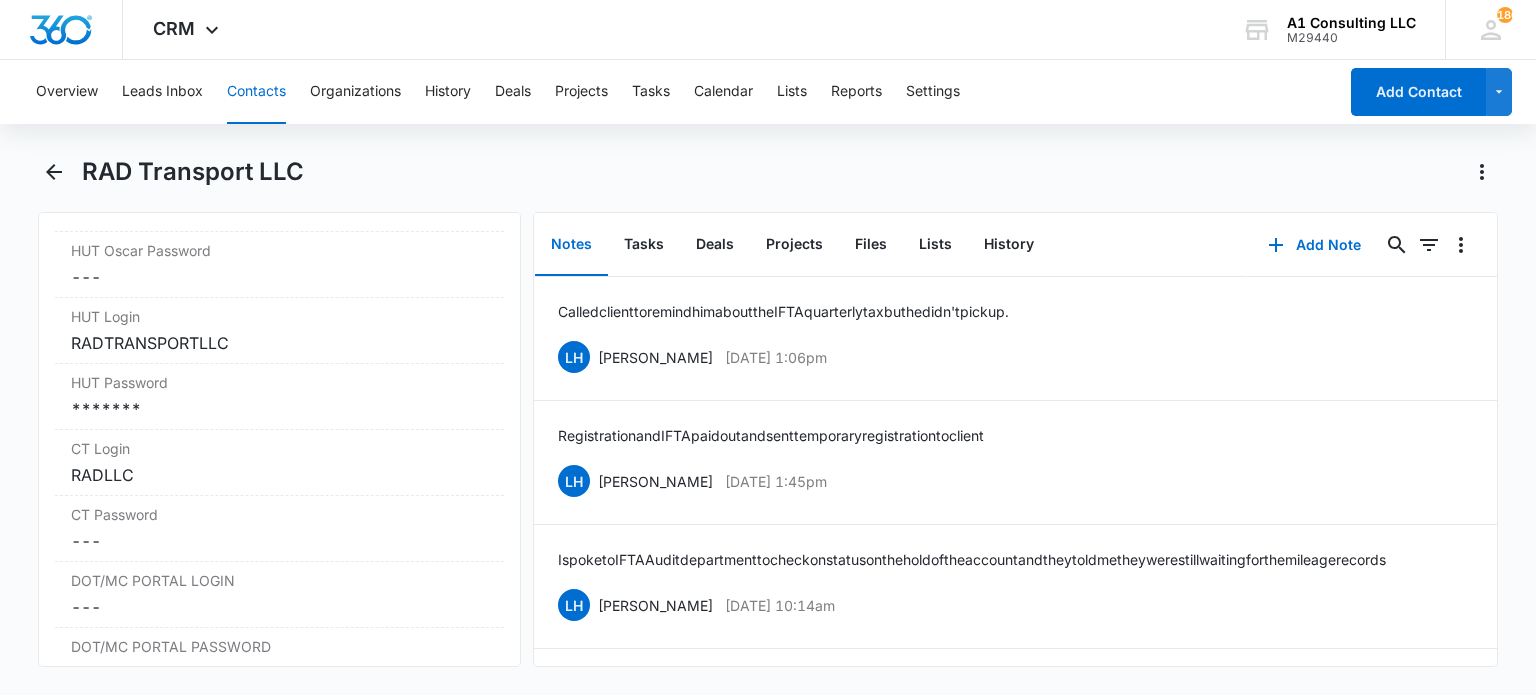 click on "Contacts" at bounding box center (256, 92) 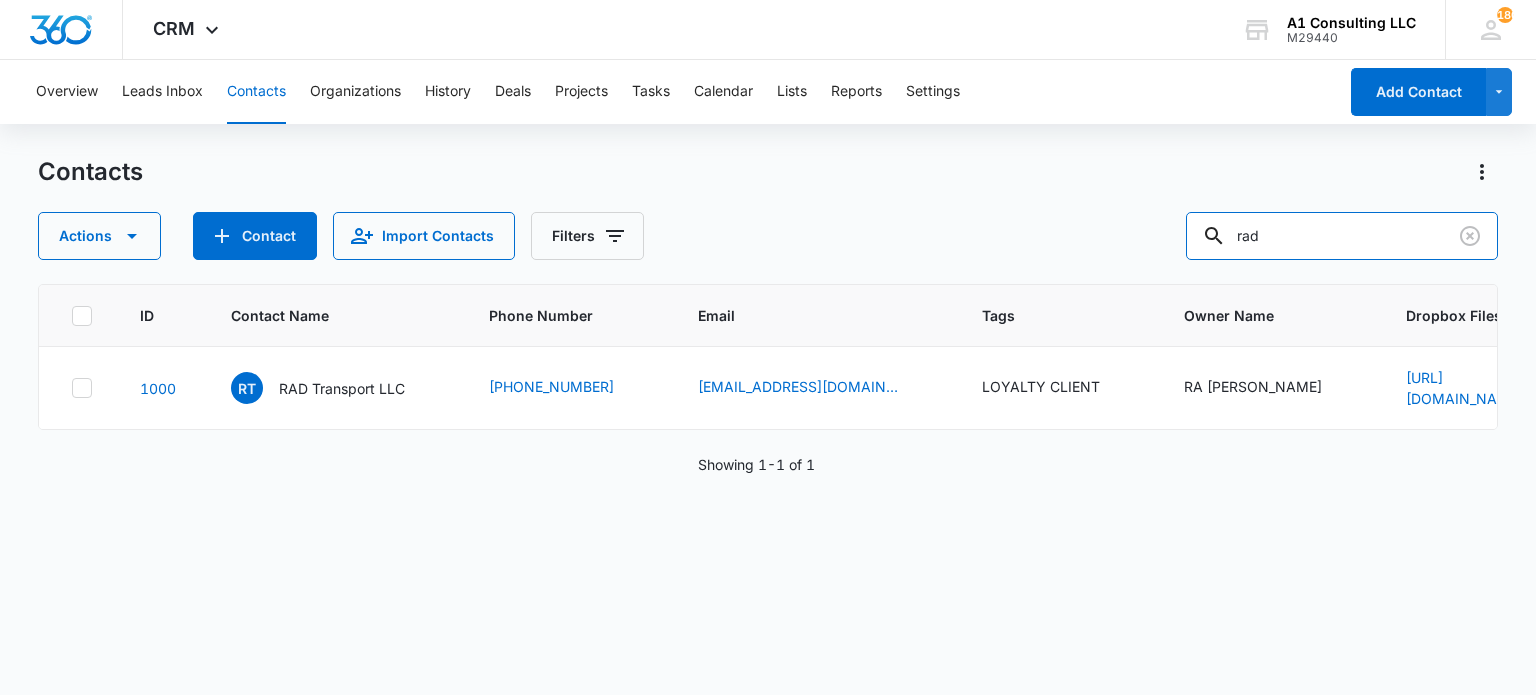 drag, startPoint x: 1268, startPoint y: 228, endPoint x: 945, endPoint y: 228, distance: 323 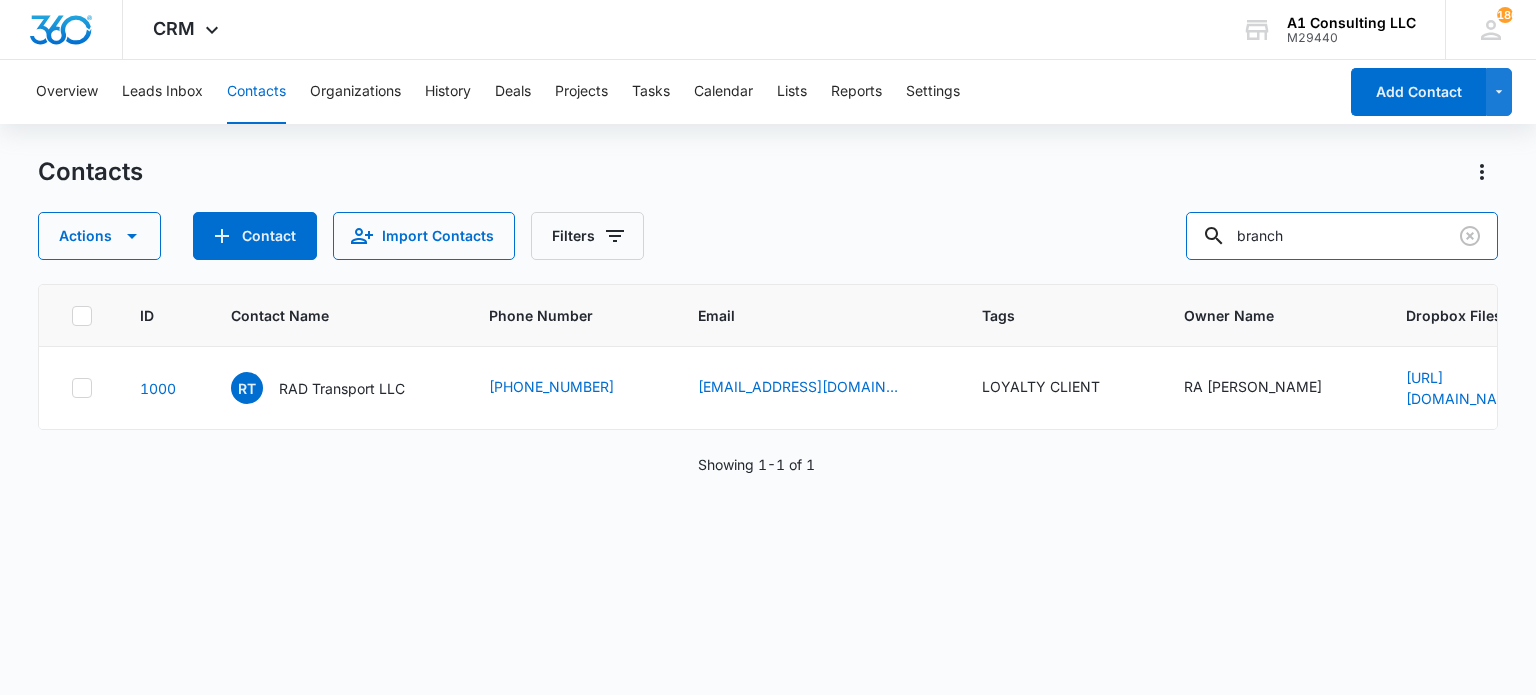 type on "branch" 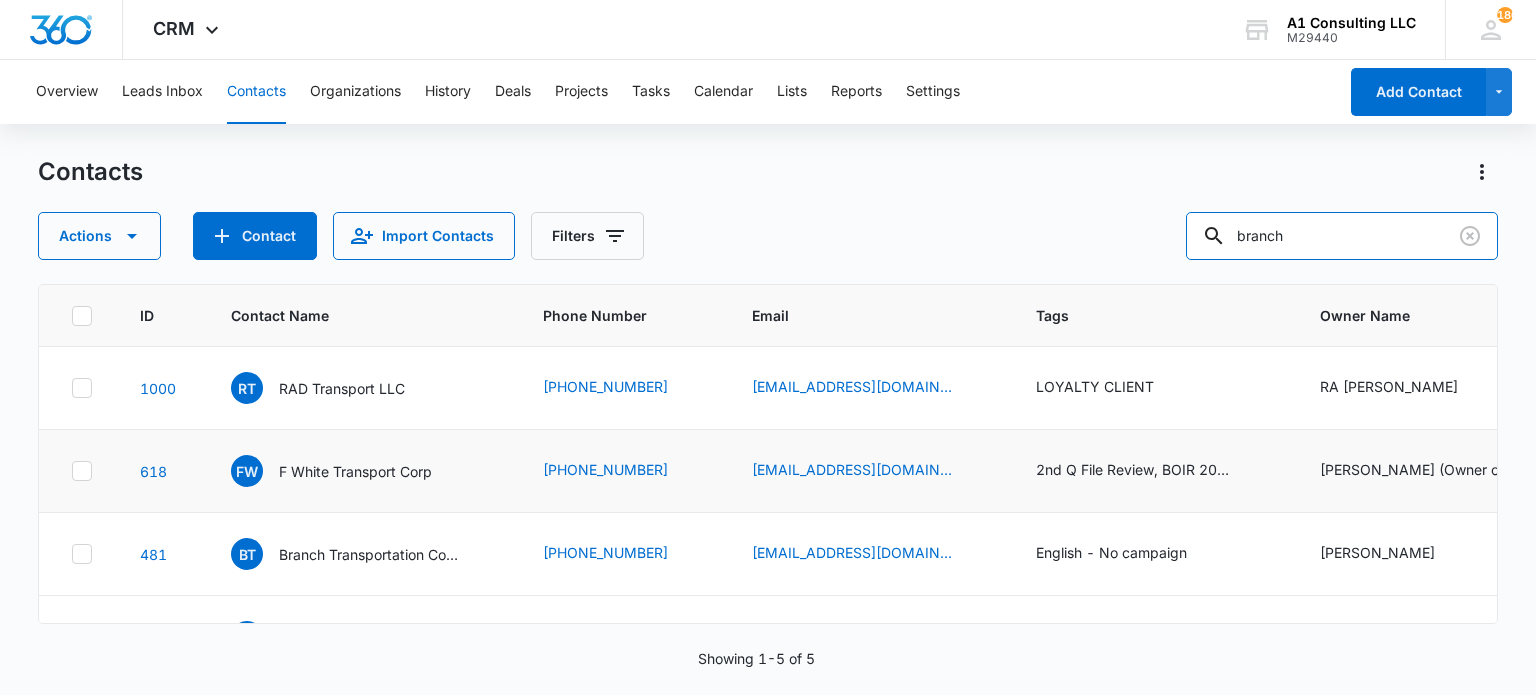 scroll, scrollTop: 132, scrollLeft: 0, axis: vertical 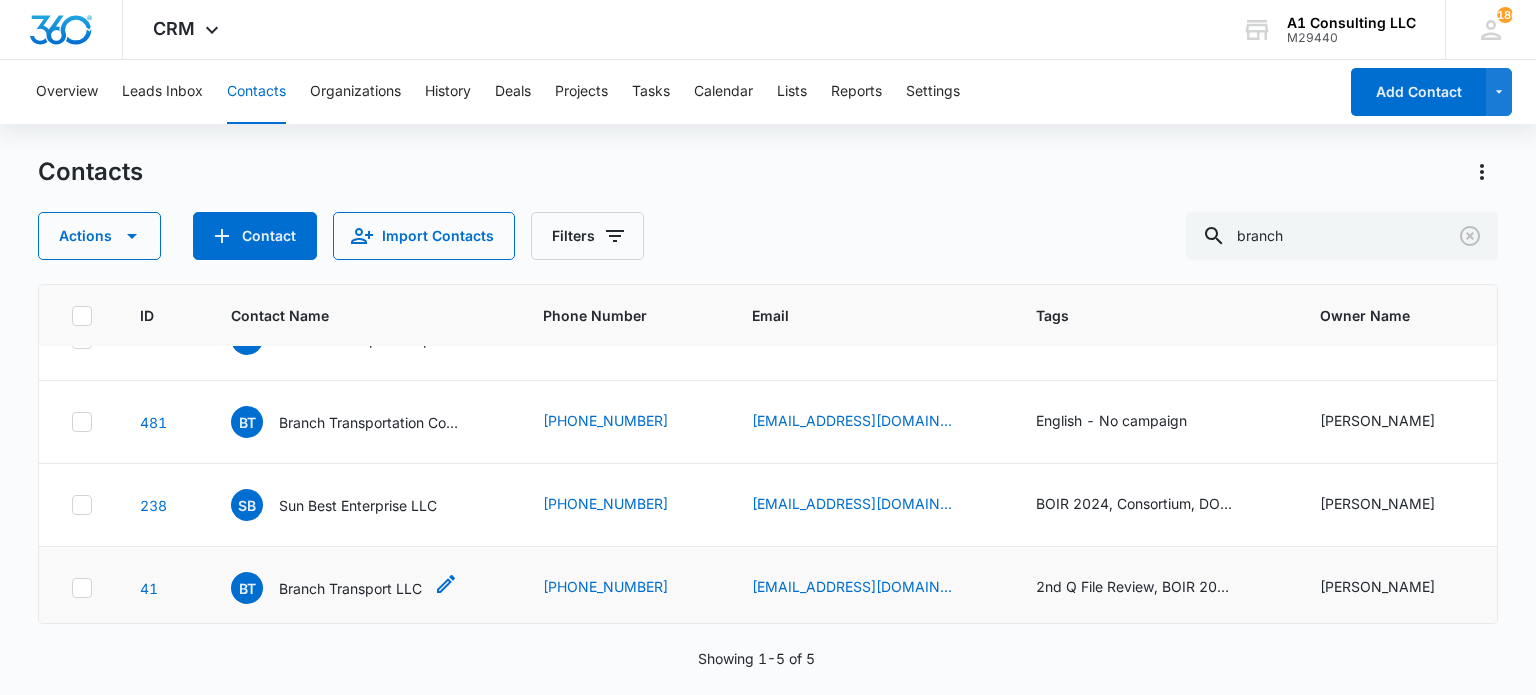 click on "Branch Transport LLC" at bounding box center (350, 588) 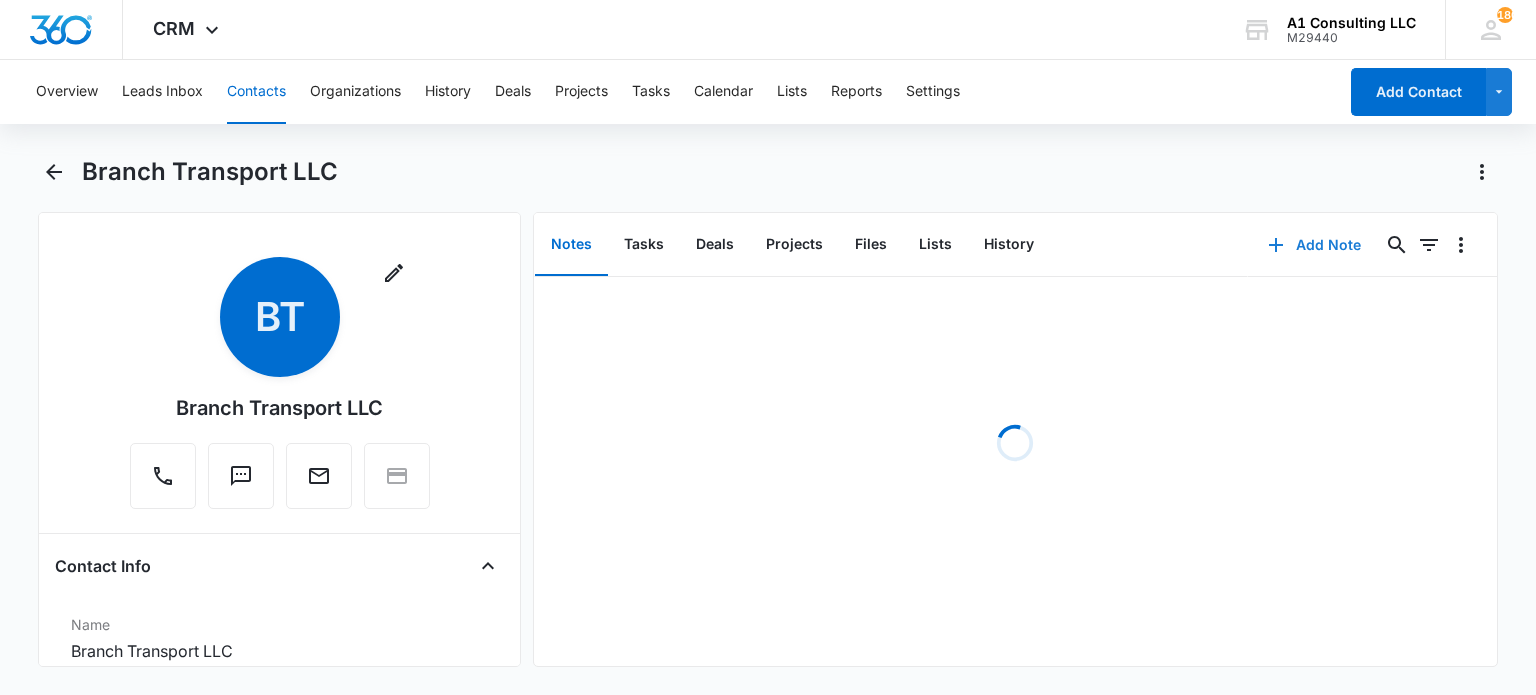 click on "Add Note" at bounding box center (1314, 245) 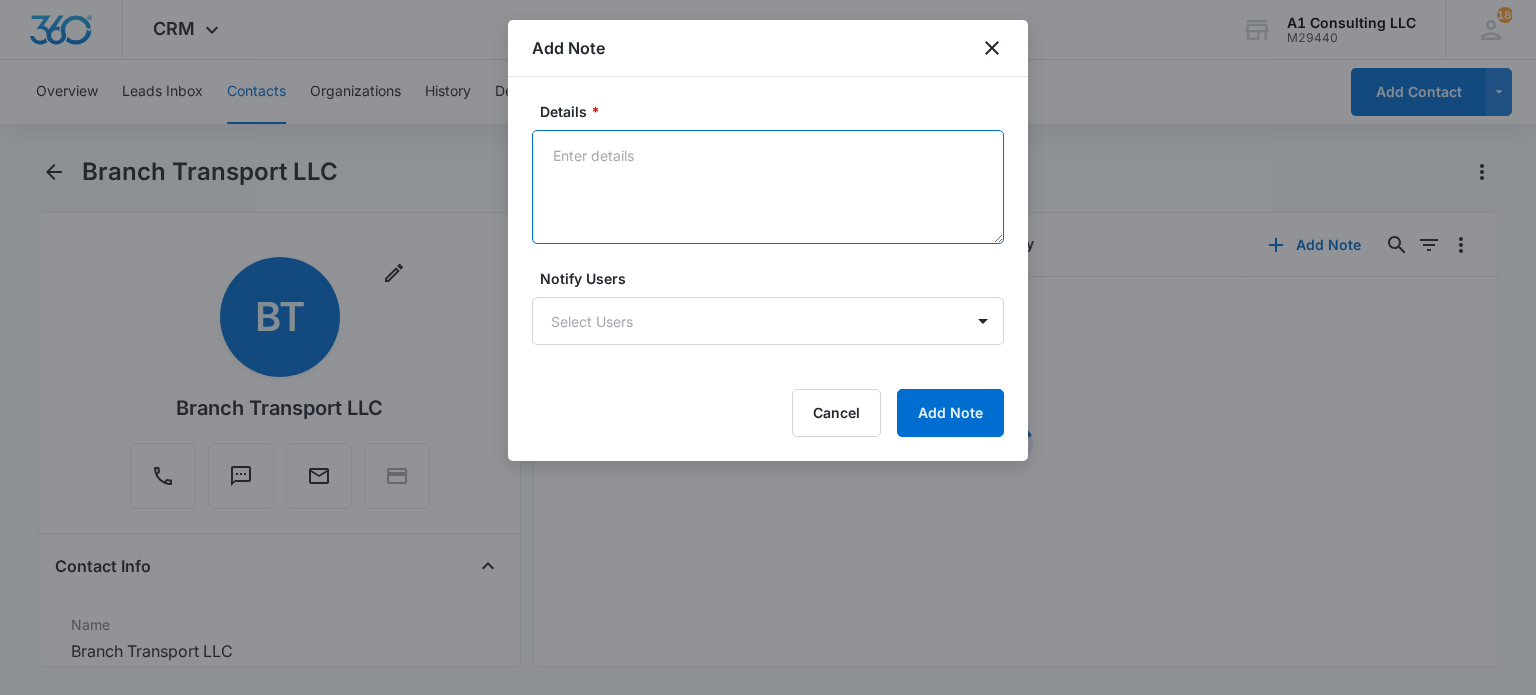 click on "Details *" at bounding box center (768, 187) 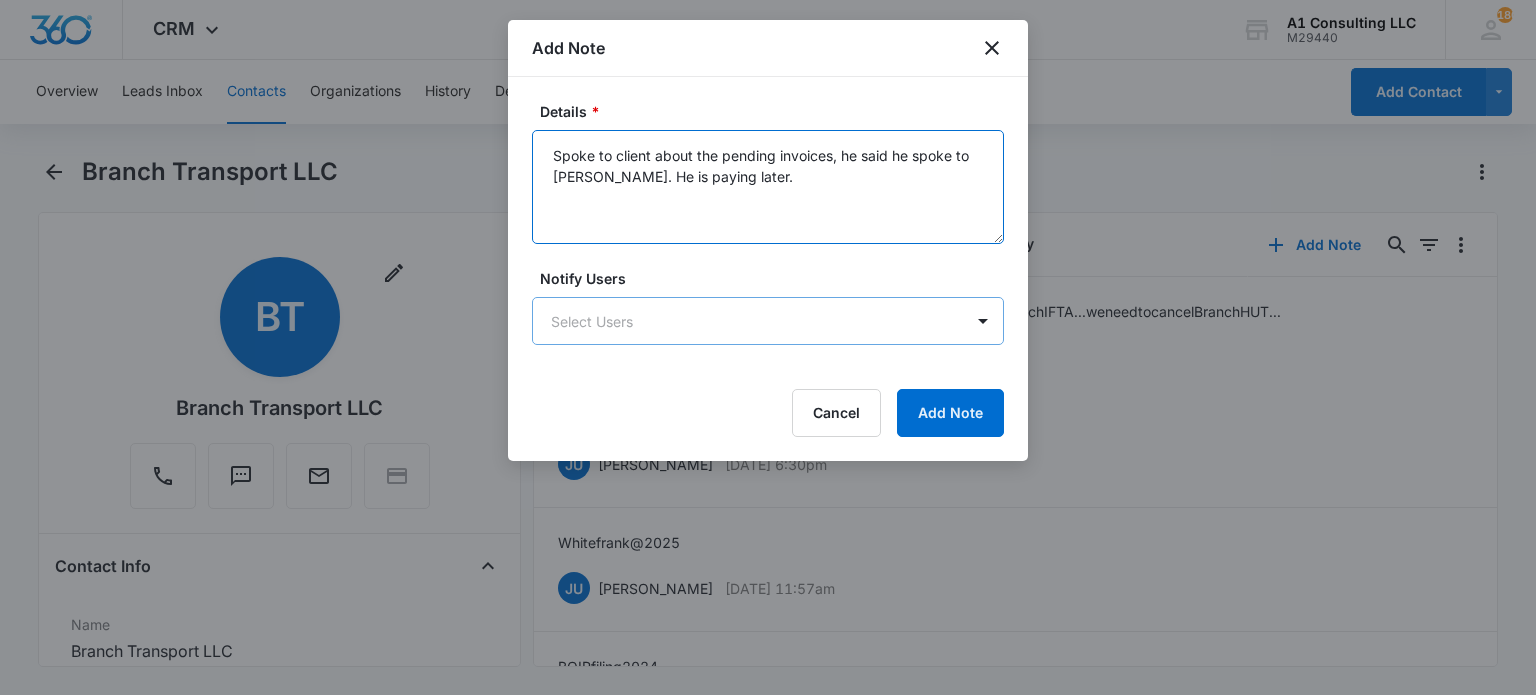 type on "Spoke to client about the pending invoices, he said he spoke to Jeannette. He is paying later." 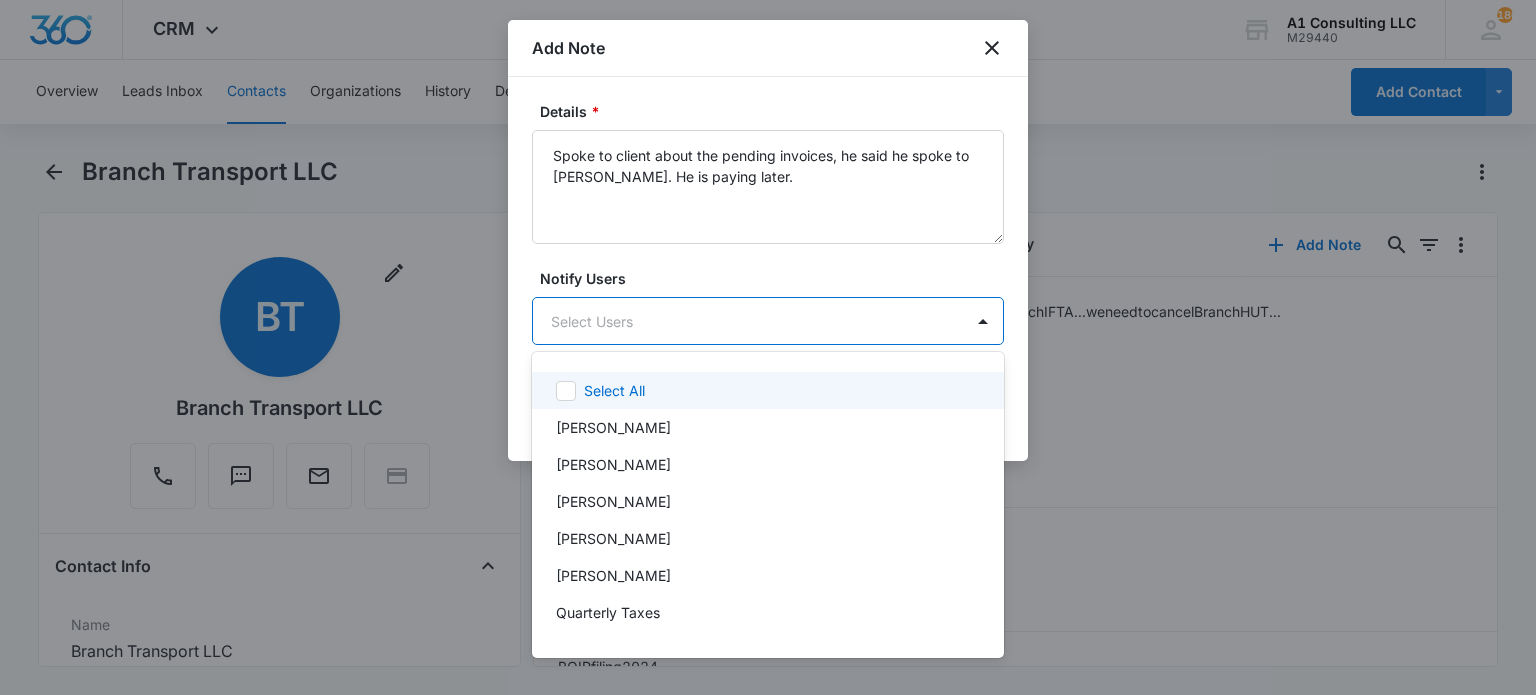click on "CRM Apps Websites Forms CRM Email Social Content Ads Intelligence Files Brand Settings A1 Consulting LLC M29440 Your Accounts View All 180 LH Laura Henry laura@a1consultingfirm.com My Profile 180 Notifications Support Logout Terms & Conditions   •   Privacy Policy Overview Leads Inbox Contacts Organizations History Deals Projects Tasks Calendar Lists Reports Settings Add Contact Branch Transport LLC Remove BT Branch Transport LLC Contact Info Name Cancel Save Changes Branch Transport LLC Phone Cancel Save Changes (862) 307-3894 Email Cancel Save Changes frankwhite21@hotmail.com Organization Cancel Save Changes --- Address Cancel Save Changes 740 west rockview ave north plainfield NJ 07063 United States Details Source Cancel Save Changes A1 Consulting  Contact Type Cancel Save Changes Client Contact Status Cancel Save Changes New Jersey  Assigned To Cancel Save Changes Krystle Hendricks, Keisha Nembhard, Jeannette Uribe, Admin Account Tags Cancel Save Changes 2nd Q File Review BOIR 2024 English  Cancel ---" at bounding box center (768, 347) 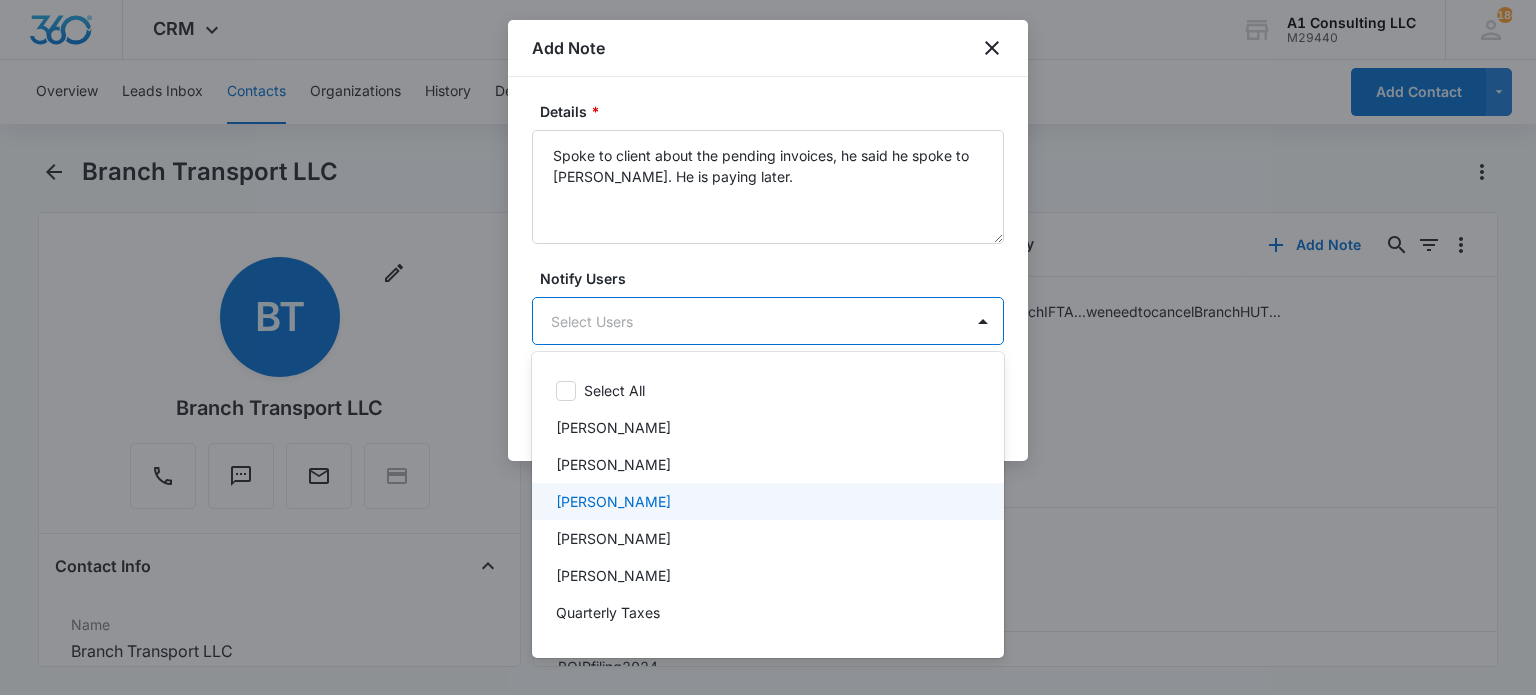 click on "[PERSON_NAME]" at bounding box center (766, 501) 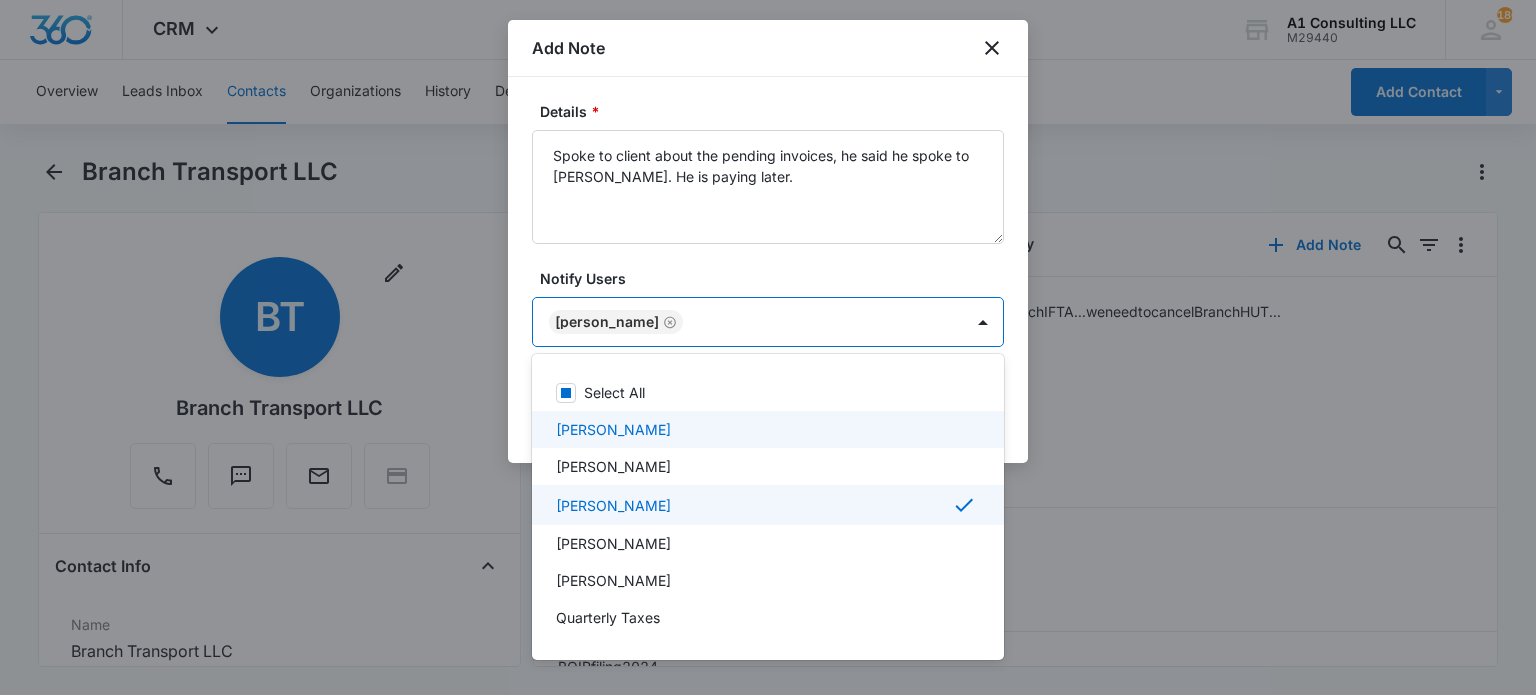 click at bounding box center (768, 347) 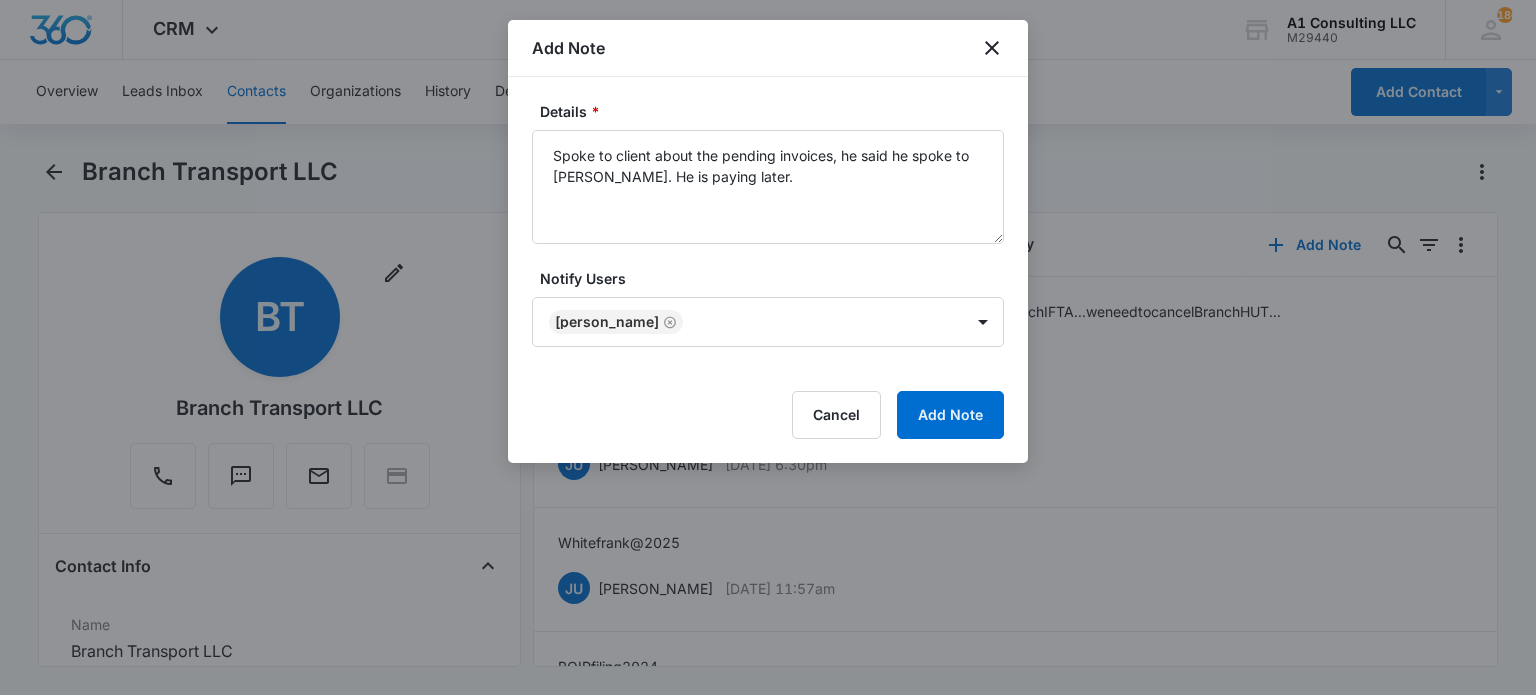click at bounding box center (768, 347) 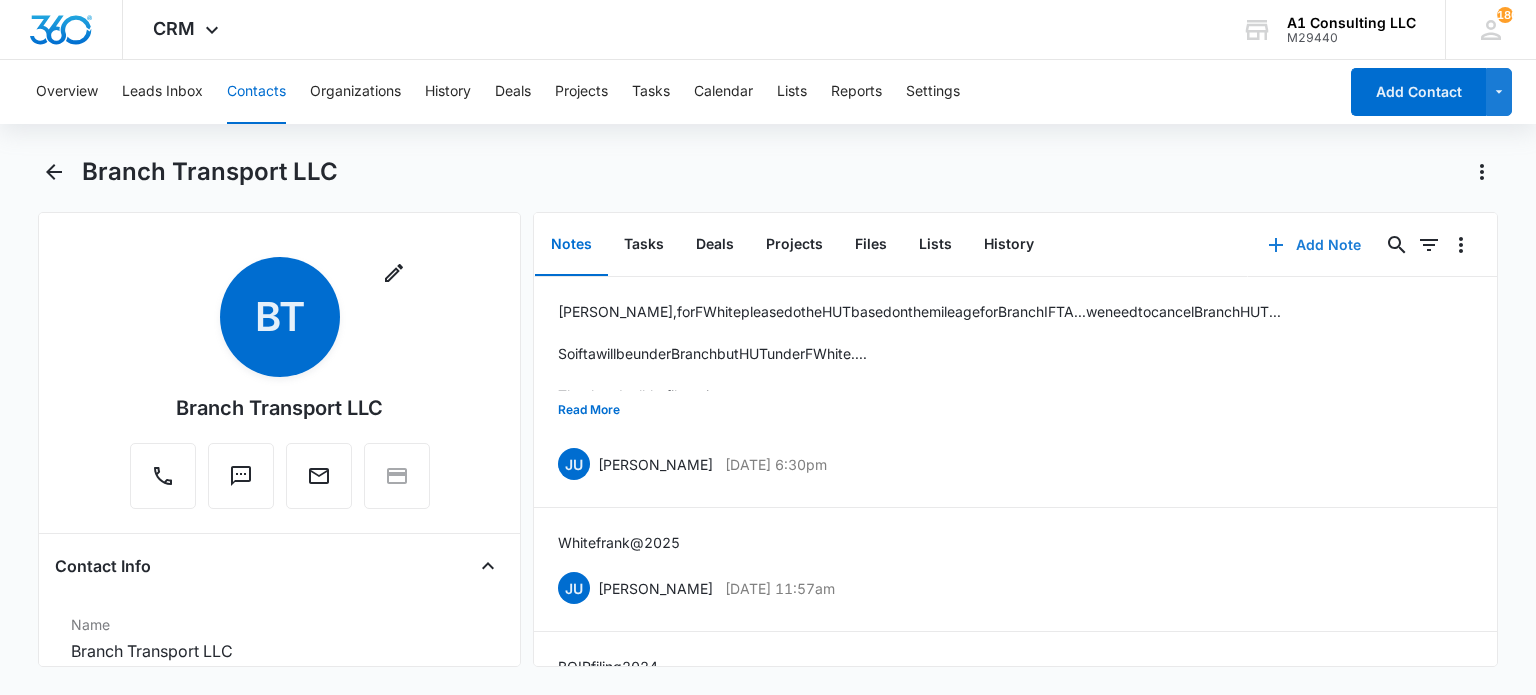 click on "Add Note" at bounding box center (1314, 245) 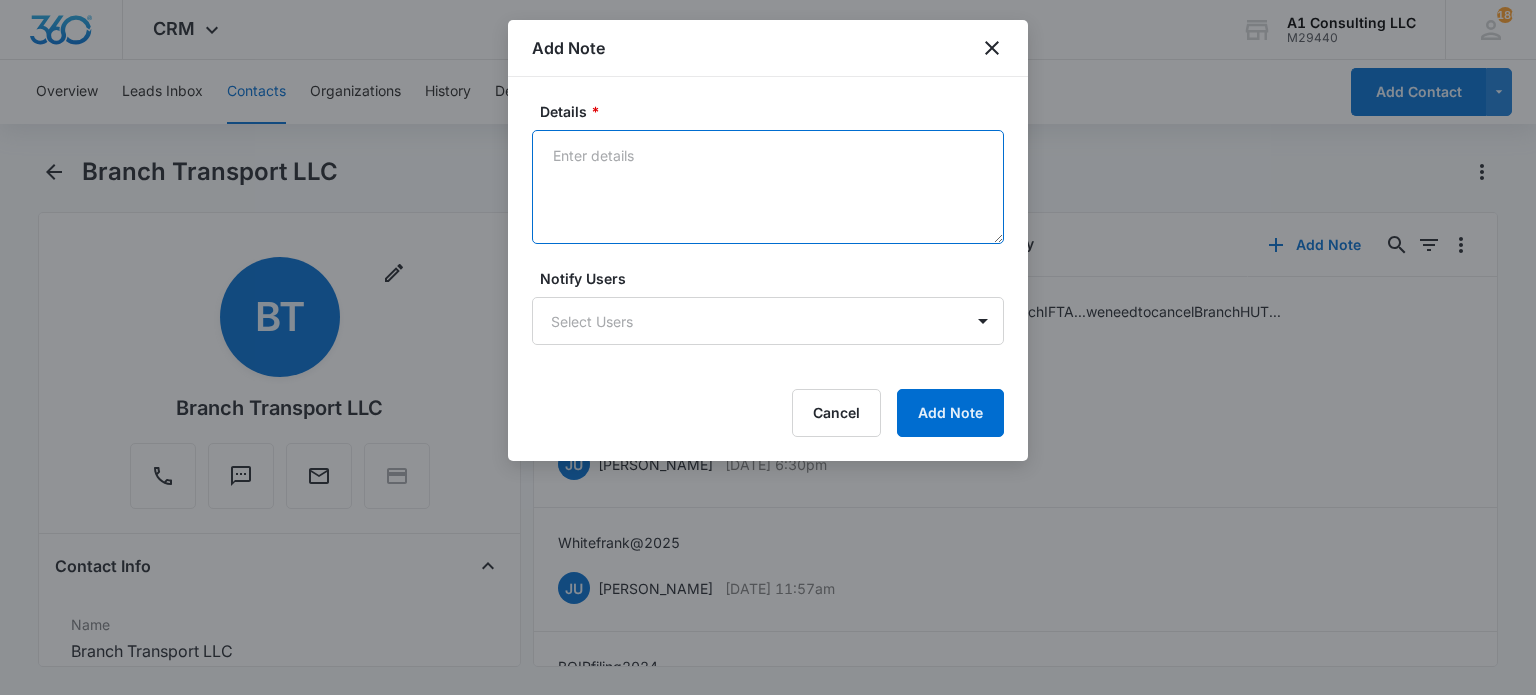 click on "Details *" at bounding box center [768, 187] 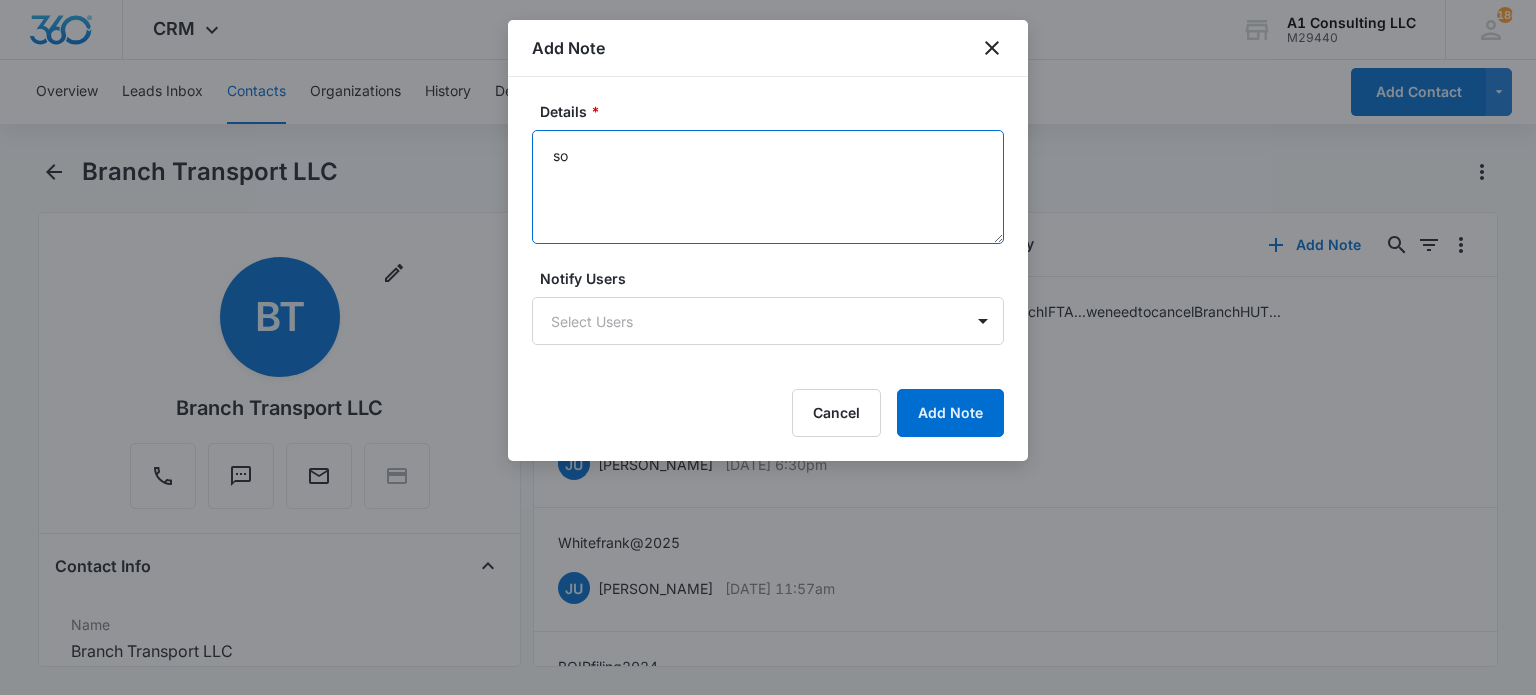 type on "s" 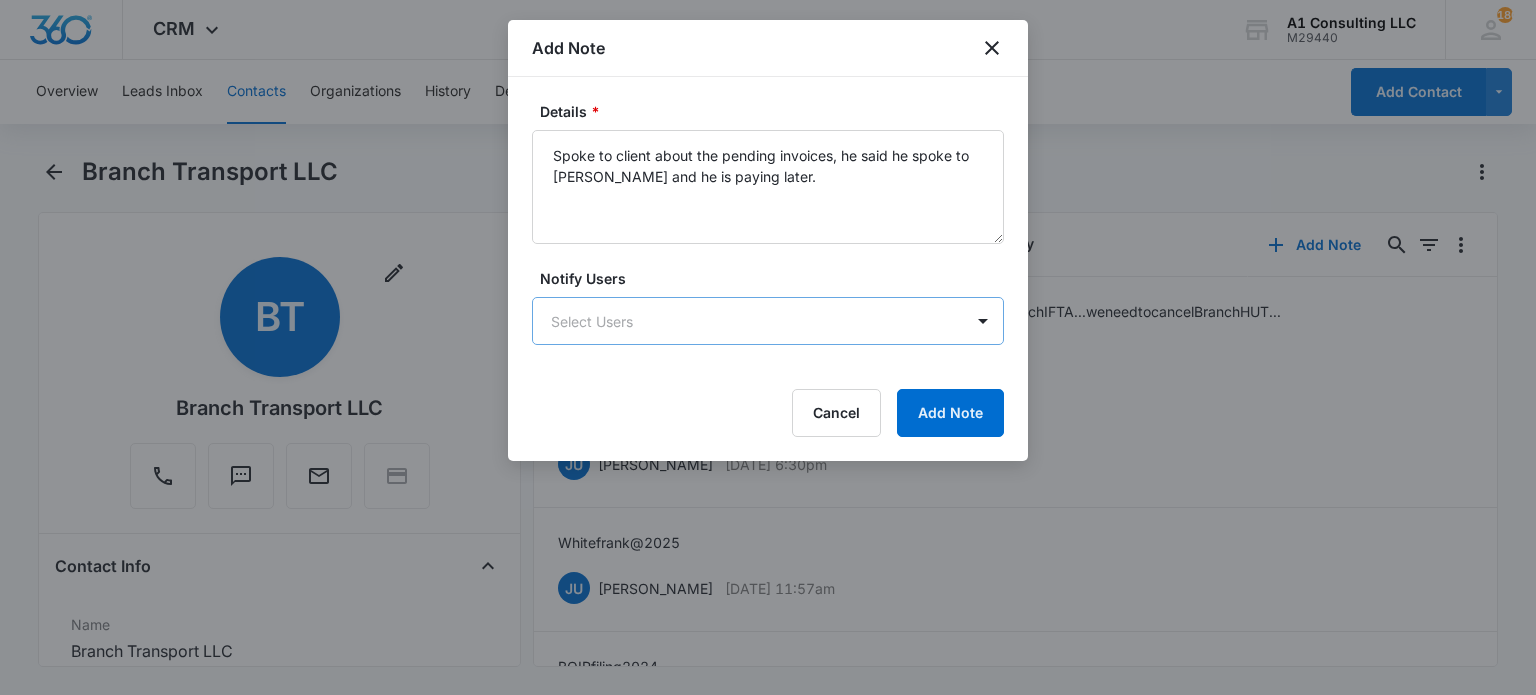 click on "CRM Apps Websites Forms CRM Email Social Content Ads Intelligence Files Brand Settings A1 Consulting LLC M29440 Your Accounts View All 180 LH Laura Henry laura@a1consultingfirm.com My Profile 180 Notifications Support Logout Terms & Conditions   •   Privacy Policy Overview Leads Inbox Contacts Organizations History Deals Projects Tasks Calendar Lists Reports Settings Add Contact Branch Transport LLC Remove BT Branch Transport LLC Contact Info Name Cancel Save Changes Branch Transport LLC Phone Cancel Save Changes (862) 307-3894 Email Cancel Save Changes frankwhite21@hotmail.com Organization Cancel Save Changes --- Address Cancel Save Changes 740 west rockview ave north plainfield NJ 07063 United States Details Source Cancel Save Changes A1 Consulting  Contact Type Cancel Save Changes Client Contact Status Cancel Save Changes New Jersey  Assigned To Cancel Save Changes Krystle Hendricks, Keisha Nembhard, Jeannette Uribe, Admin Account Tags Cancel Save Changes 2nd Q File Review BOIR 2024 English  Cancel ---" at bounding box center [768, 347] 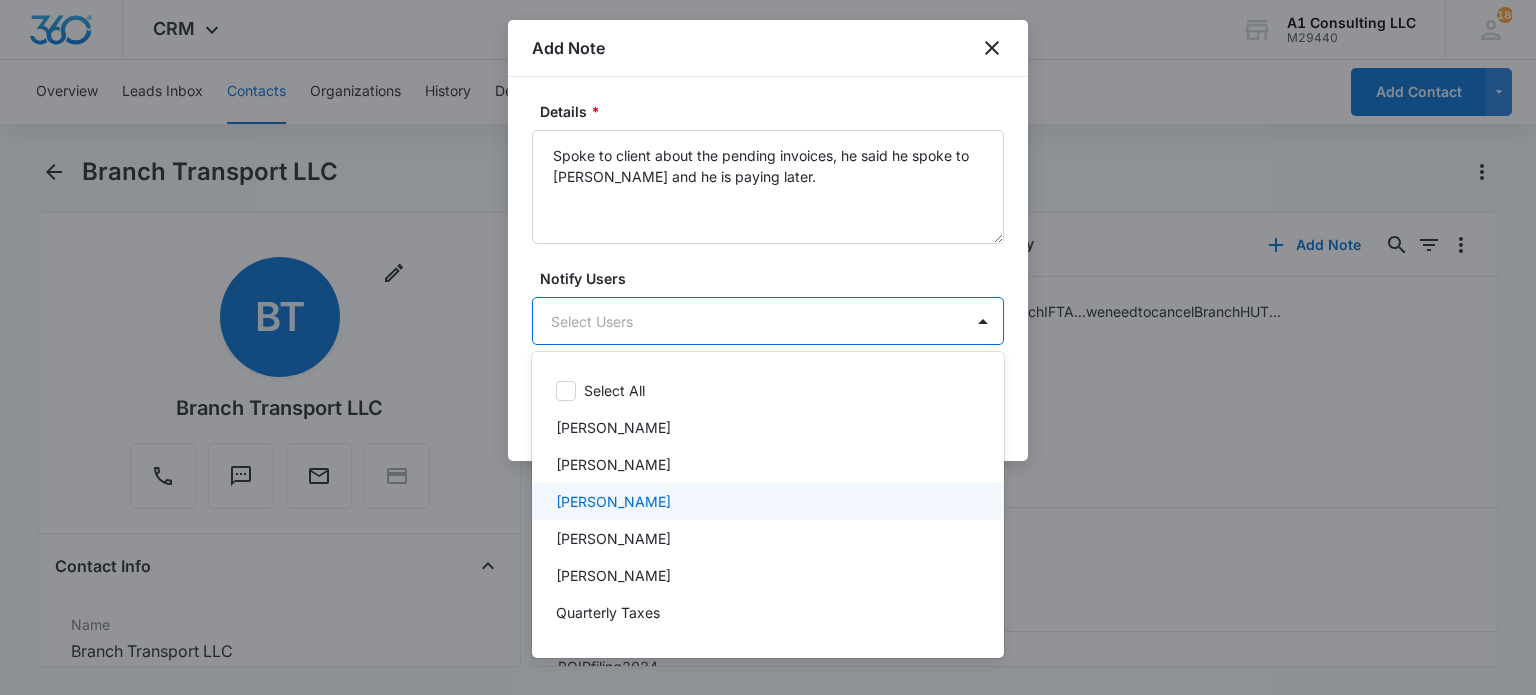 click on "[PERSON_NAME]" at bounding box center [766, 501] 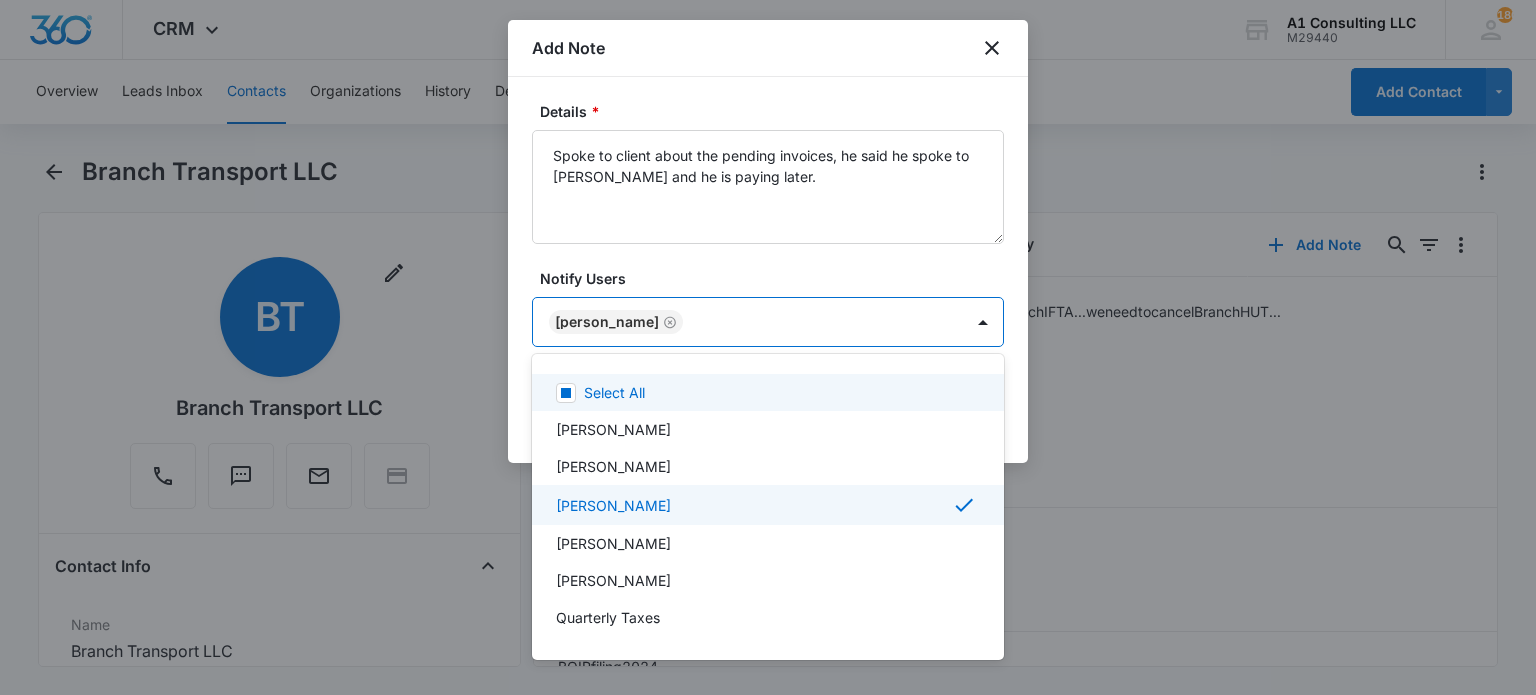 click at bounding box center (768, 347) 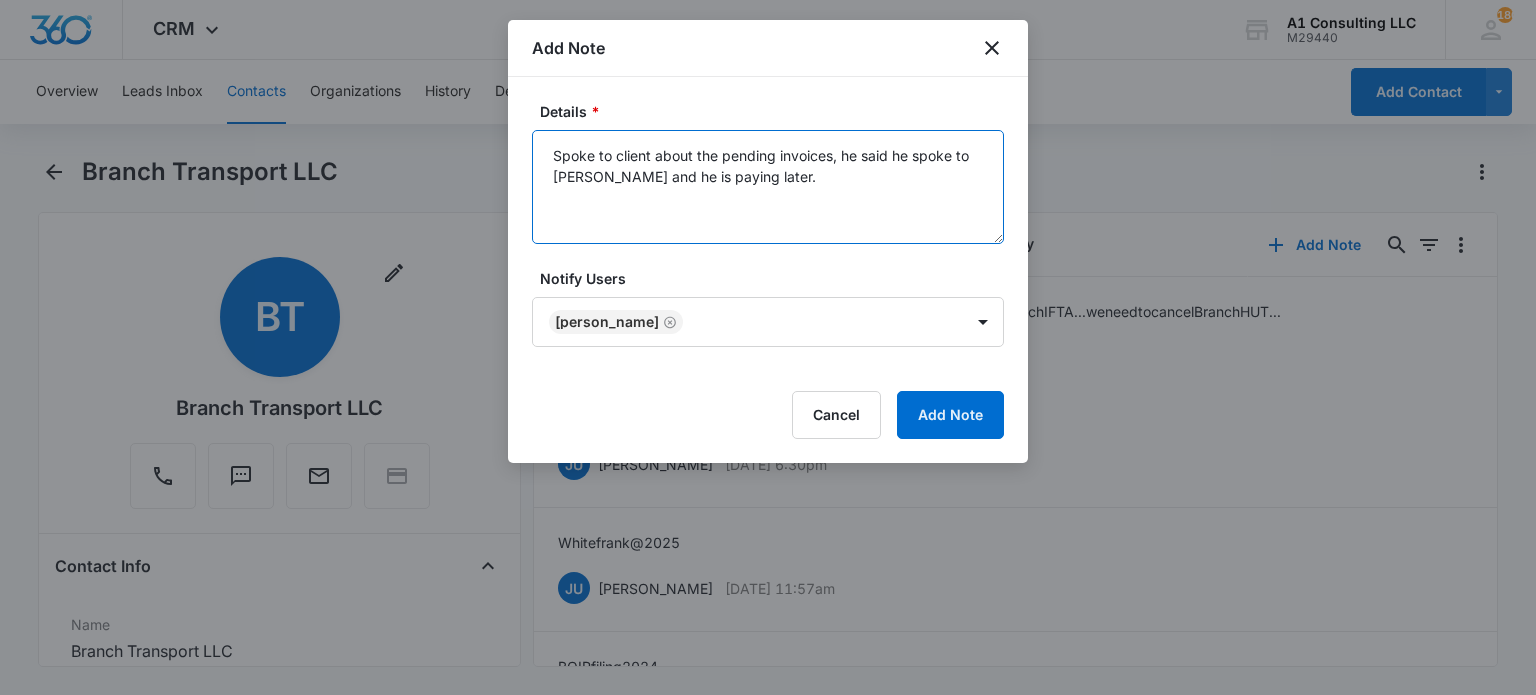 click on "Spoke to client about the pending invoices, he said he spoke to Jeannette and he is paying later." at bounding box center (768, 187) 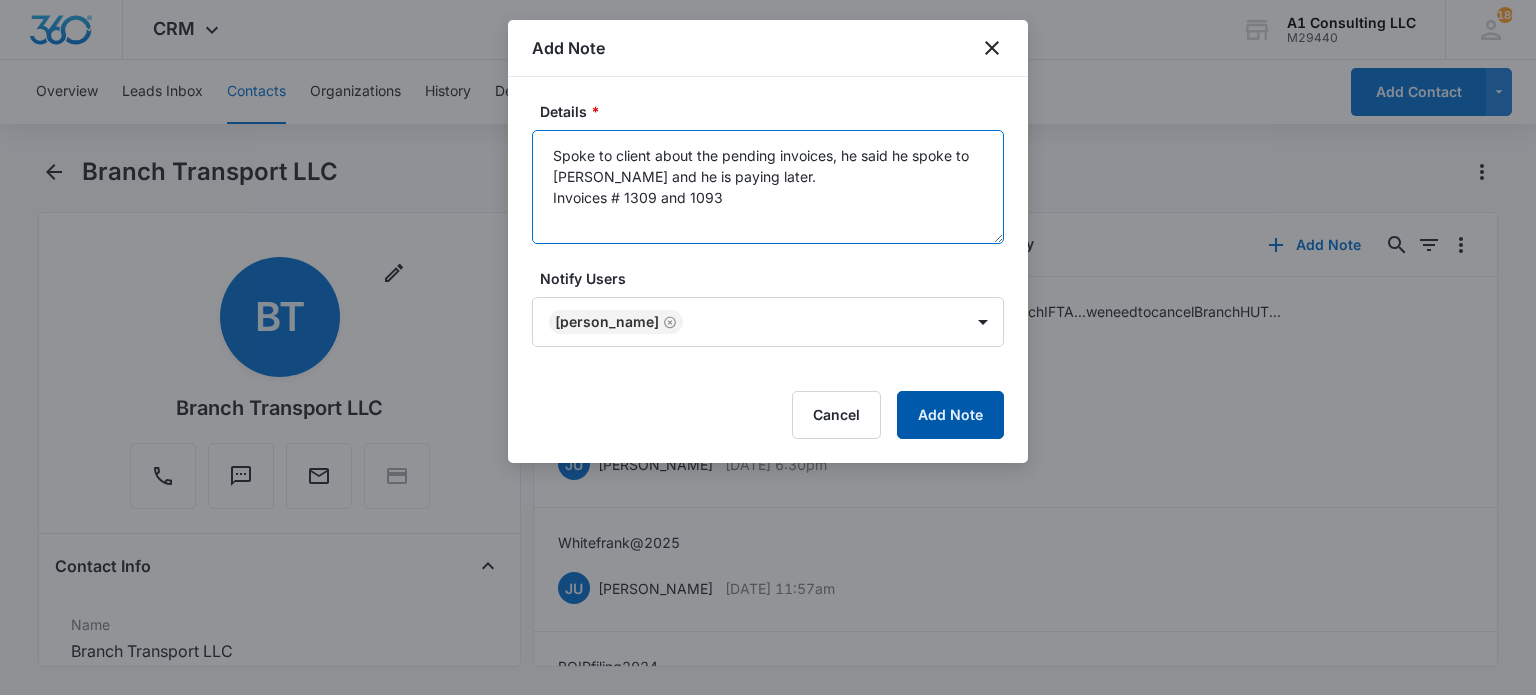 type on "Spoke to client about the pending invoices, he said he spoke to Jeannette and he is paying later.
Invoices # 1309 and 1093" 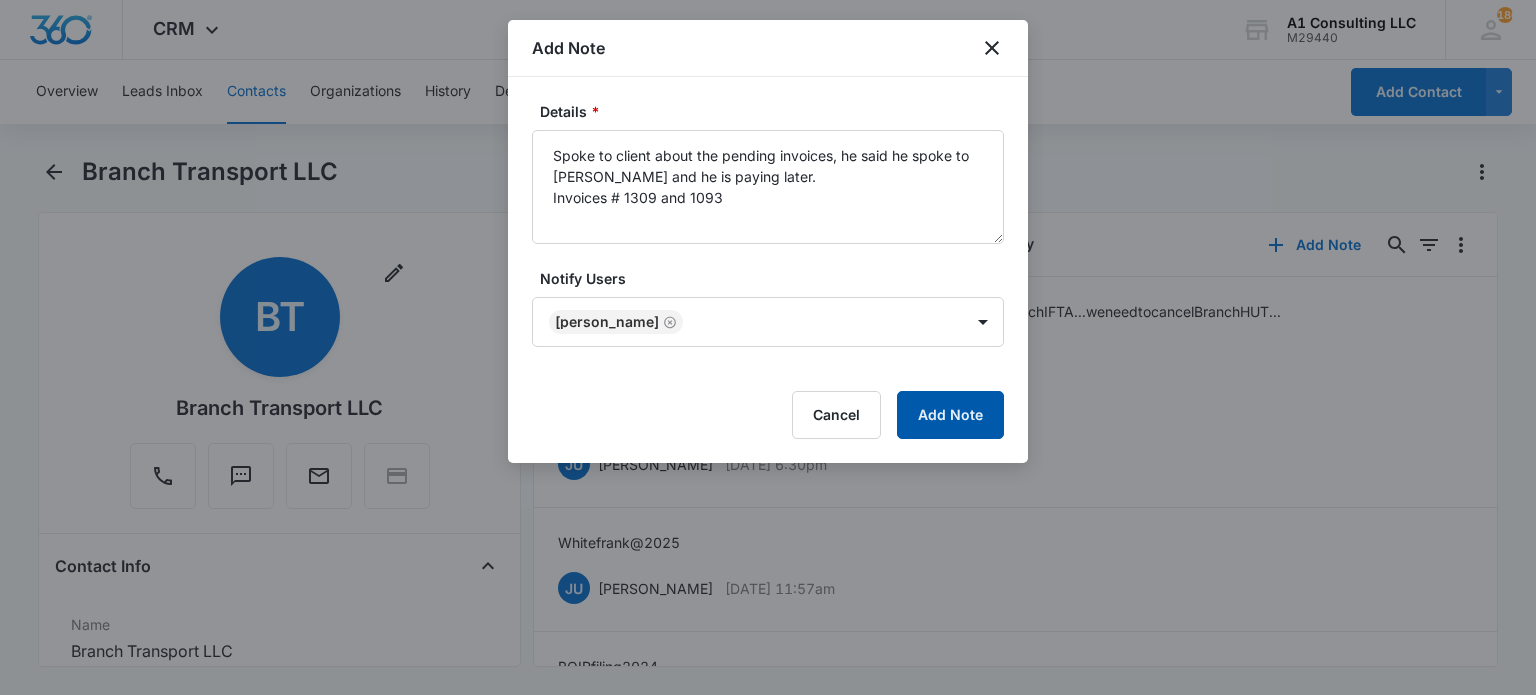 click on "Add Note" at bounding box center (950, 415) 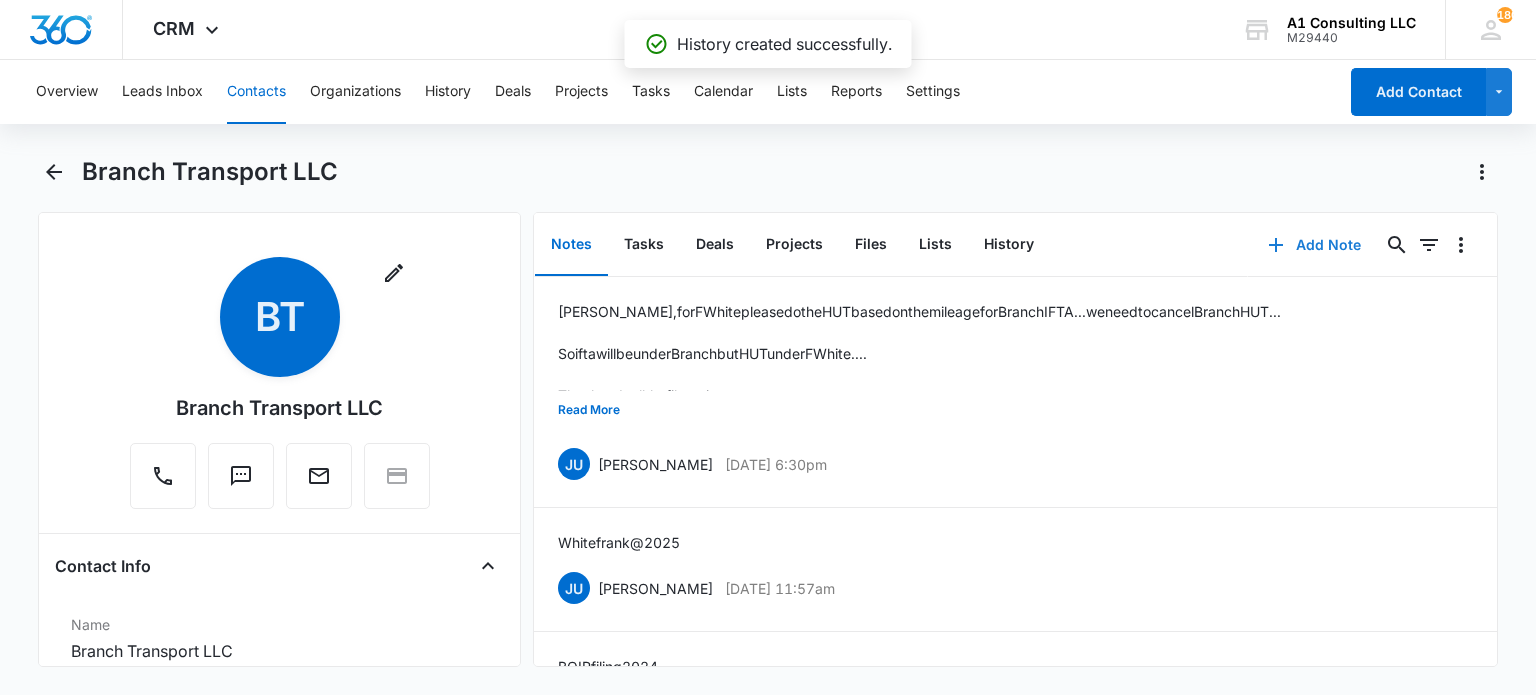 type 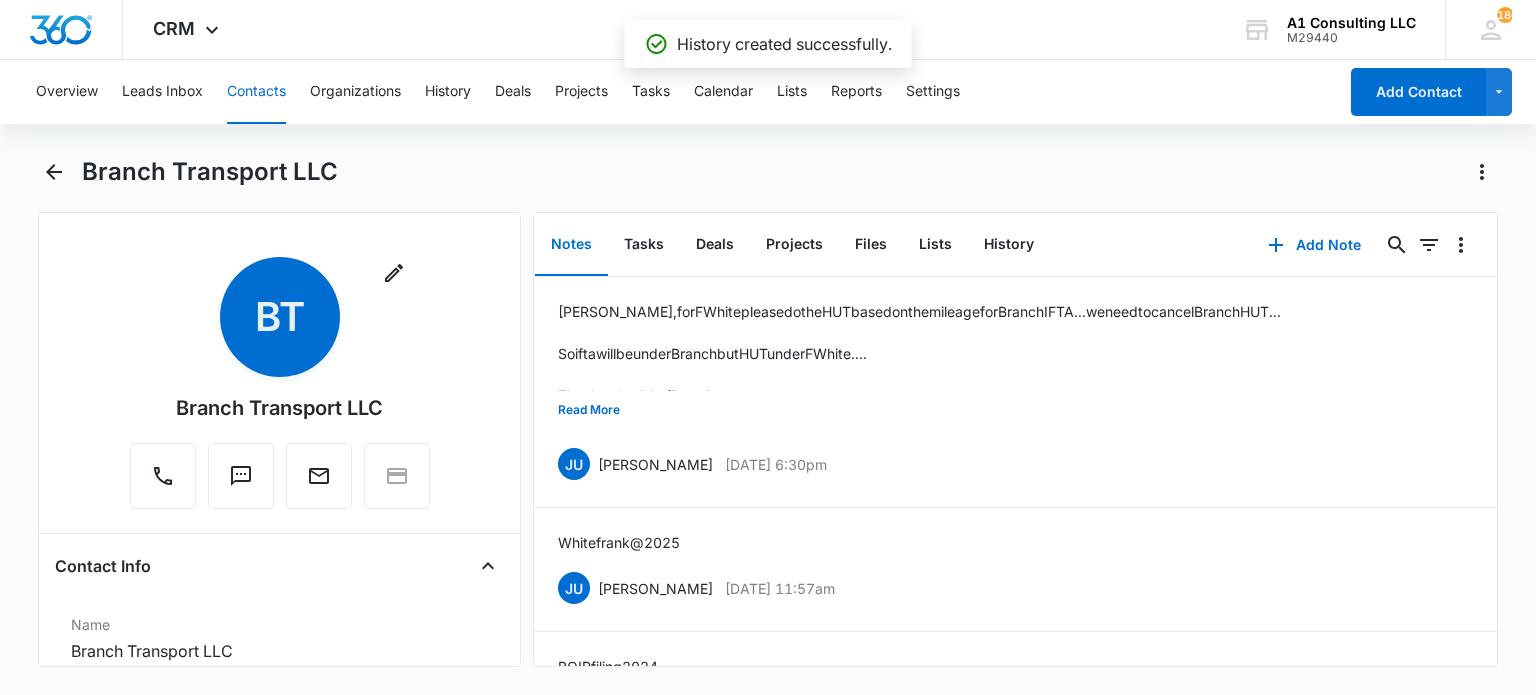click on "Contacts" at bounding box center [256, 92] 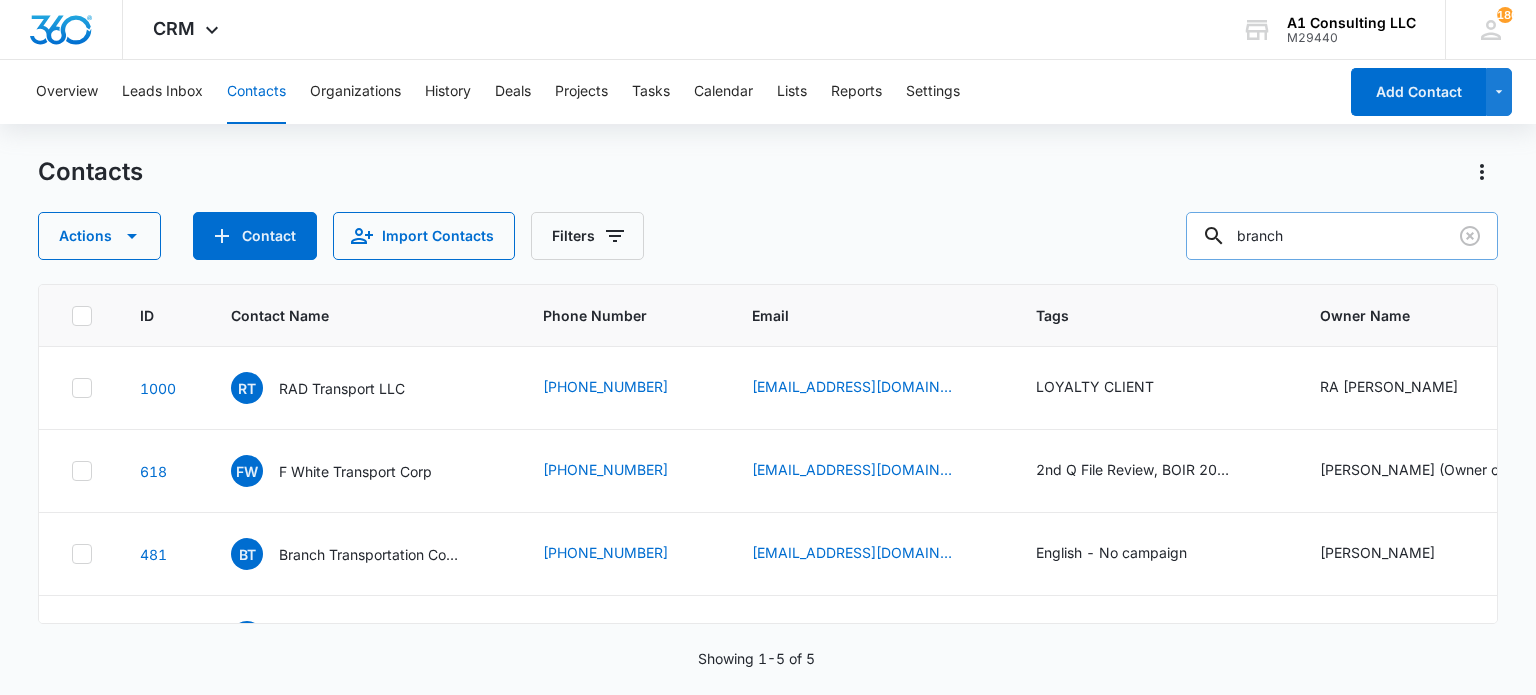 scroll, scrollTop: 132, scrollLeft: 0, axis: vertical 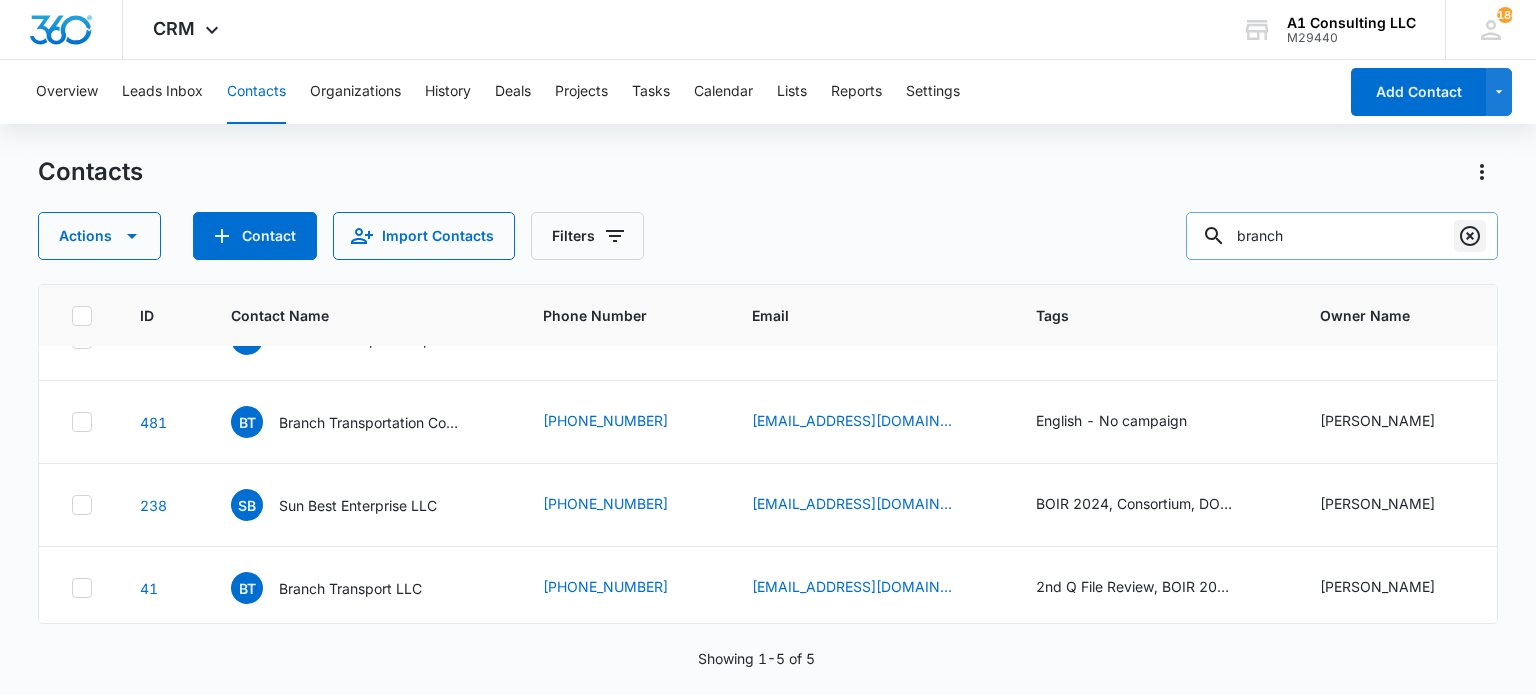 click at bounding box center [1470, 236] 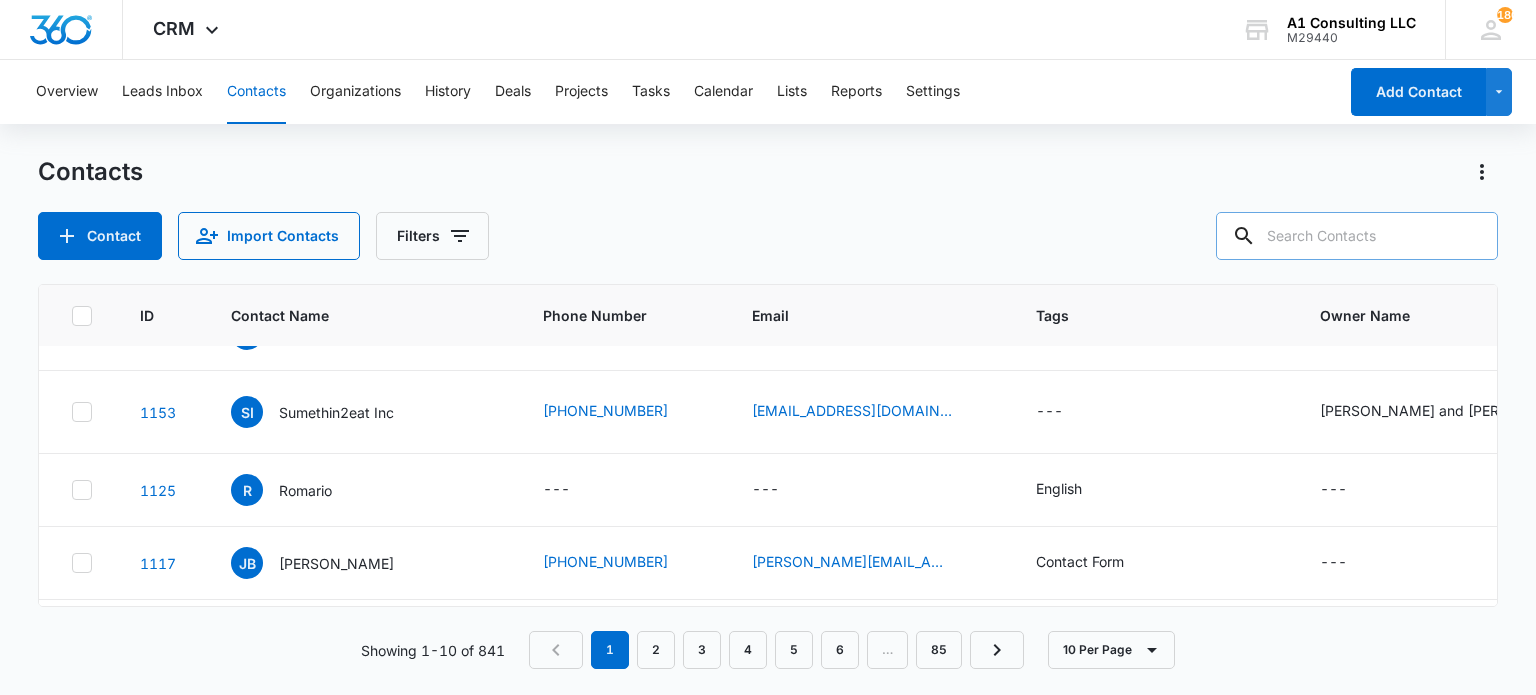 scroll, scrollTop: 0, scrollLeft: 0, axis: both 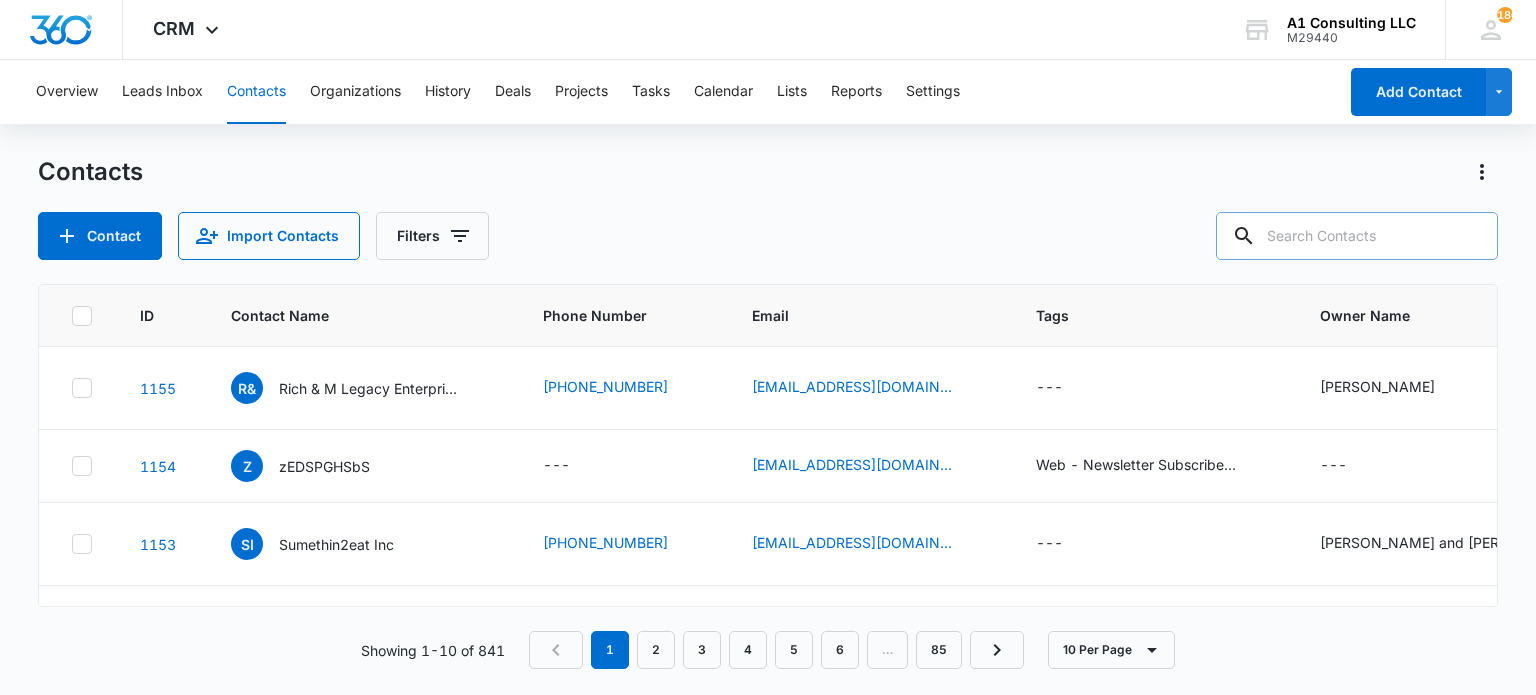 click at bounding box center [1357, 236] 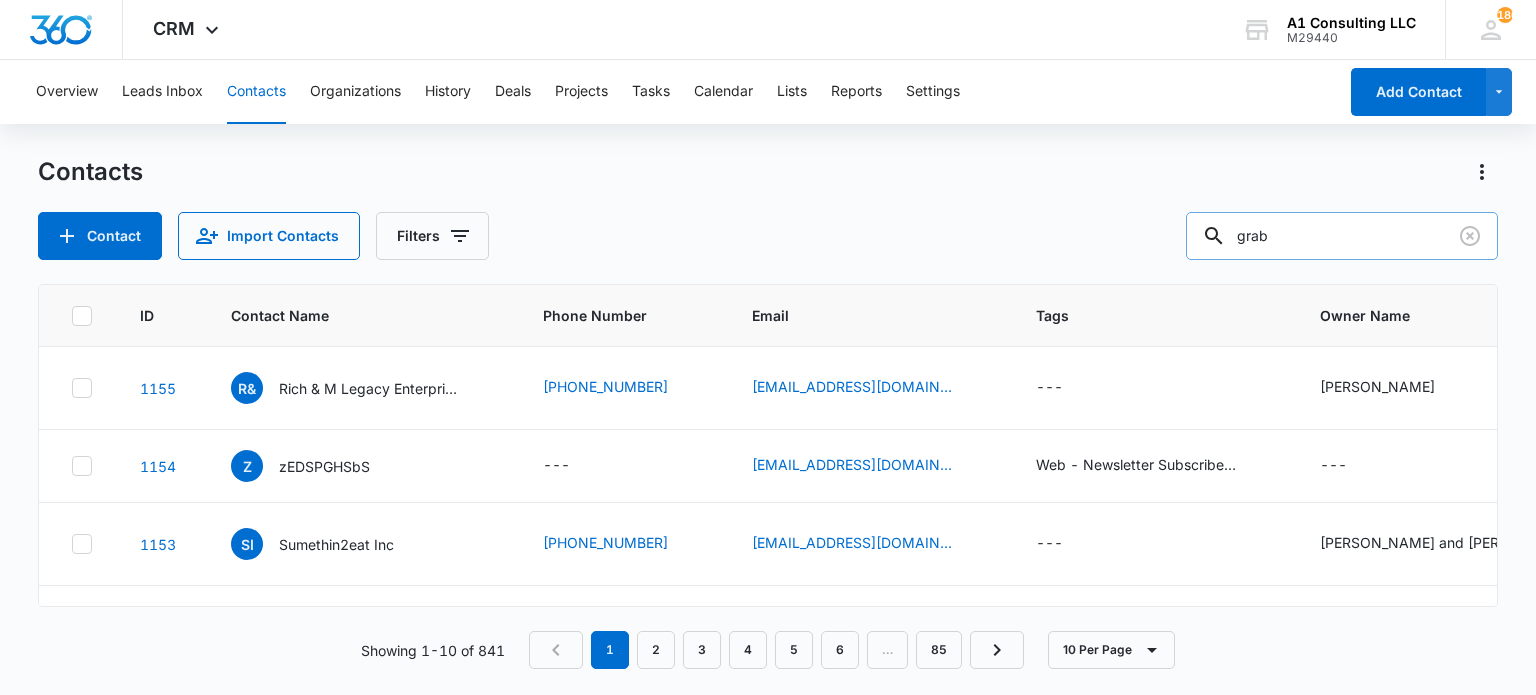 type on "grab" 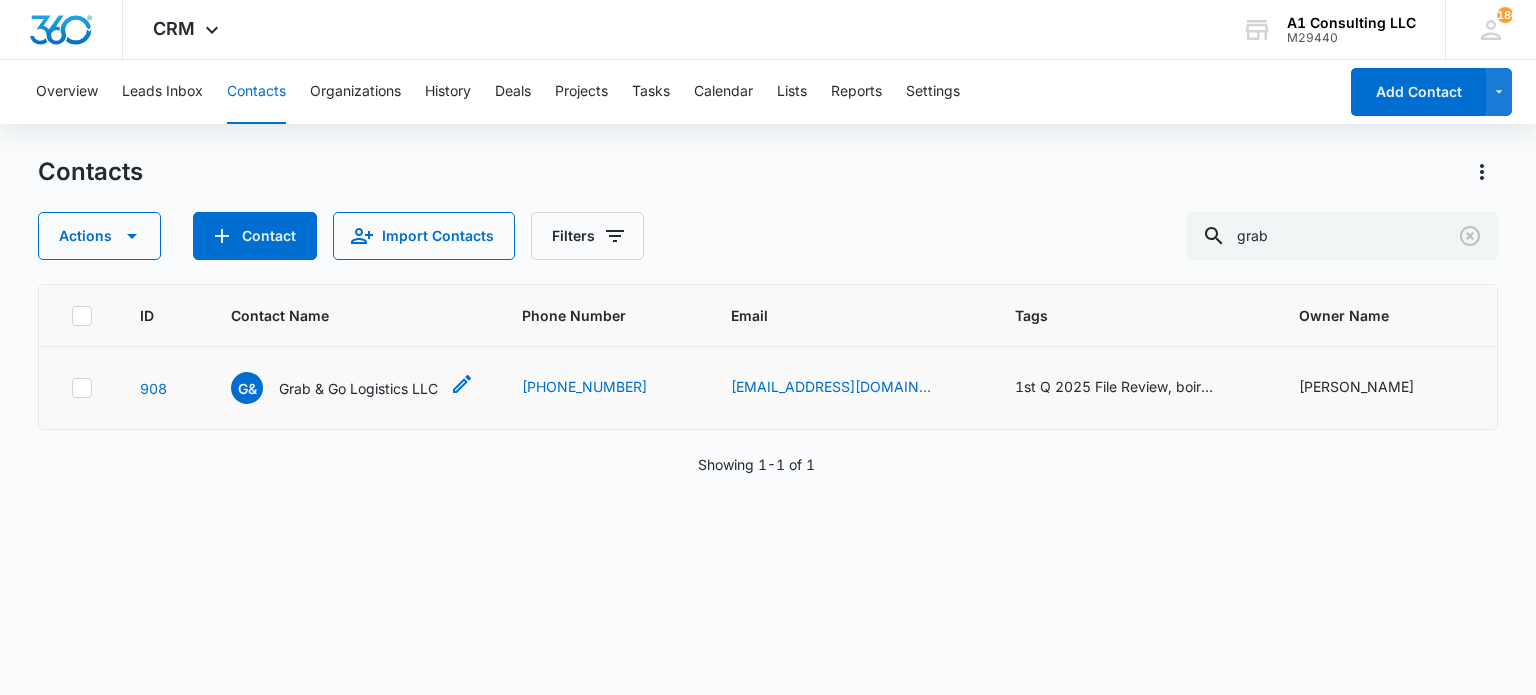 click on "Grab & Go Logistics LLC" at bounding box center (358, 388) 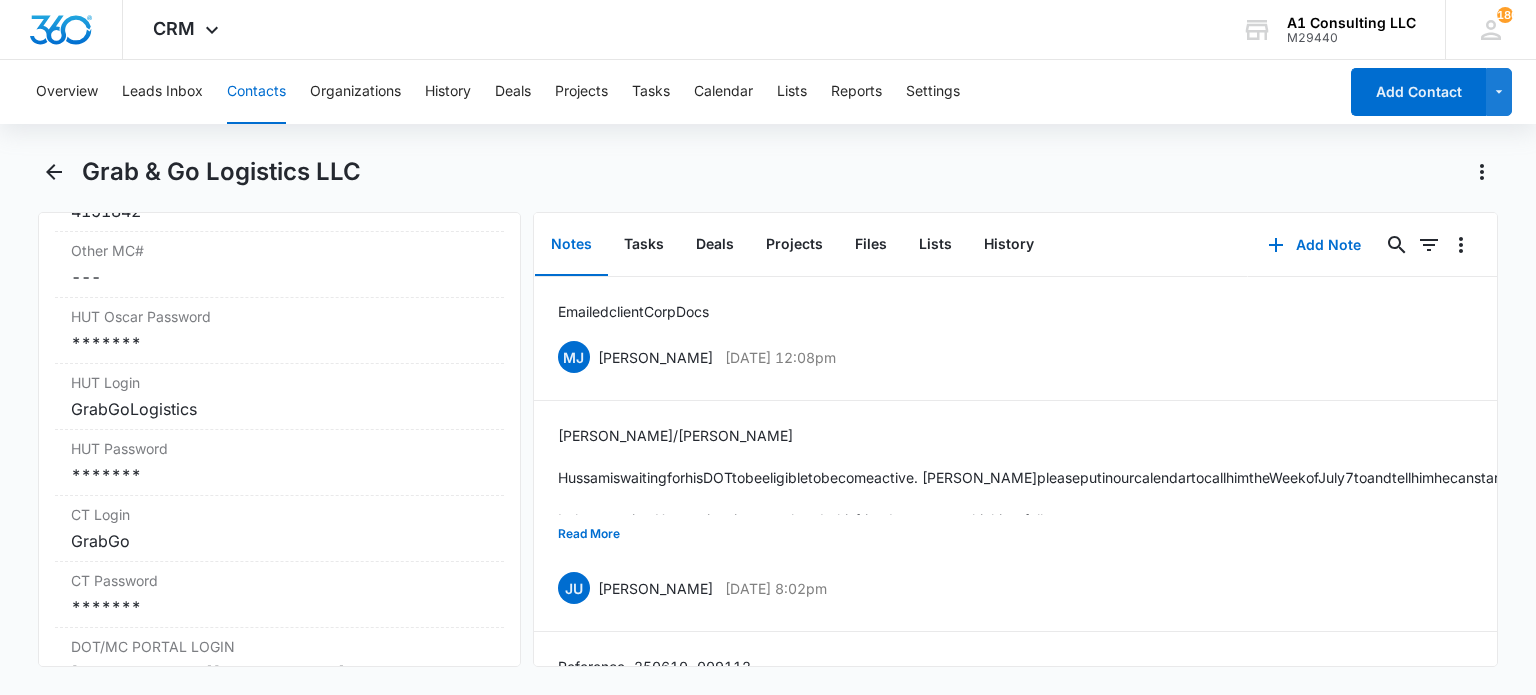 scroll, scrollTop: 3311, scrollLeft: 0, axis: vertical 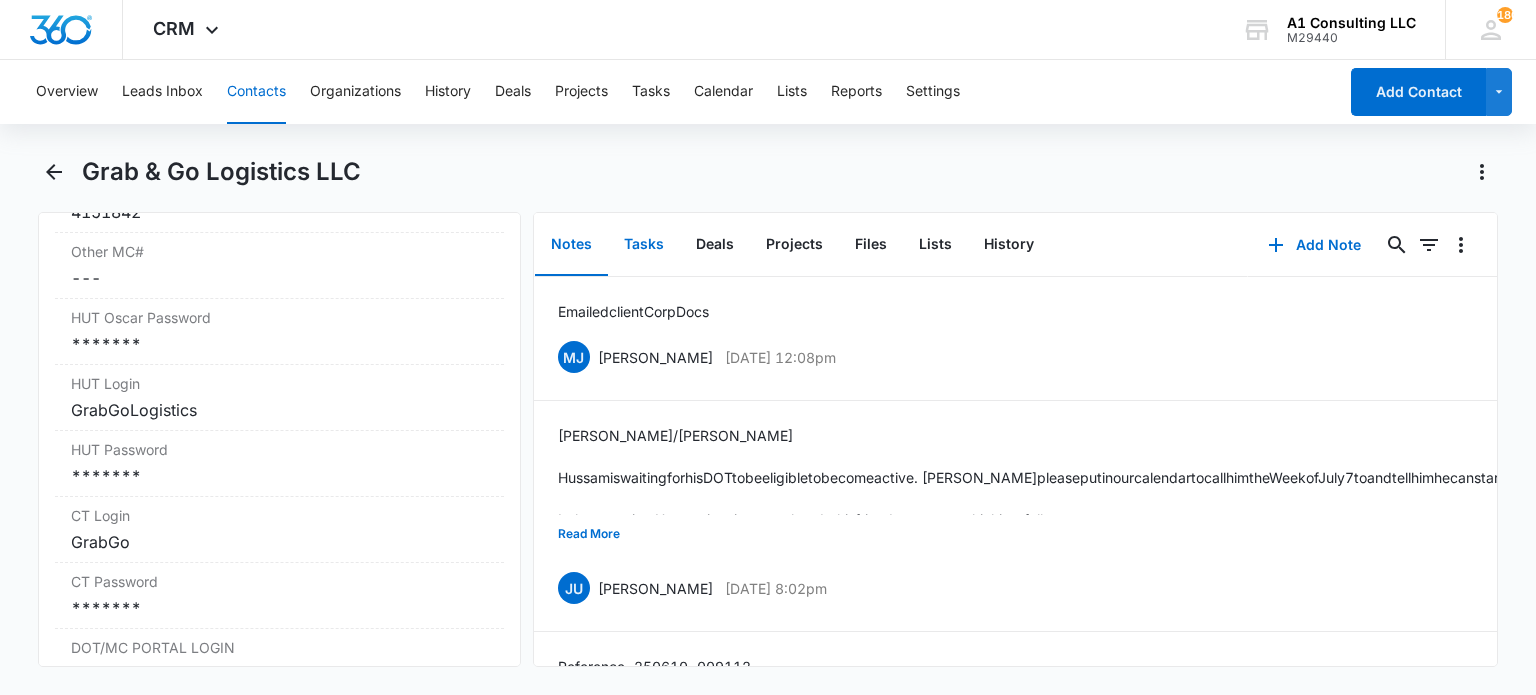click on "Tasks" at bounding box center (644, 245) 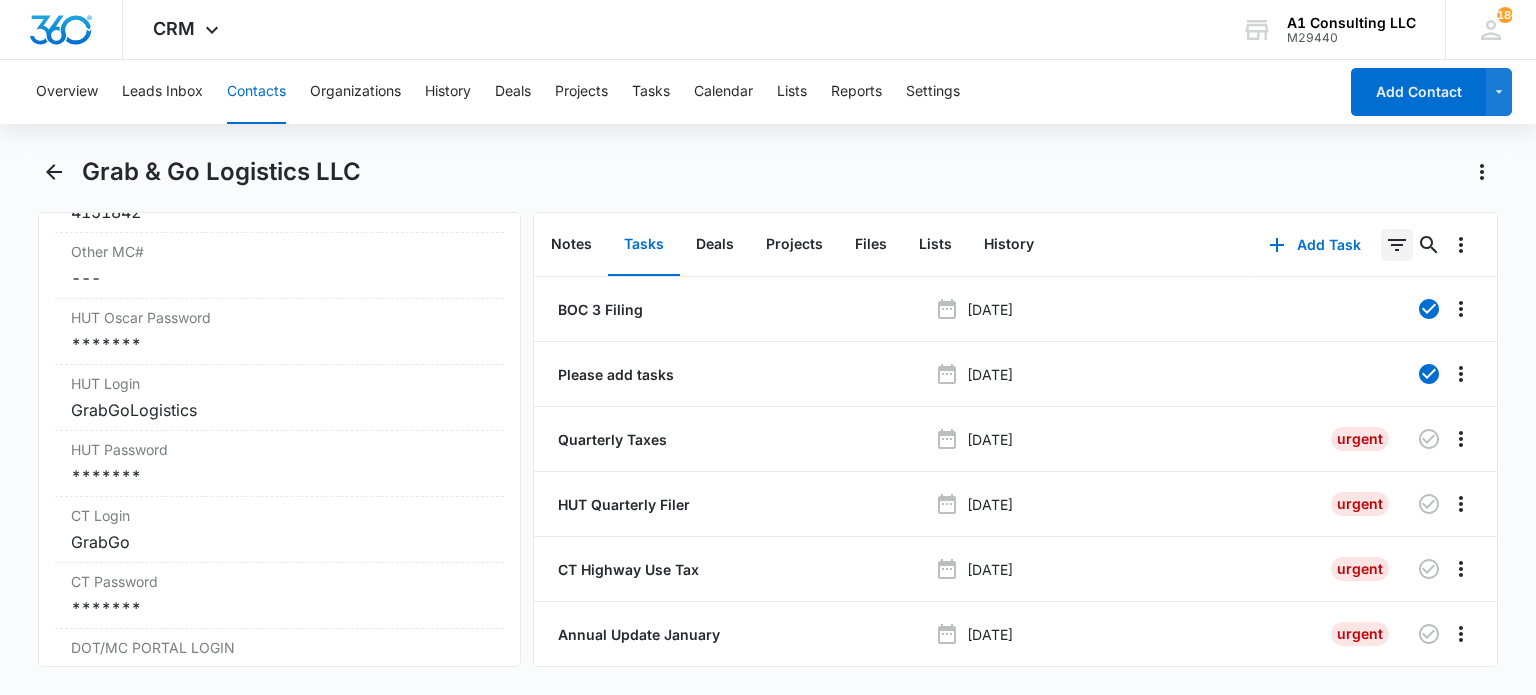 click 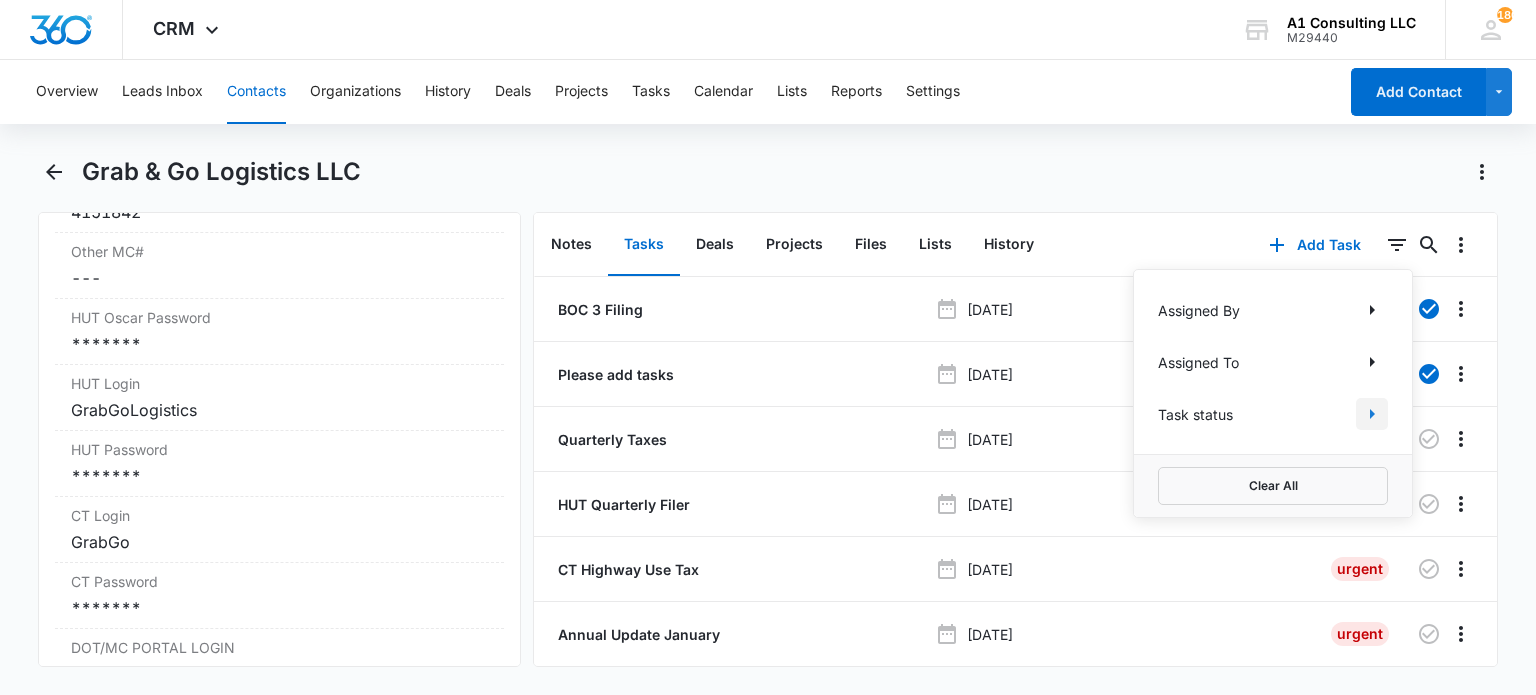 click at bounding box center (1372, 414) 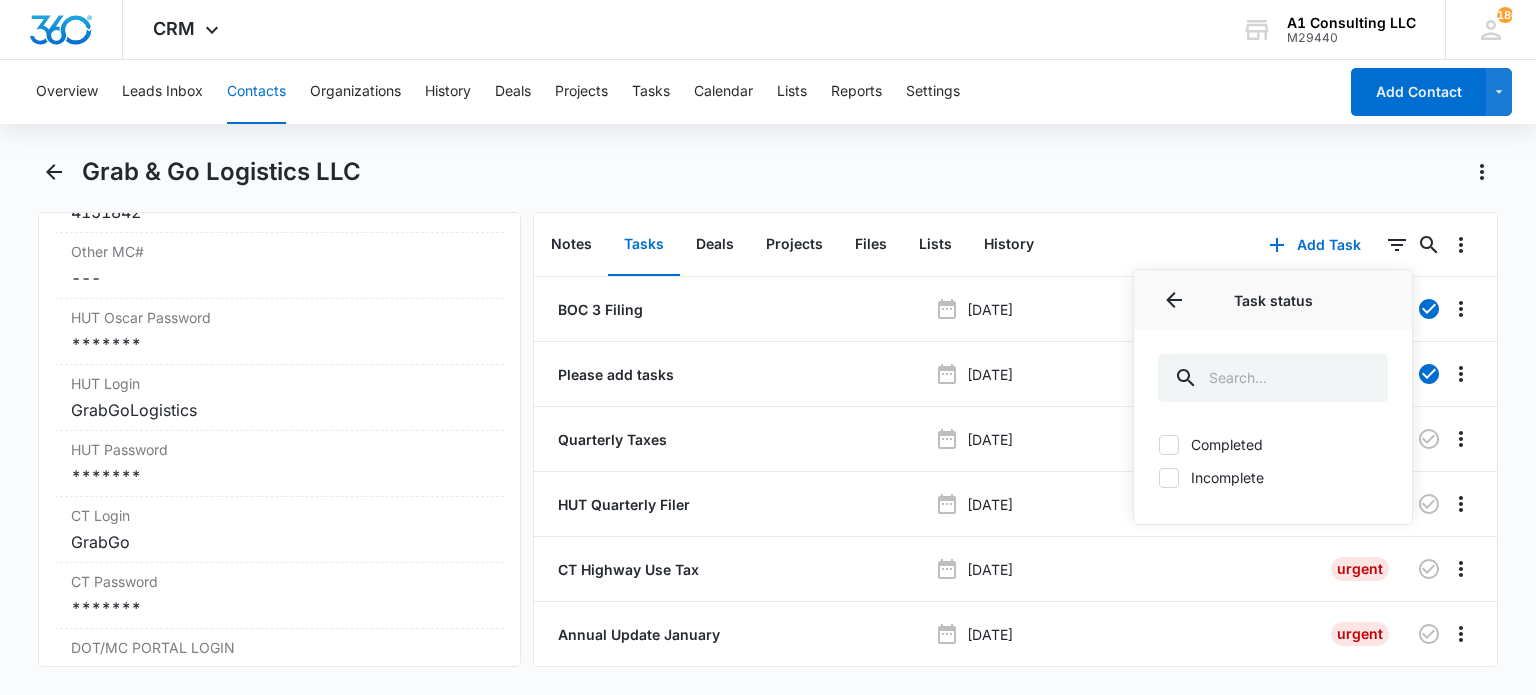 click on "Incomplete" at bounding box center (1273, 477) 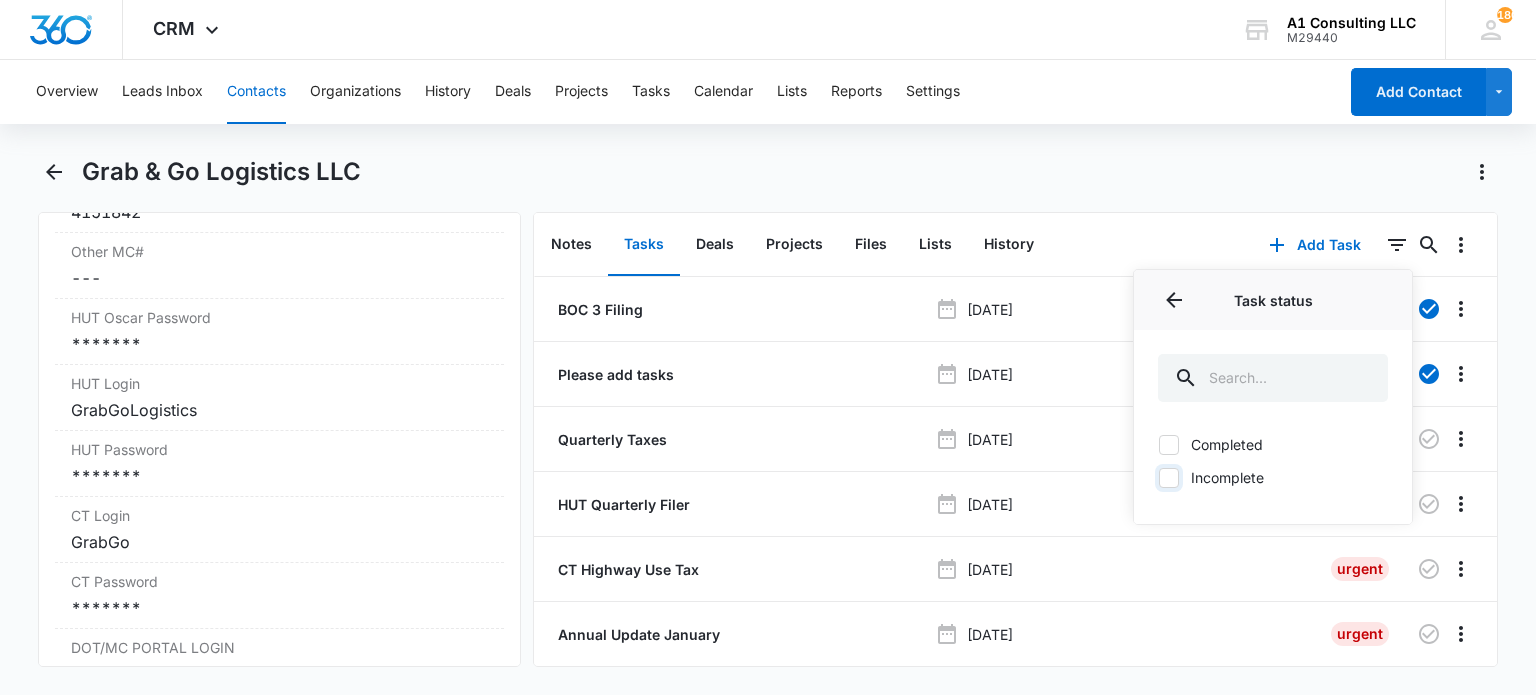click on "Incomplete" at bounding box center (1158, 477) 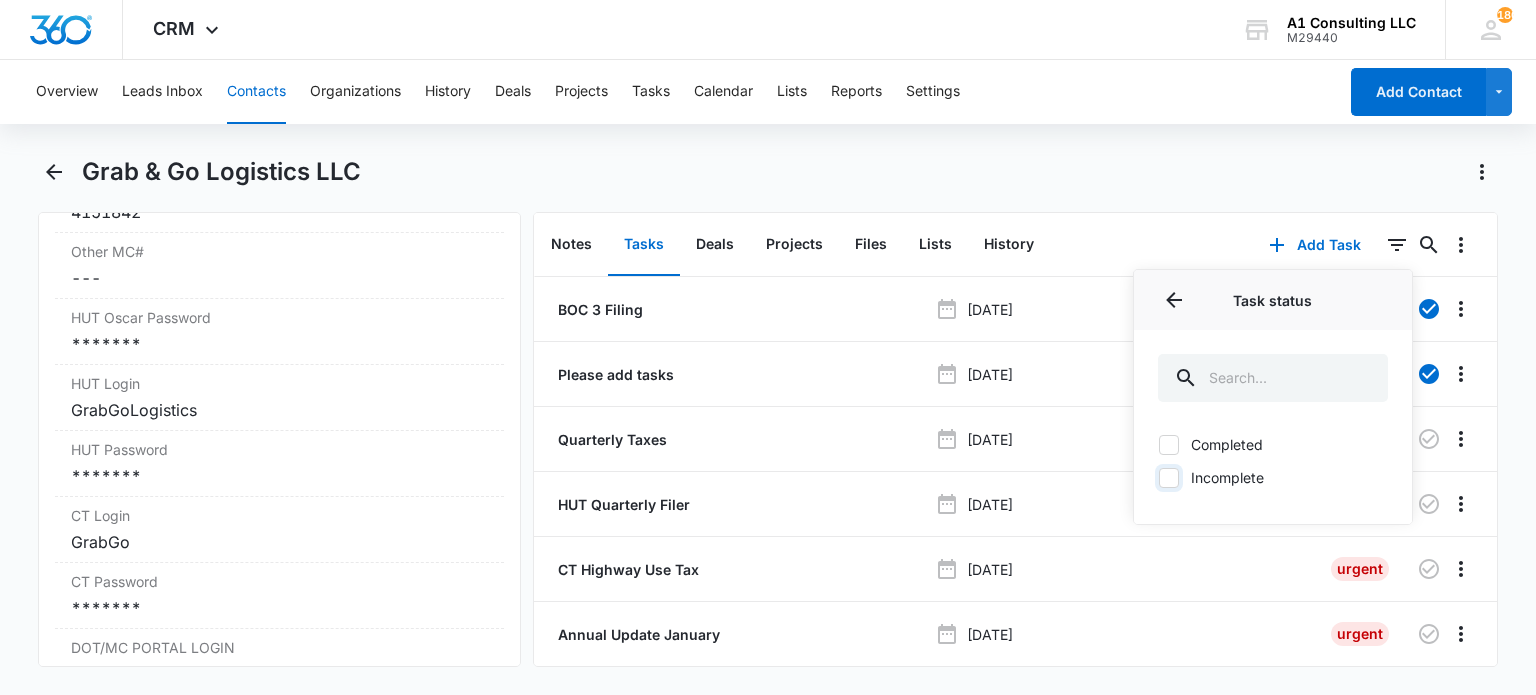 checkbox on "true" 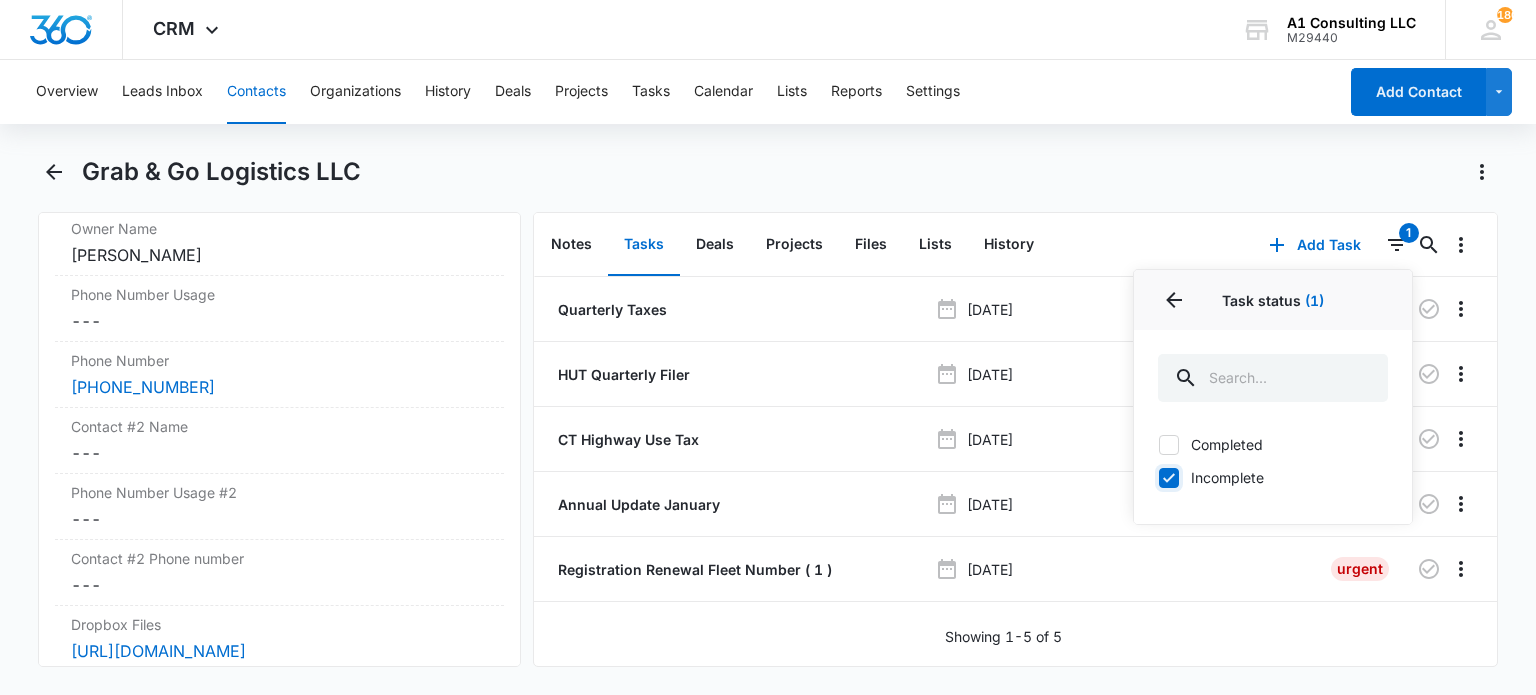 scroll, scrollTop: 1660, scrollLeft: 0, axis: vertical 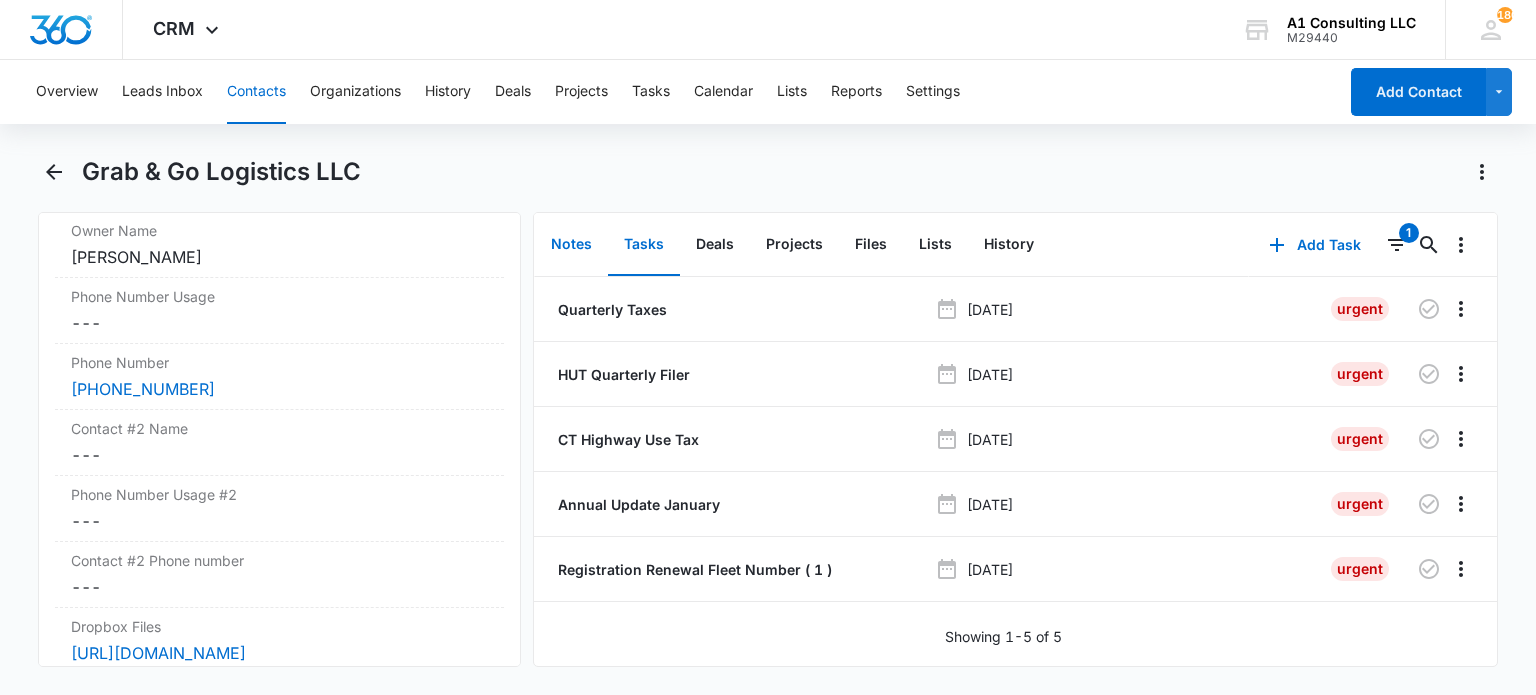 click on "Notes" at bounding box center [571, 245] 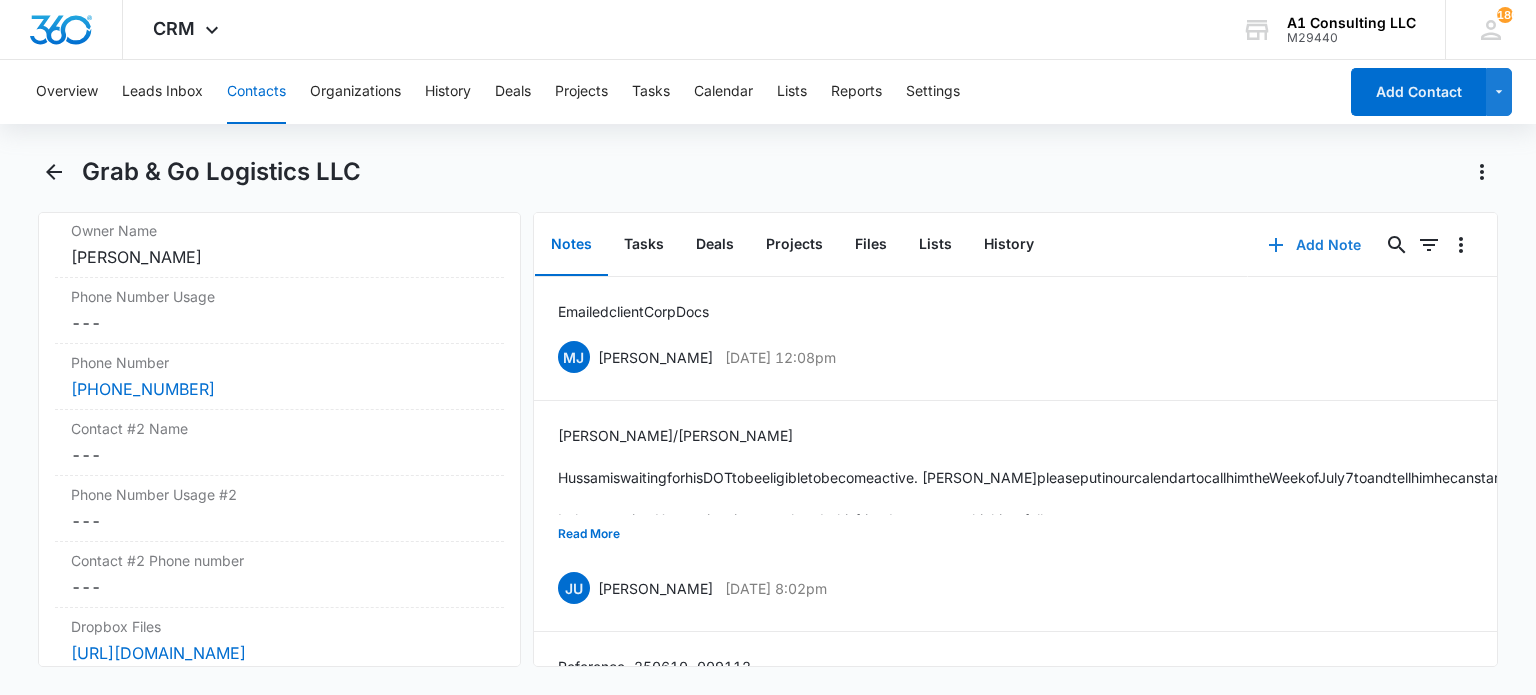 click on "Add Note" at bounding box center (1314, 245) 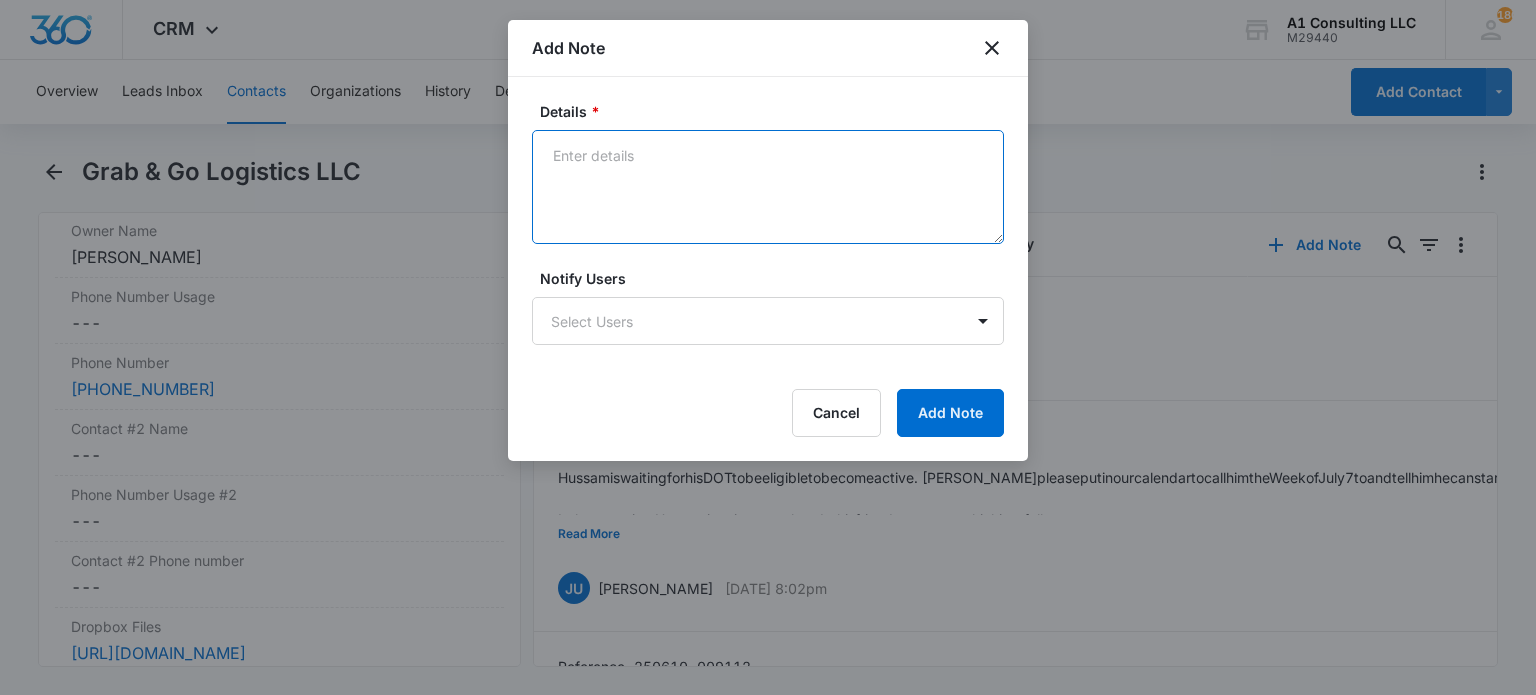click on "Details *" at bounding box center (768, 187) 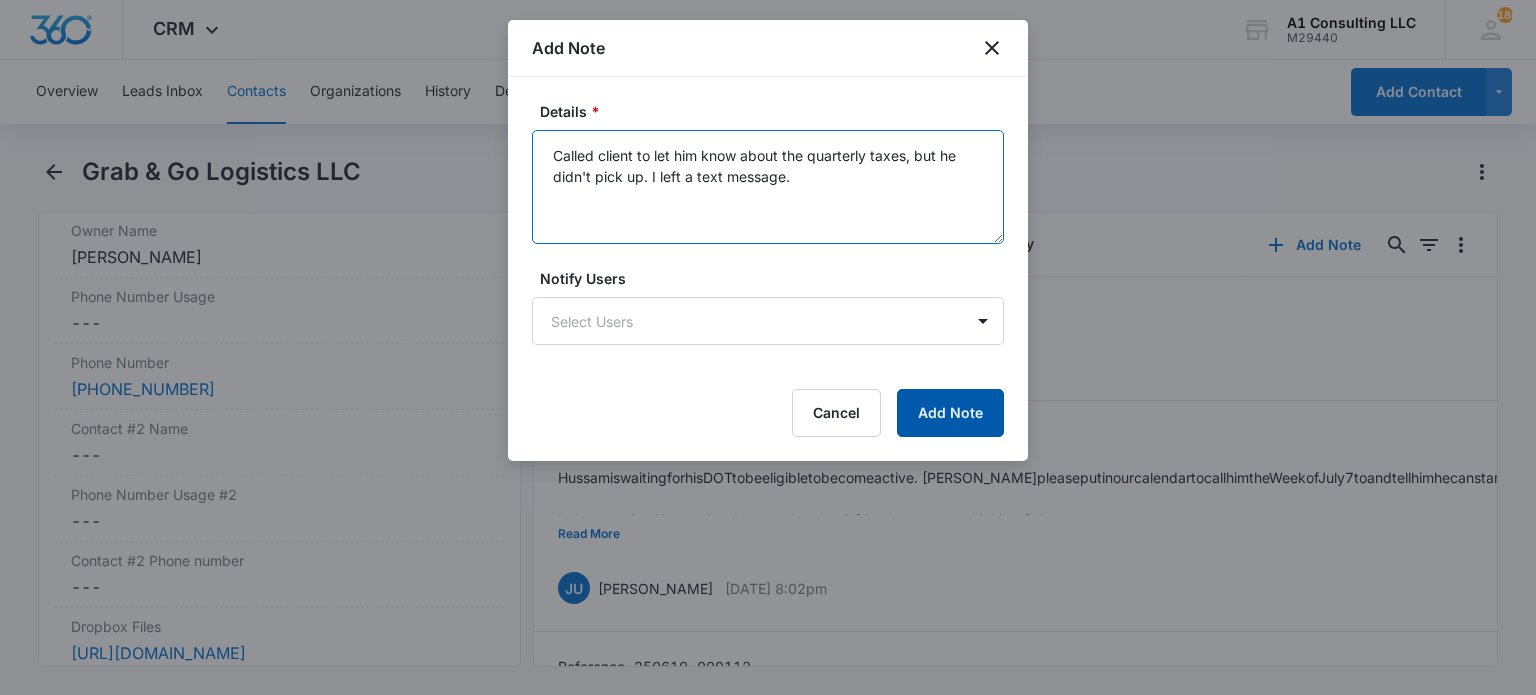 type on "Called client to let him know about the quarterly taxes, but he didn't pick up. I left a text message." 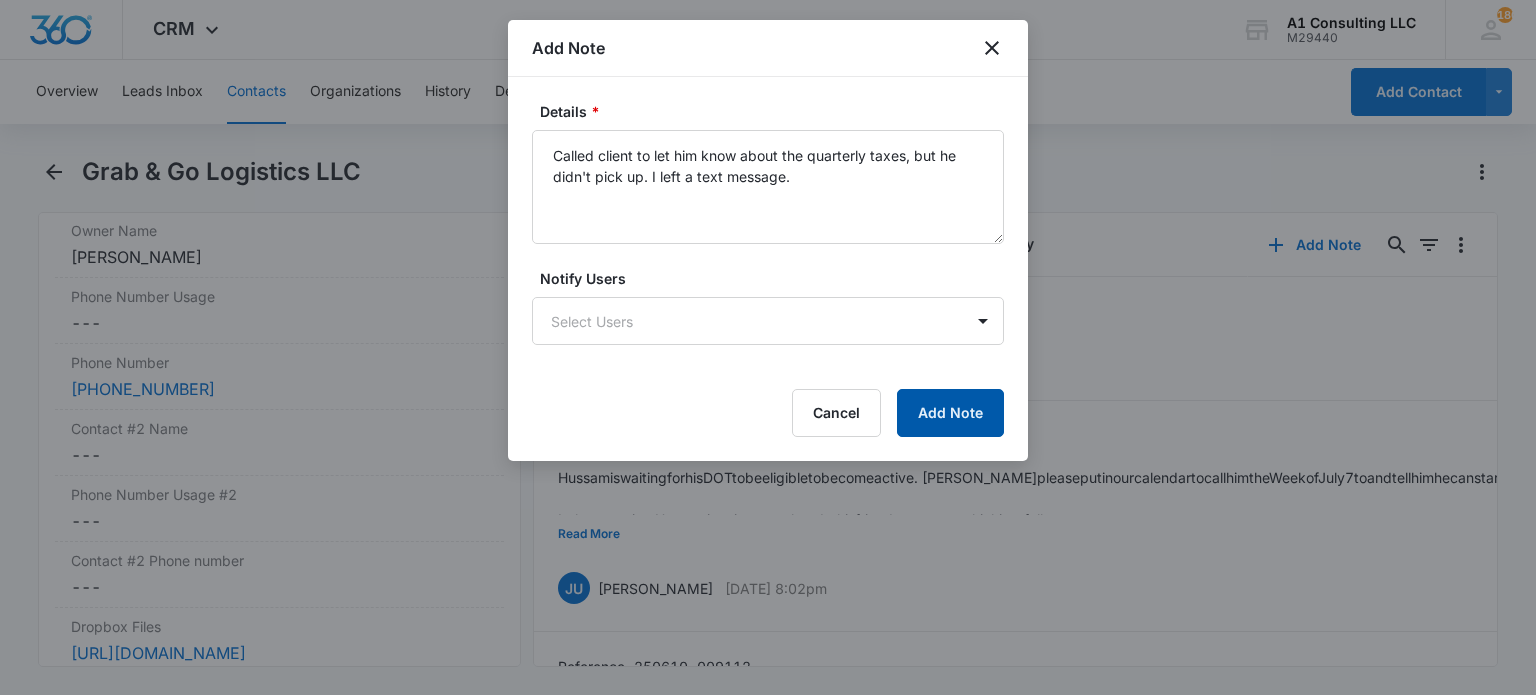 click on "Add Note" at bounding box center [950, 413] 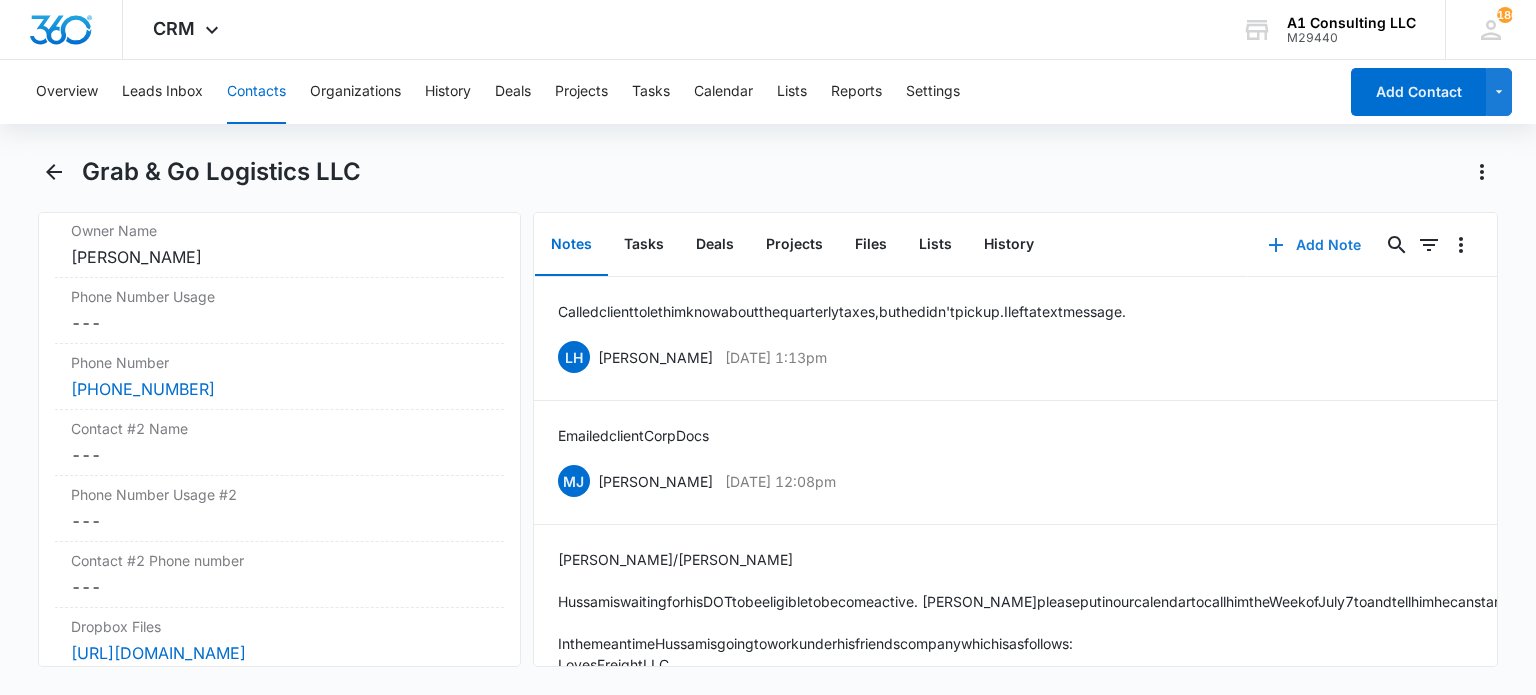 type 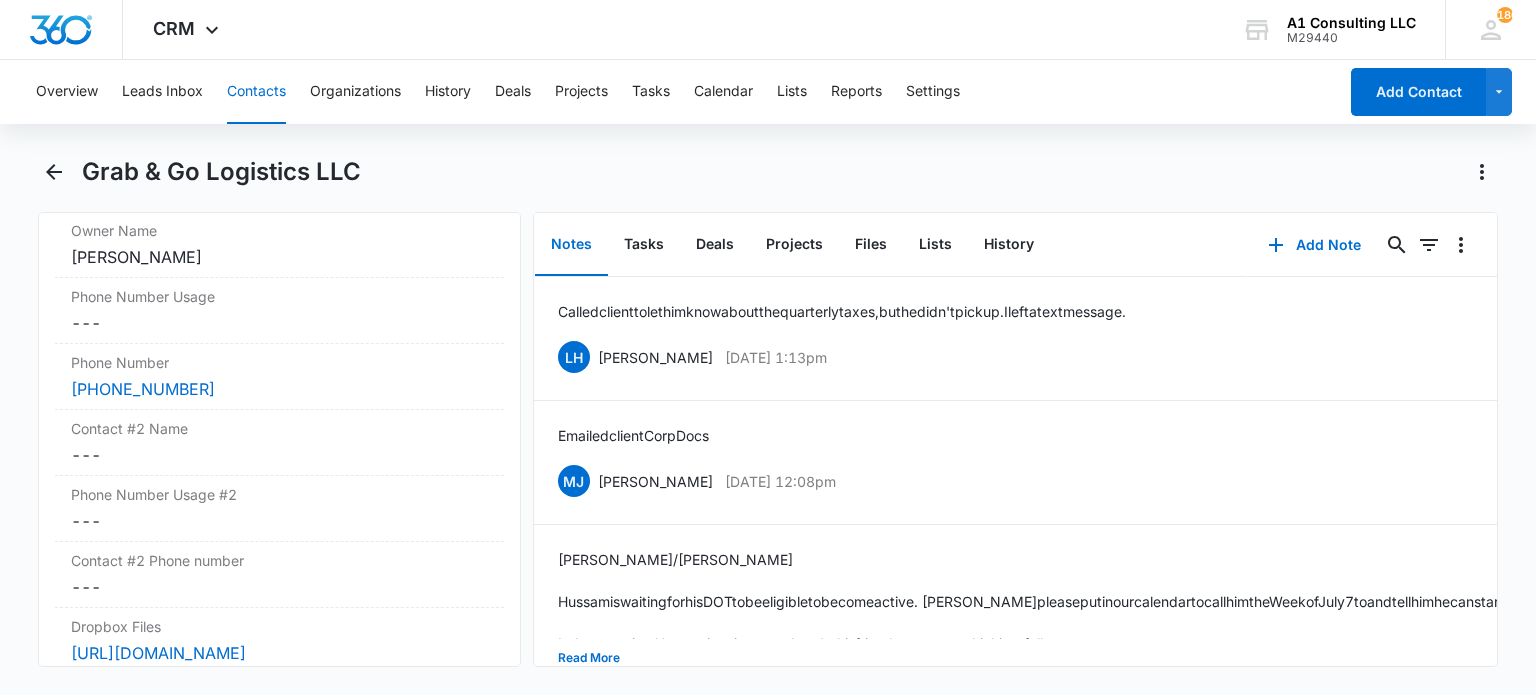 click on "Contacts" at bounding box center [256, 92] 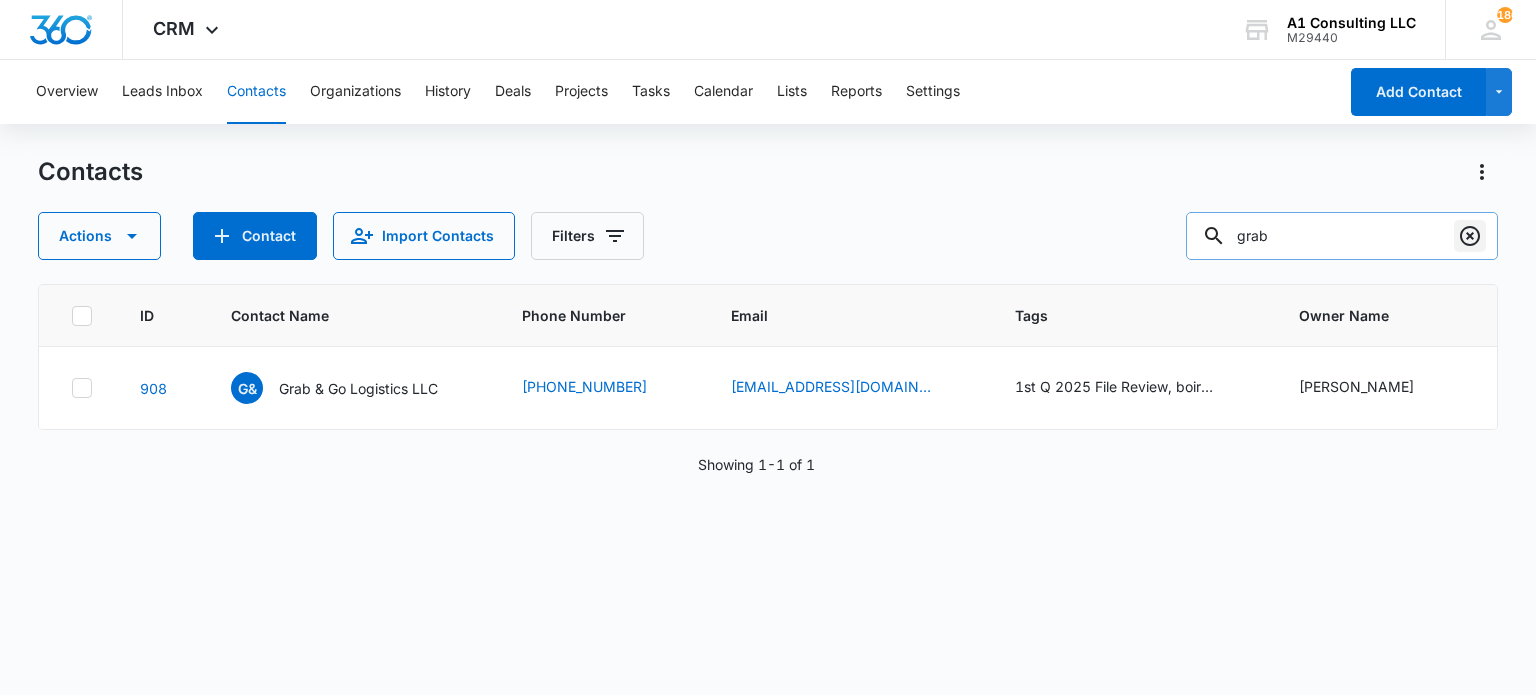 click at bounding box center [1470, 236] 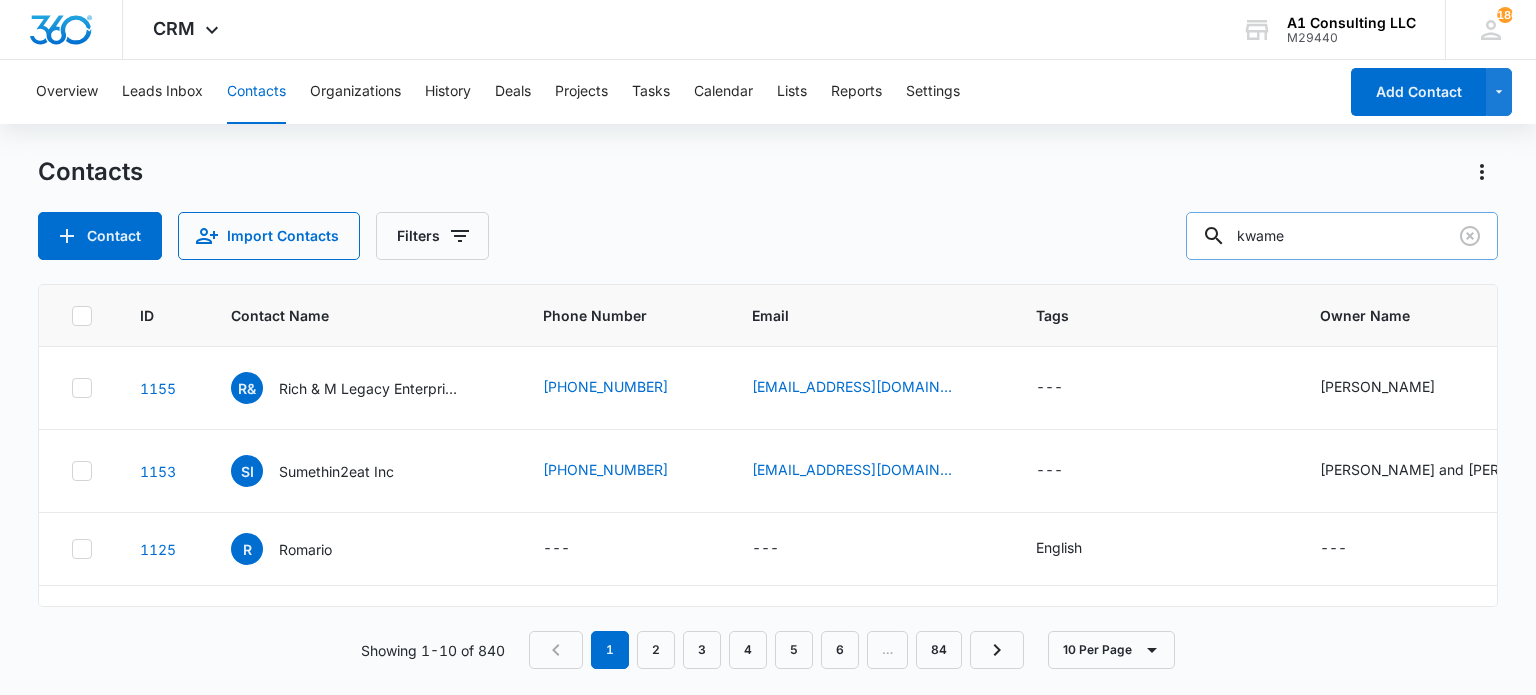 type on "kwame" 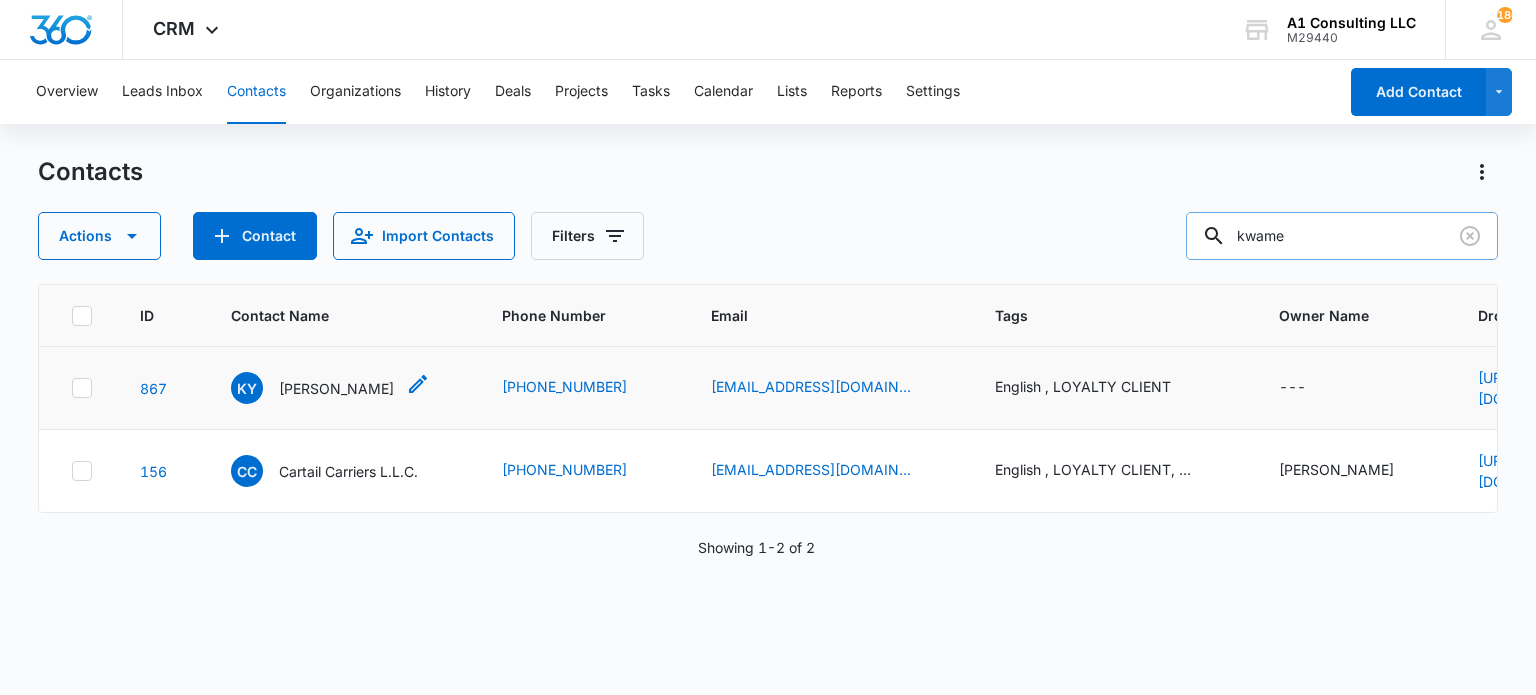 click on "[PERSON_NAME]" at bounding box center (336, 388) 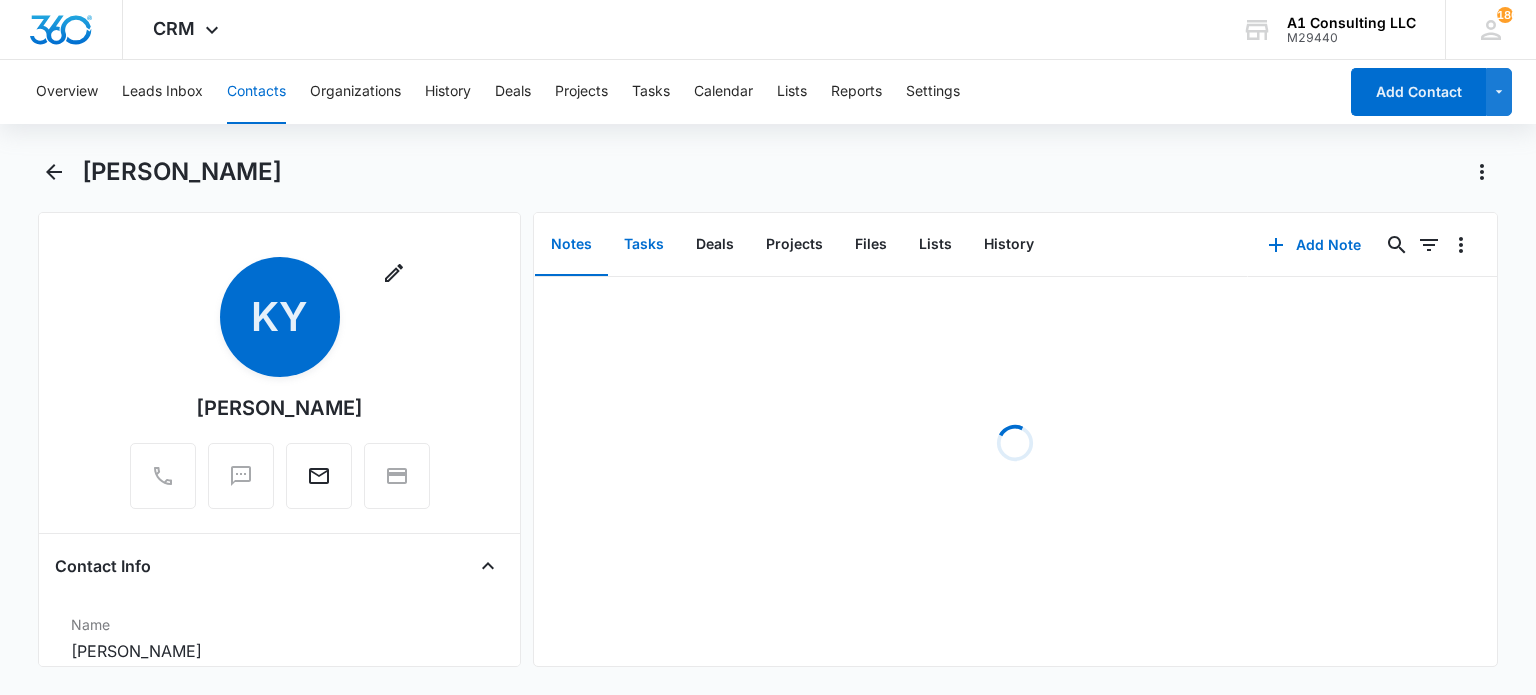 click on "Tasks" at bounding box center [644, 245] 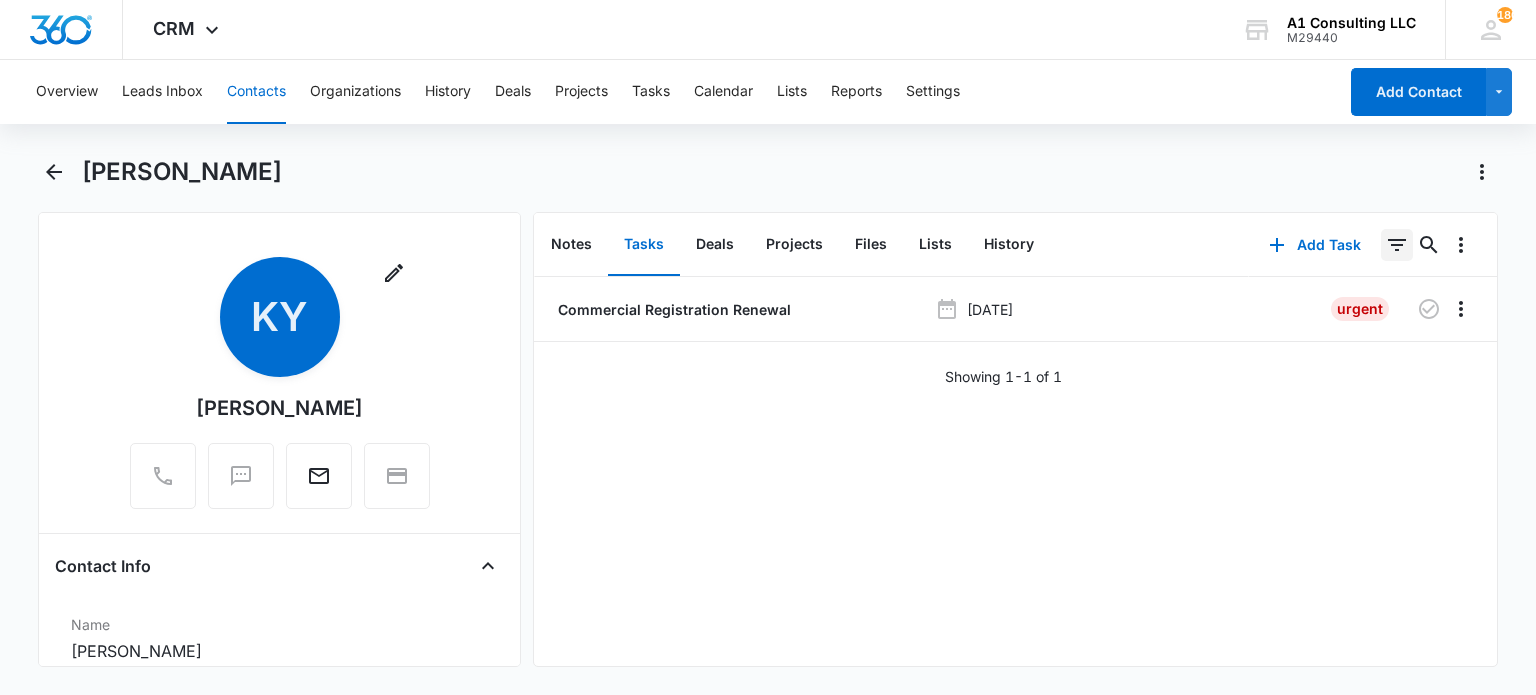 click 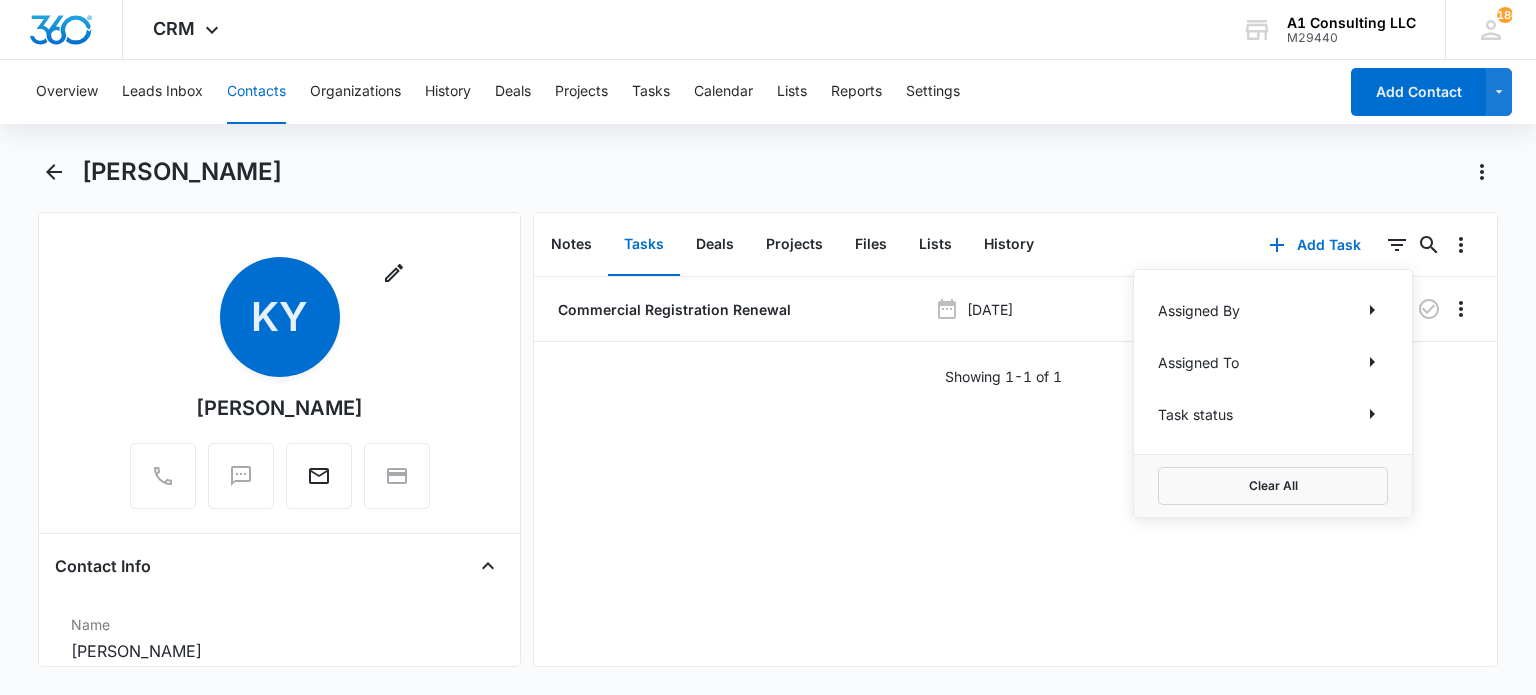 click on "[PERSON_NAME]" at bounding box center (767, 184) 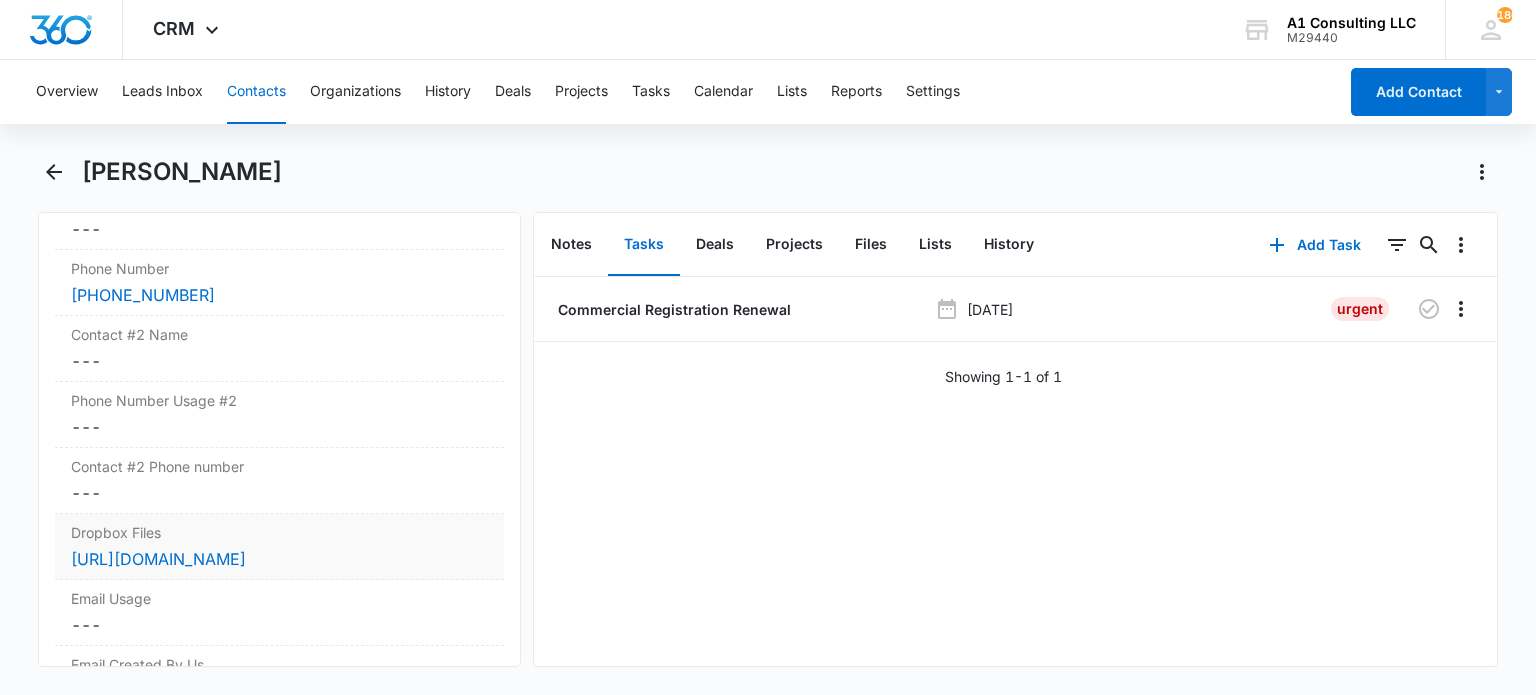 scroll, scrollTop: 1690, scrollLeft: 0, axis: vertical 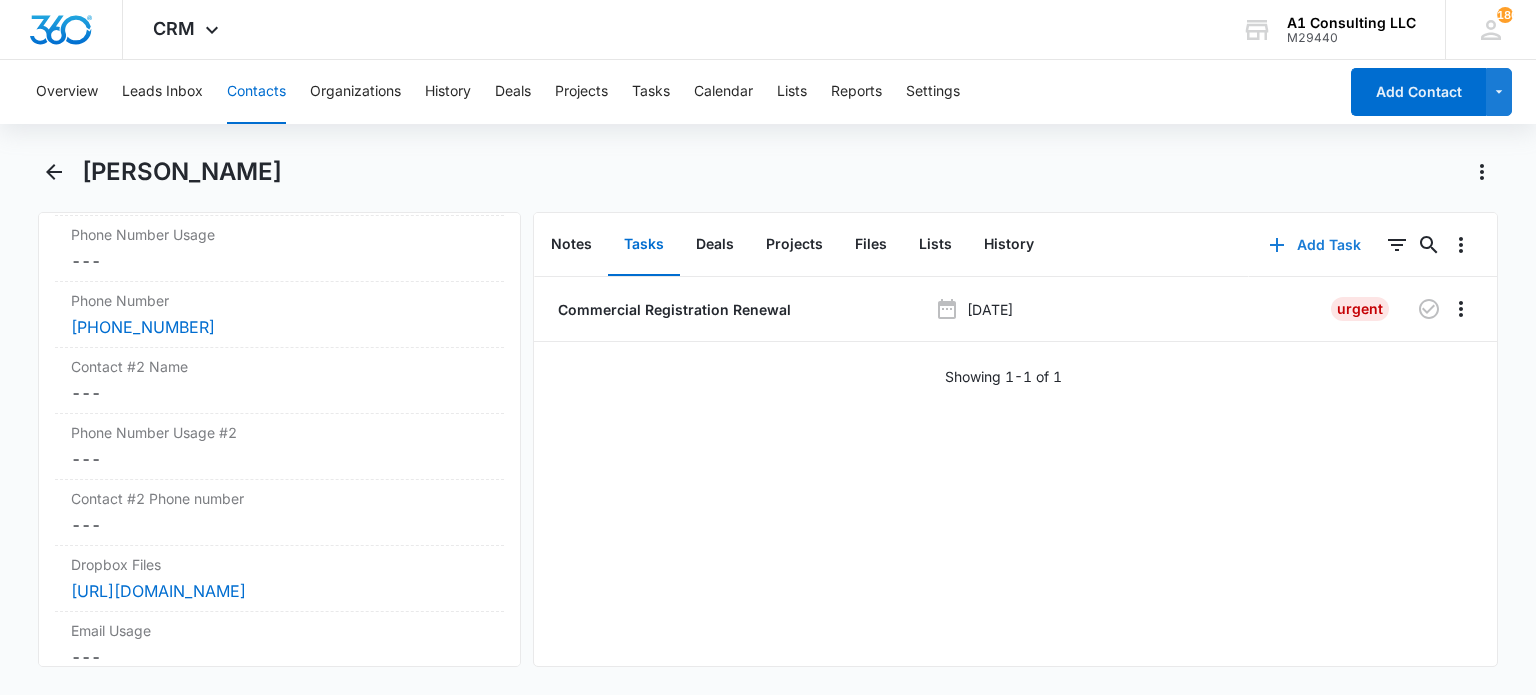 click on "Add Task" at bounding box center [1315, 245] 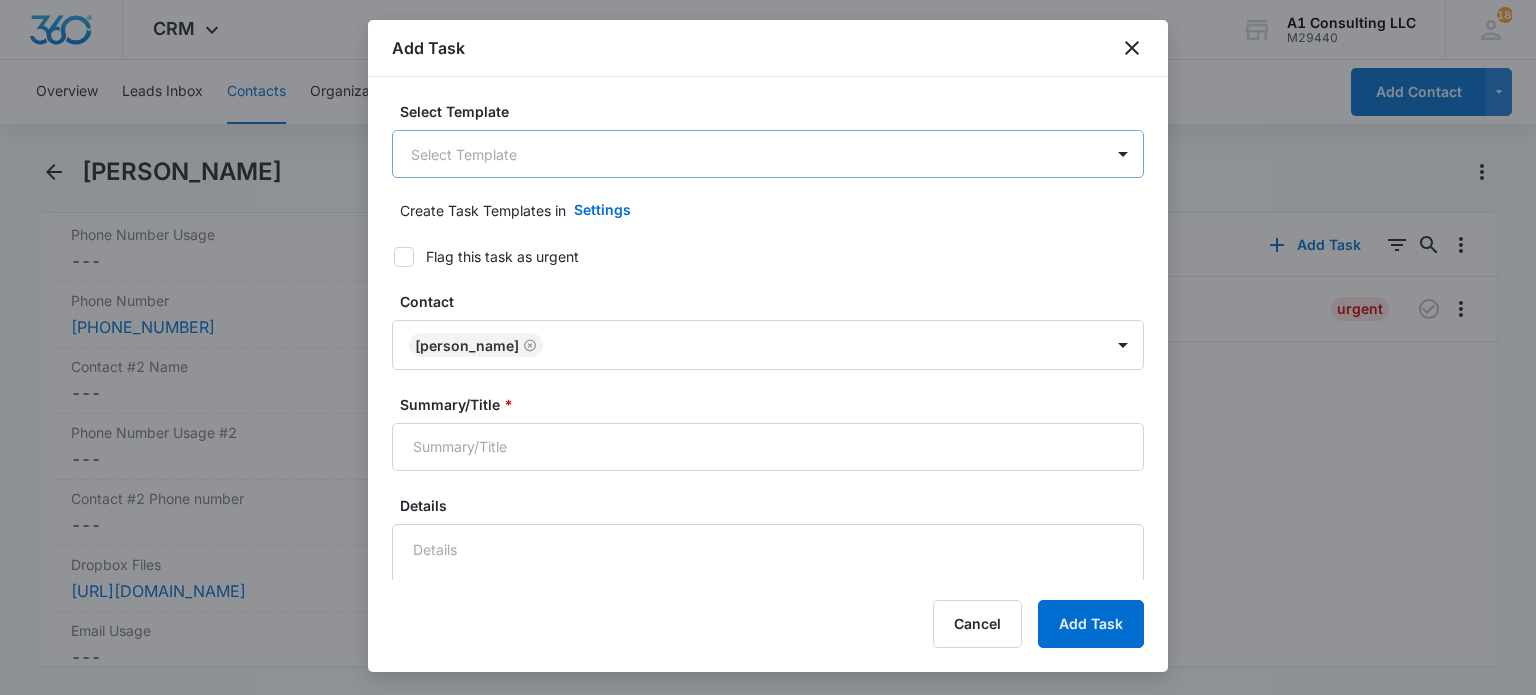 click on "CRM Apps Websites Forms CRM Email Social Content Ads Intelligence Files Brand Settings A1 Consulting LLC M29440 Your Accounts View All 180 LH Laura Henry laura@a1consultingfirm.com My Profile 180 Notifications Support Logout Terms & Conditions   •   Privacy Policy Overview Leads Inbox Contacts Organizations History Deals Projects Tasks Calendar Lists Reports Settings Add Contact Kwame Yeboah Remove KY Kwame Yeboah Contact Info Name Cancel Save Changes Kwame Yeboah Phone Cancel Save Changes --- Email Cancel Save Changes oskaniyeboaa@yahoo.com Organization Cancel Save Changes --- Address Cancel Save Changes 145 E 30th Street Paterson New Jersey 07512 USA Details Source Cancel Save Changes A1 Consulting  Contact Type Cancel Save Changes None Contact Status Cancel Save Changes None Assigned To Cancel Save Changes Zakiya Page, Randy Araujo, Michelle Jackson, Arisa Sawyer, Jeannette Uribe, Rosemary Uribe, Yearly Tasks, Yulainy Linares, Quarterly Taxes, Laura Henry, Israel Moreno Tags Cancel Save Changes Cancel" at bounding box center (768, 347) 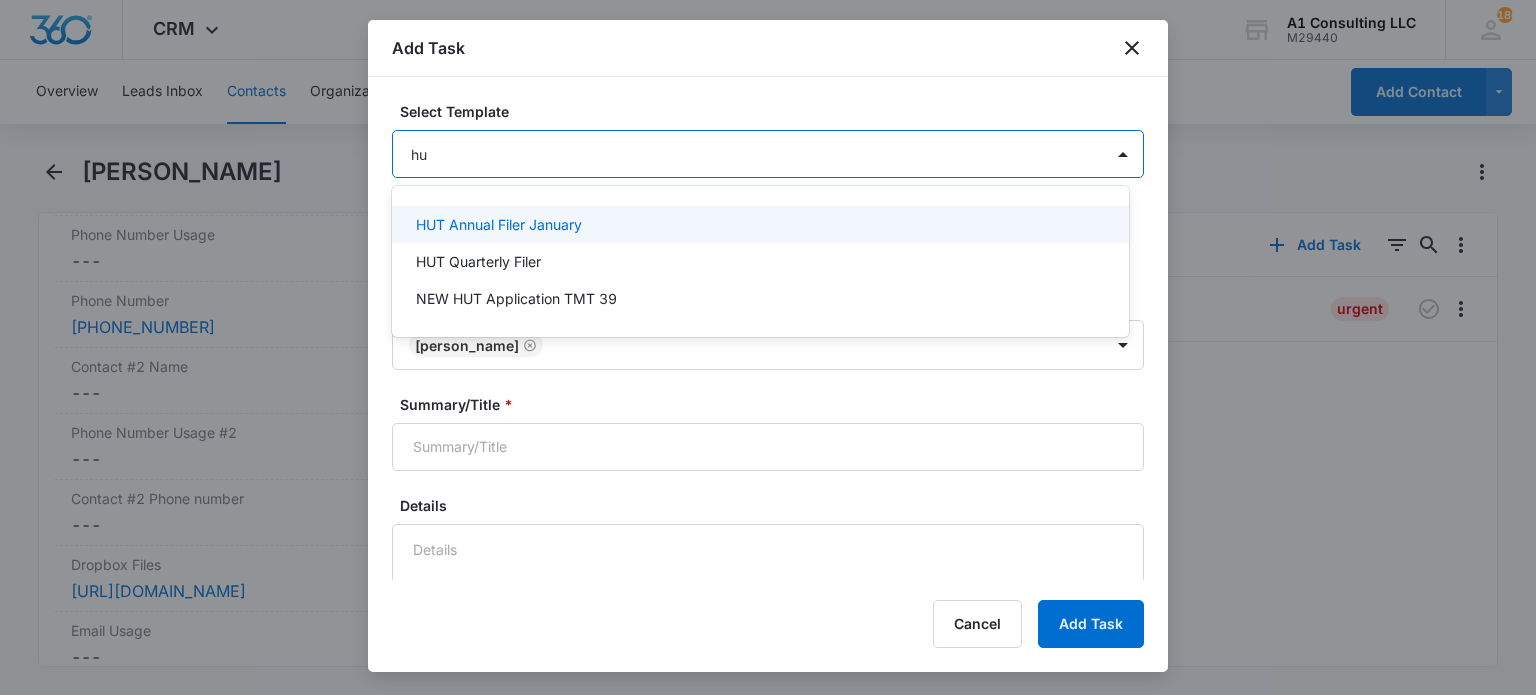 type on "hut" 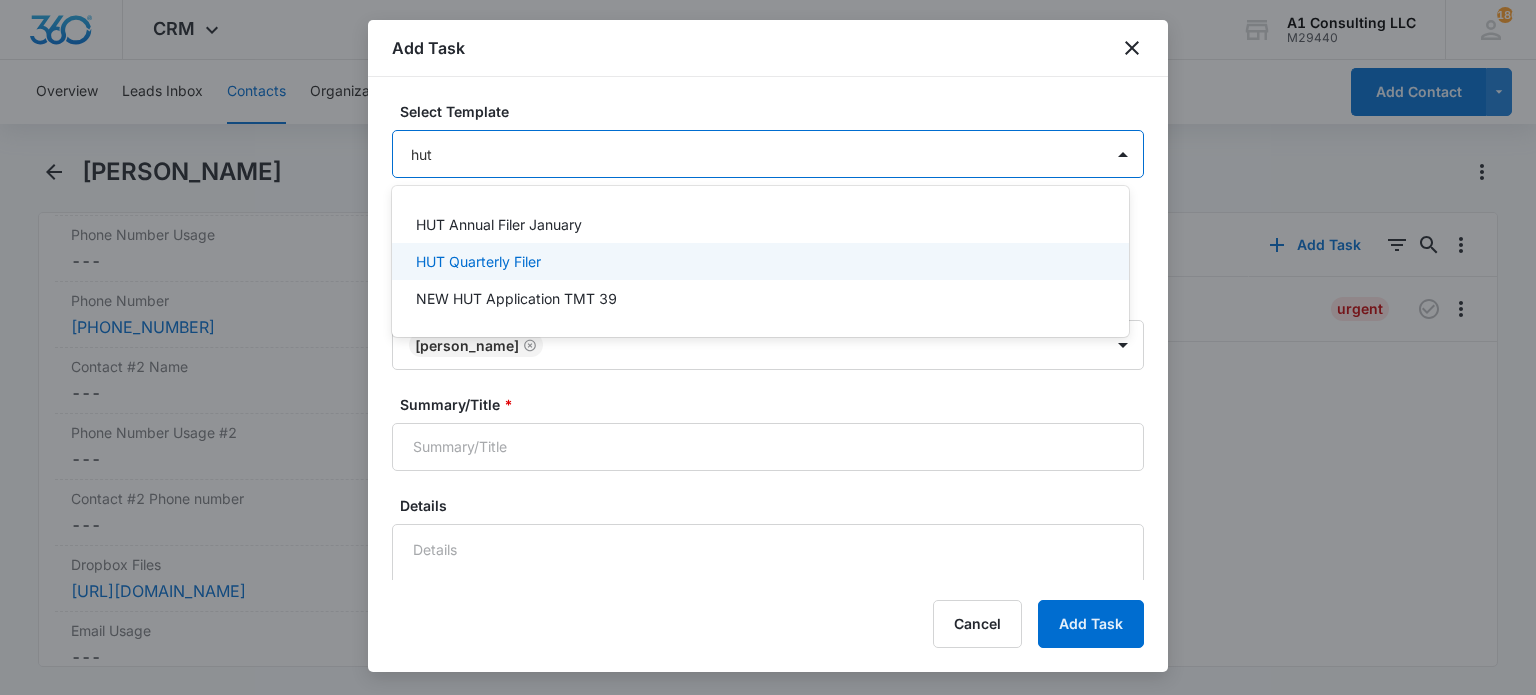 click on "HUT Quarterly Filer" at bounding box center (478, 261) 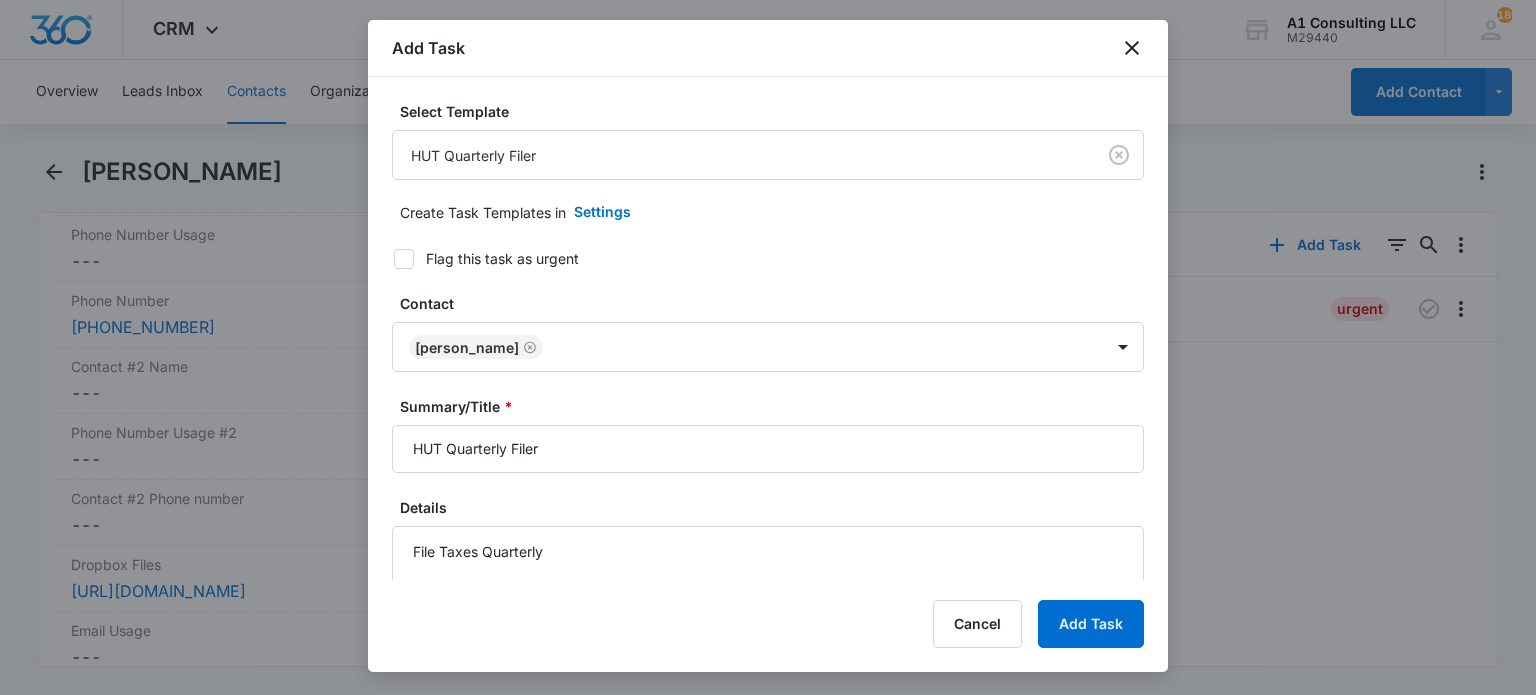 click on "Flag this task as urgent" at bounding box center [502, 258] 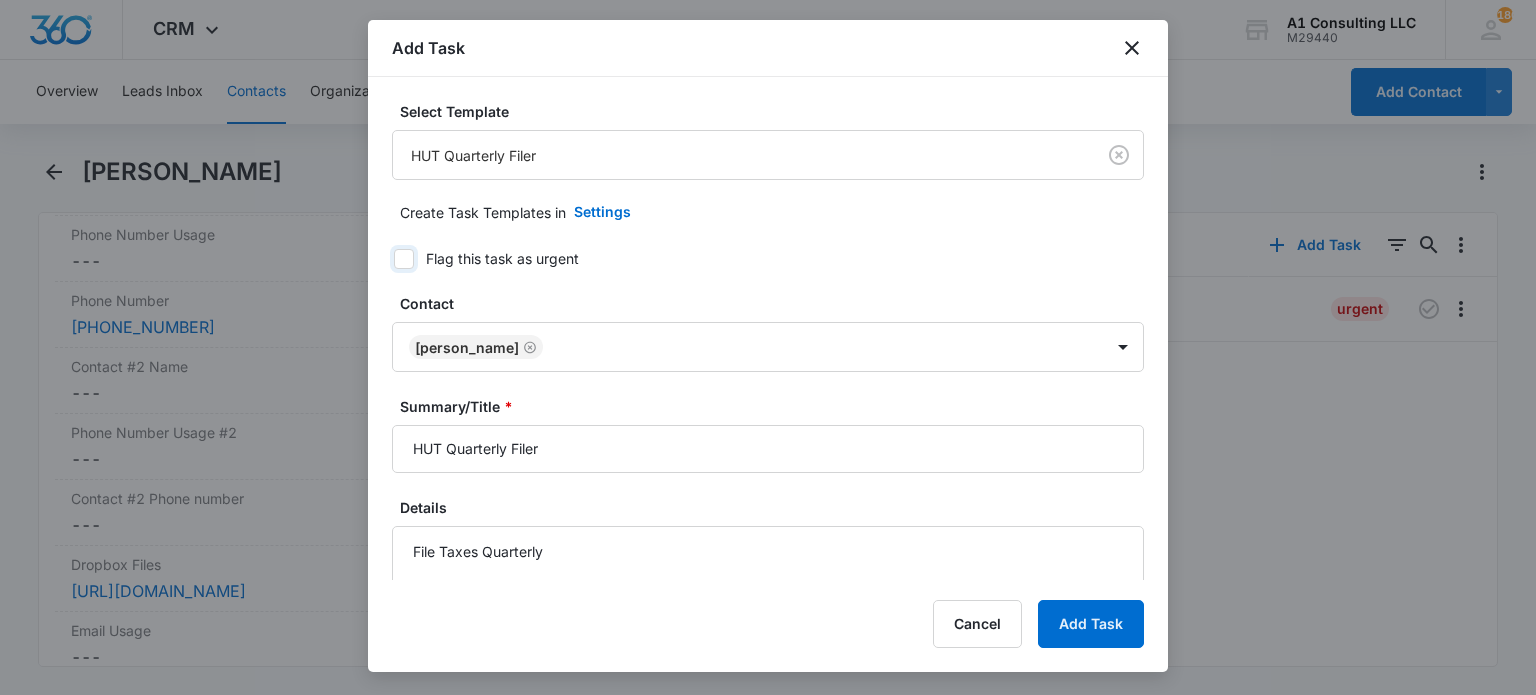 click on "Flag this task as urgent" at bounding box center (387, 259) 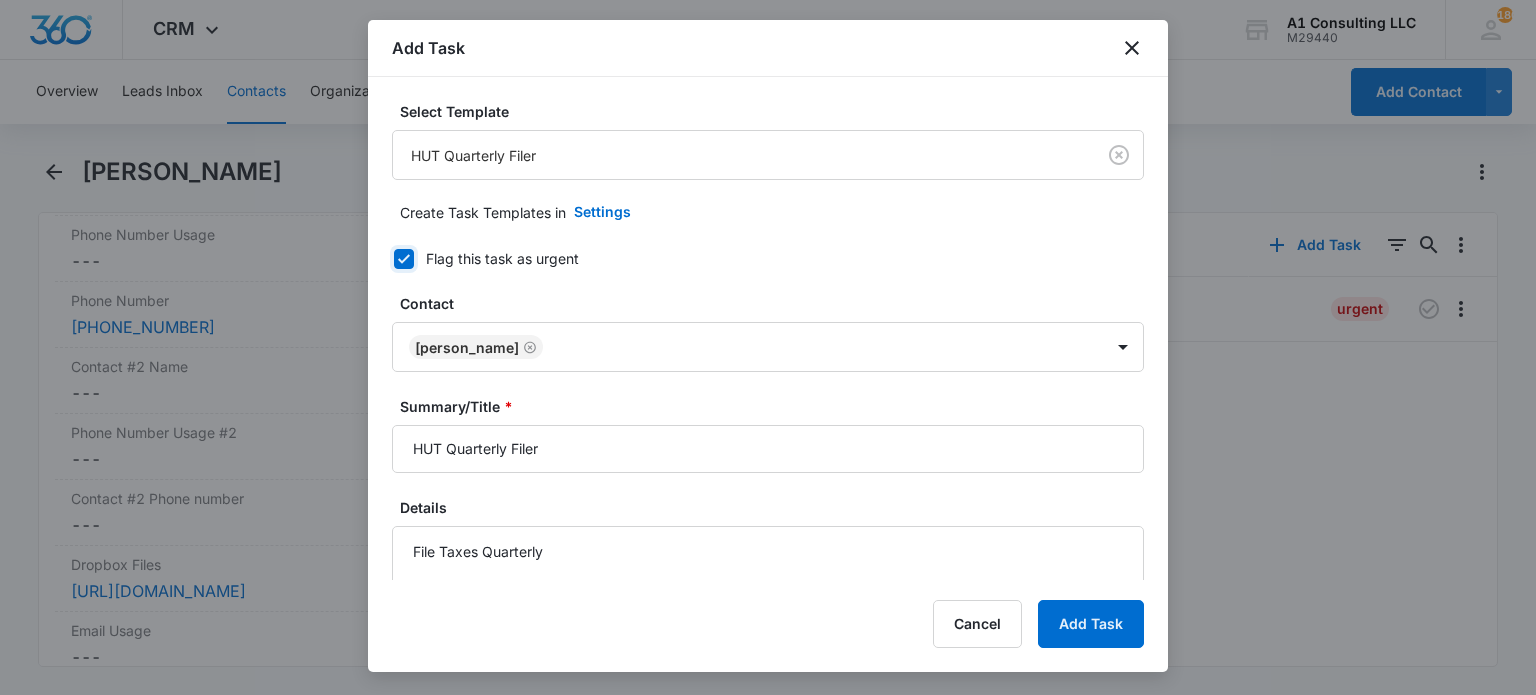 checkbox on "true" 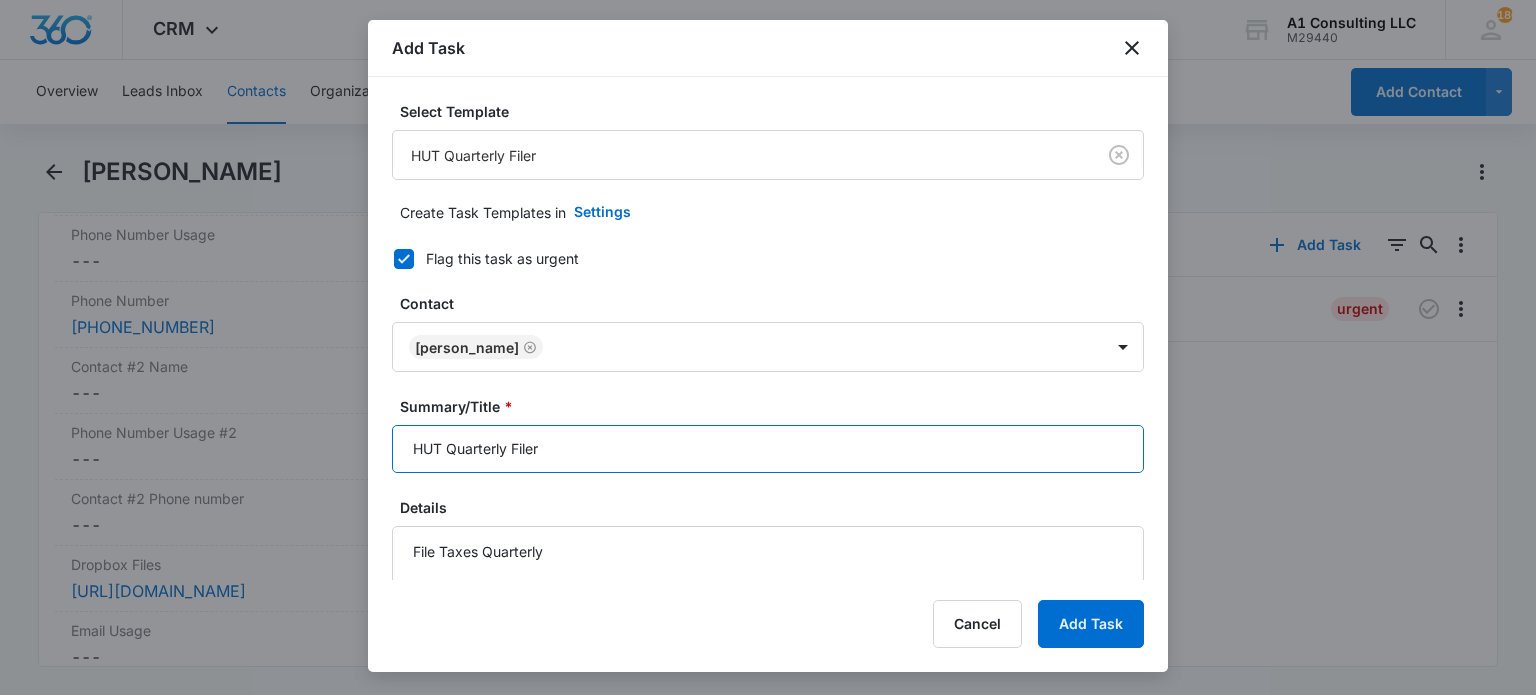 click on "HUT Quarterly Filer" at bounding box center [768, 449] 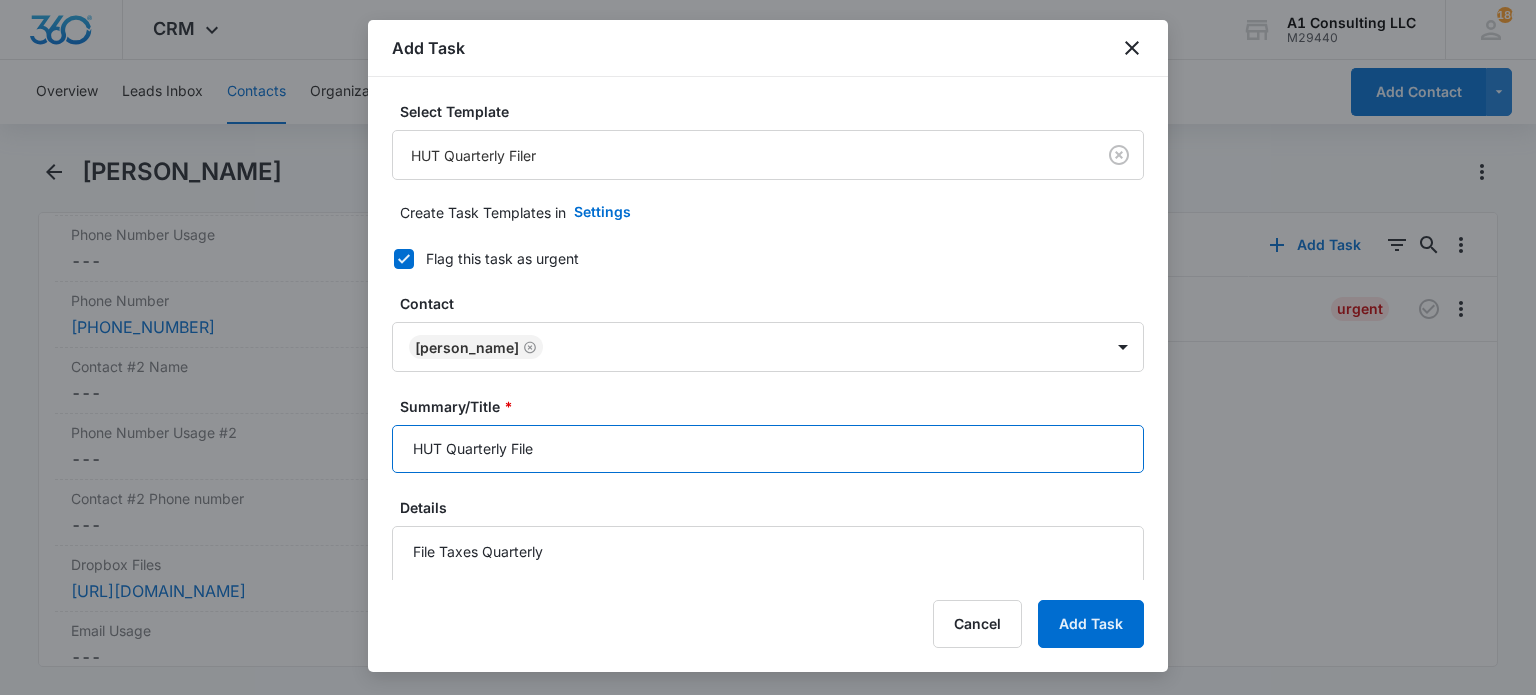 type on "HUT Quarterly Filer" 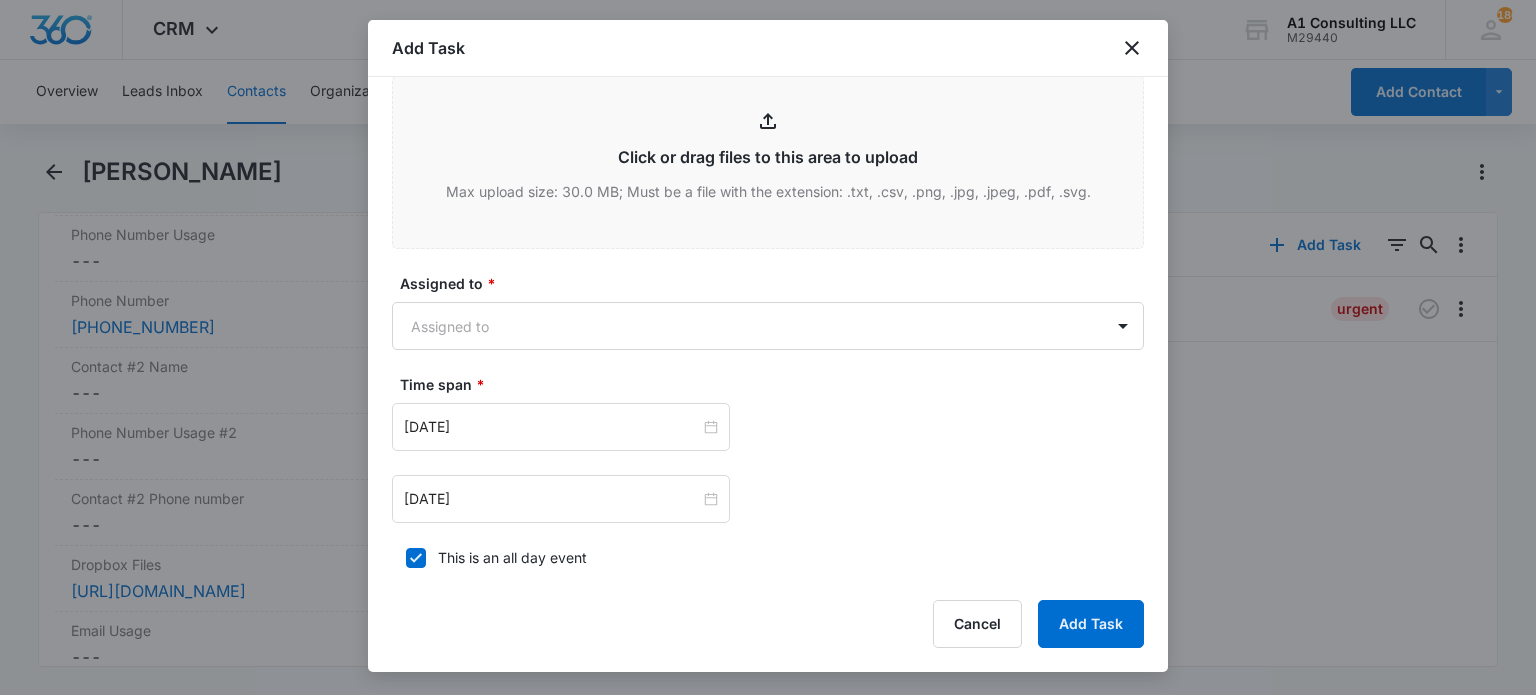 scroll, scrollTop: 1032, scrollLeft: 0, axis: vertical 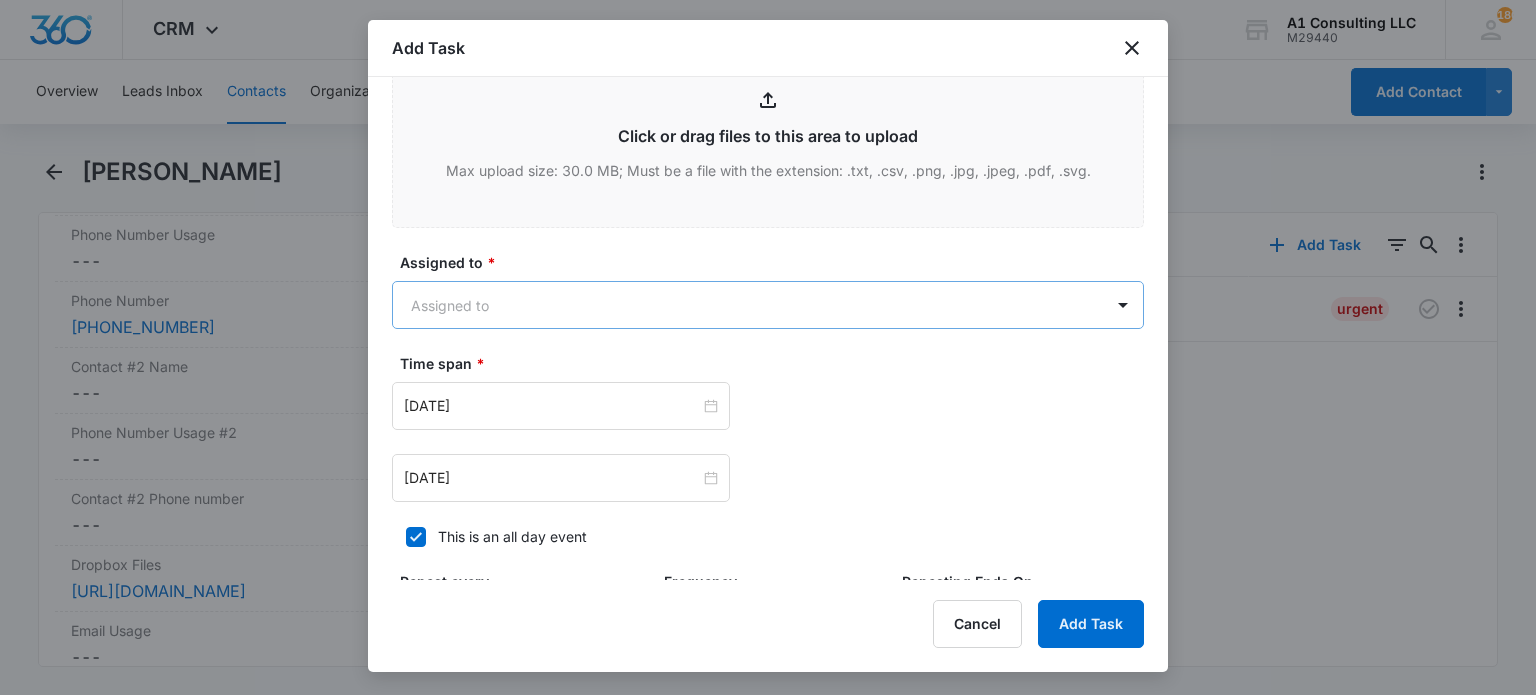 click on "CRM Apps Websites Forms CRM Email Social Content Ads Intelligence Files Brand Settings A1 Consulting LLC M29440 Your Accounts View All 180 LH Laura Henry laura@a1consultingfirm.com My Profile 180 Notifications Support Logout Terms & Conditions   •   Privacy Policy Overview Leads Inbox Contacts Organizations History Deals Projects Tasks Calendar Lists Reports Settings Add Contact Kwame Yeboah Remove KY Kwame Yeboah Contact Info Name Cancel Save Changes Kwame Yeboah Phone Cancel Save Changes --- Email Cancel Save Changes oskaniyeboaa@yahoo.com Organization Cancel Save Changes --- Address Cancel Save Changes 145 E 30th Street Paterson New Jersey 07512 USA Details Source Cancel Save Changes A1 Consulting  Contact Type Cancel Save Changes None Contact Status Cancel Save Changes None Assigned To Cancel Save Changes Zakiya Page, Randy Araujo, Michelle Jackson, Arisa Sawyer, Jeannette Uribe, Rosemary Uribe, Yearly Tasks, Yulainy Linares, Quarterly Taxes, Laura Henry, Israel Moreno Tags Cancel Save Changes Cancel" at bounding box center (768, 347) 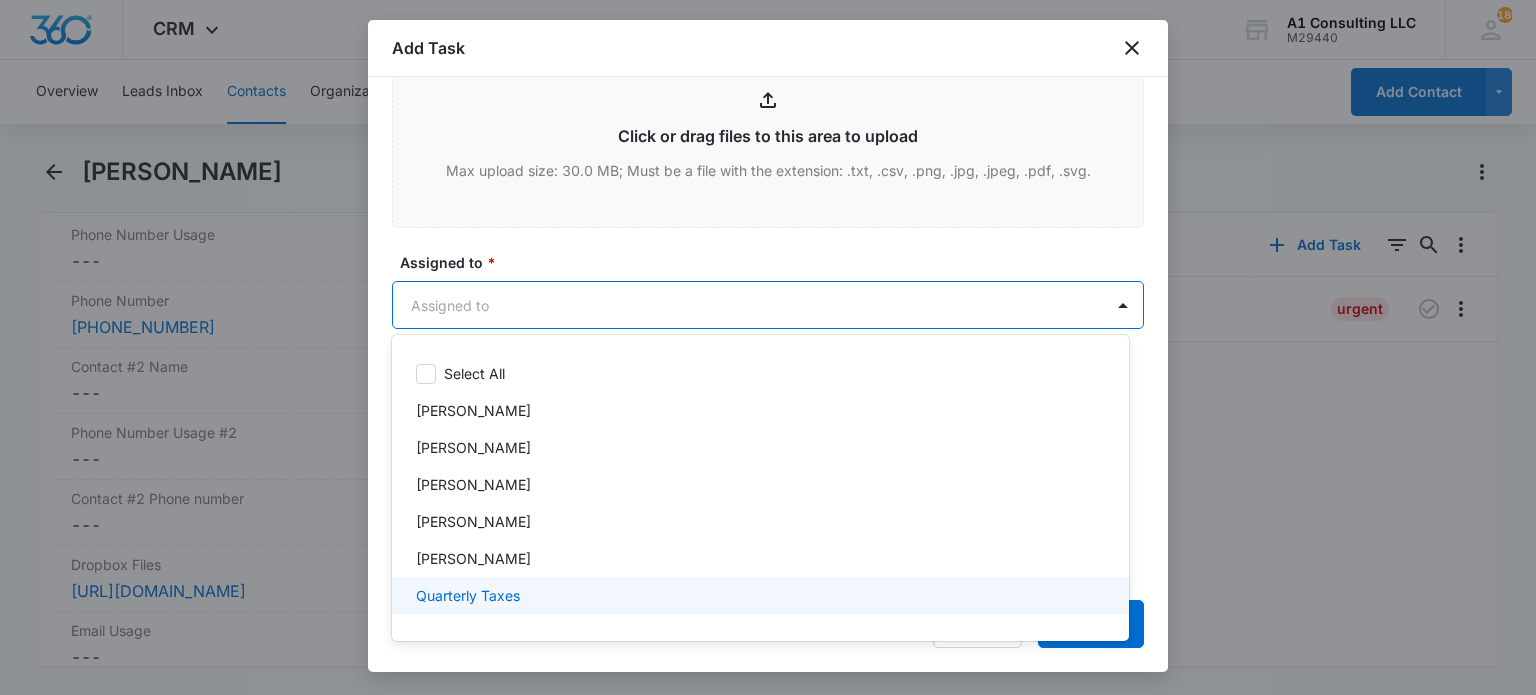 click on "Quarterly Taxes" at bounding box center (468, 595) 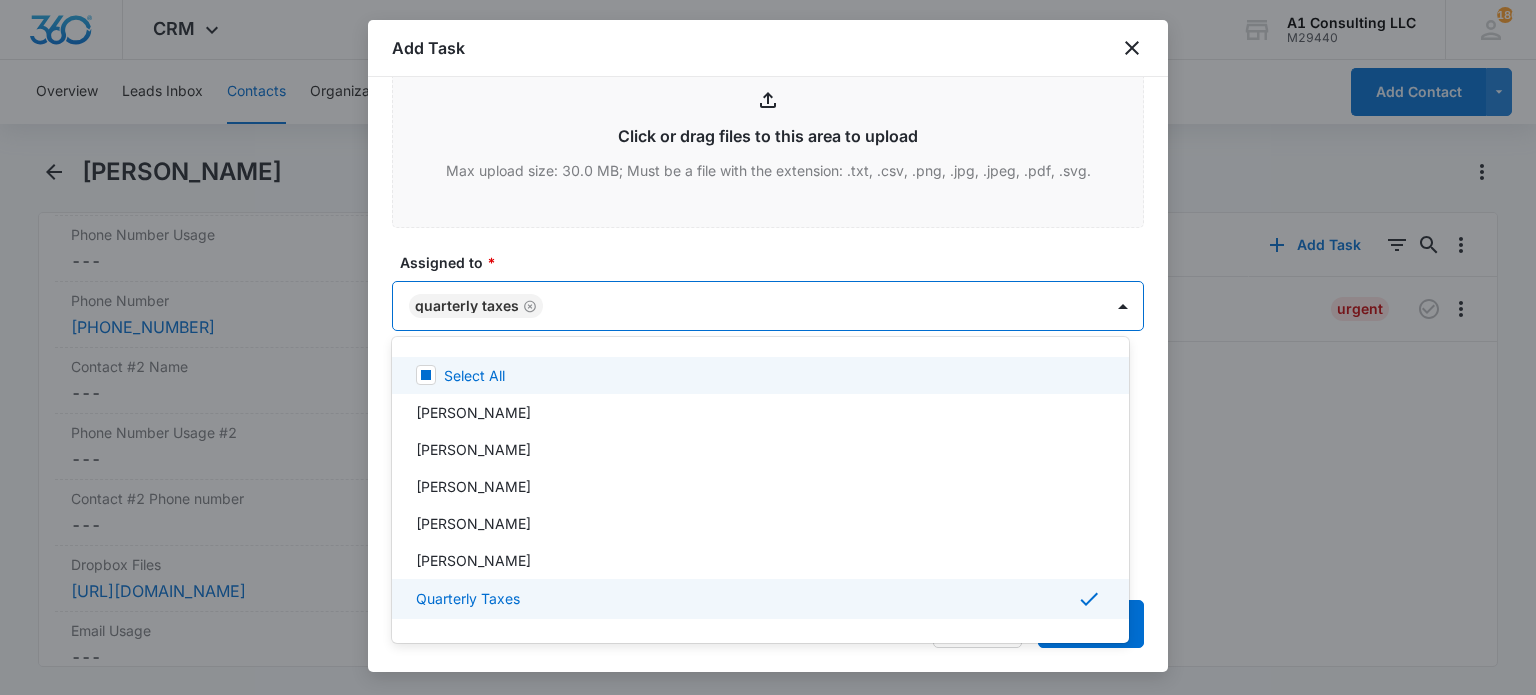 click at bounding box center [768, 347] 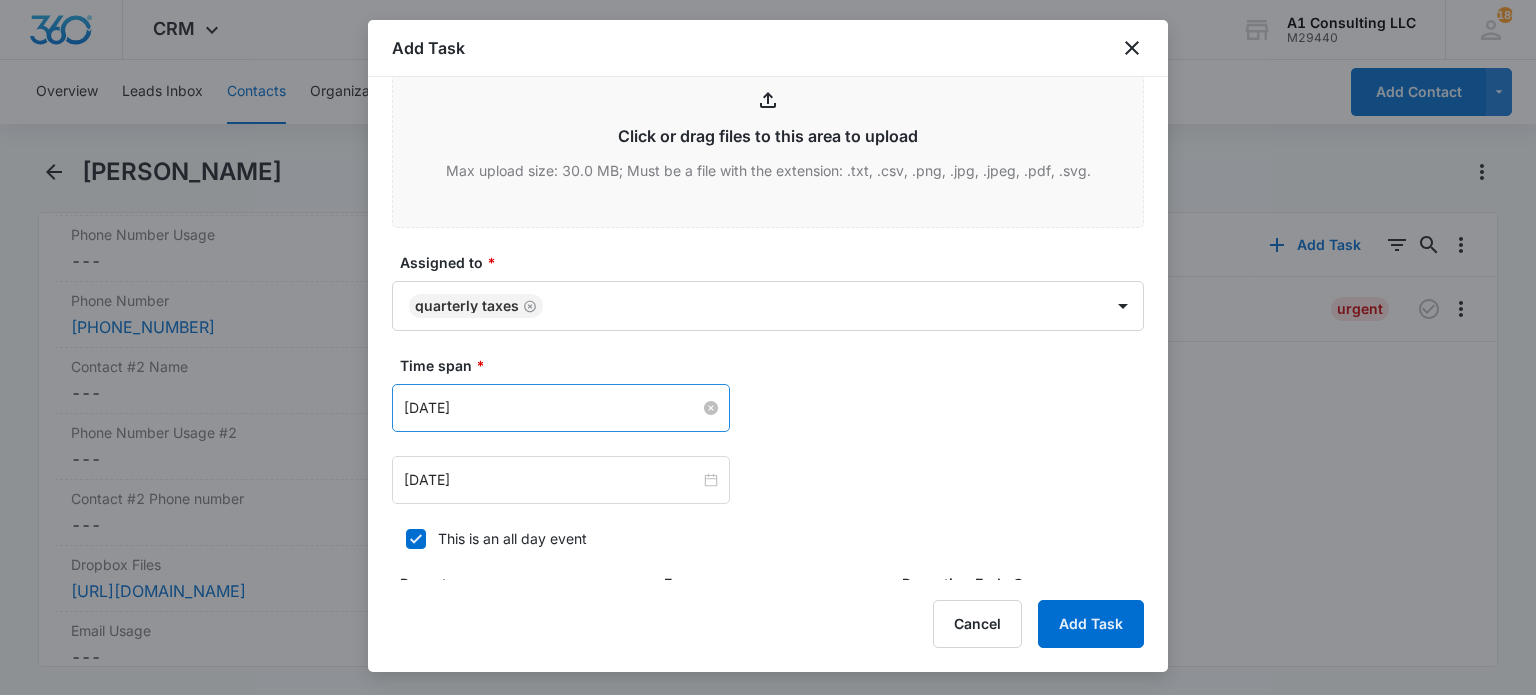 click on "Apr 25, 2022" at bounding box center (552, 408) 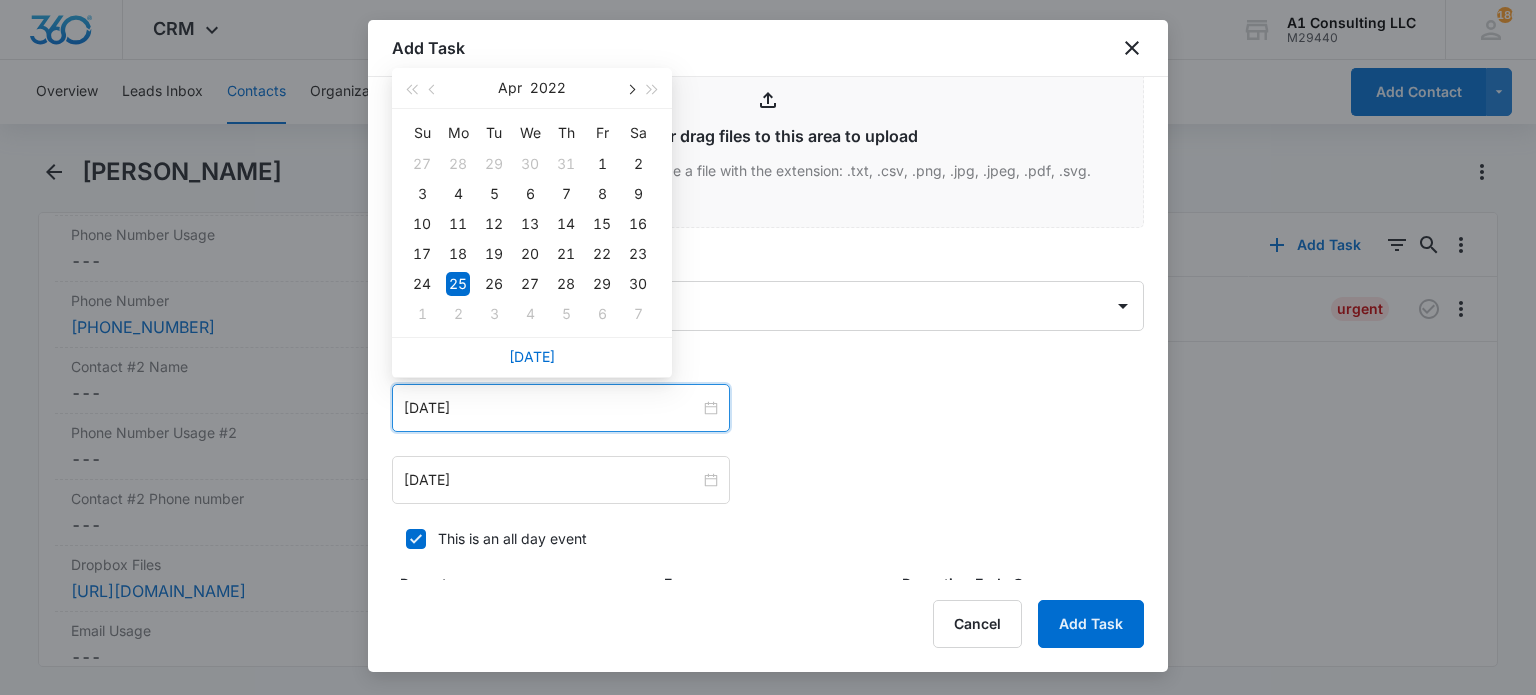 click at bounding box center (630, 90) 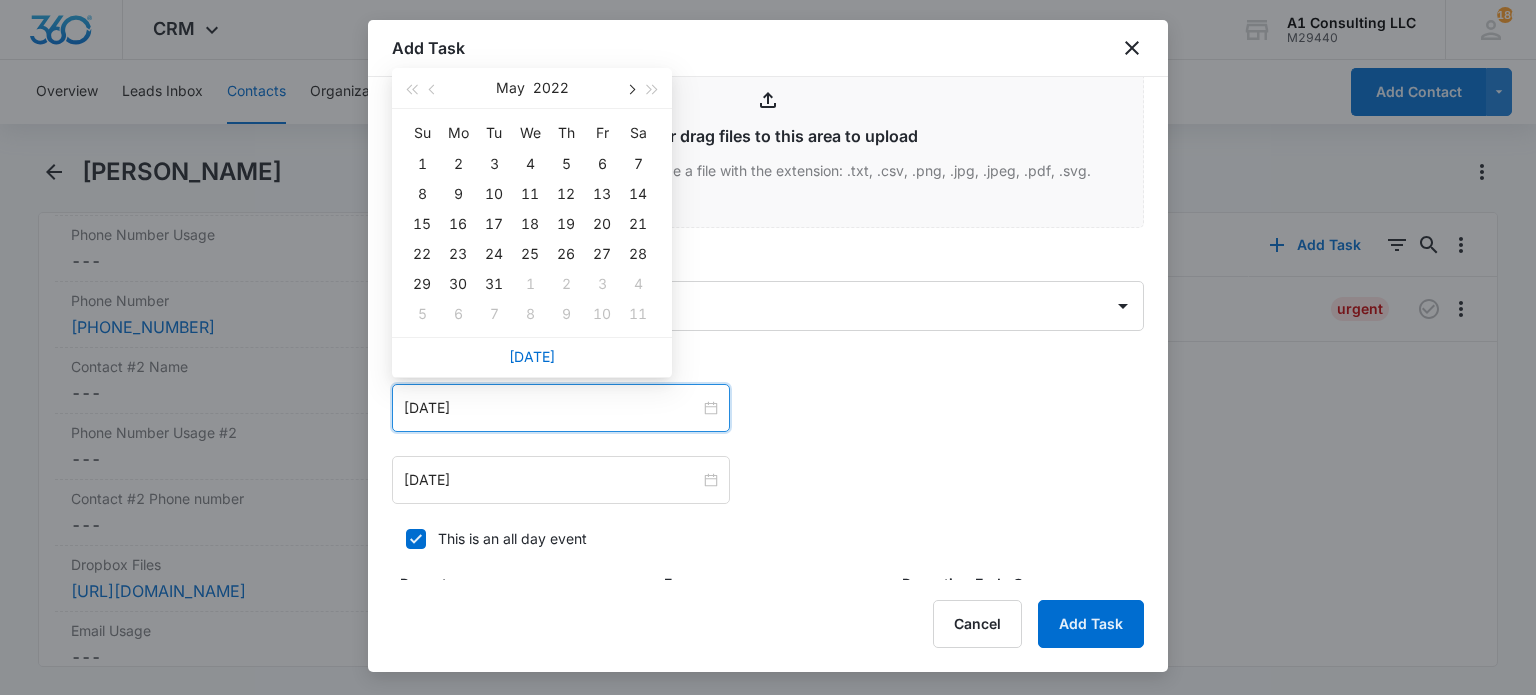 click at bounding box center (630, 90) 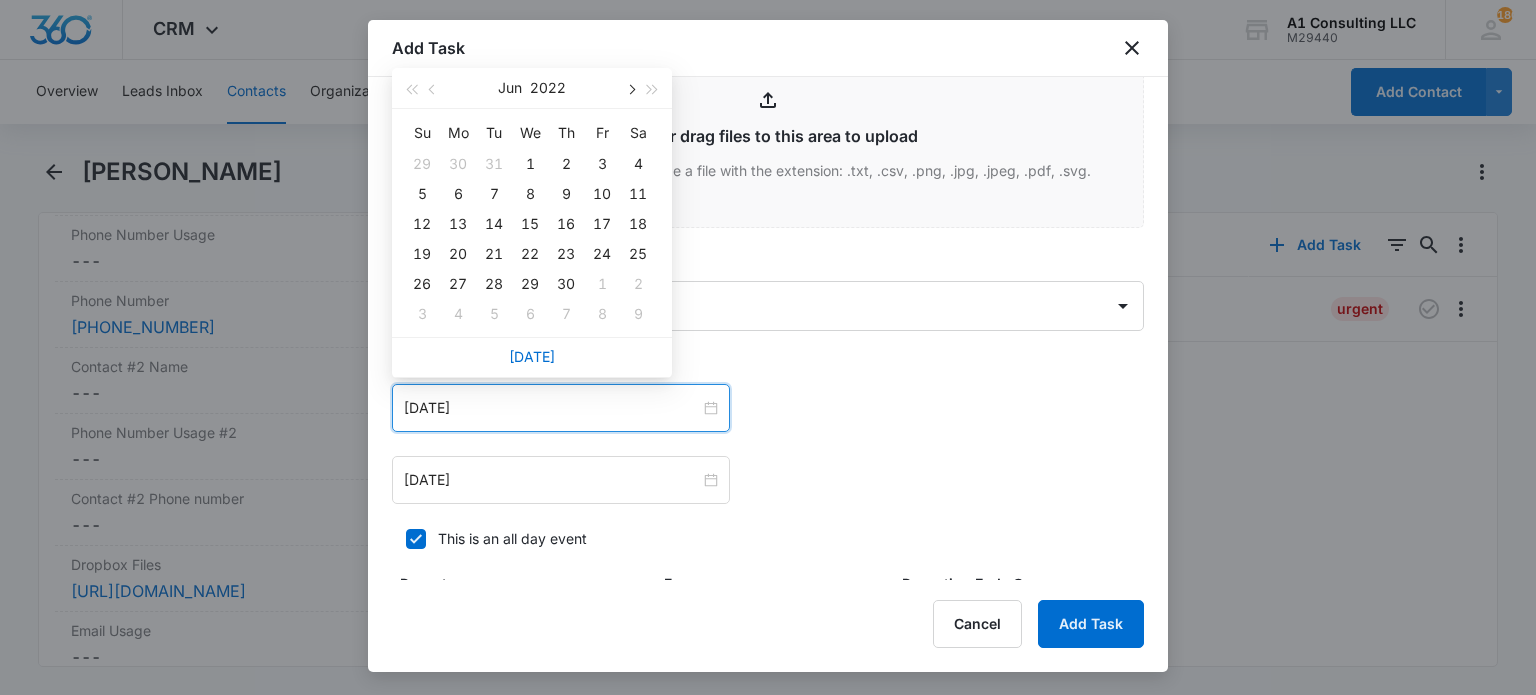 click at bounding box center (630, 90) 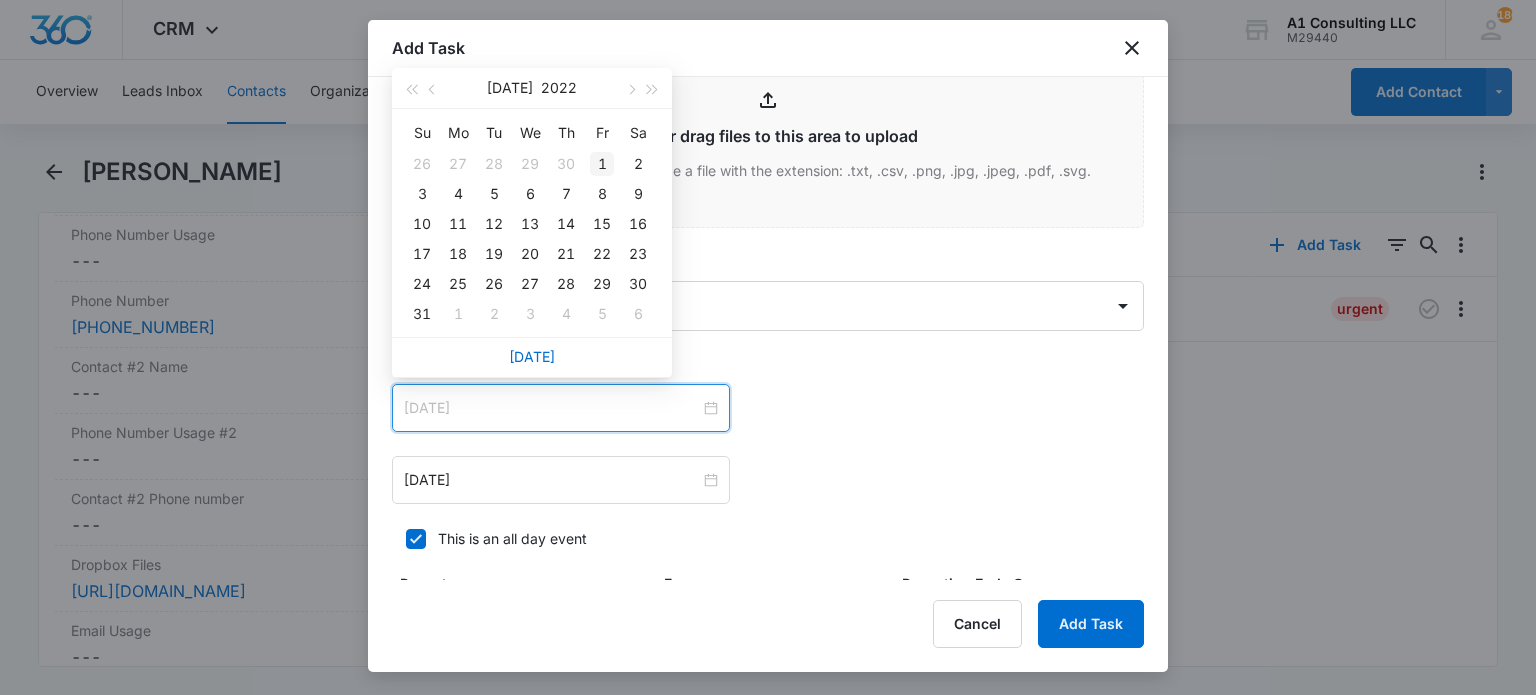 click on "1" at bounding box center [602, 164] 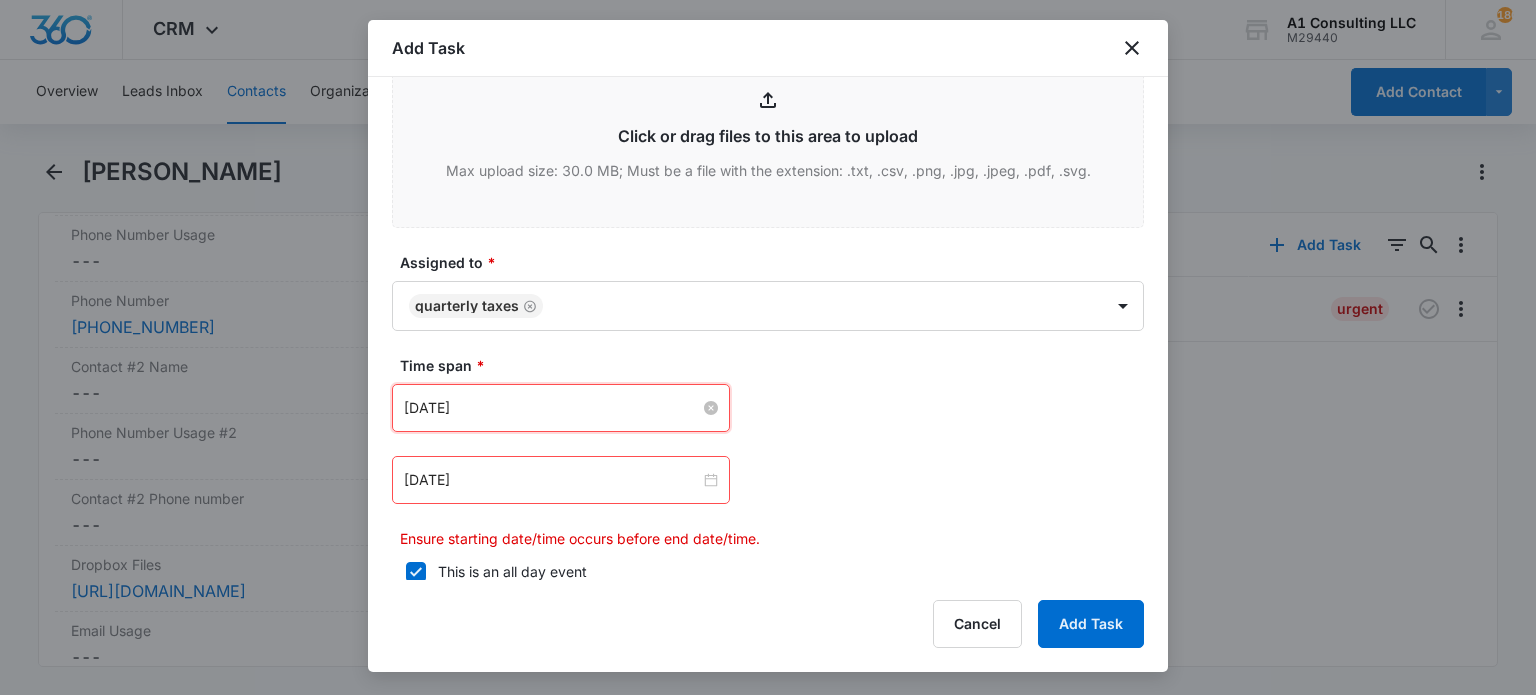 click on "Jul 1, 2022" at bounding box center [552, 408] 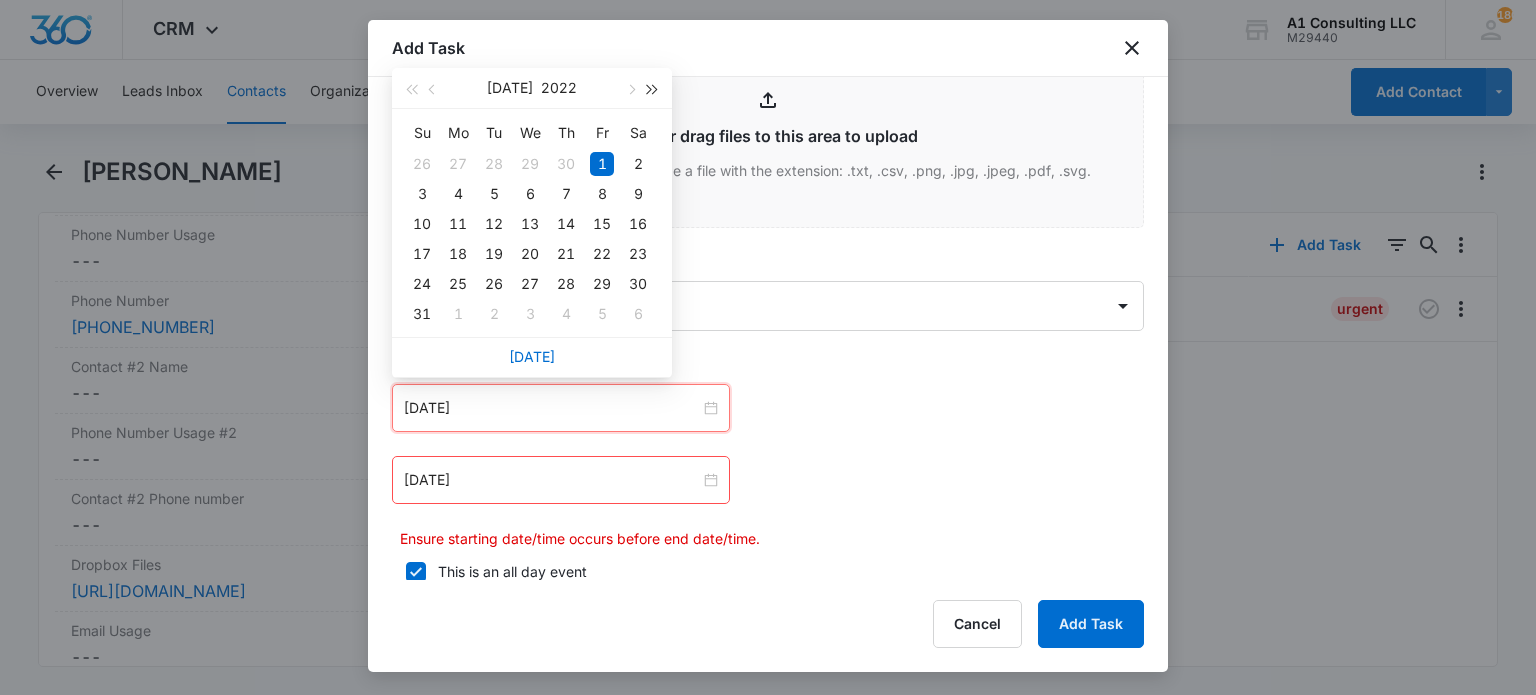 click at bounding box center [653, 90] 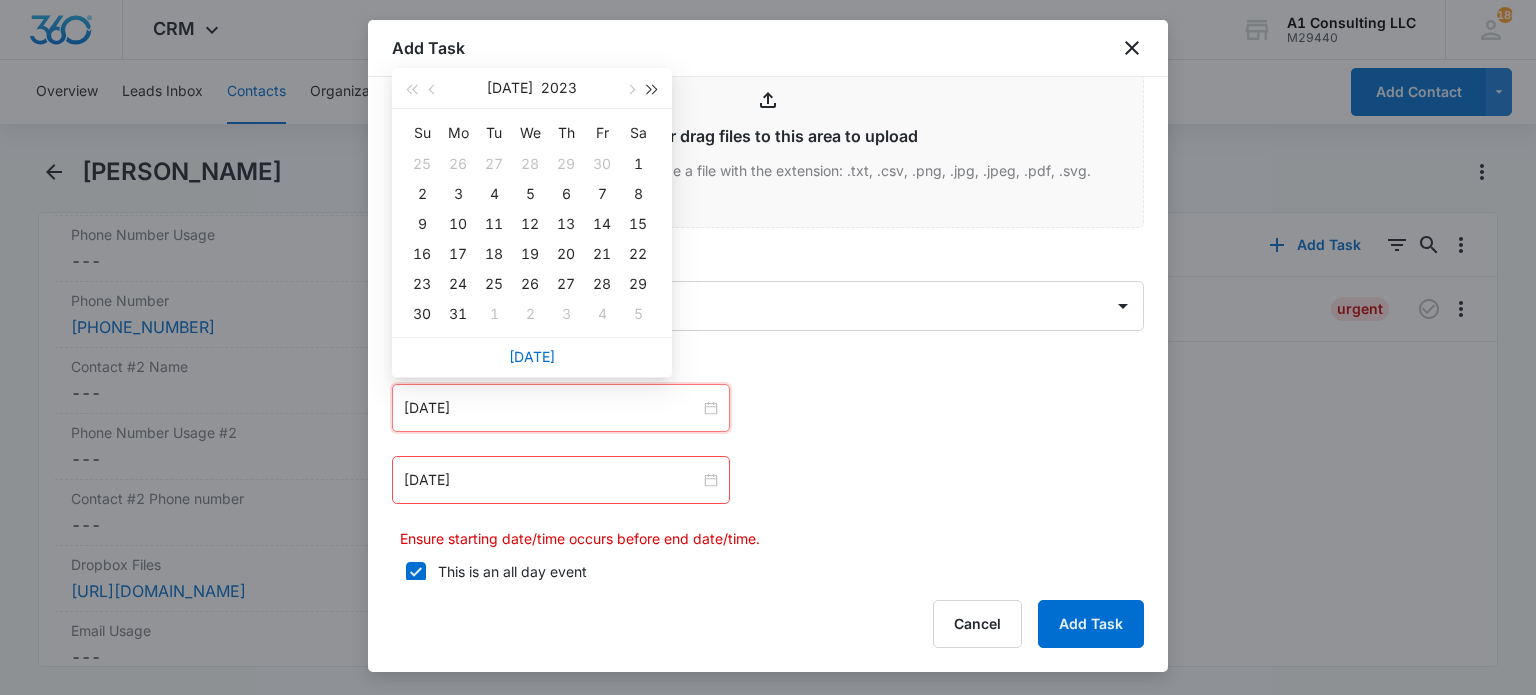 click at bounding box center (653, 90) 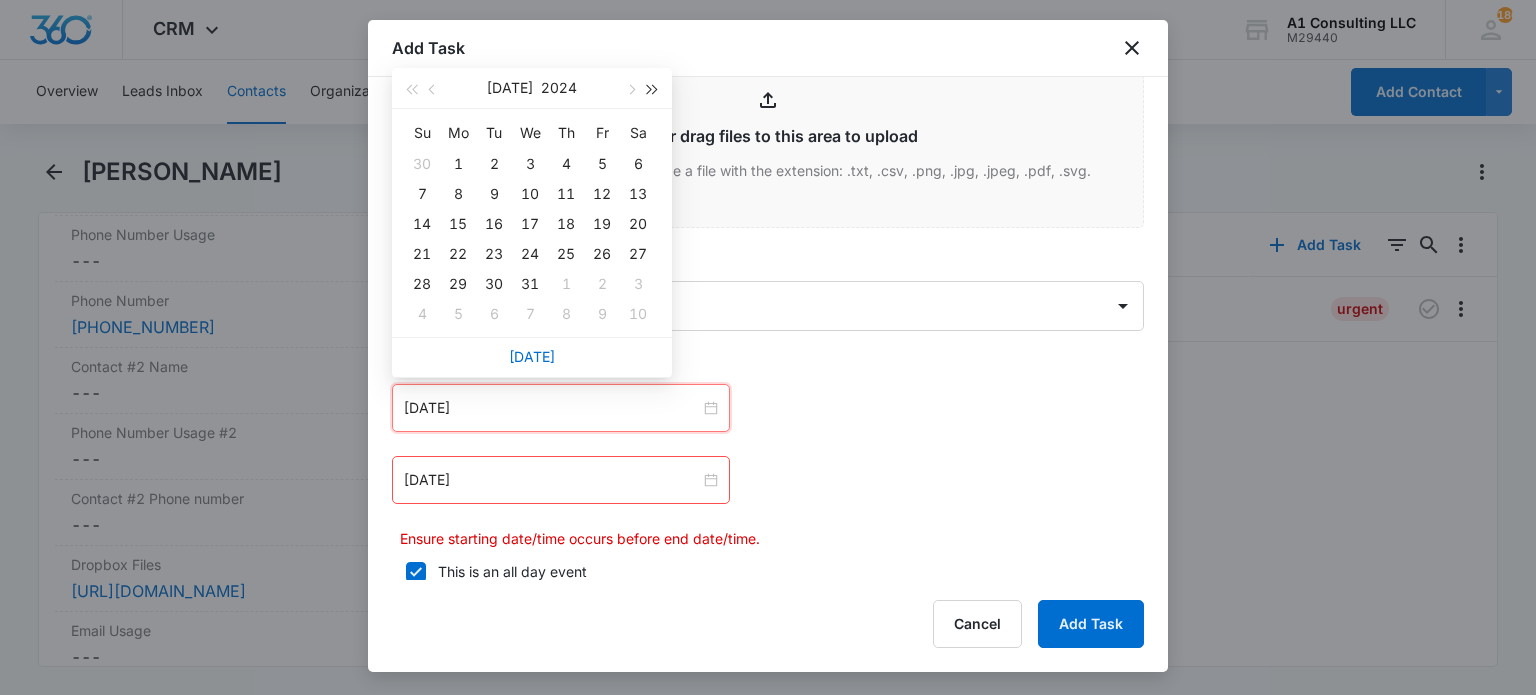 click at bounding box center (653, 90) 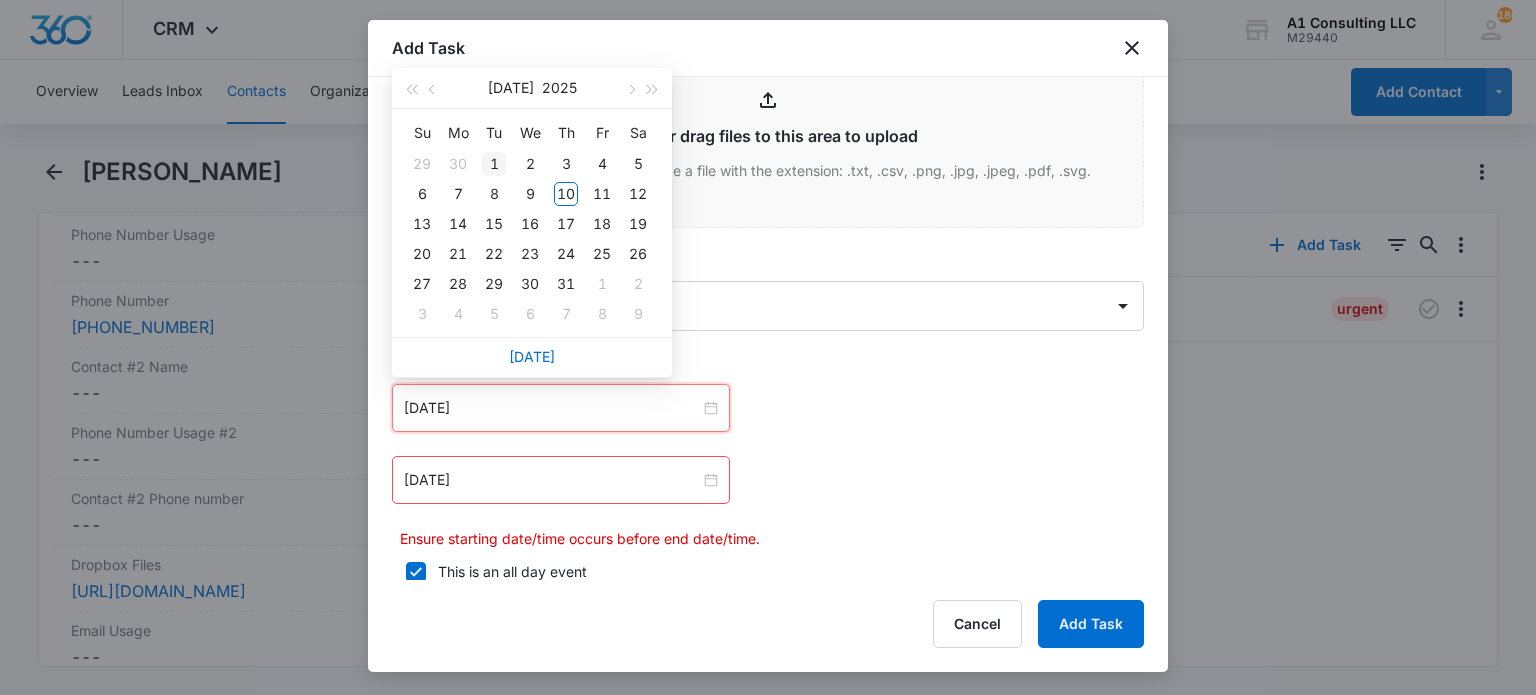 type on "[DATE]" 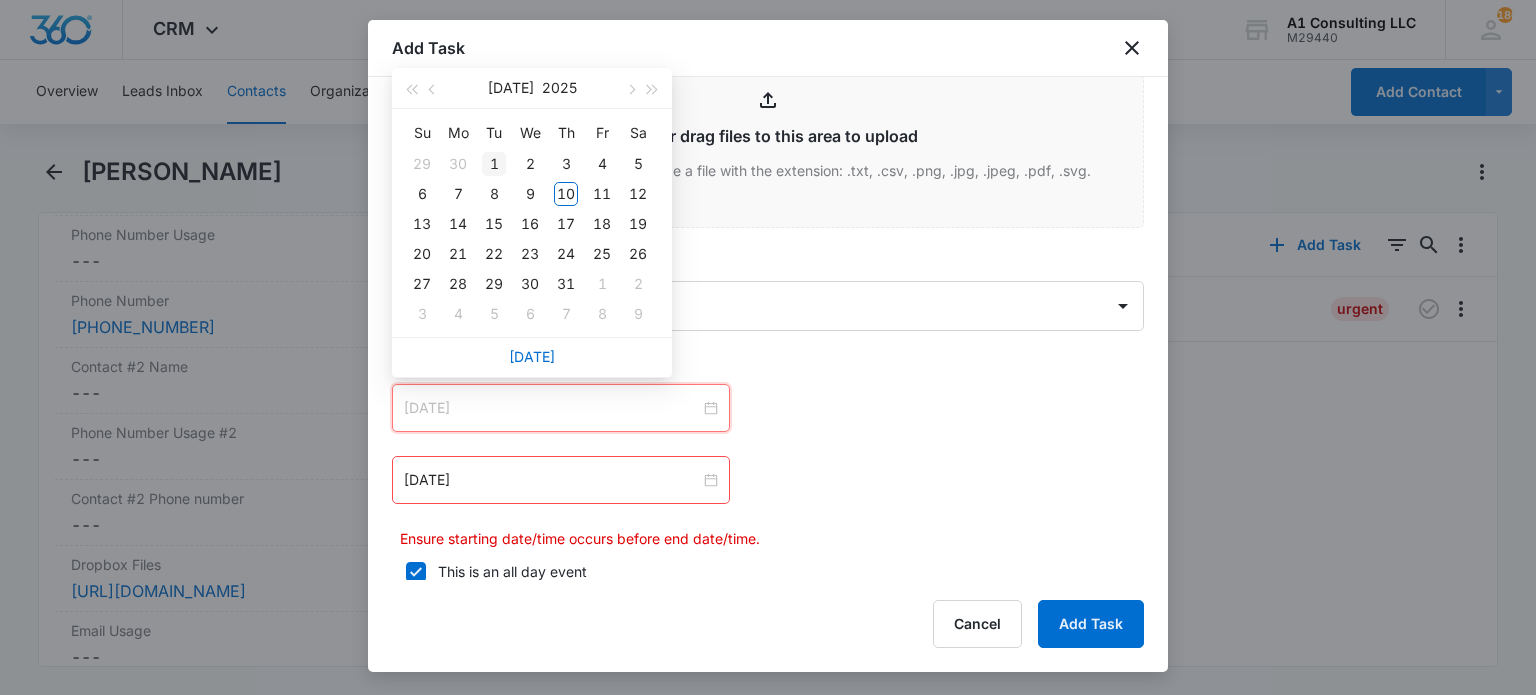 click on "1" at bounding box center [494, 164] 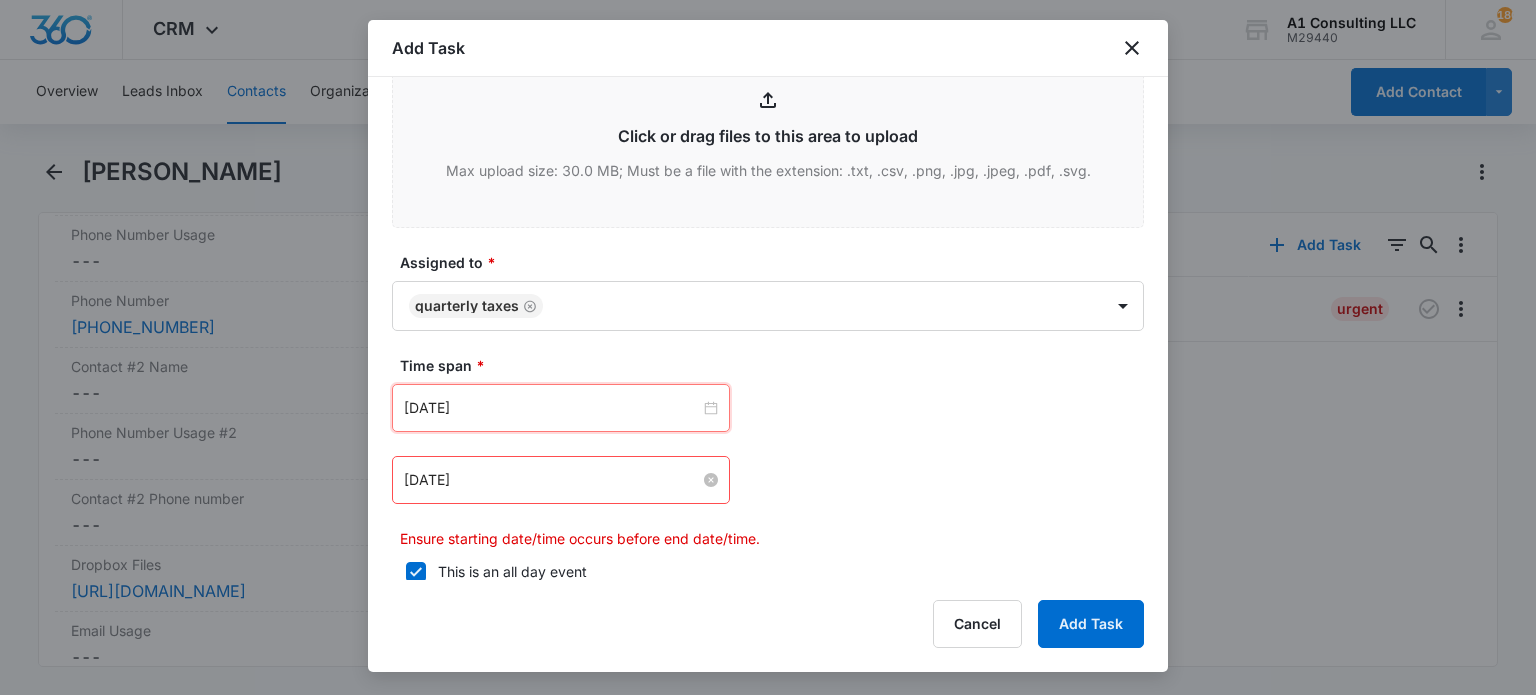 click on "Apr 25, 2022" at bounding box center (552, 480) 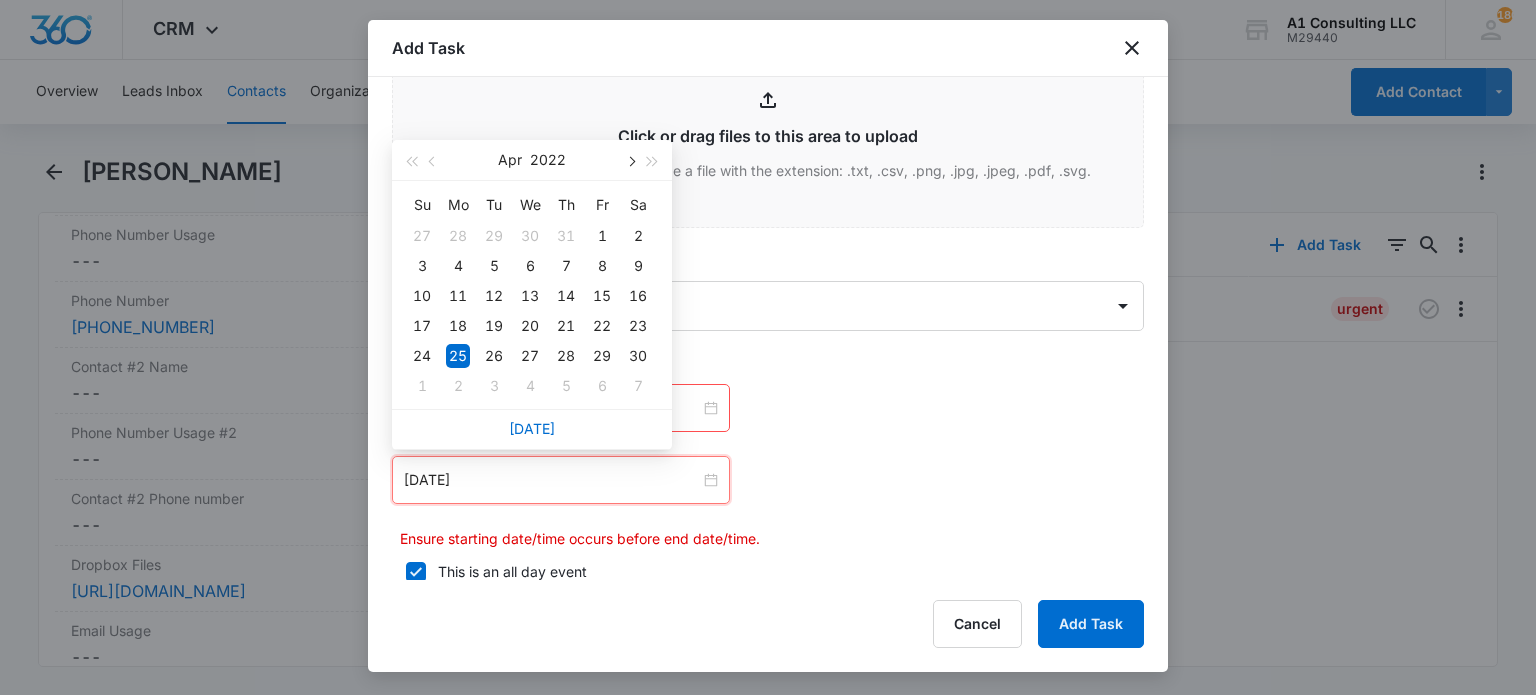 click at bounding box center (630, 162) 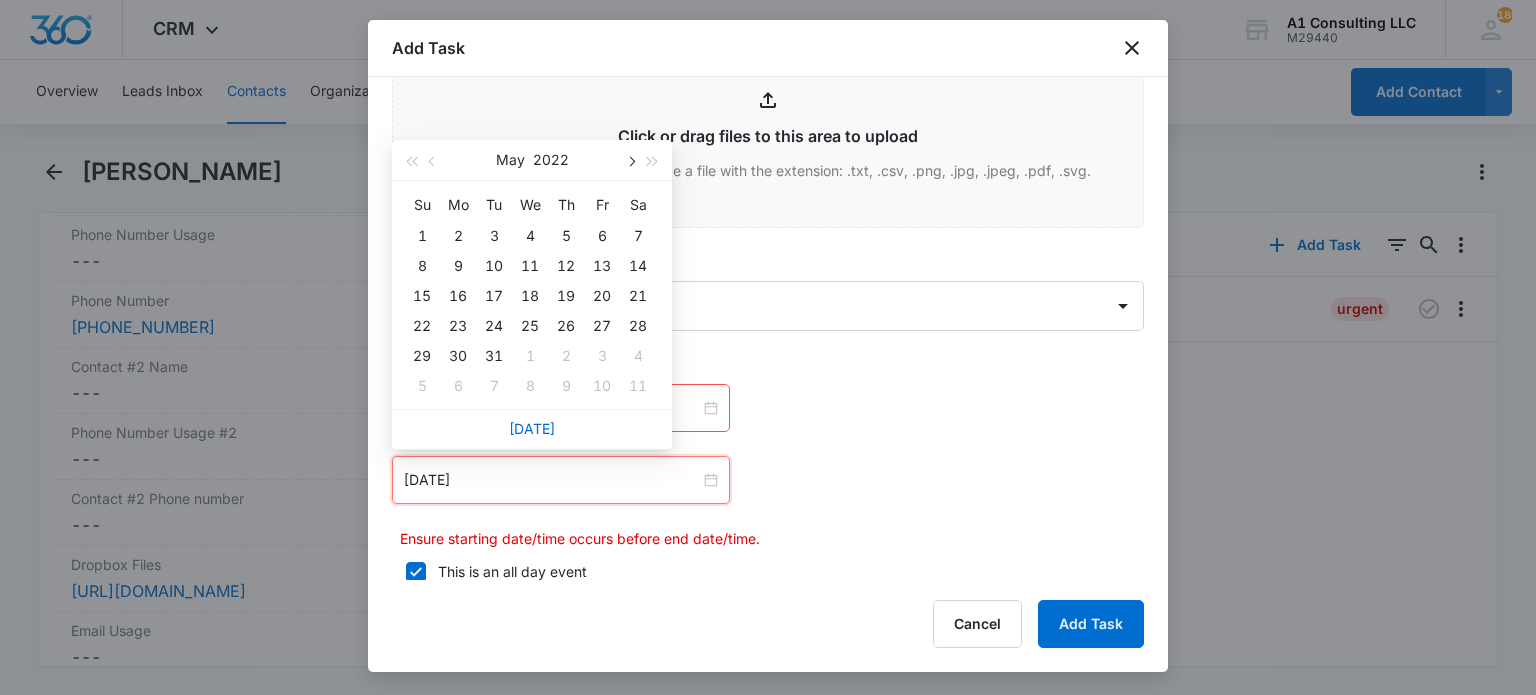 click at bounding box center (630, 162) 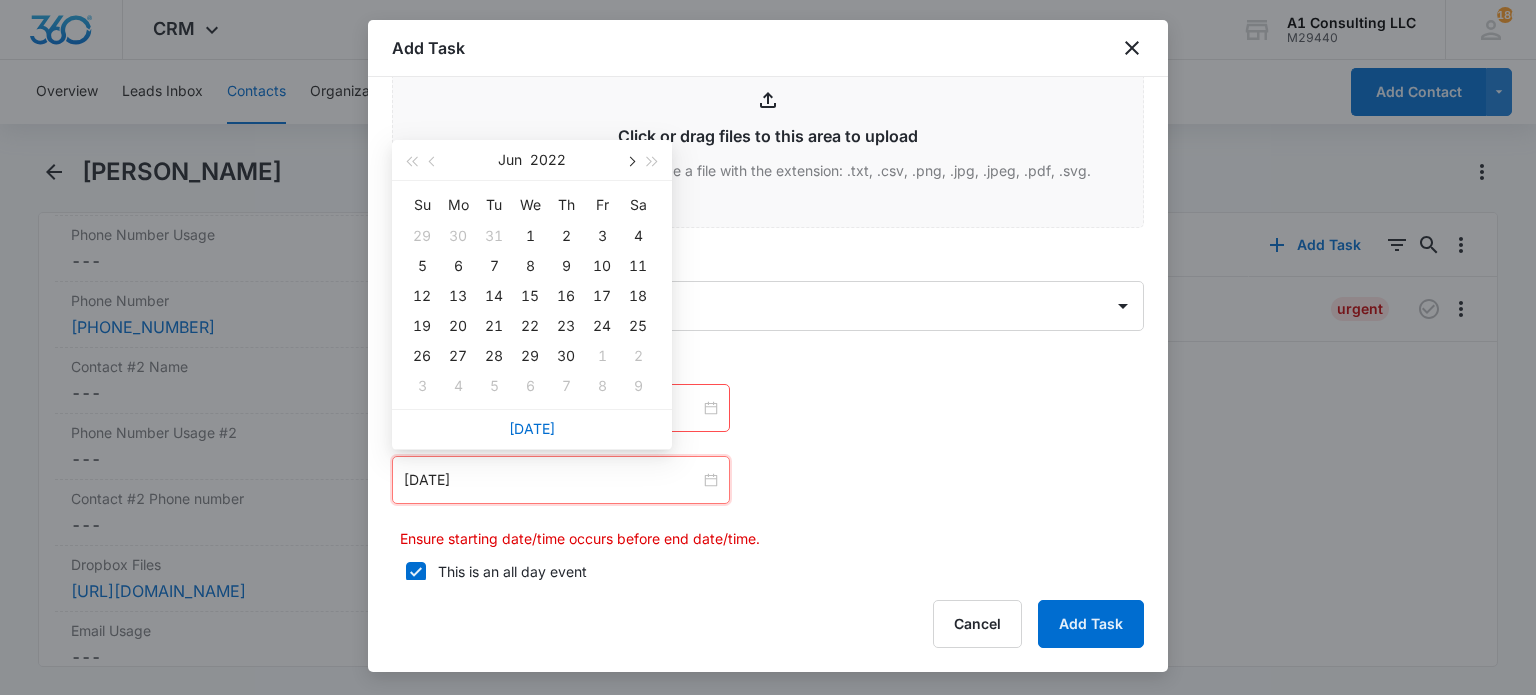 click at bounding box center [630, 160] 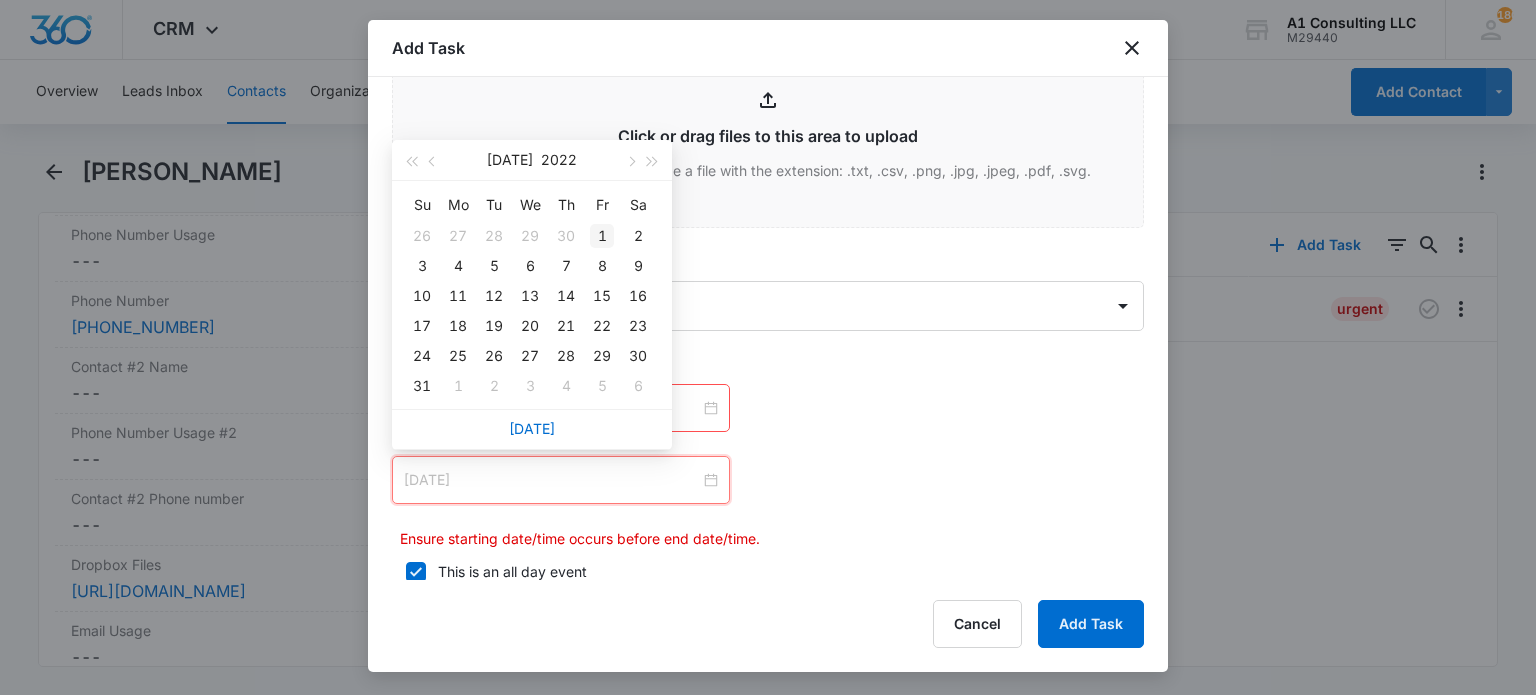 click on "1" at bounding box center [602, 236] 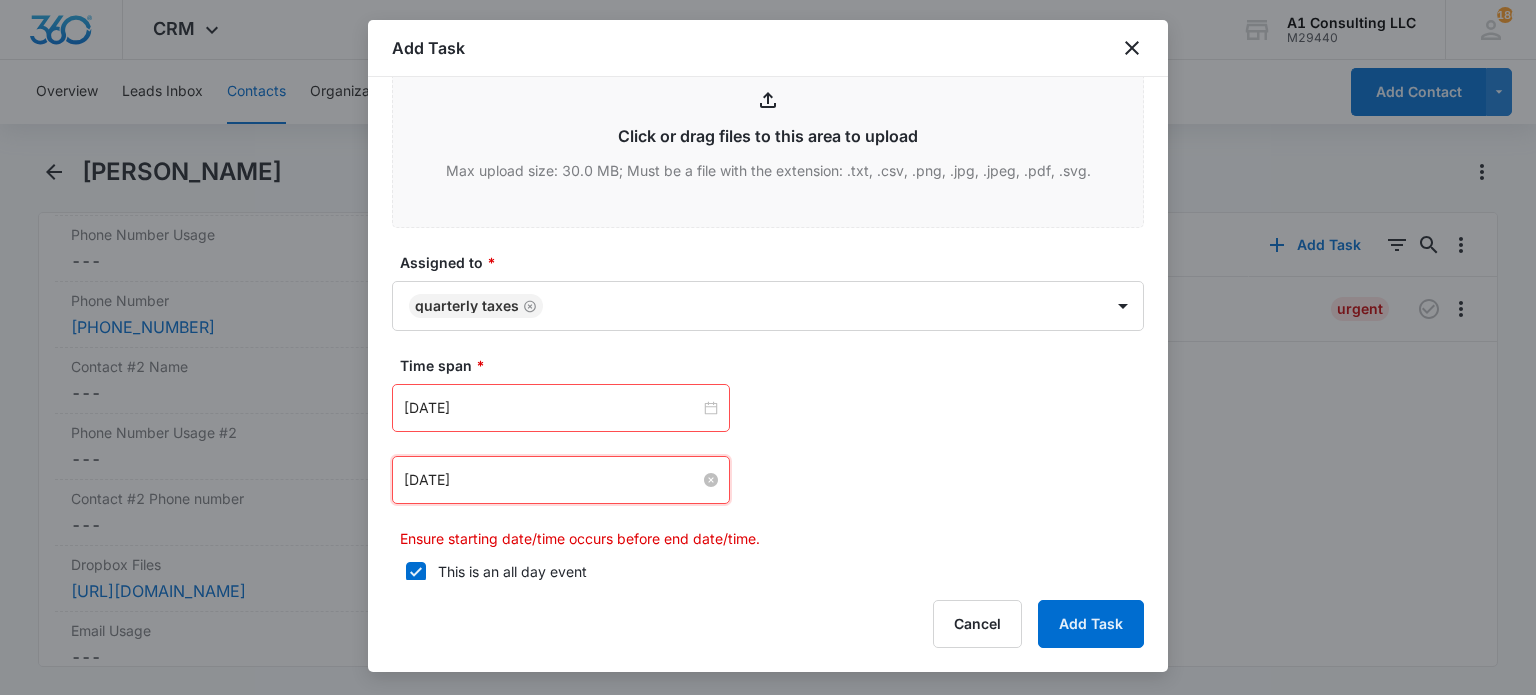 click on "Jul 1, 2022" at bounding box center [552, 480] 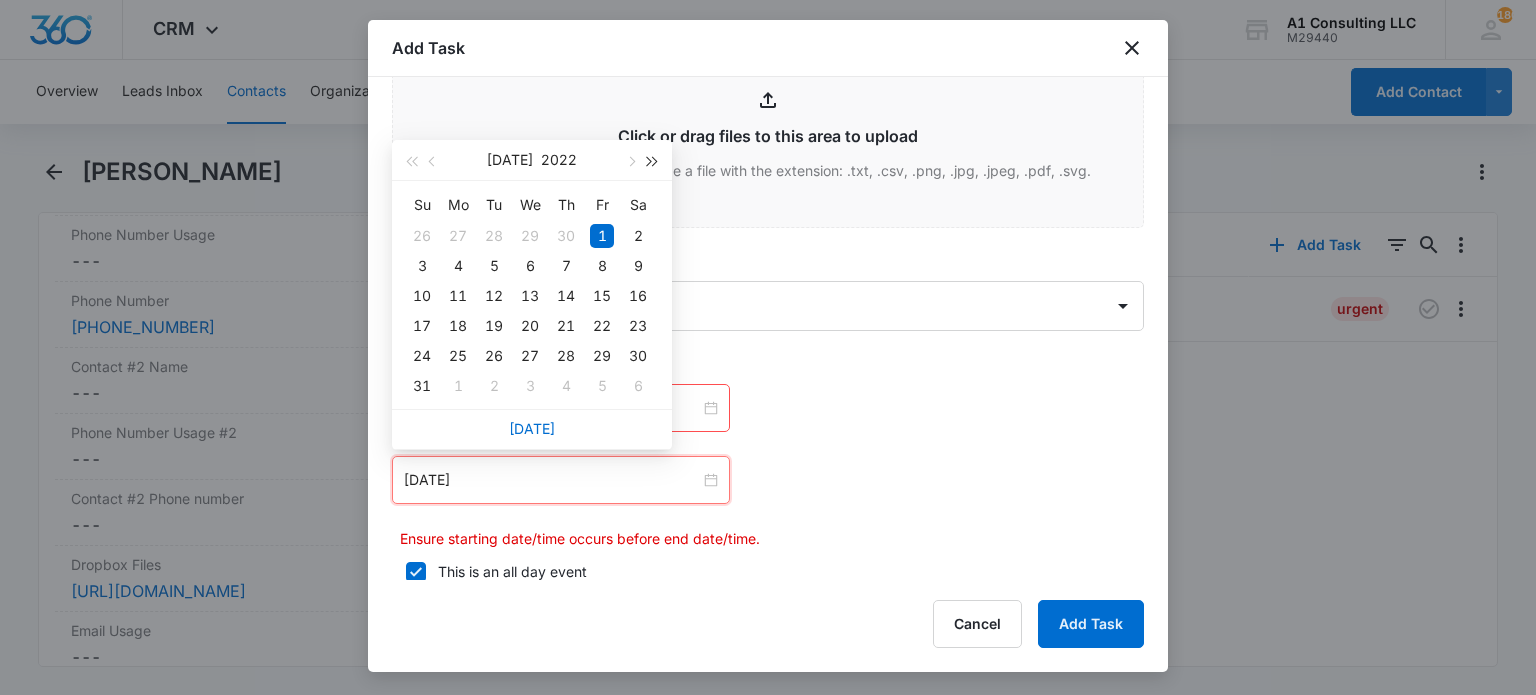 click at bounding box center [653, 160] 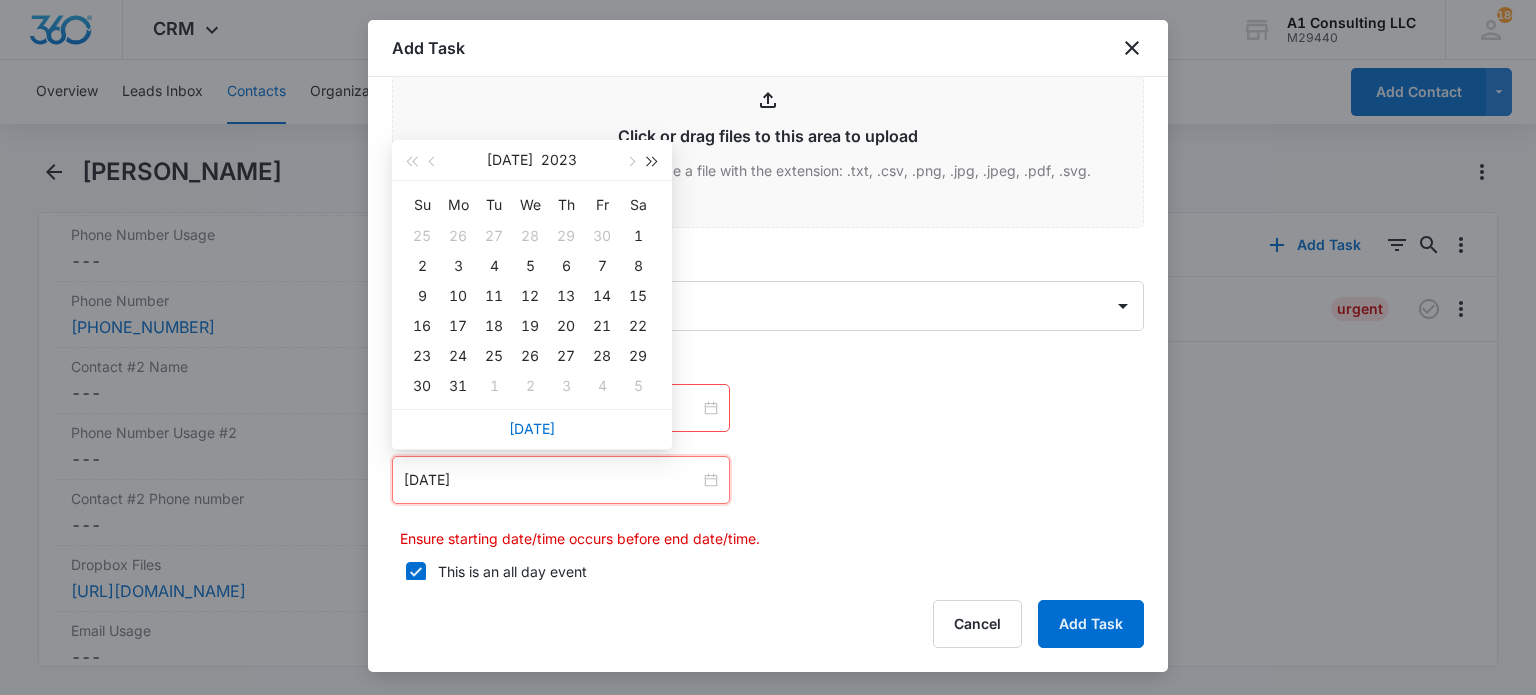 click at bounding box center (653, 160) 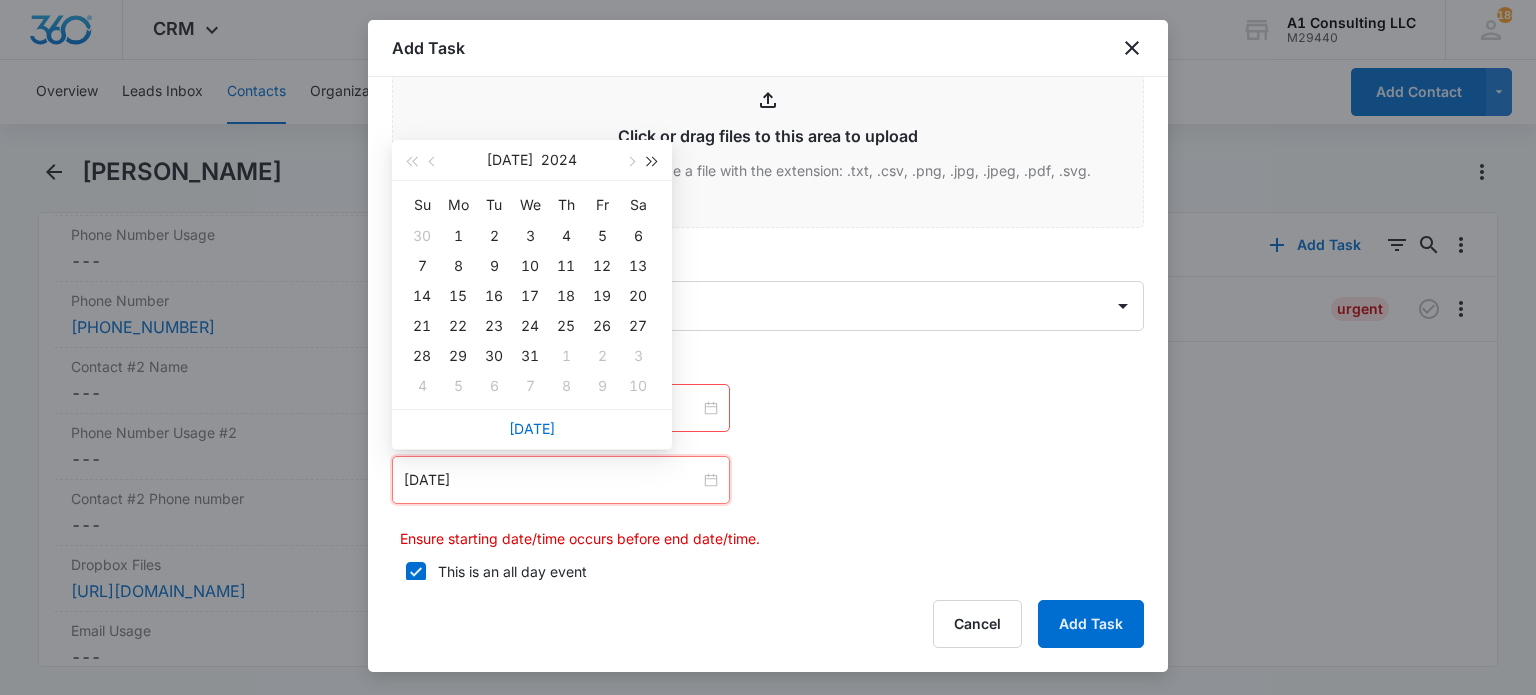 click at bounding box center (653, 160) 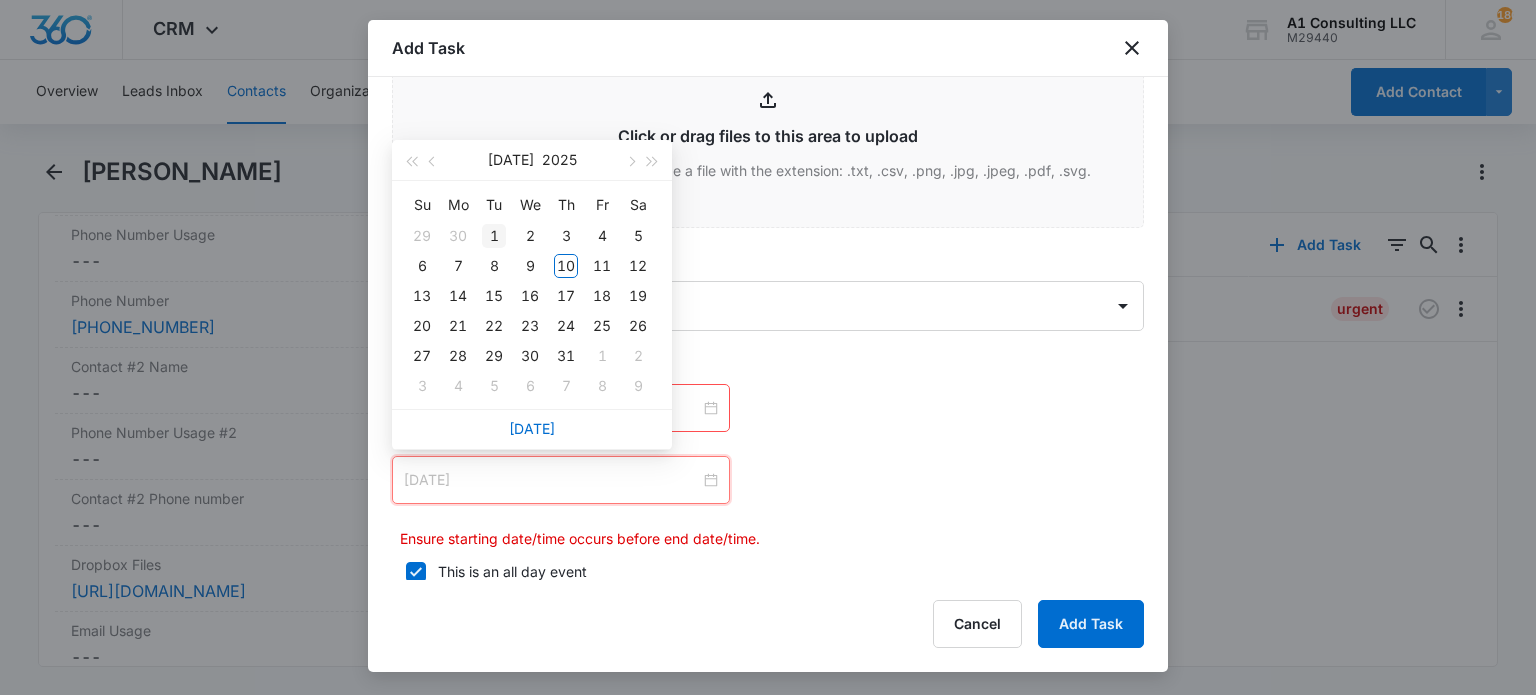 type on "[DATE]" 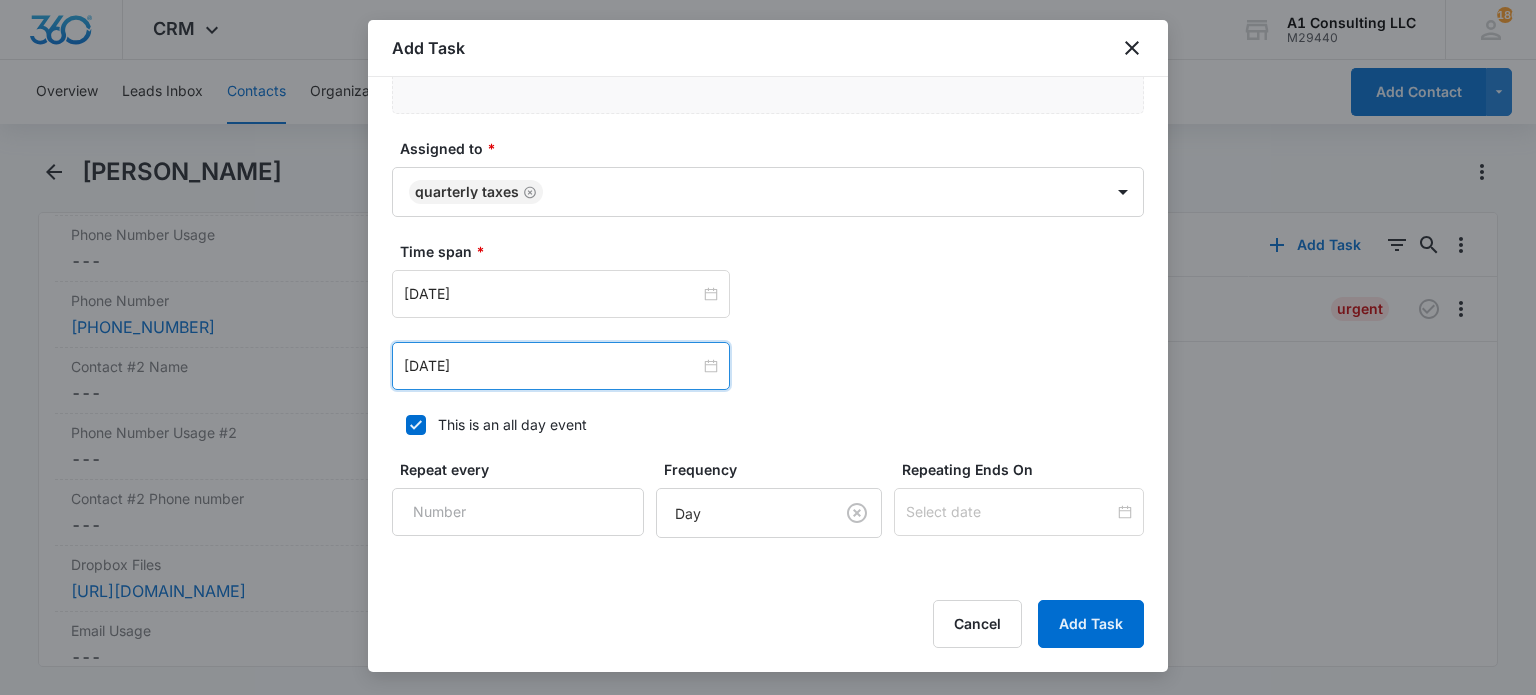 scroll, scrollTop: 1175, scrollLeft: 0, axis: vertical 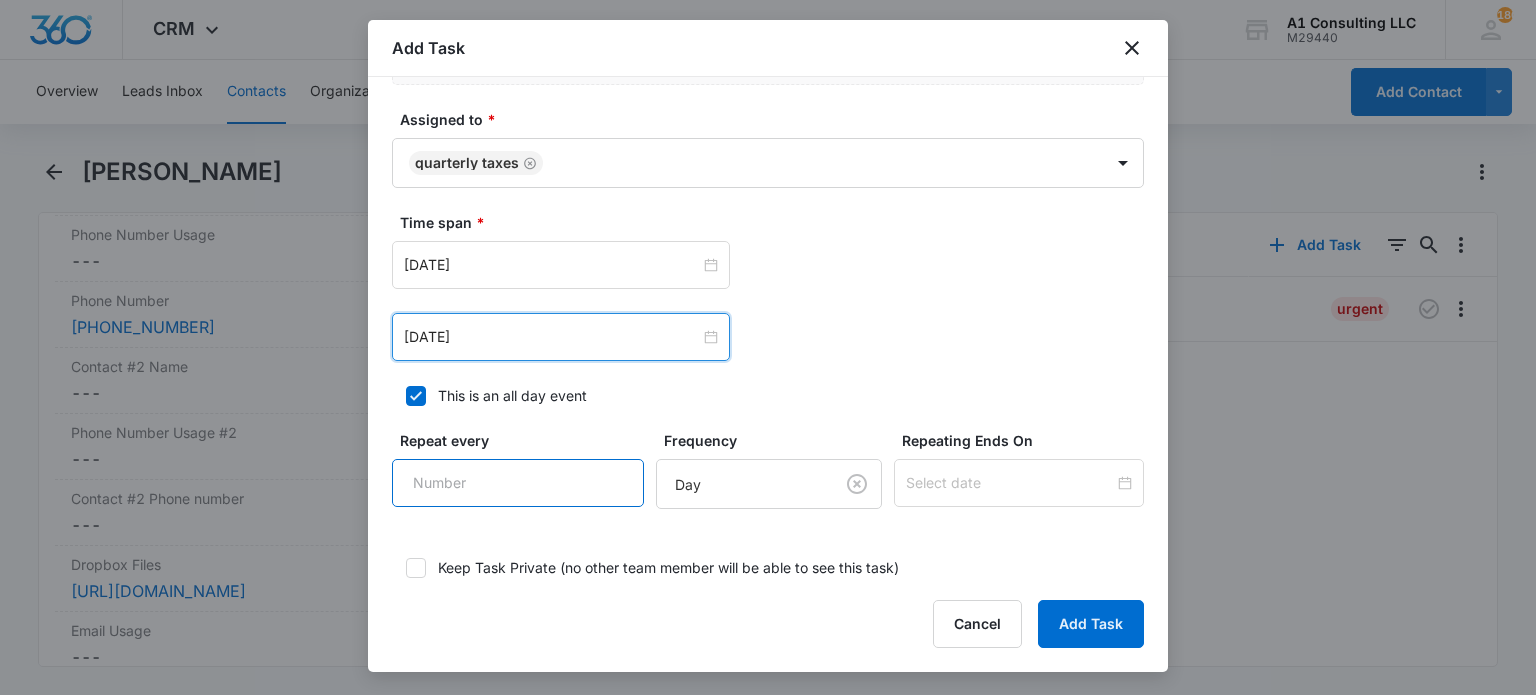 click on "Repeat every" at bounding box center (518, 483) 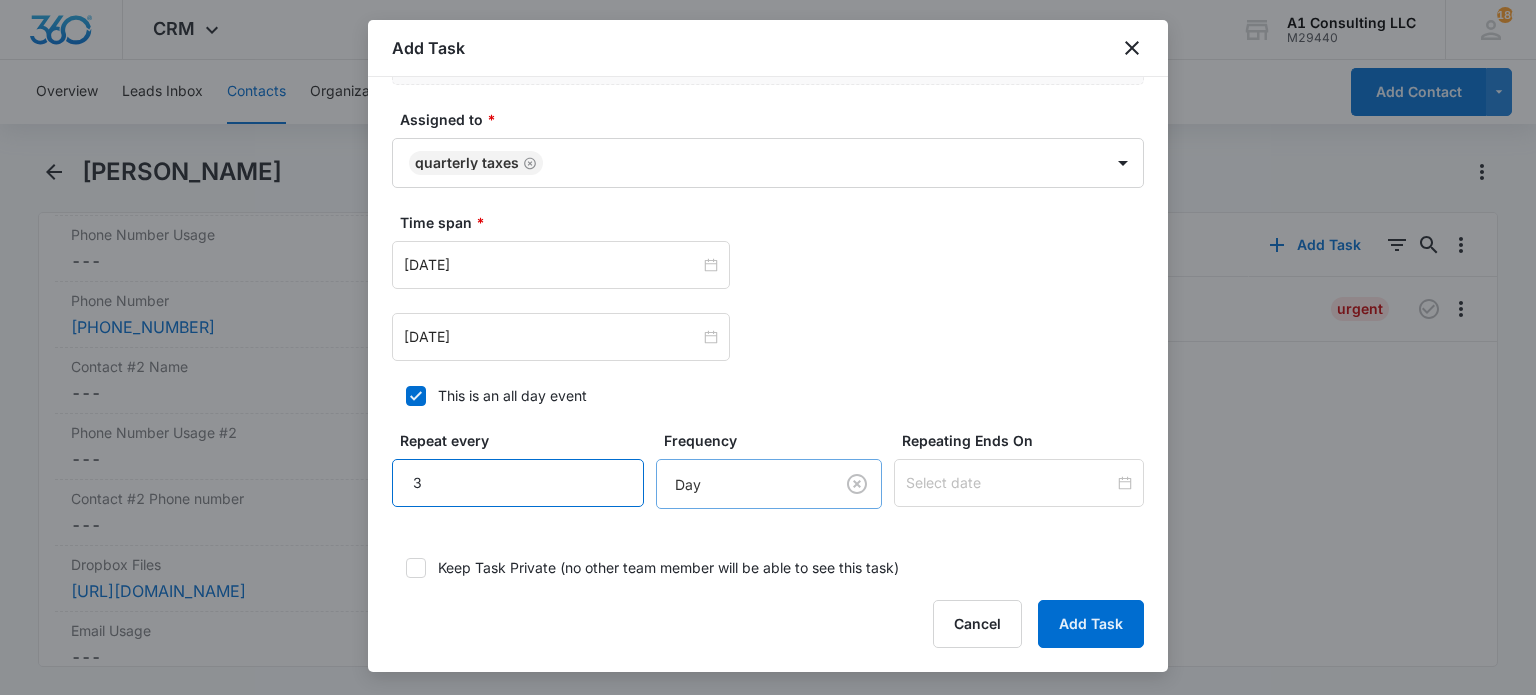 type on "3" 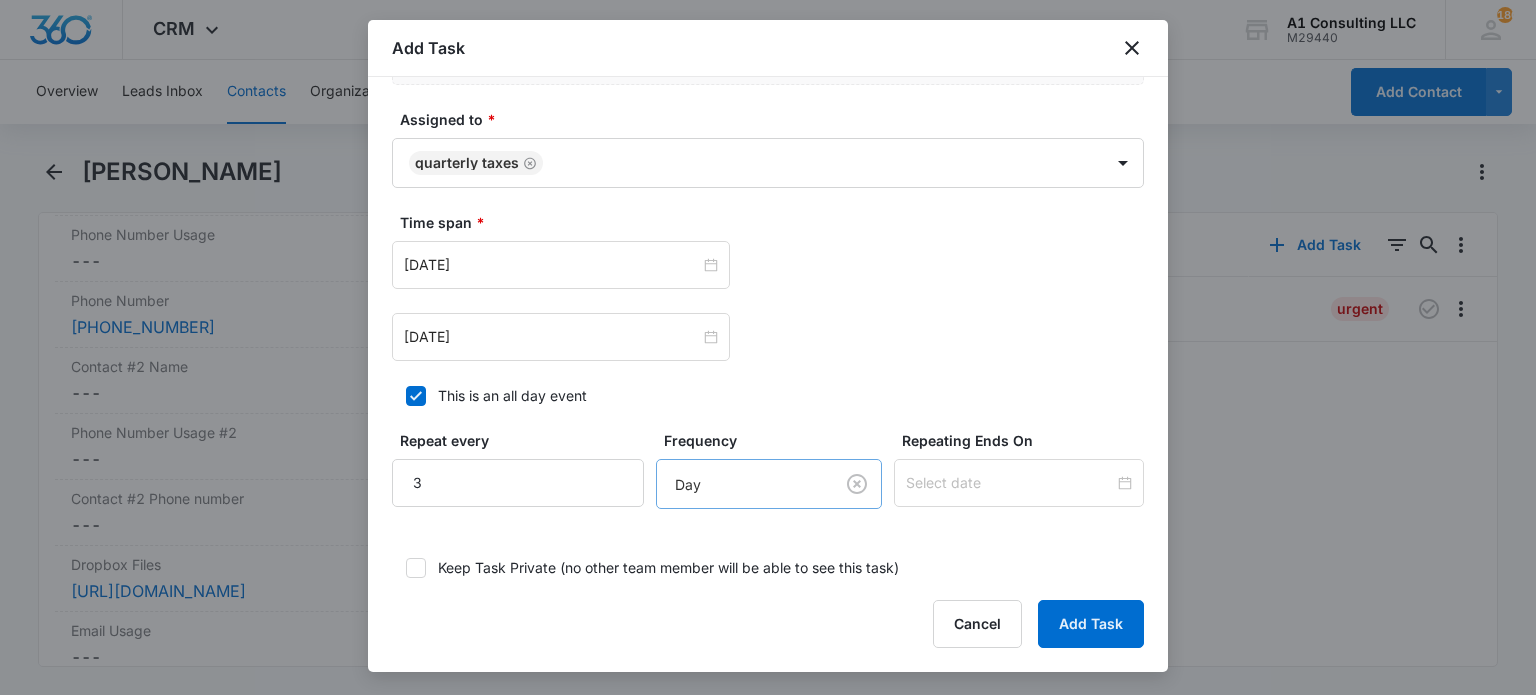 click on "CRM Apps Websites Forms CRM Email Social Content Ads Intelligence Files Brand Settings A1 Consulting LLC M29440 Your Accounts View All 180 LH Laura Henry laura@a1consultingfirm.com My Profile 180 Notifications Support Logout Terms & Conditions   •   Privacy Policy Overview Leads Inbox Contacts Organizations History Deals Projects Tasks Calendar Lists Reports Settings Add Contact Kwame Yeboah Remove KY Kwame Yeboah Contact Info Name Cancel Save Changes Kwame Yeboah Phone Cancel Save Changes --- Email Cancel Save Changes oskaniyeboaa@yahoo.com Organization Cancel Save Changes --- Address Cancel Save Changes 145 E 30th Street Paterson New Jersey 07512 USA Details Source Cancel Save Changes A1 Consulting  Contact Type Cancel Save Changes None Contact Status Cancel Save Changes None Assigned To Cancel Save Changes Zakiya Page, Randy Araujo, Michelle Jackson, Arisa Sawyer, Jeannette Uribe, Rosemary Uribe, Yearly Tasks, Yulainy Linares, Quarterly Taxes, Laura Henry, Israel Moreno Tags Cancel Save Changes Cancel" at bounding box center [768, 347] 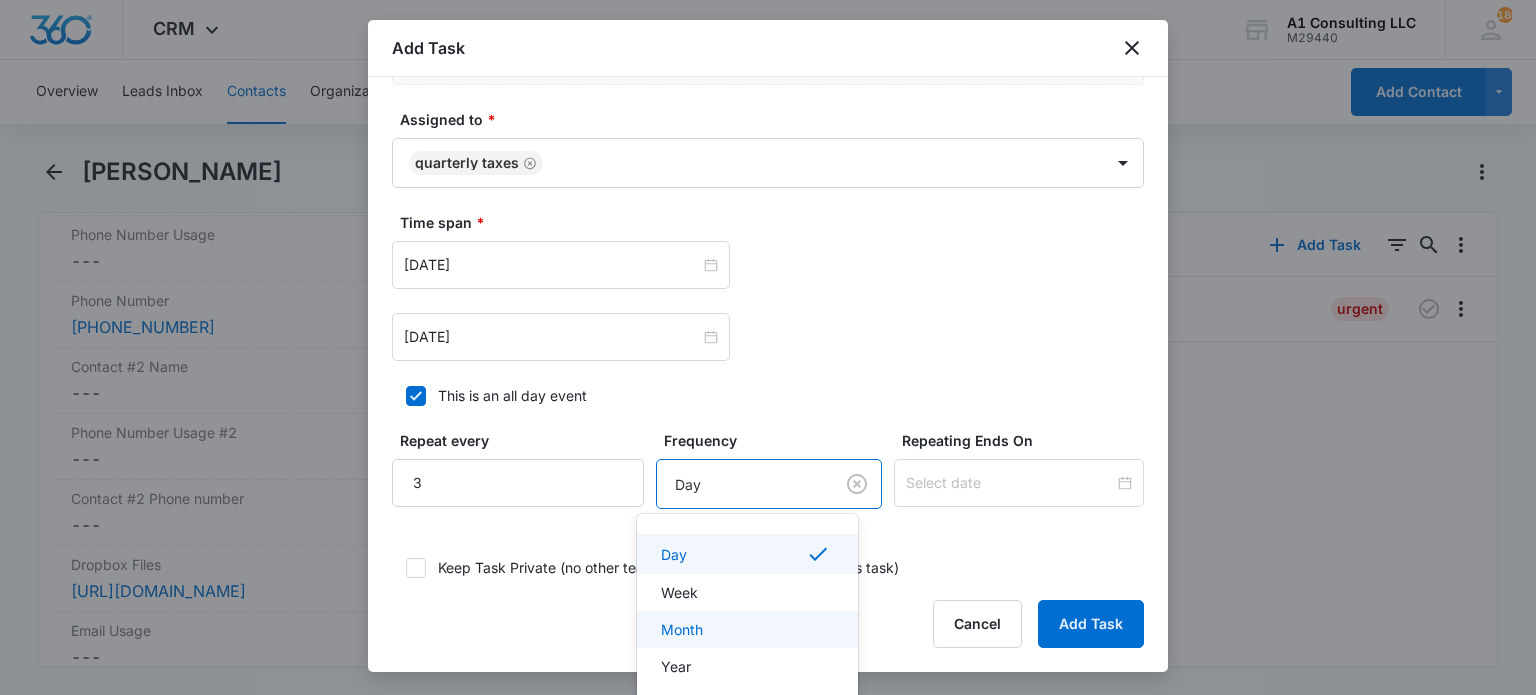 click on "Month" at bounding box center (745, 629) 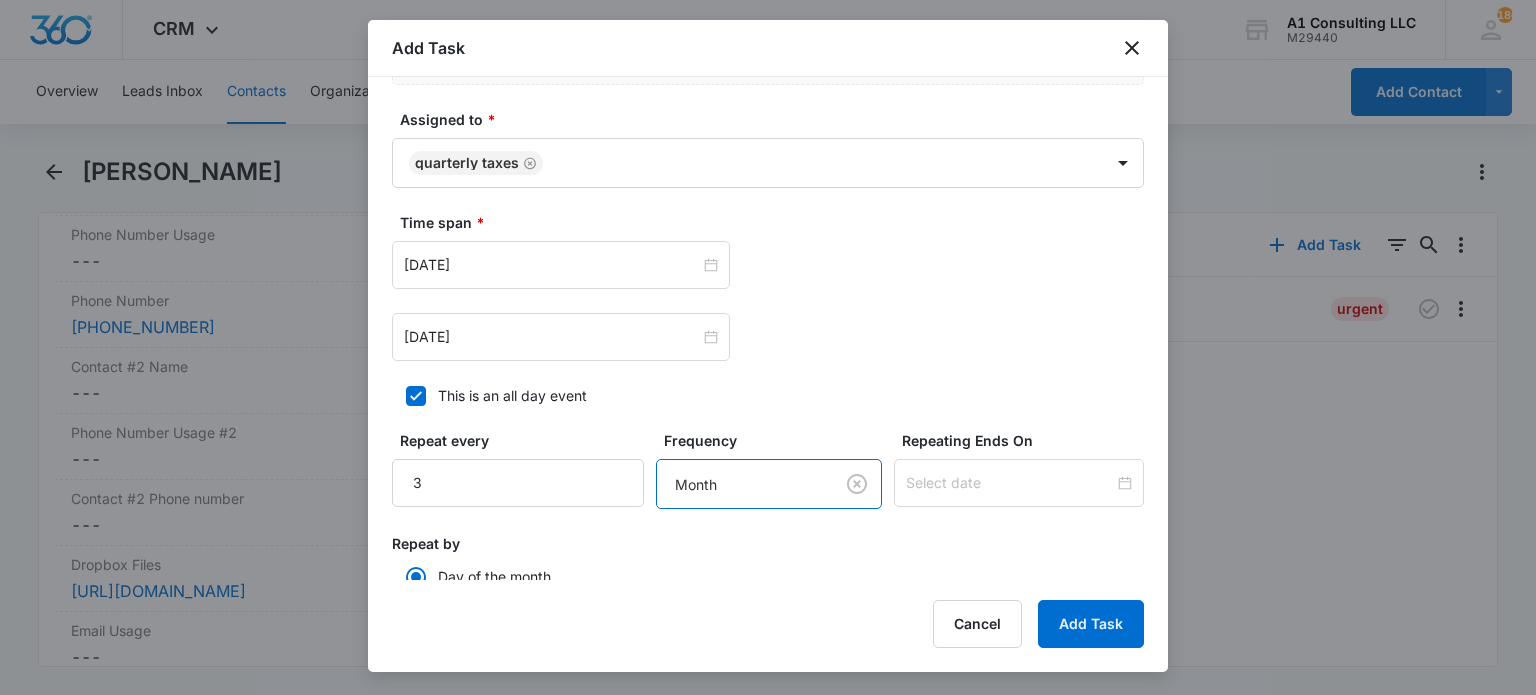 click on "Select Template HUT Quarterly Filer Create Task Templates in  Settings Flag this task as urgent Contact Kwame Yeboah Summary/Title * HUT Quarterly Filer Details File Taxes Quarterly  URL/Link Link to Projects Link to Projects Begin typing to search for projects to link to this task (optional). Link to Deals Link to Deals Begin typing to search for deals to link to this task (optional). Assign a specific color to this task for the Calendar view Color Tag Current Color: Attachments Click or drag files to this area to upload Max upload size: 30.0  MB; Must be a file with the extension: .txt, .csv, .png, .jpg, .jpeg, .pdf, .svg.   Assigned to * Quarterly Taxes Time span * Jul 1, 2025 Jul 2025 Su Mo Tu We Th Fr Sa 29 30 1 2 3 4 5 6 7 8 9 10 11 12 13 14 15 16 17 18 19 20 21 22 23 24 25 26 27 28 29 30 31 1 2 3 4 5 6 7 8 9 Today Jul 1, 2025 Jul 2025 Su Mo Tu We Th Fr Sa 29 30 1 2 3 4 5 6 7 8 9 10 11 12 13 14 15 16 17 18 19 20 21 22 23 24 25 26 27 28 29 30 31 1 2 3 4 5 6 7 8 9 Today This is an all day event 3 Month" at bounding box center [768, -148] 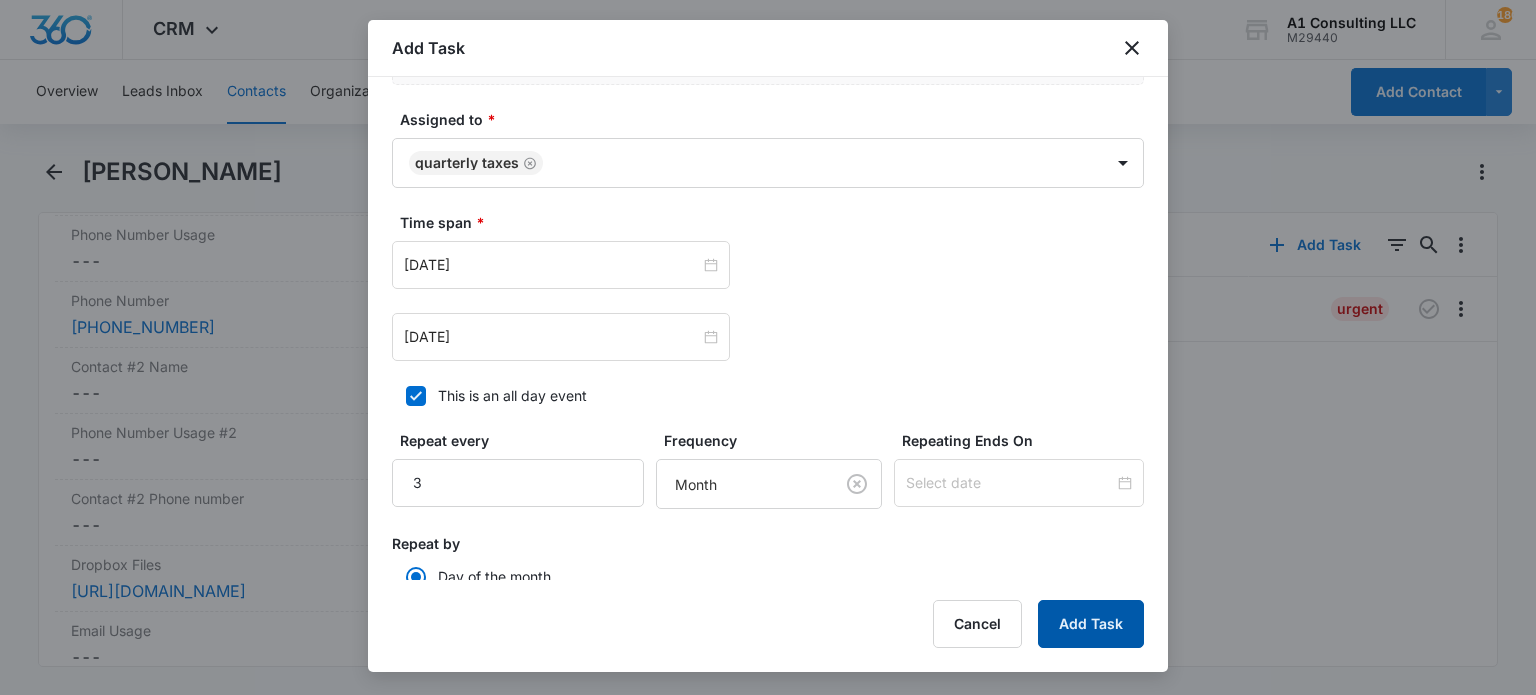 click on "Add Task" at bounding box center [1091, 624] 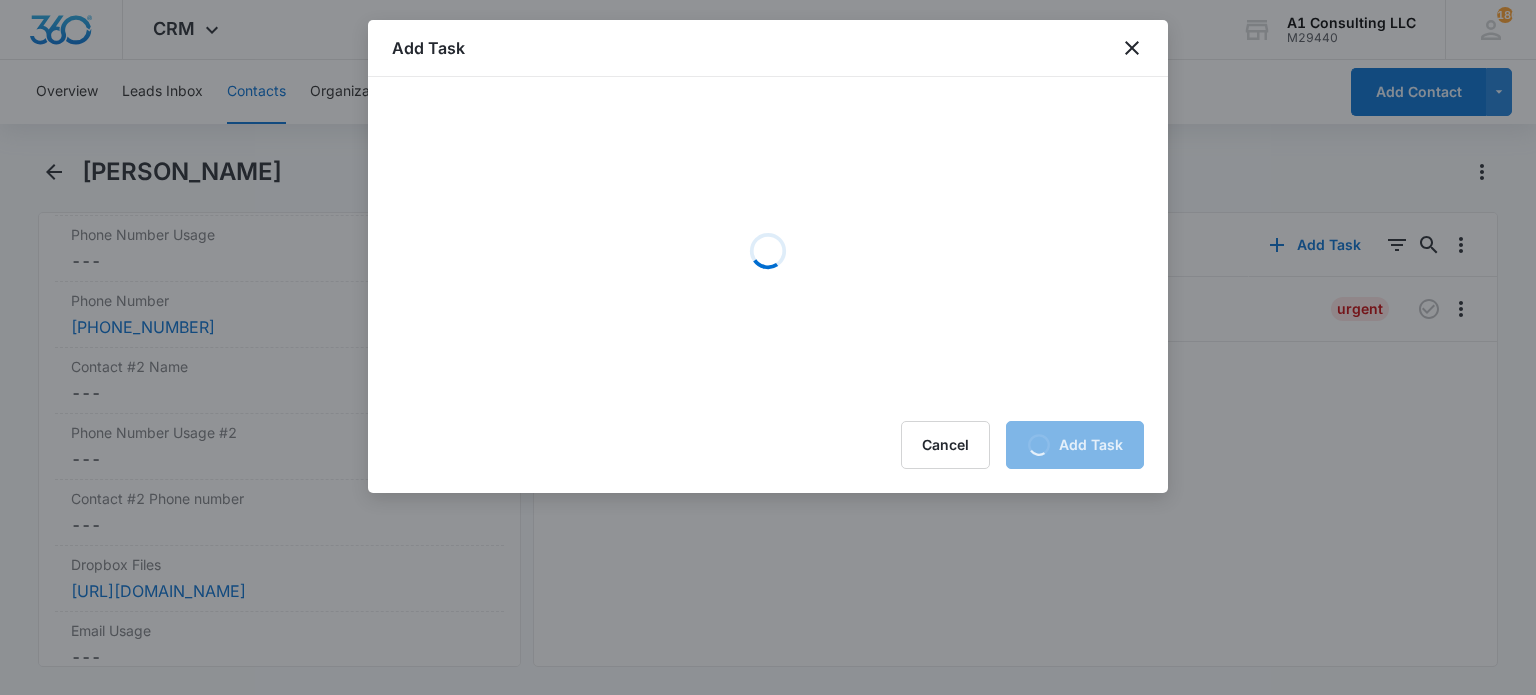 scroll, scrollTop: 0, scrollLeft: 0, axis: both 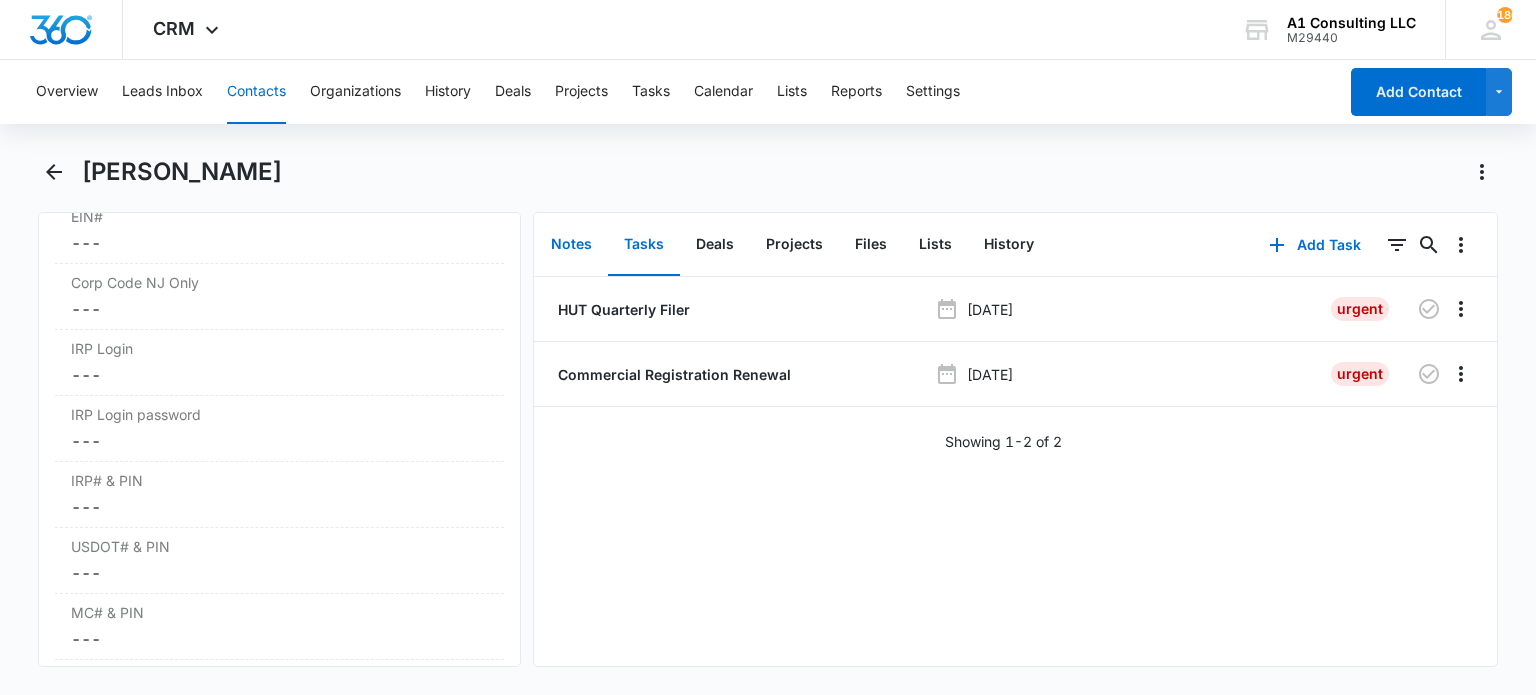 click on "Notes" at bounding box center [571, 245] 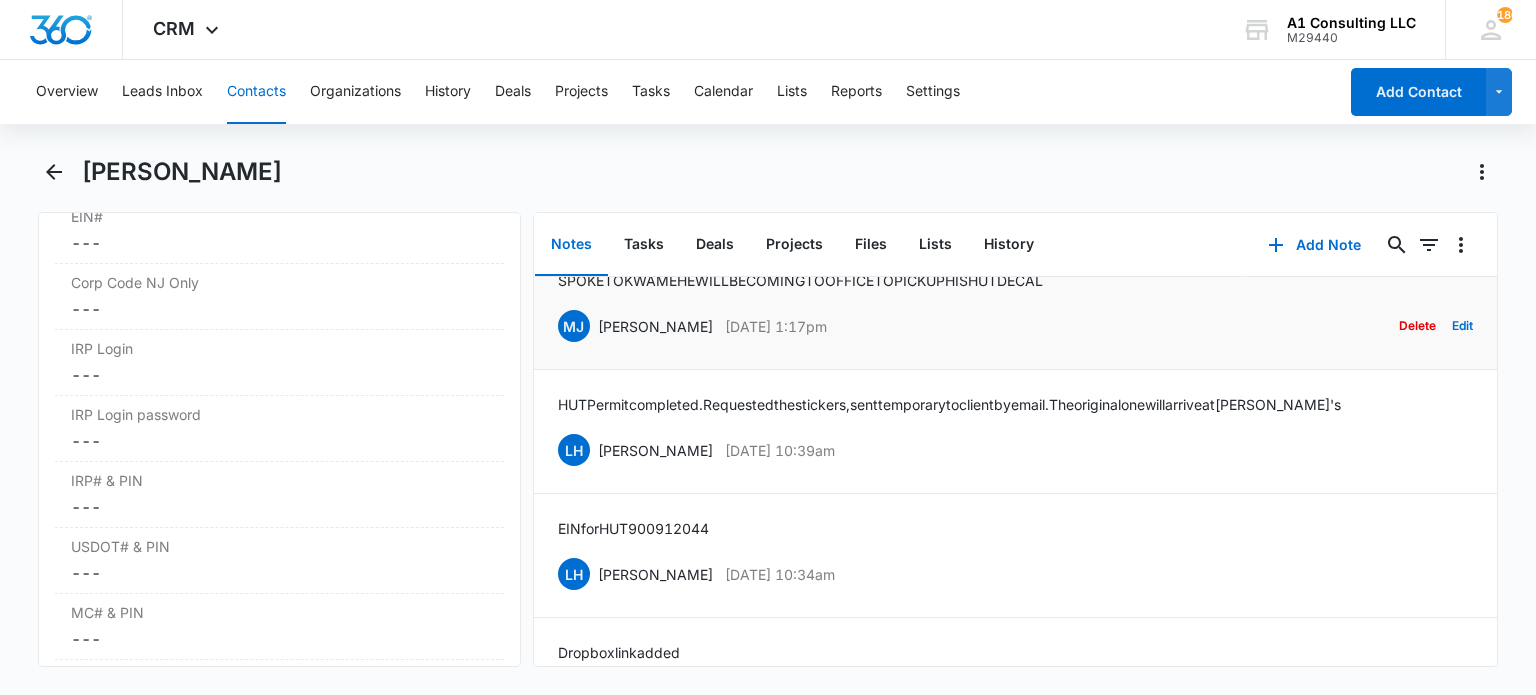 scroll, scrollTop: 460, scrollLeft: 0, axis: vertical 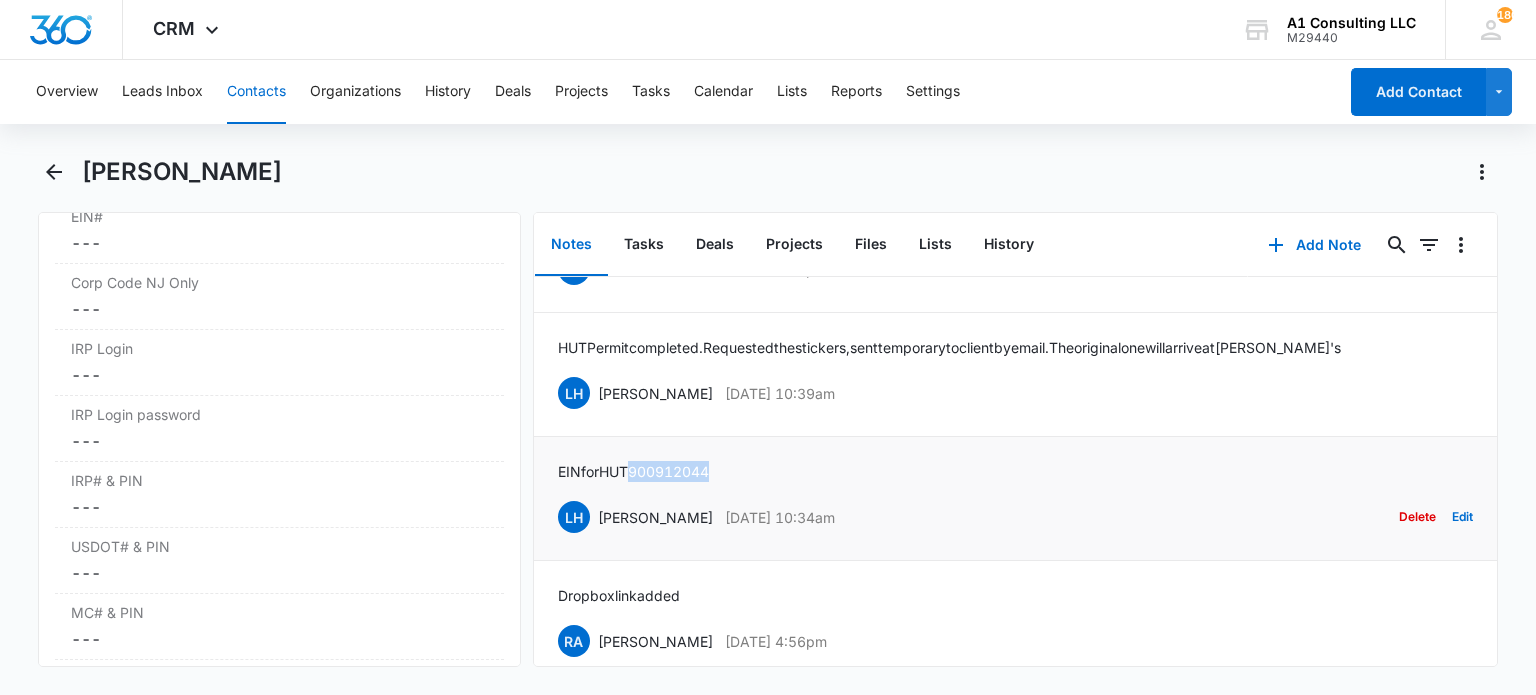 drag, startPoint x: 739, startPoint y: 482, endPoint x: 640, endPoint y: 479, distance: 99.04544 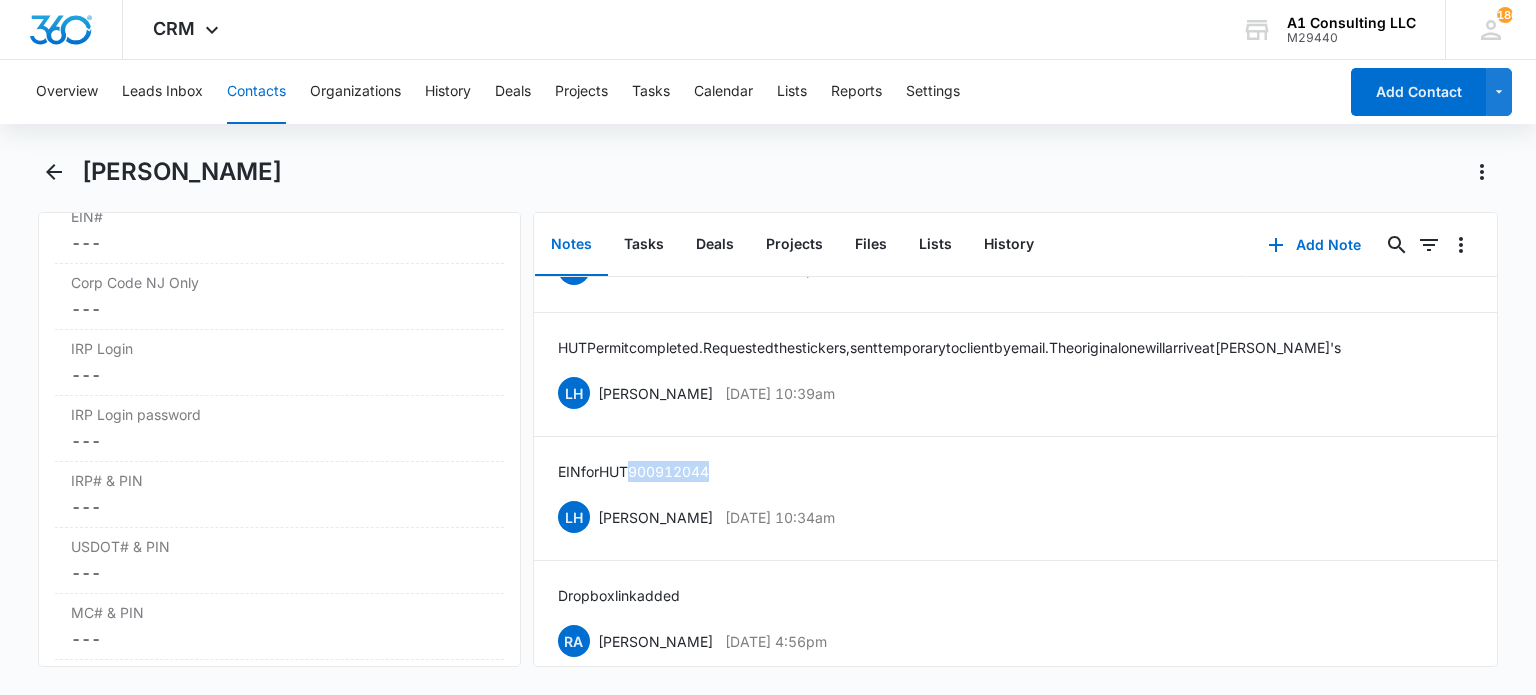 copy on "900912044" 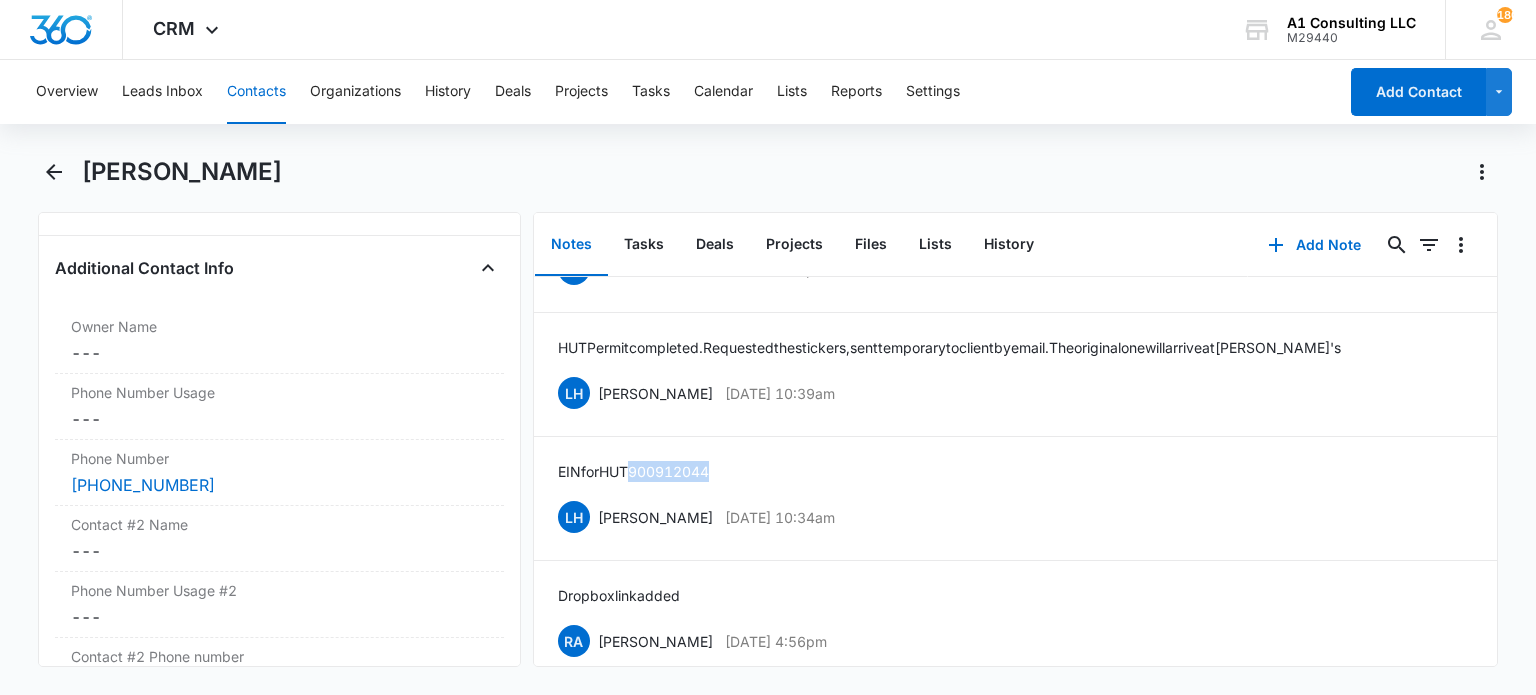 scroll, scrollTop: 1531, scrollLeft: 0, axis: vertical 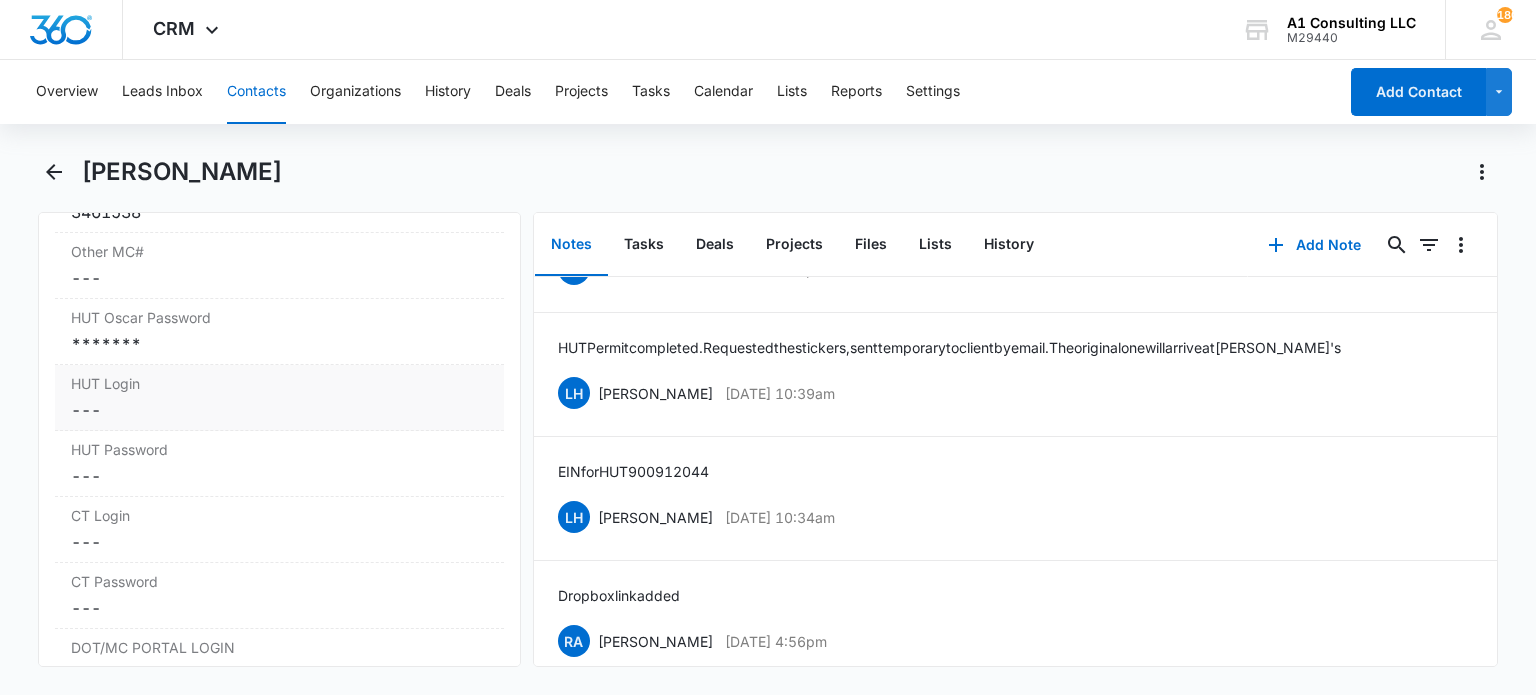 click on "Cancel Save Changes ---" at bounding box center (279, 410) 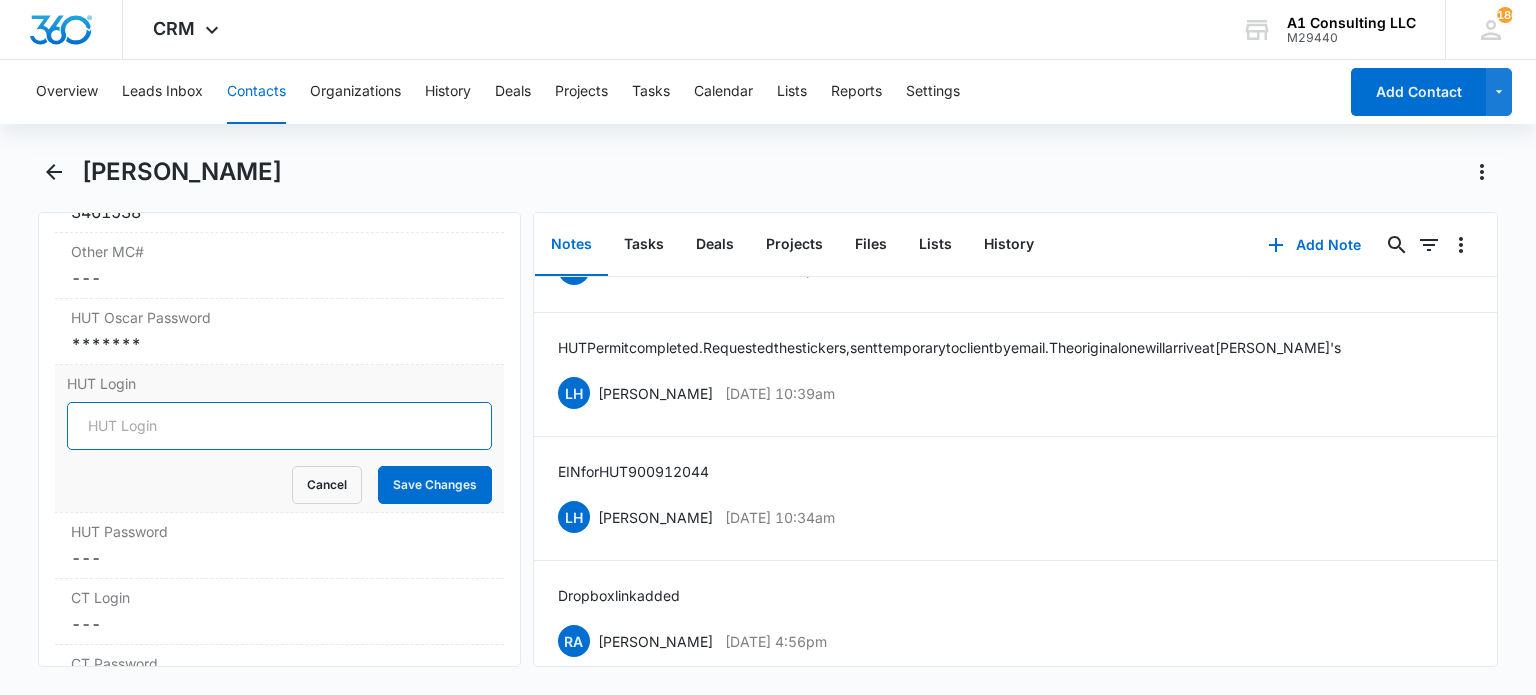 click on "HUT Login" at bounding box center (279, 426) 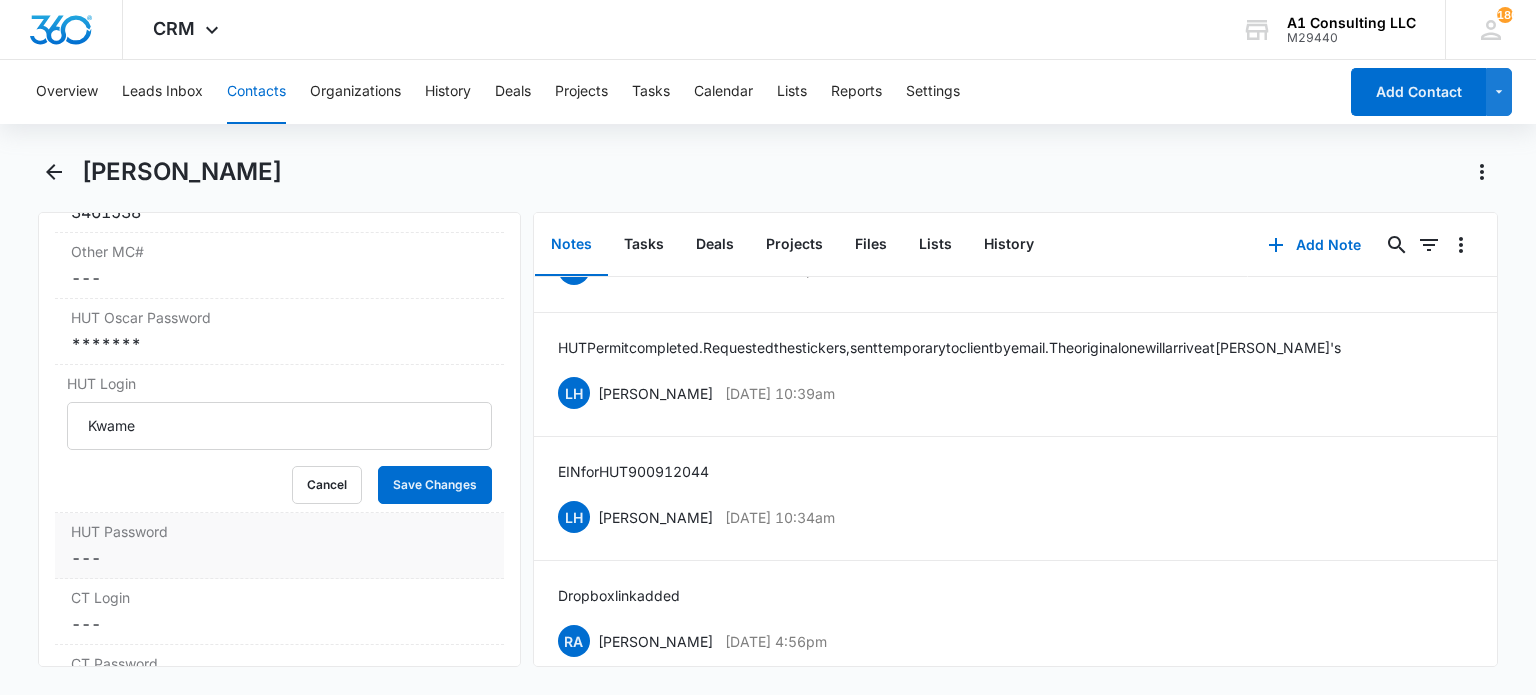 click on "Cancel Save Changes ---" at bounding box center [279, 558] 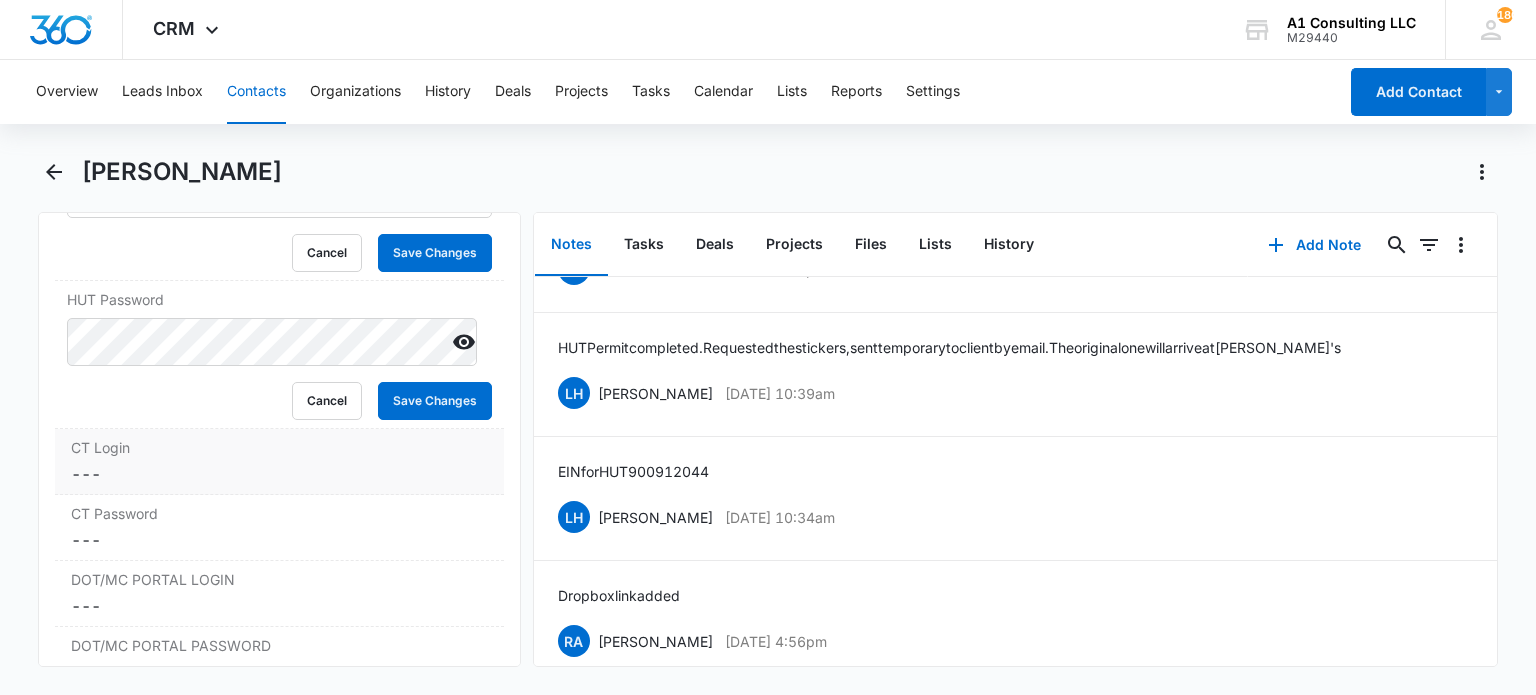 scroll, scrollTop: 3516, scrollLeft: 0, axis: vertical 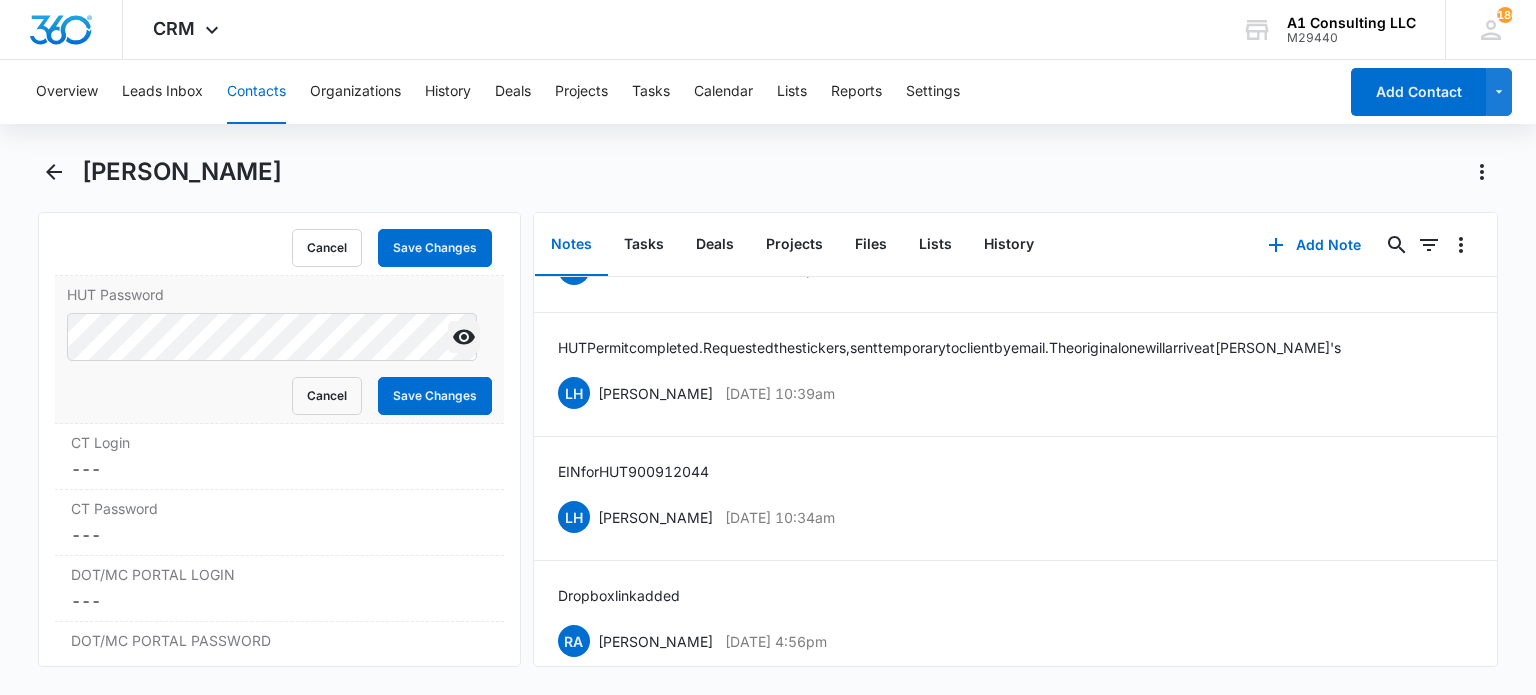 click 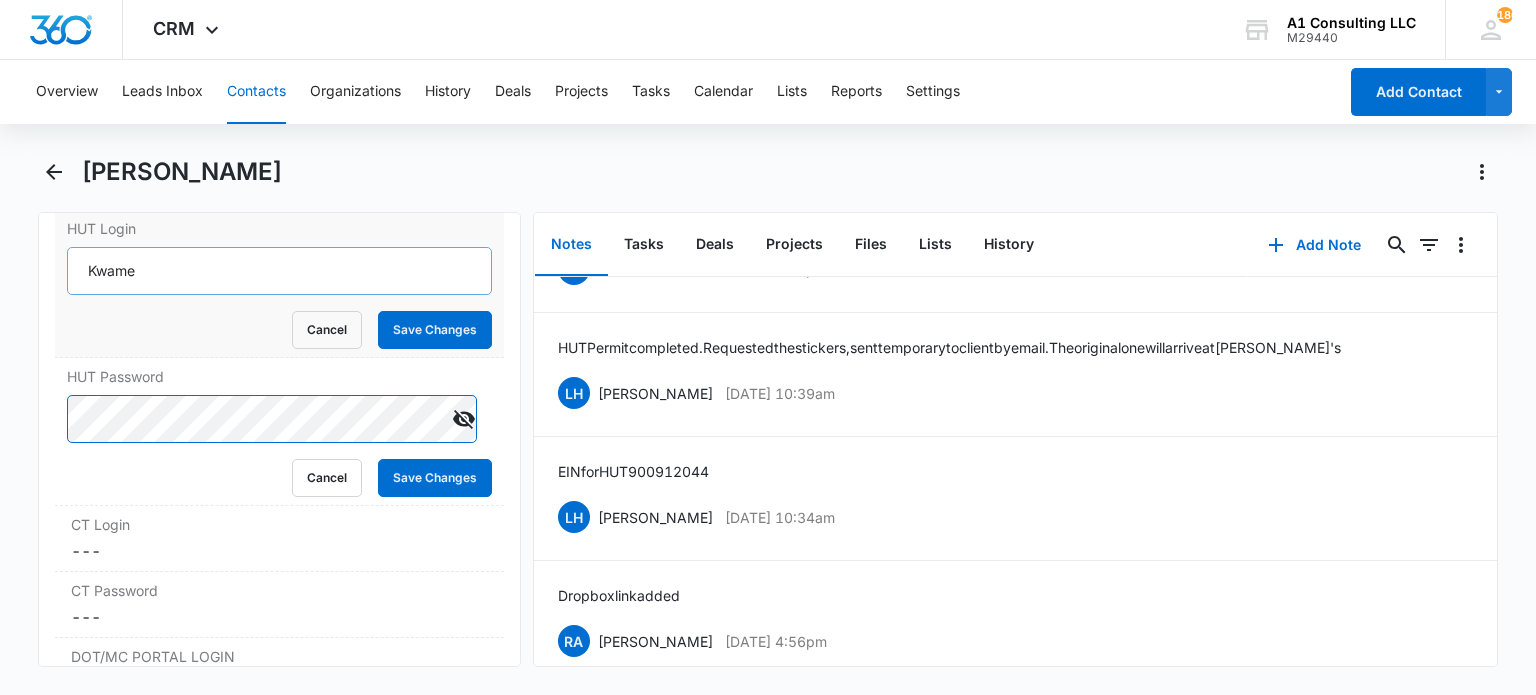 scroll, scrollTop: 3418, scrollLeft: 0, axis: vertical 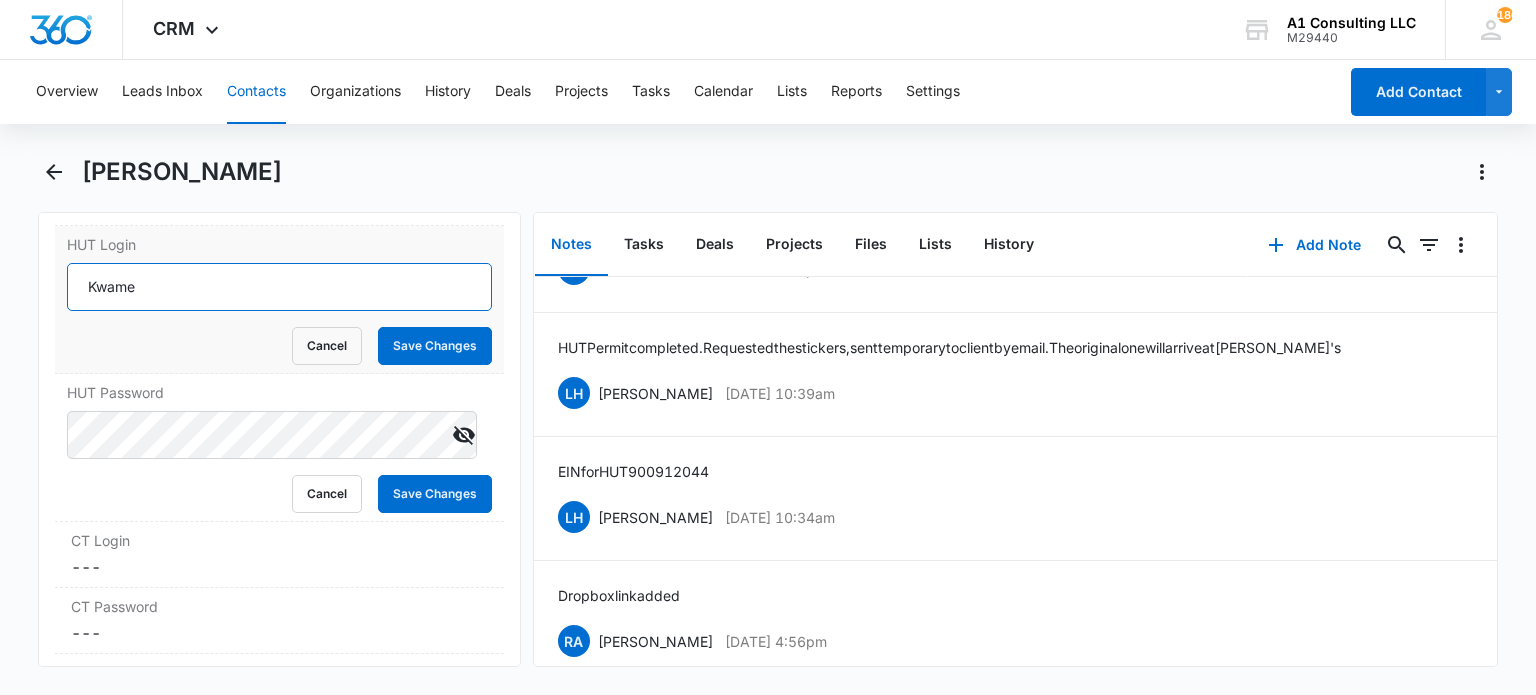click on "Kwame" at bounding box center [279, 287] 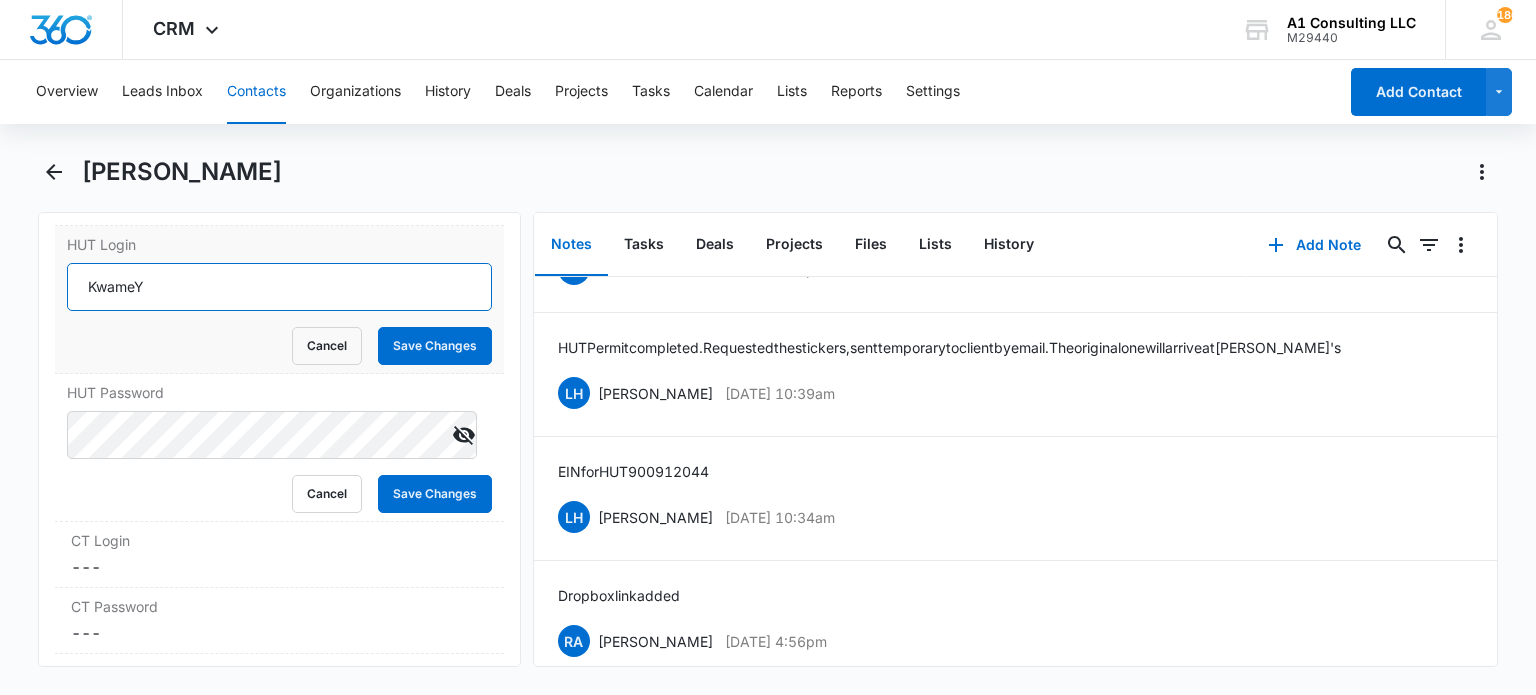 click on "KwameY" at bounding box center (279, 287) 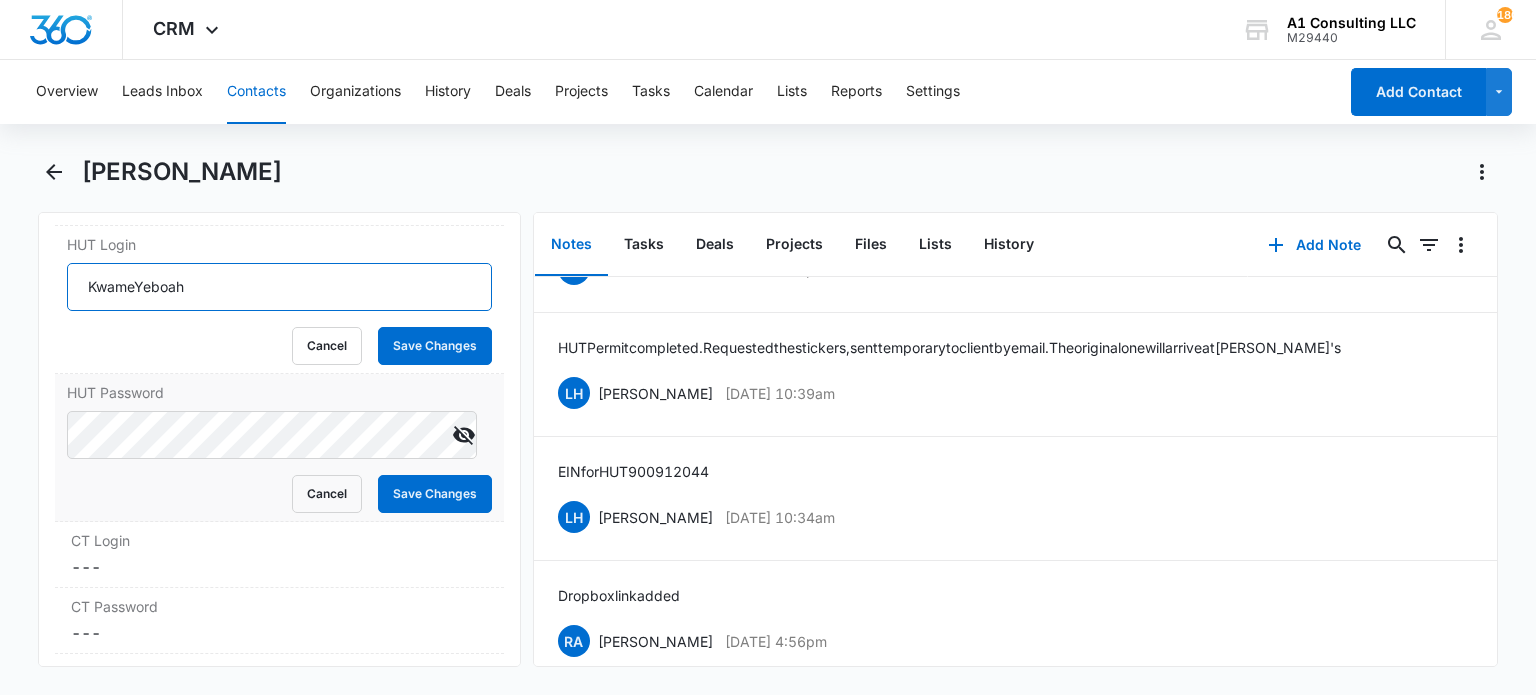 type on "KwameYeboah" 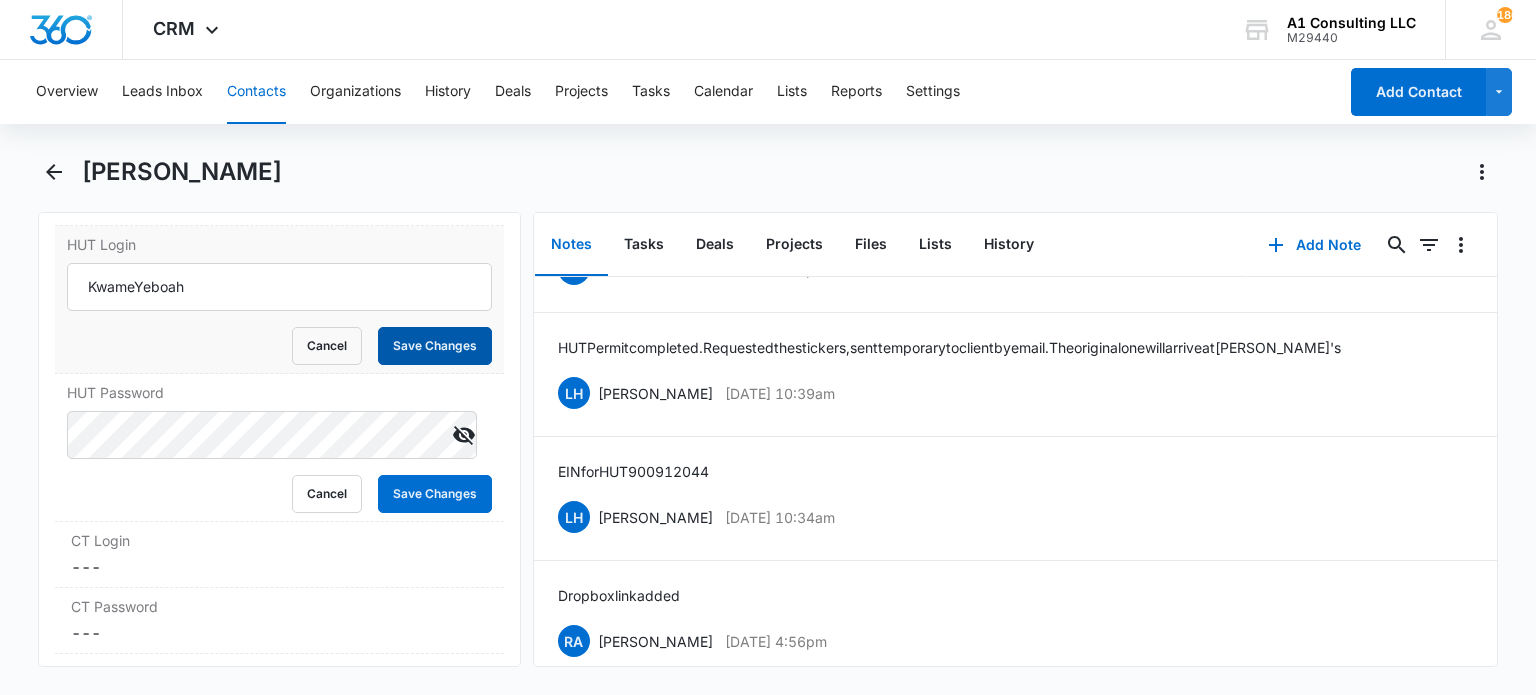 click on "Save Changes" at bounding box center (435, 346) 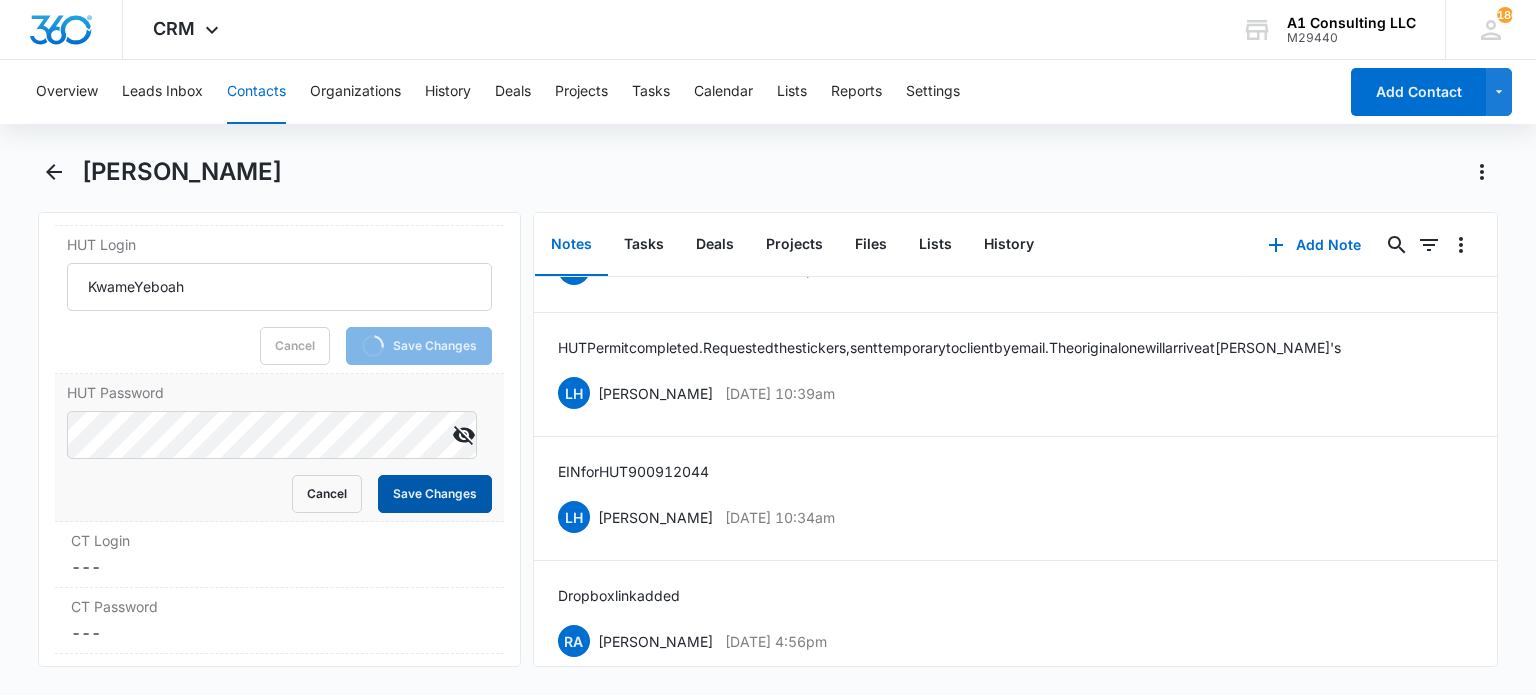 click on "Save Changes" at bounding box center (435, 494) 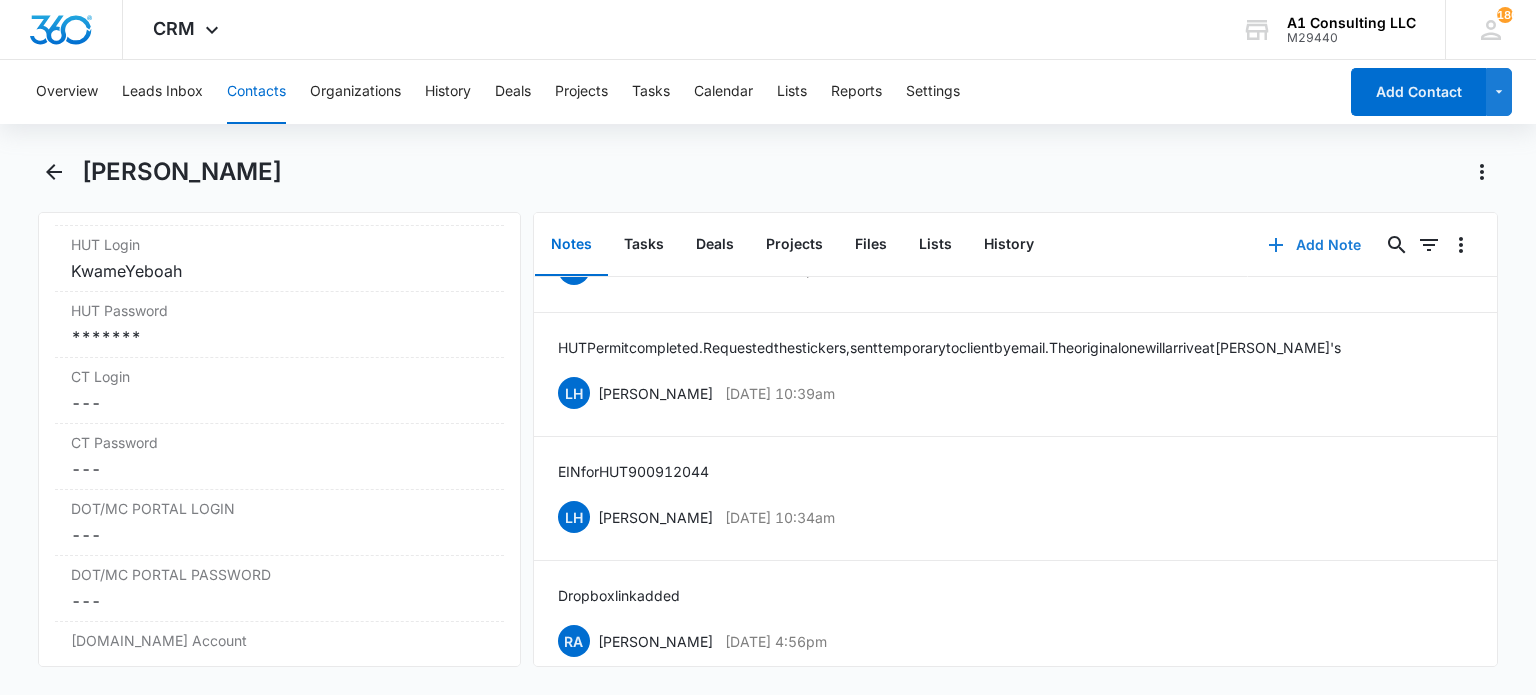 click on "Add Note" at bounding box center [1314, 245] 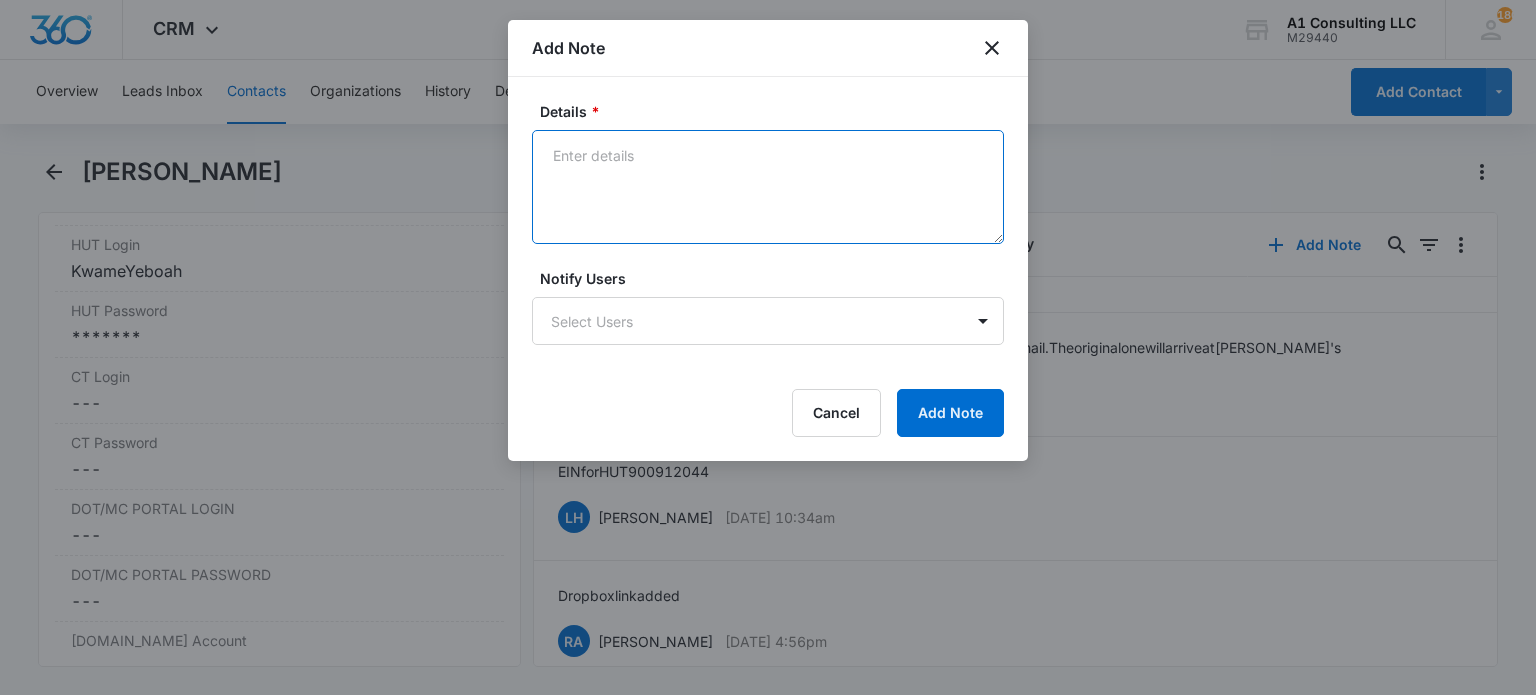 click on "Details *" at bounding box center [768, 187] 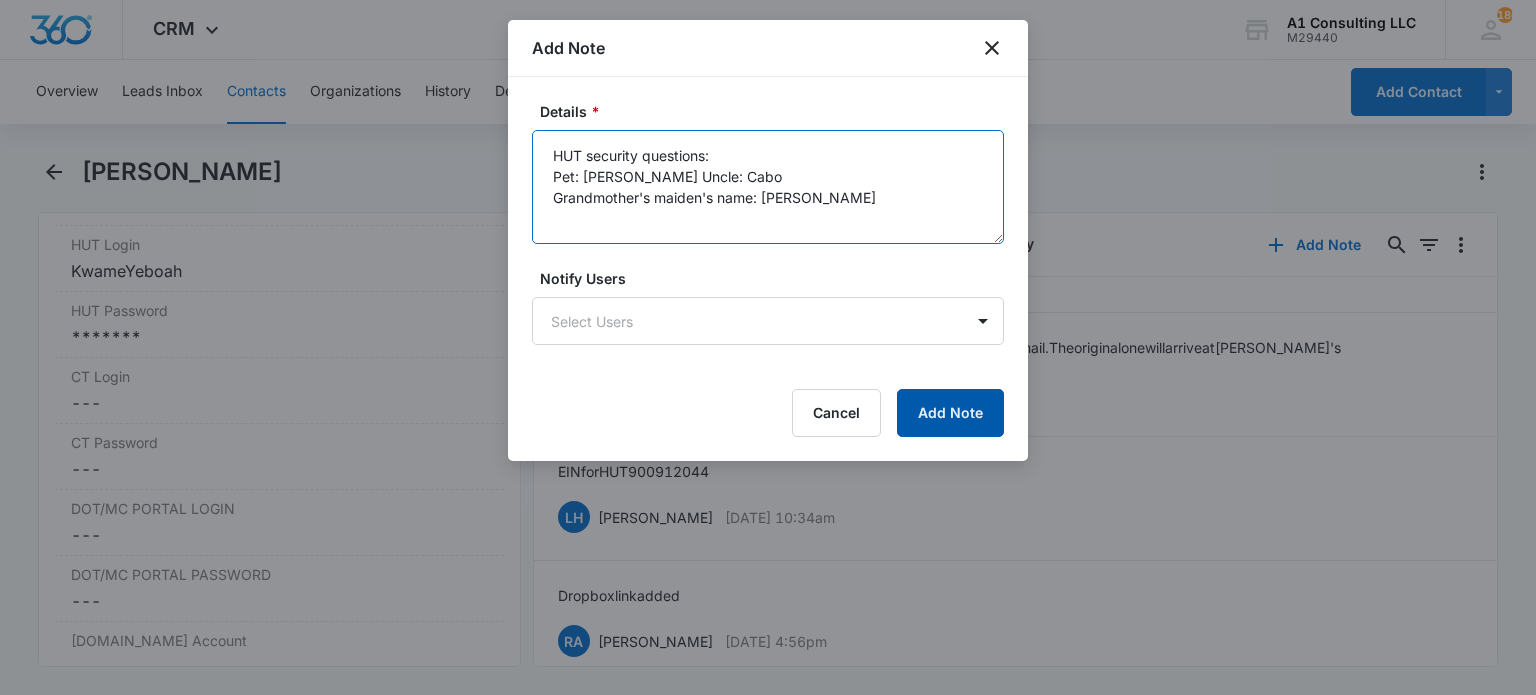 type on "HUT security questions:
Pet: Felix
Fav Uncle: Cabo
Grandmother's maiden's name: Araujo" 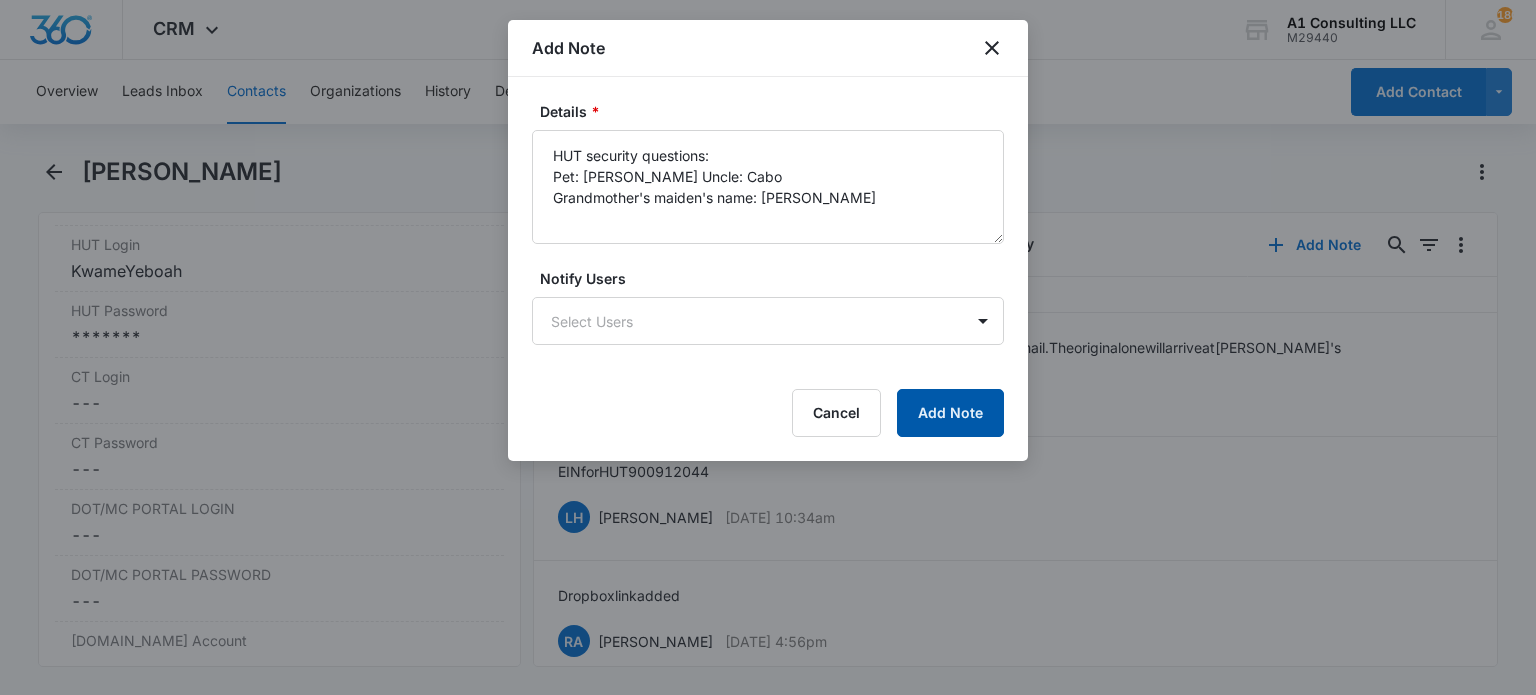 click on "Add Note" at bounding box center (950, 413) 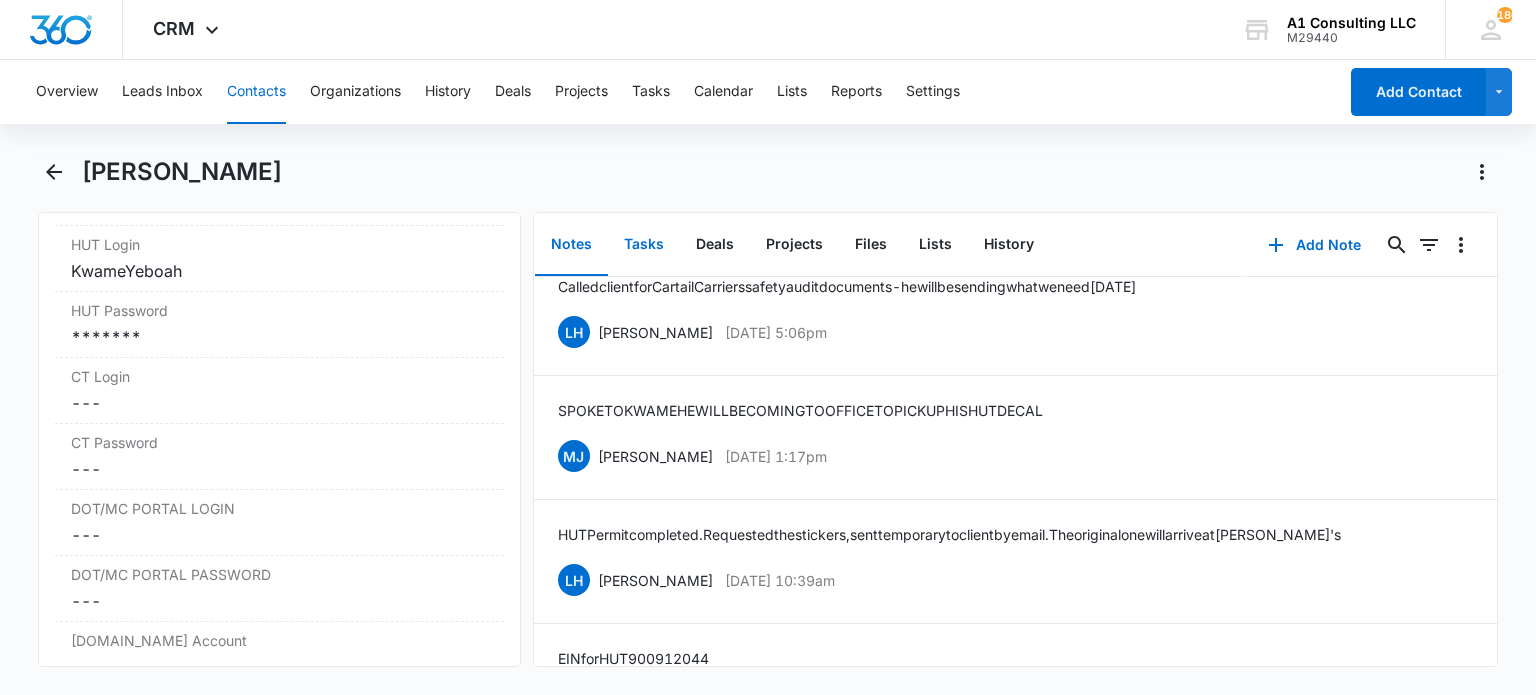 click on "Tasks" at bounding box center [644, 245] 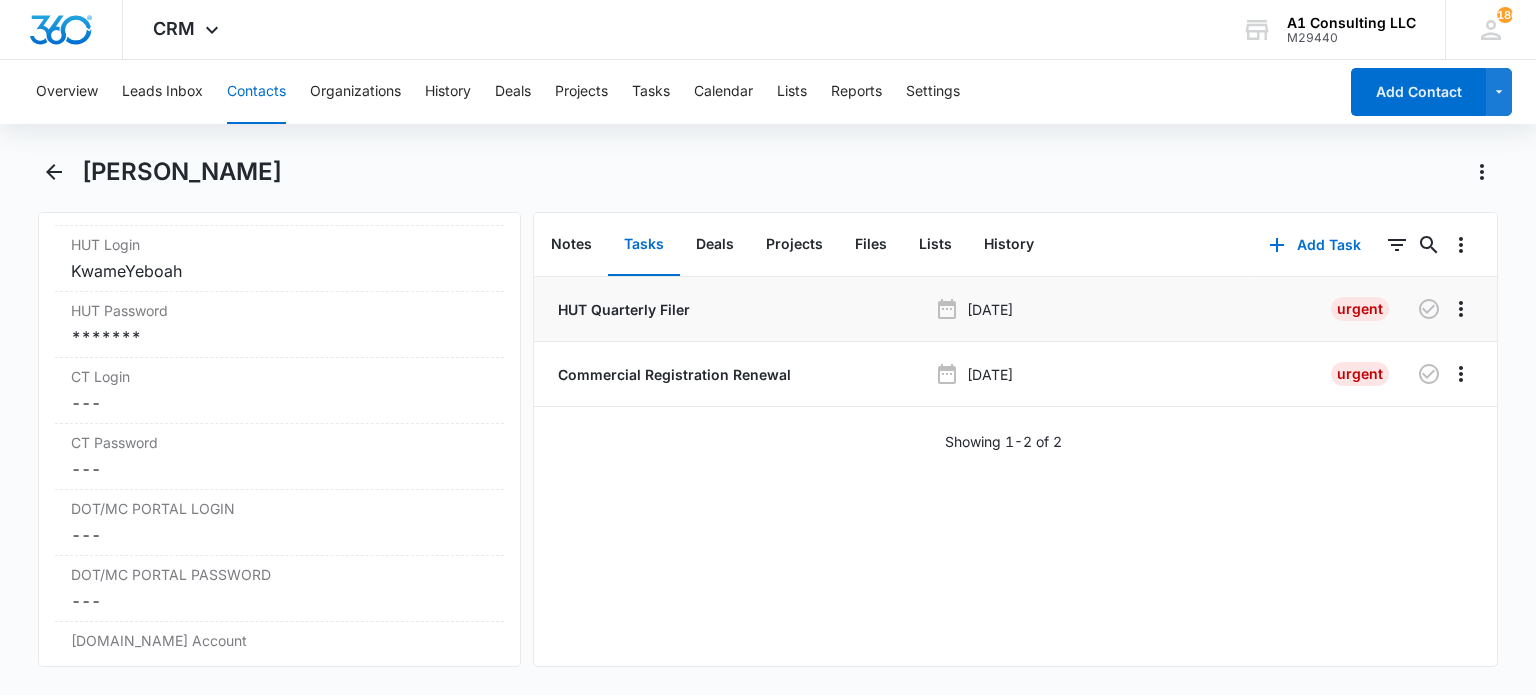 scroll, scrollTop: 0, scrollLeft: 0, axis: both 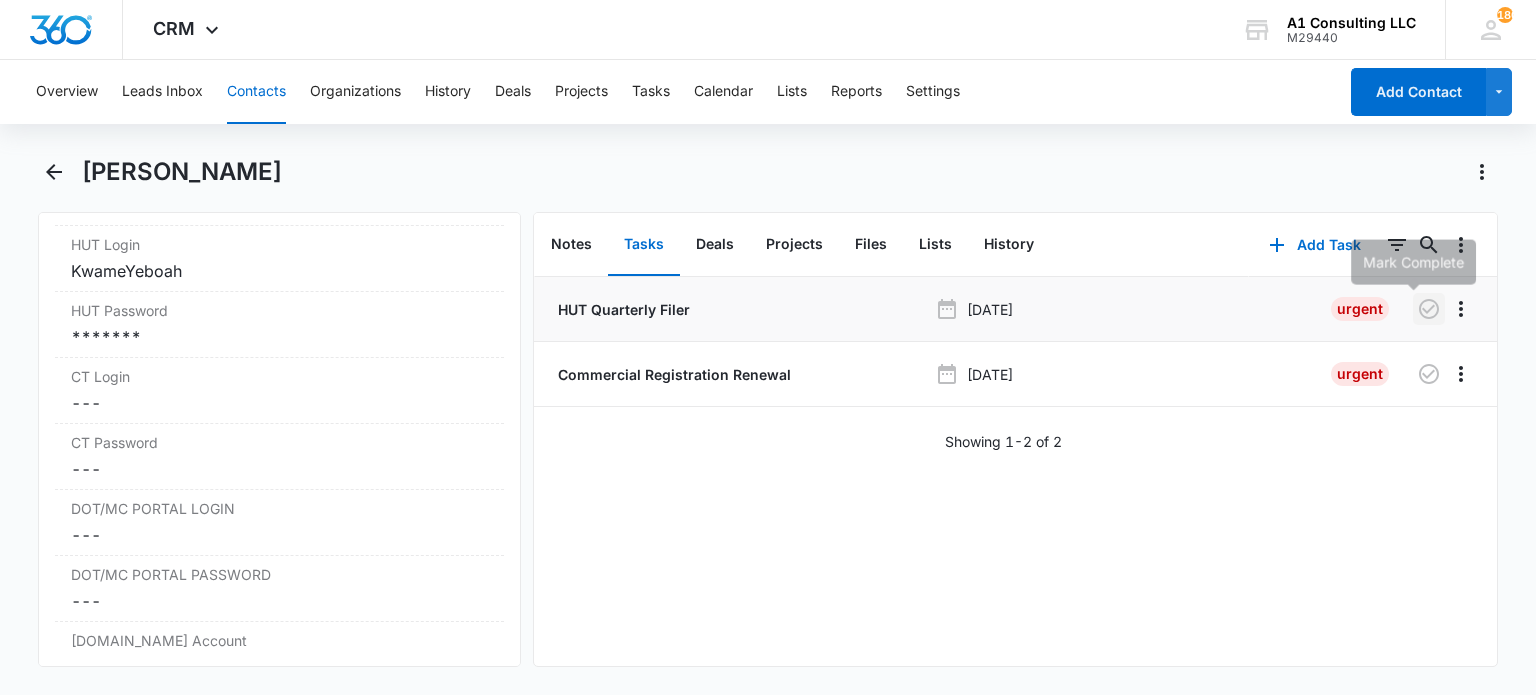 click 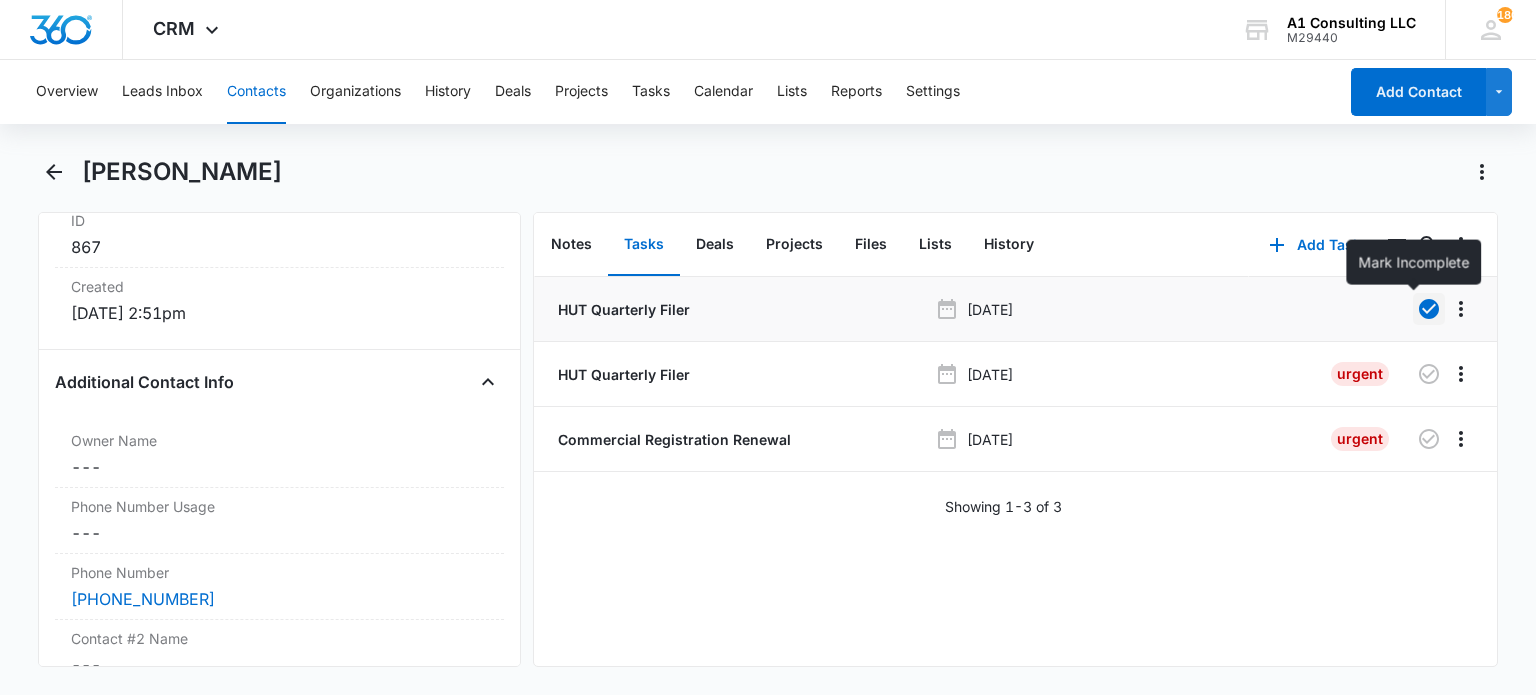 scroll, scrollTop: 1118, scrollLeft: 0, axis: vertical 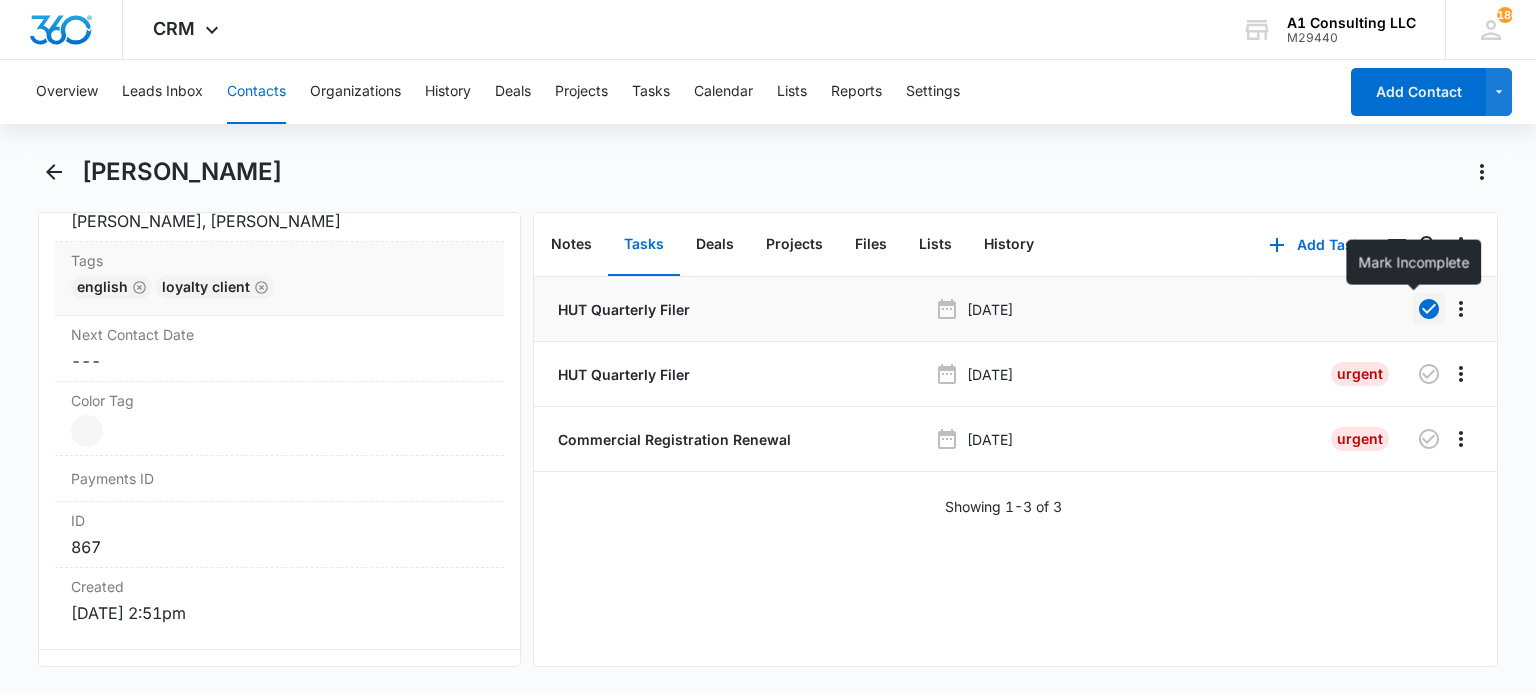 click on "English  LOYALTY CLIENT" at bounding box center (279, 291) 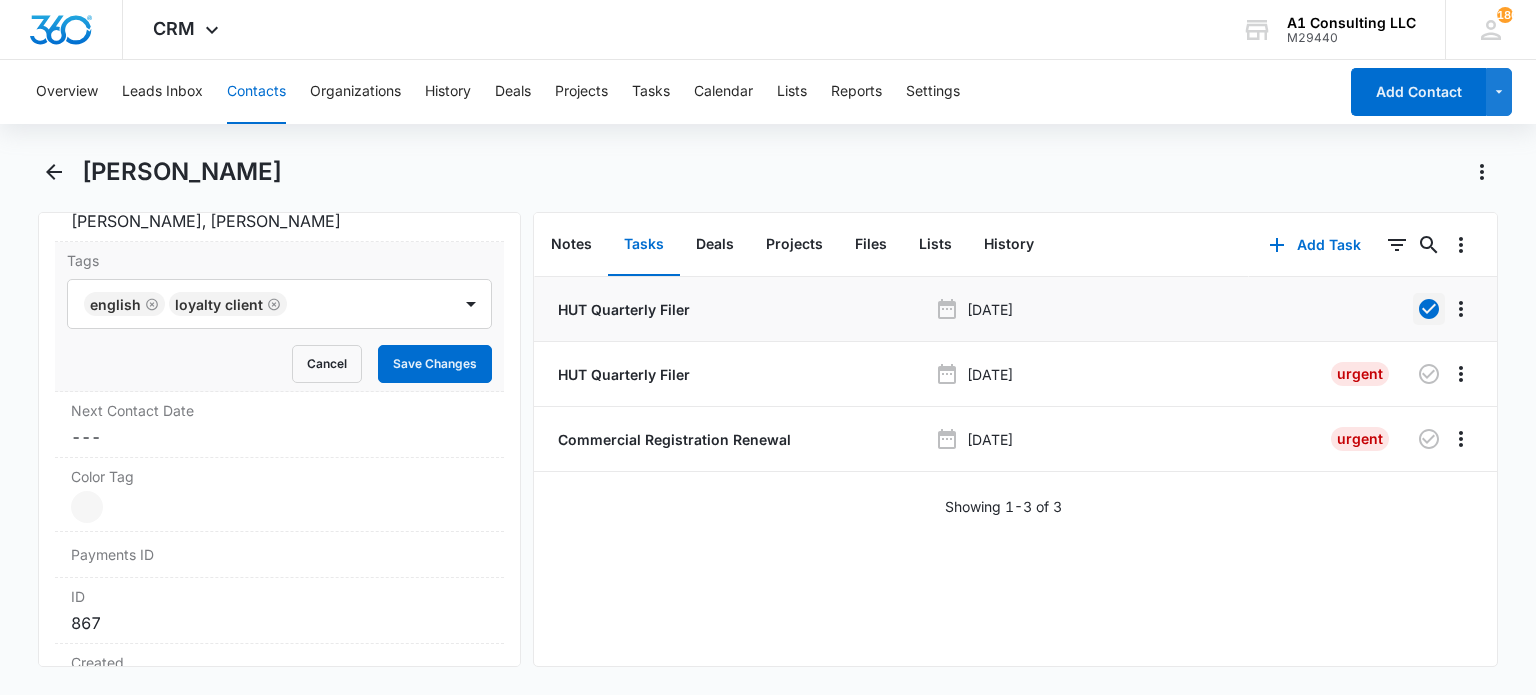 click at bounding box center (370, 304) 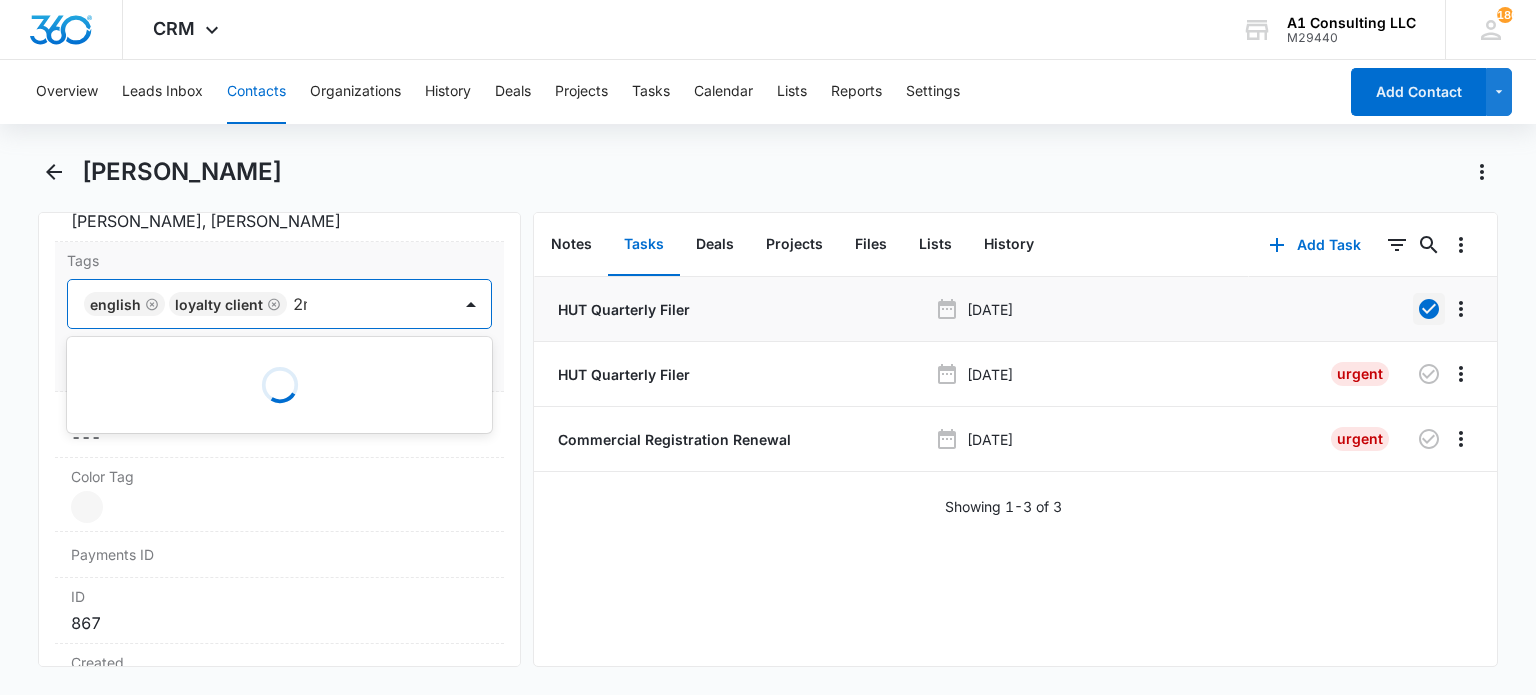 type on "2nd" 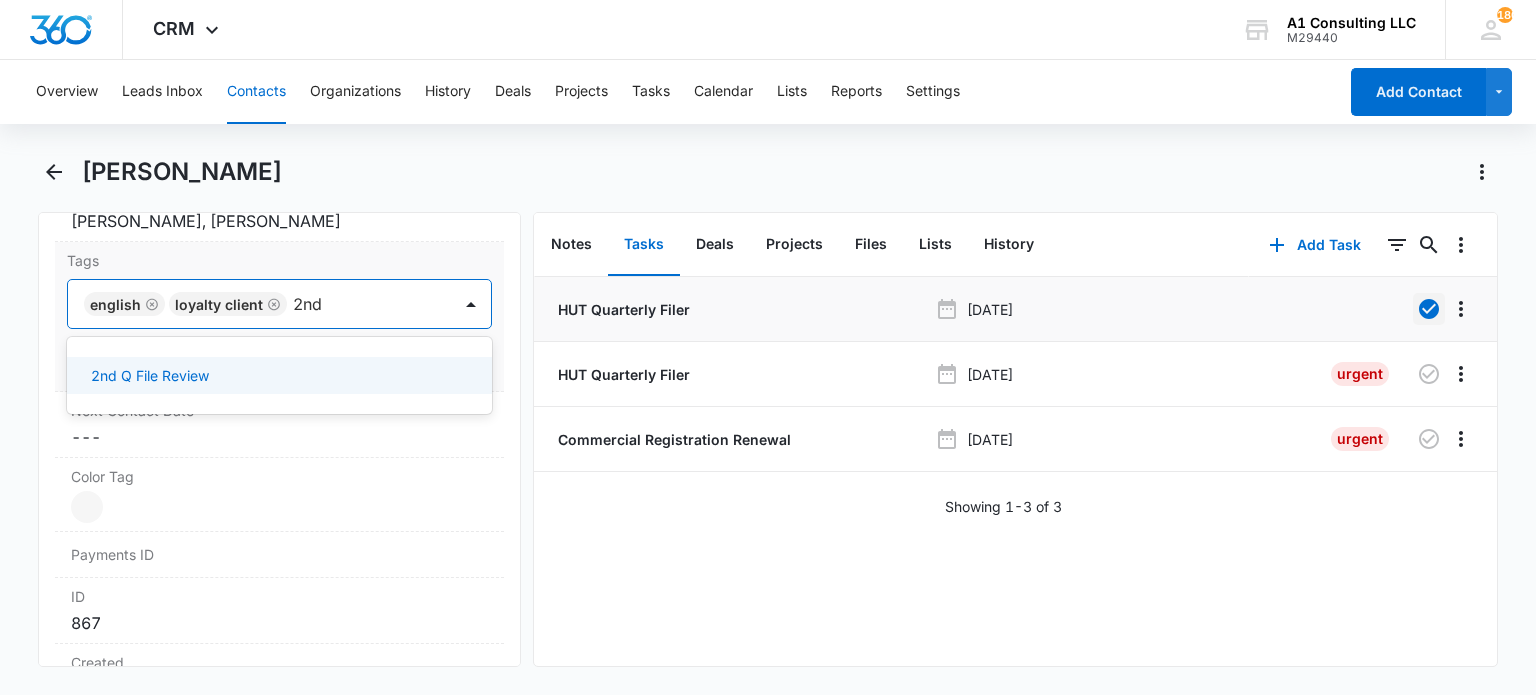 click on "2nd Q File Review" at bounding box center (279, 375) 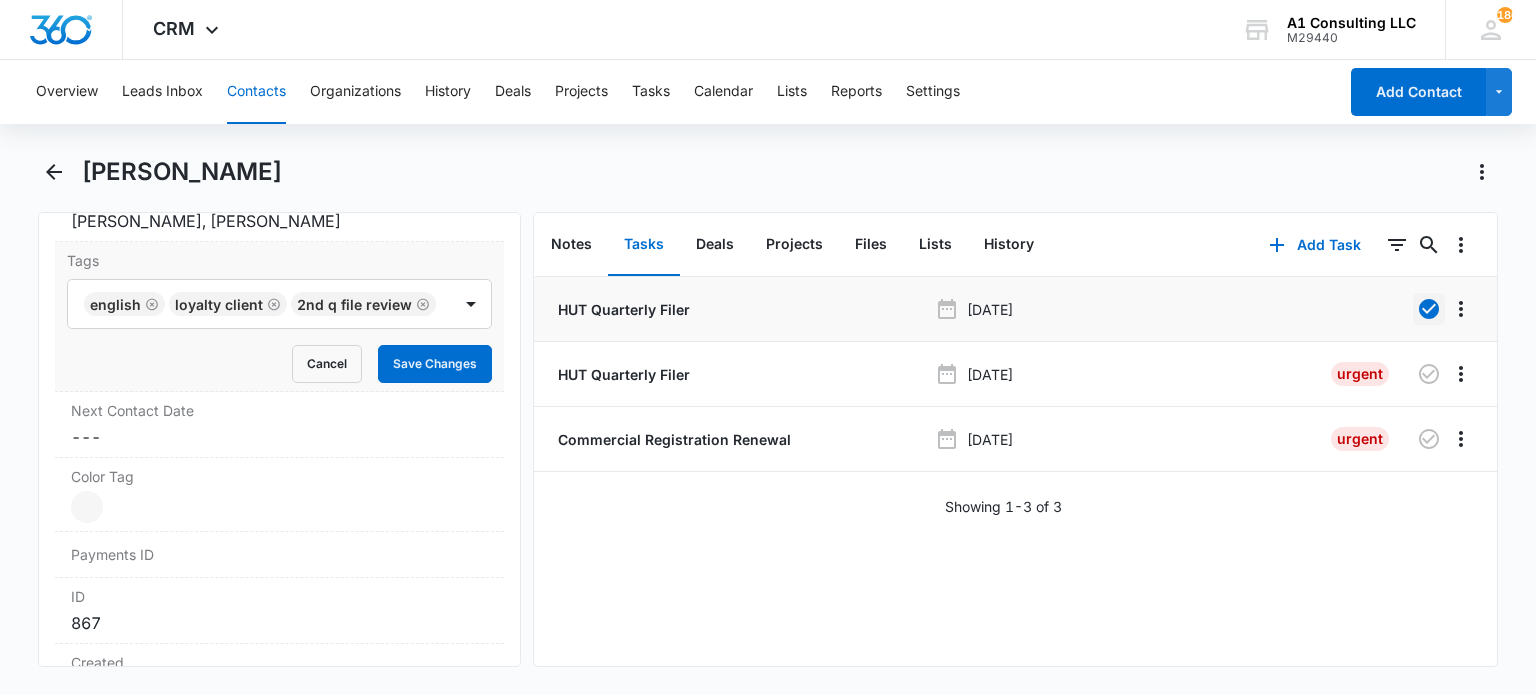click on "Tags English  LOYALTY CLIENT 2nd Q File Review Cancel Save Changes" at bounding box center (279, 317) 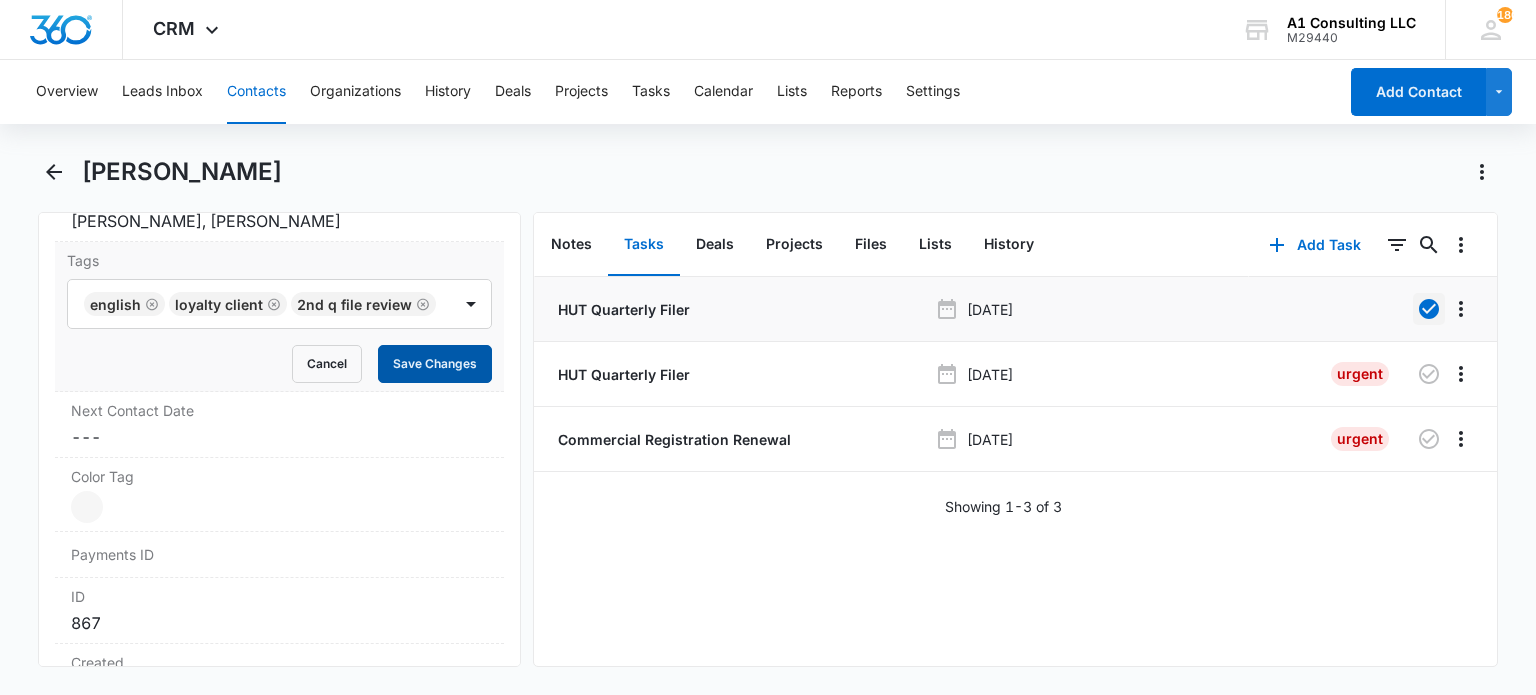 click on "Save Changes" at bounding box center (435, 364) 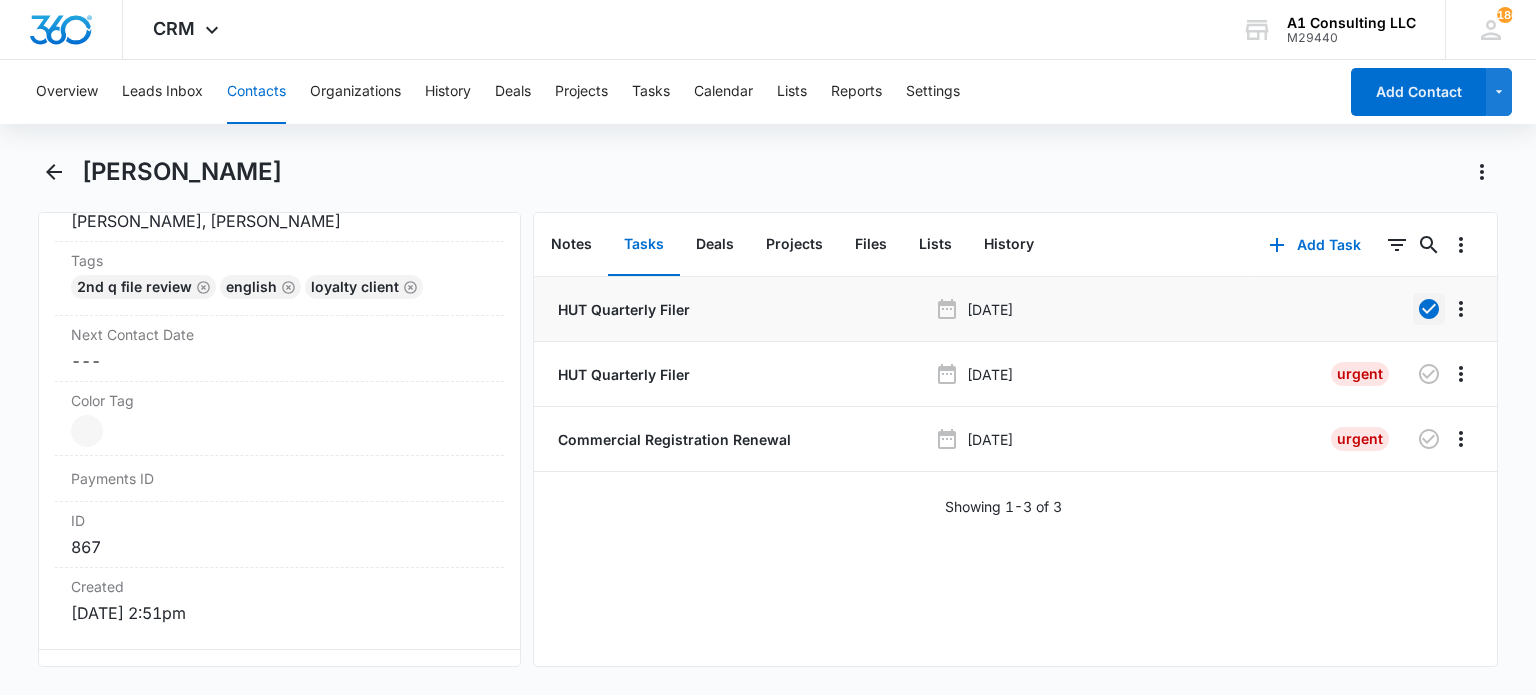 click on "Contacts" at bounding box center (256, 92) 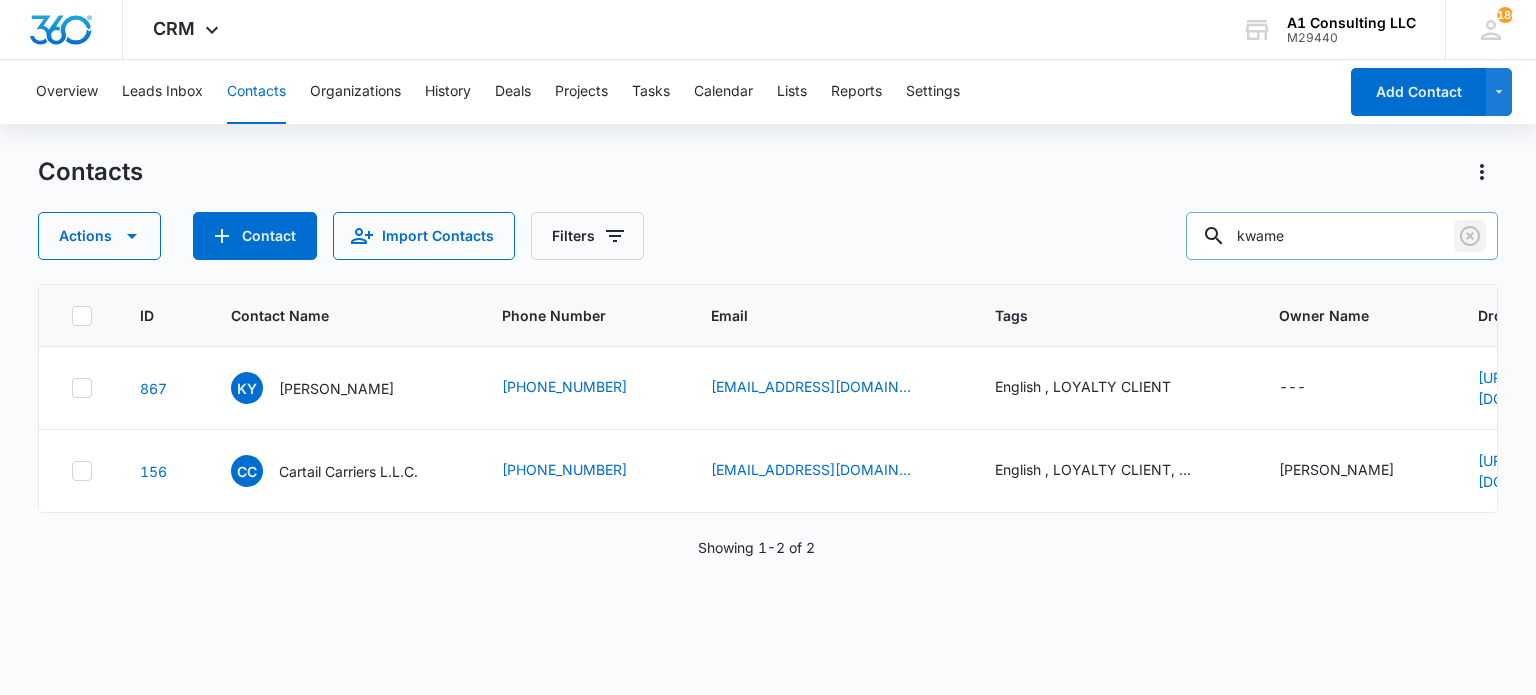 drag, startPoint x: 1474, startPoint y: 237, endPoint x: 1412, endPoint y: 247, distance: 62.801273 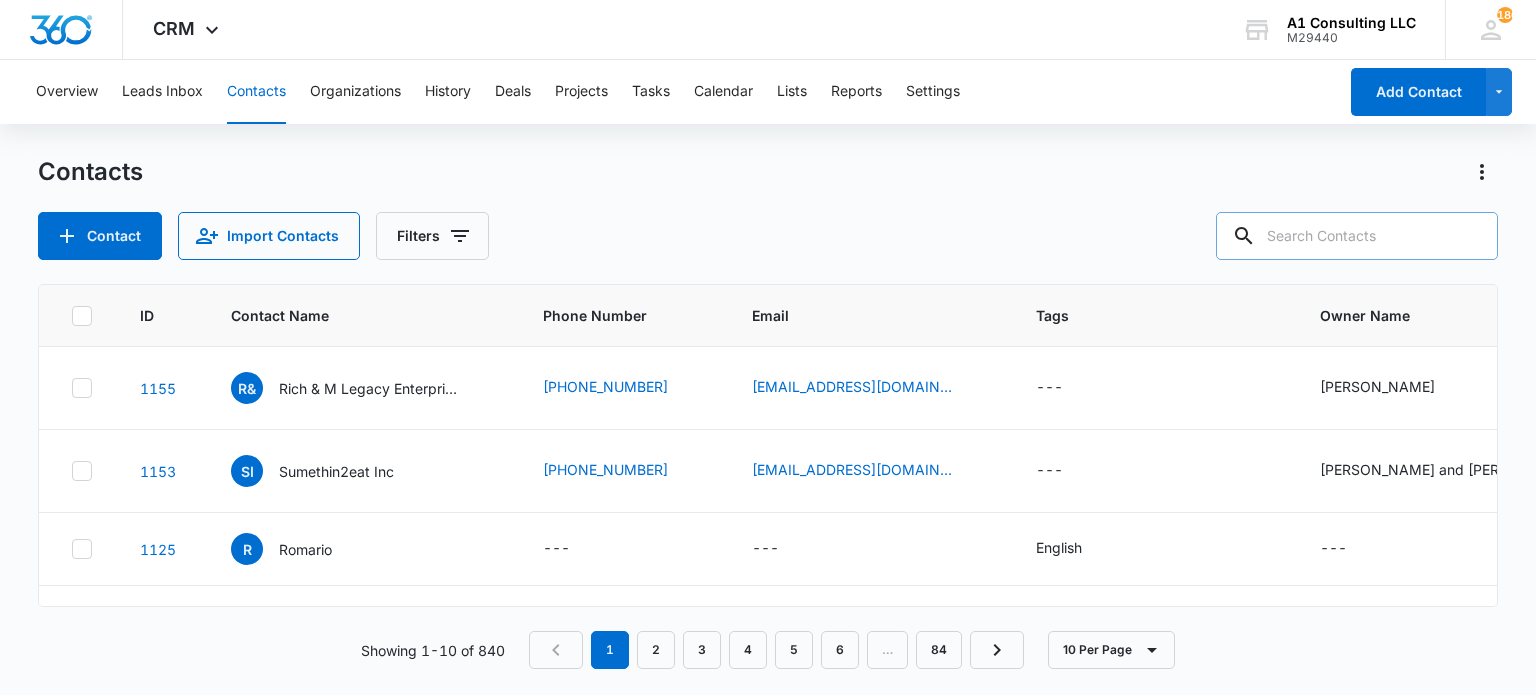 click at bounding box center [1357, 236] 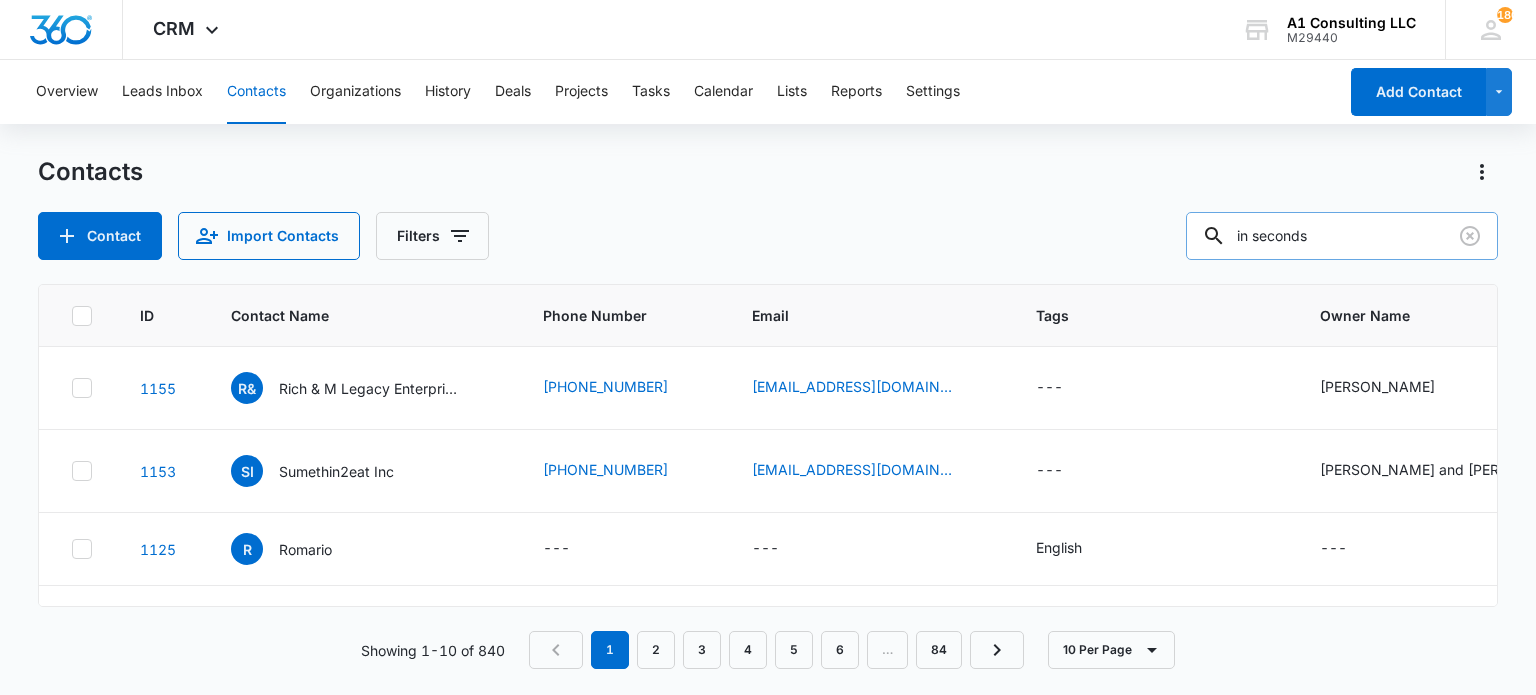 type on "in seconds" 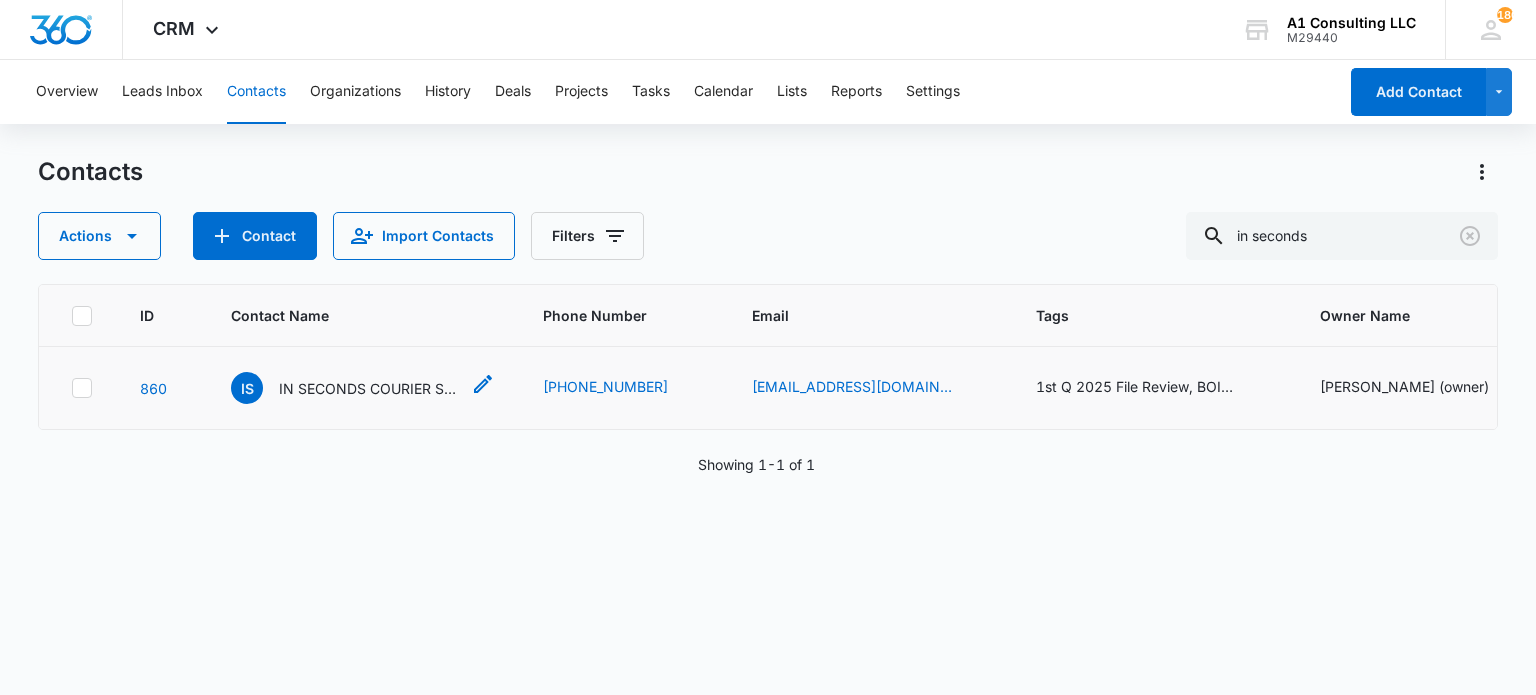 click on "IN SECONDS COURIER SERVICE LLC" at bounding box center (369, 388) 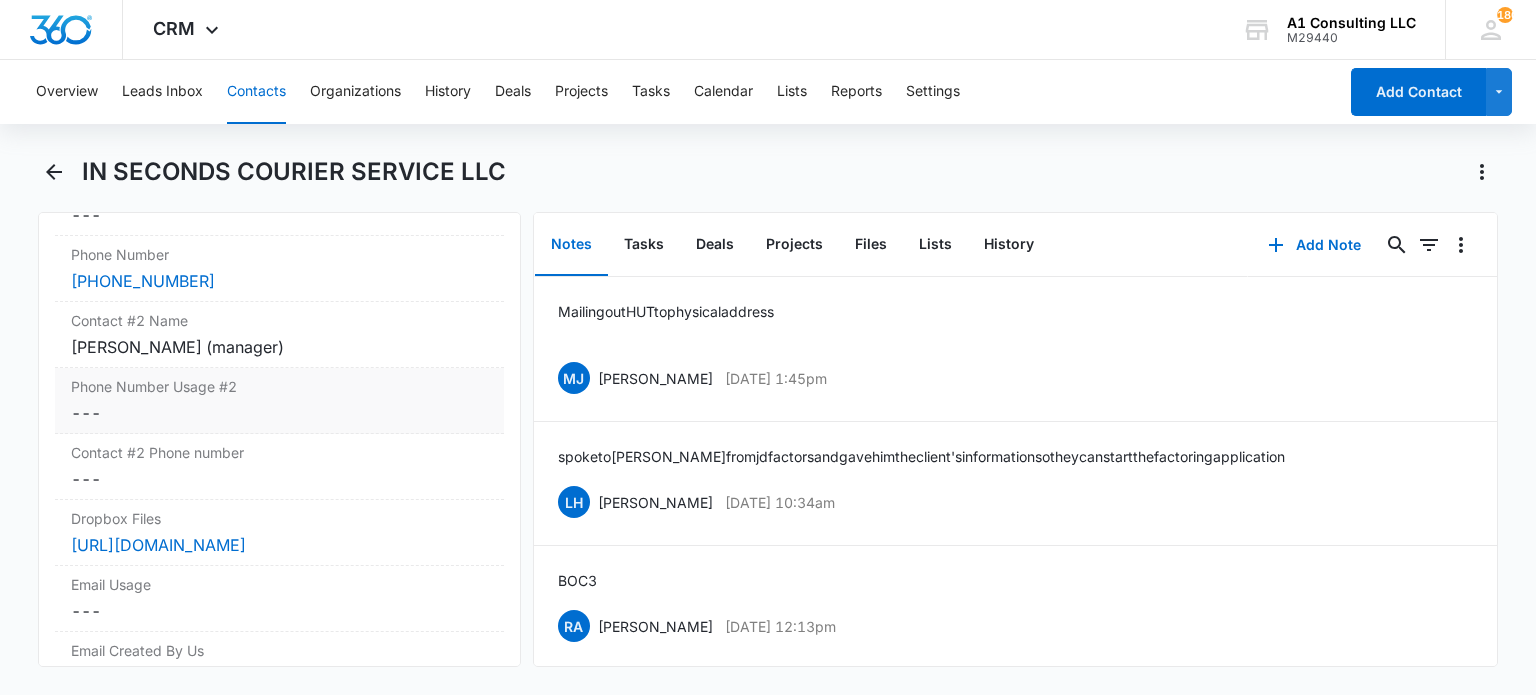 scroll, scrollTop: 1700, scrollLeft: 0, axis: vertical 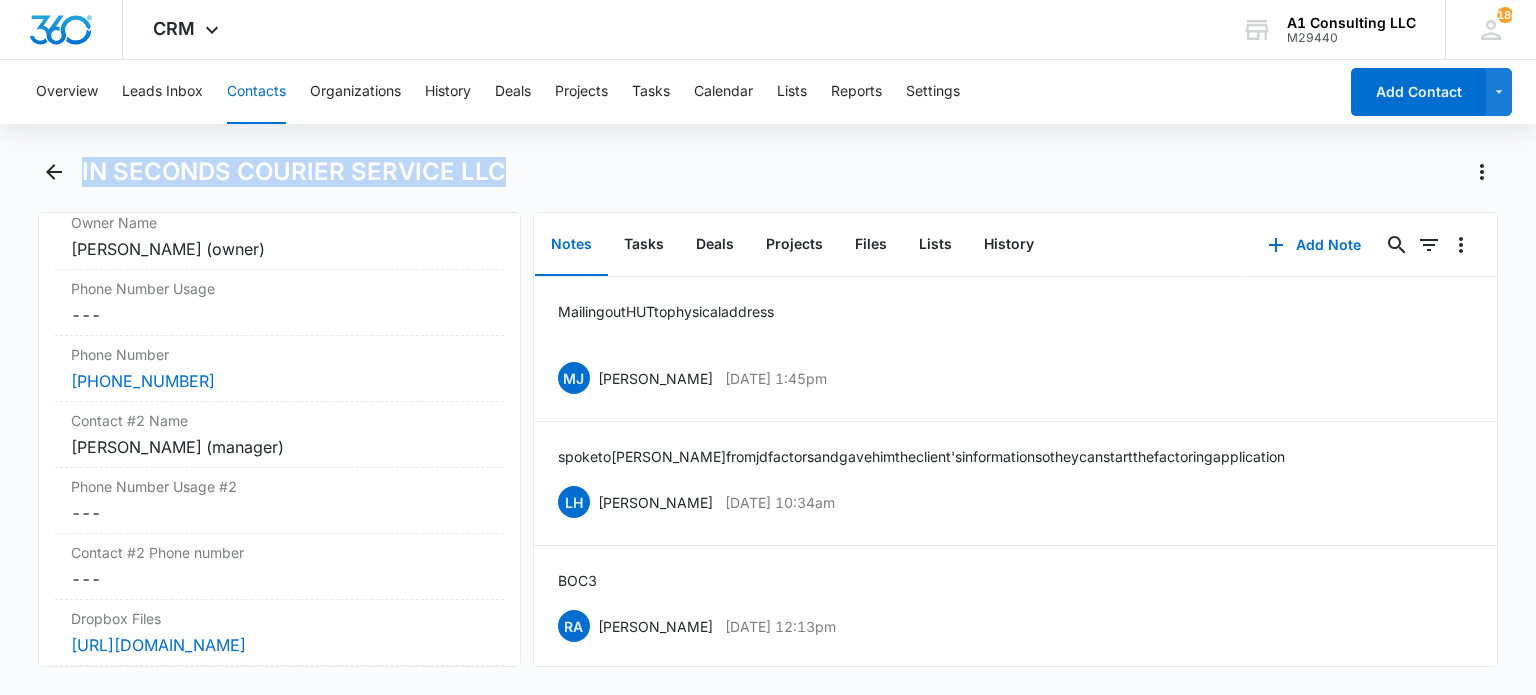 drag, startPoint x: 525, startPoint y: 175, endPoint x: 31, endPoint y: 175, distance: 494 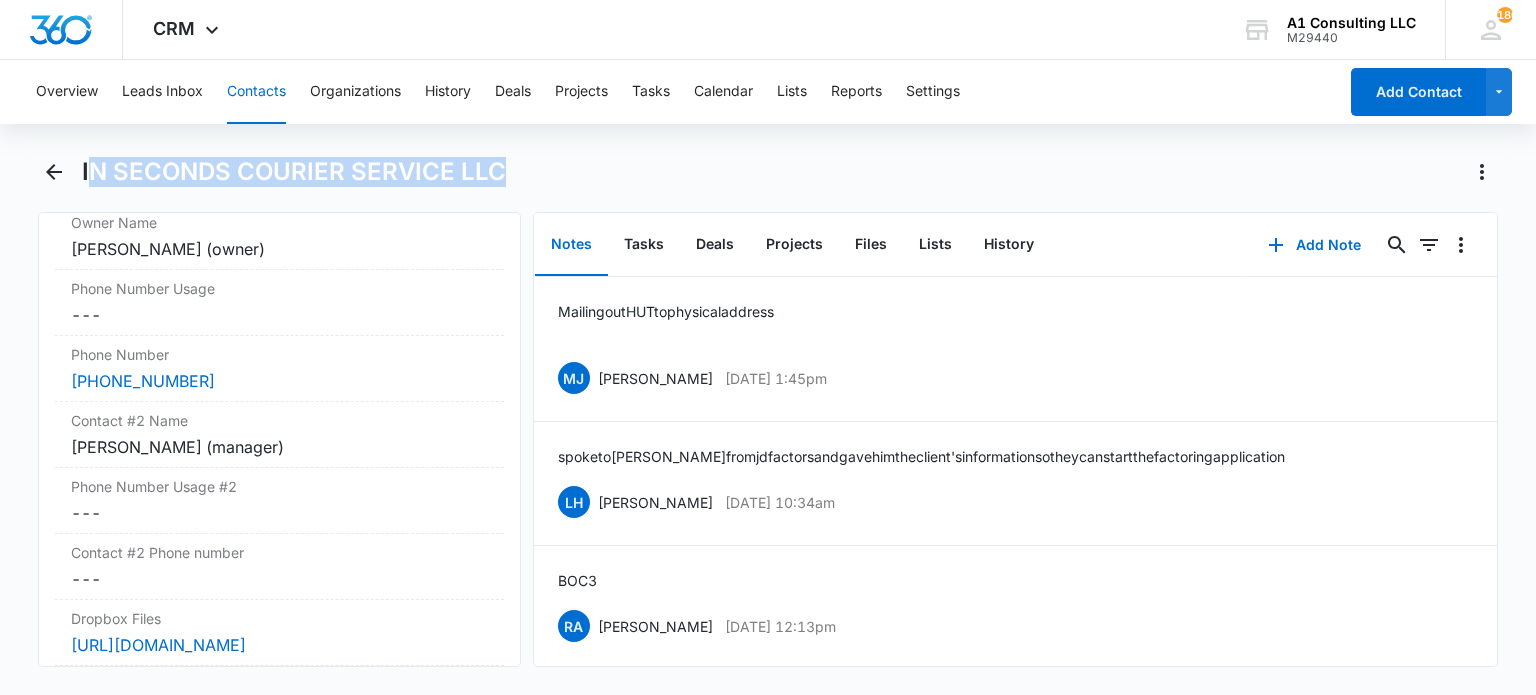 drag, startPoint x: 555, startPoint y: 172, endPoint x: 88, endPoint y: 182, distance: 467.10706 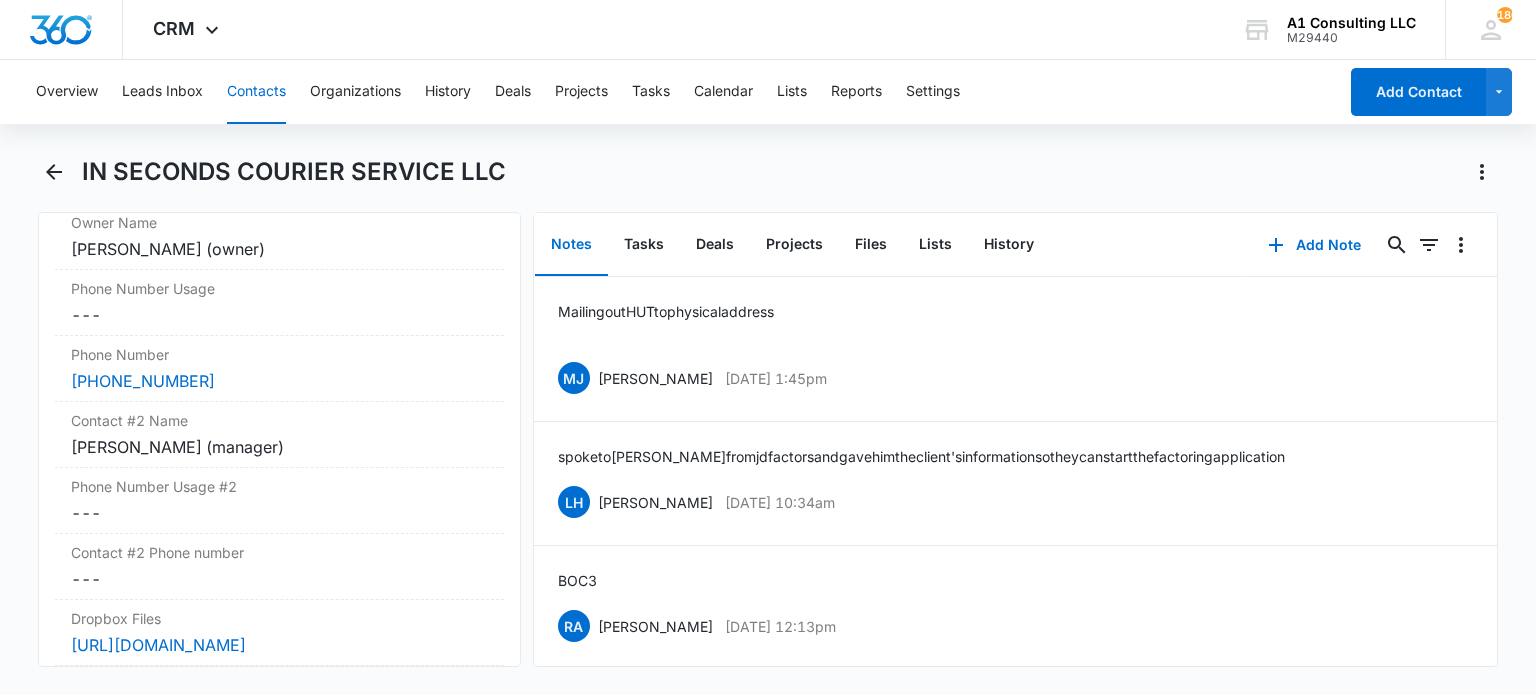 click on "IN SECONDS COURIER SERVICE LLC" at bounding box center [294, 172] 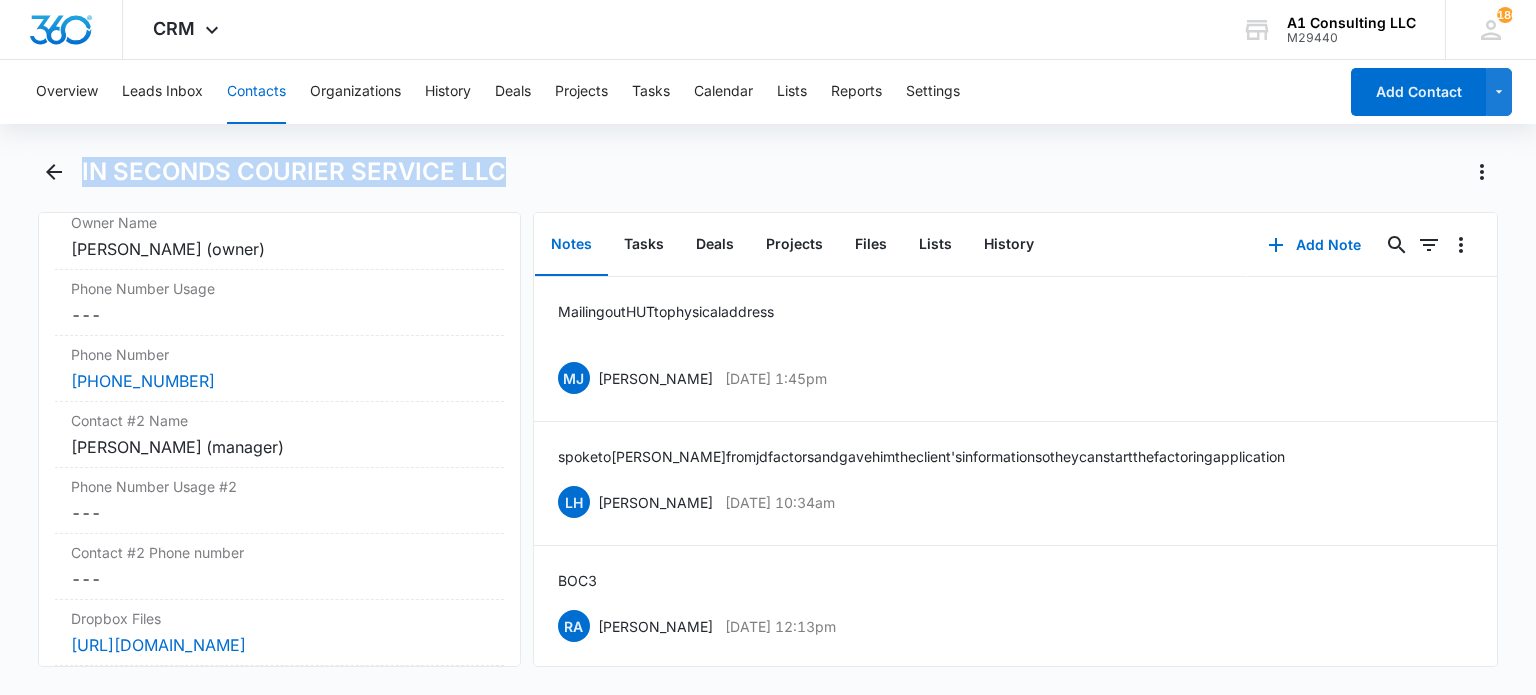 drag, startPoint x: 80, startPoint y: 179, endPoint x: 526, endPoint y: 175, distance: 446.01794 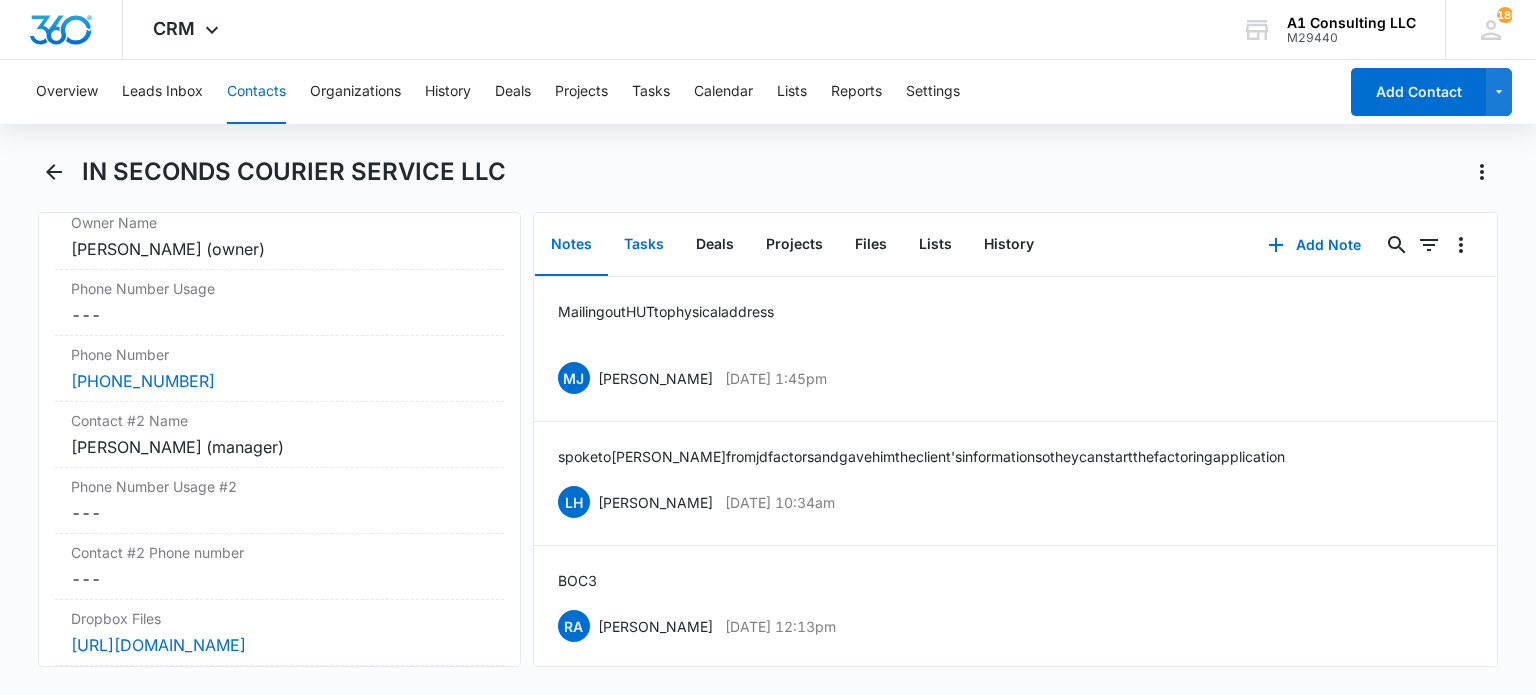 click on "Tasks" at bounding box center [644, 245] 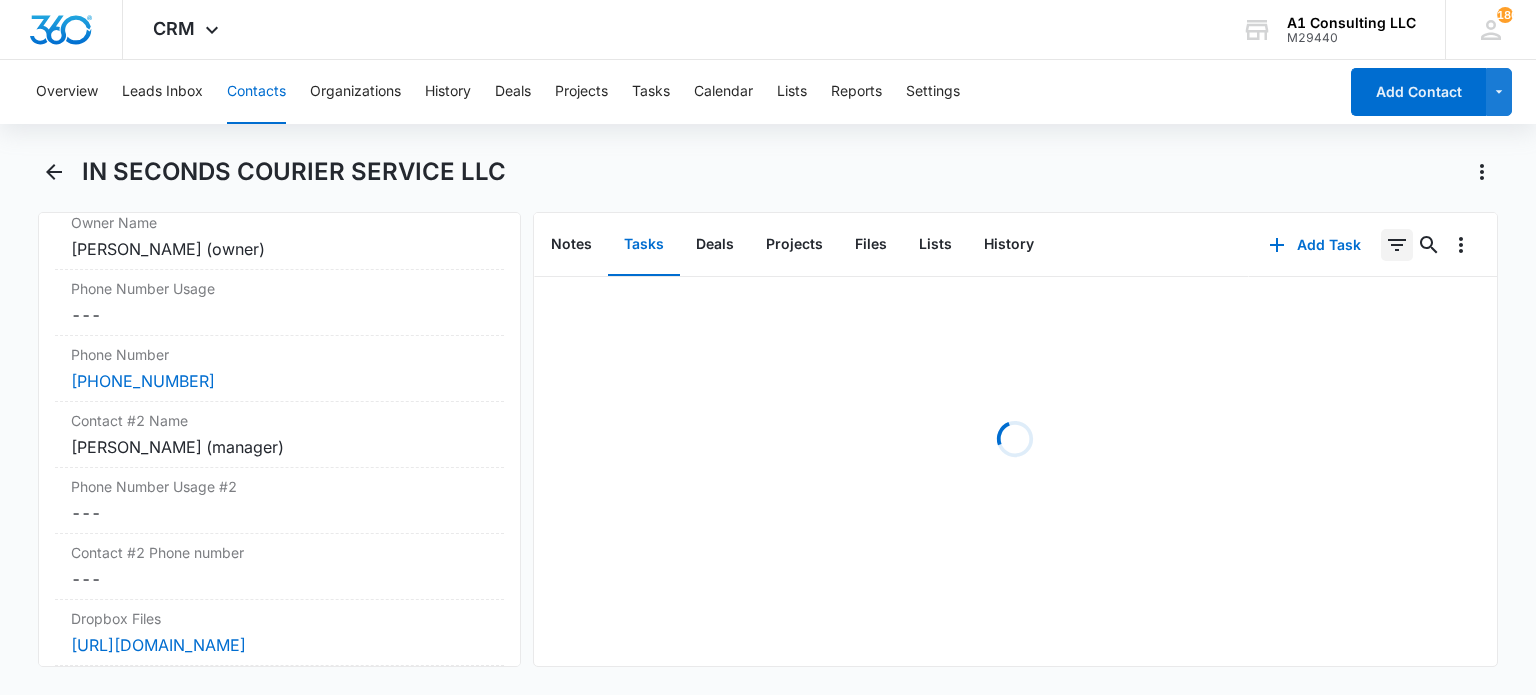 click 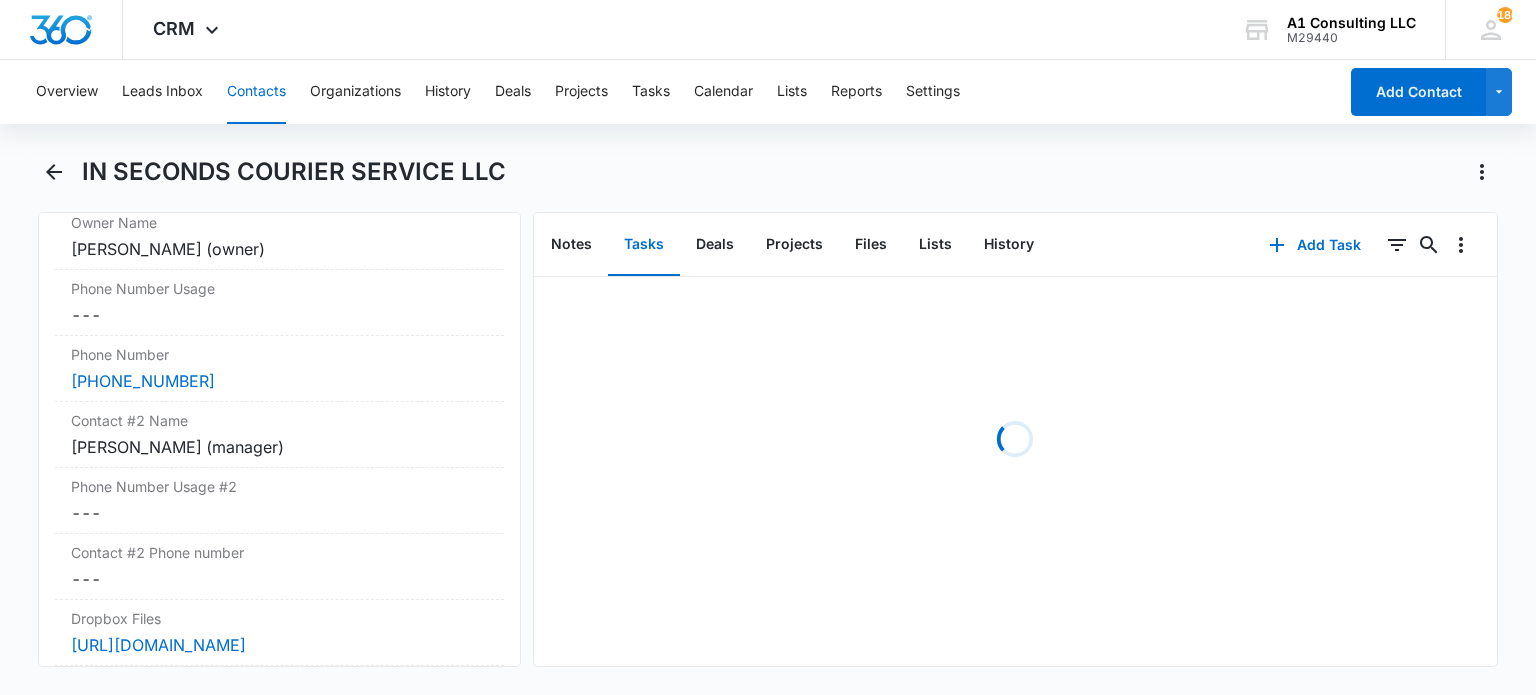 click on "IN SECONDS COURIER SERVICE LLC" at bounding box center [790, 172] 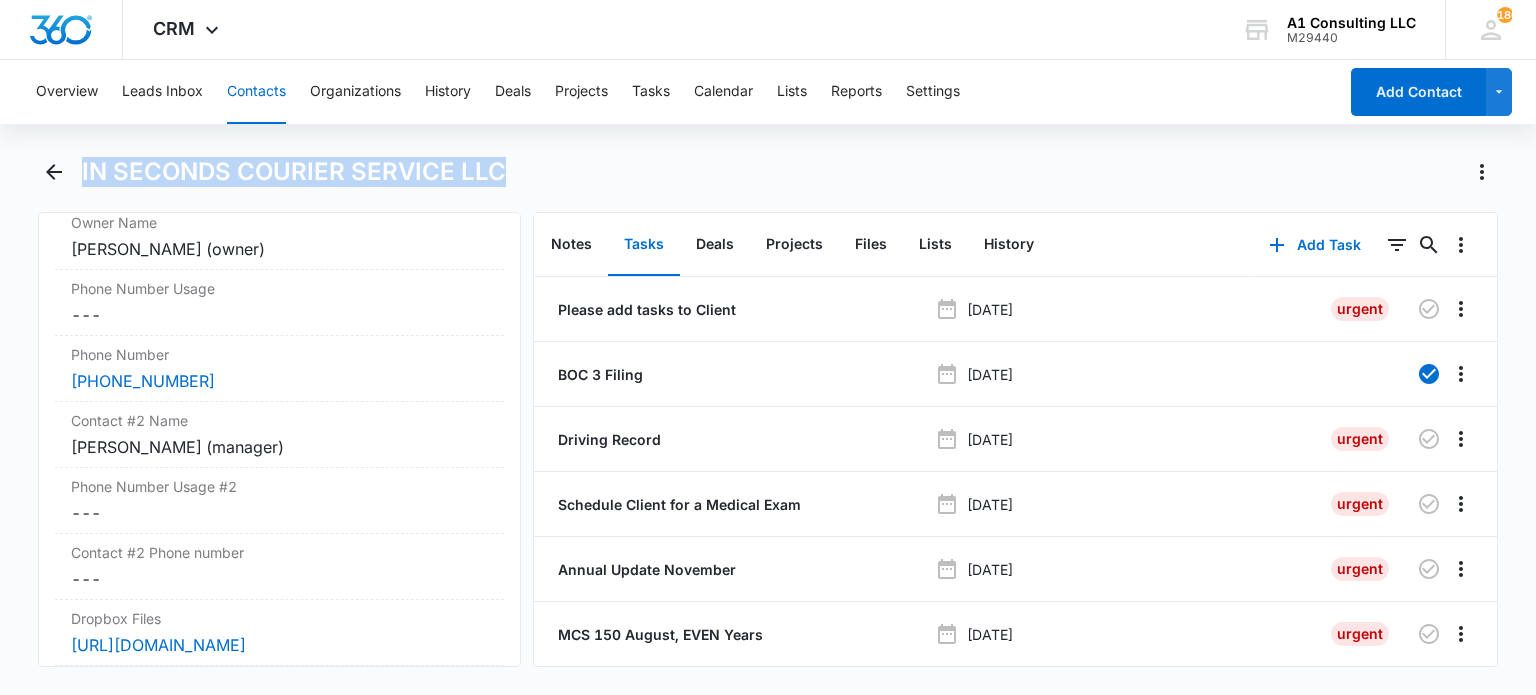 drag, startPoint x: 510, startPoint y: 175, endPoint x: 80, endPoint y: 178, distance: 430.01047 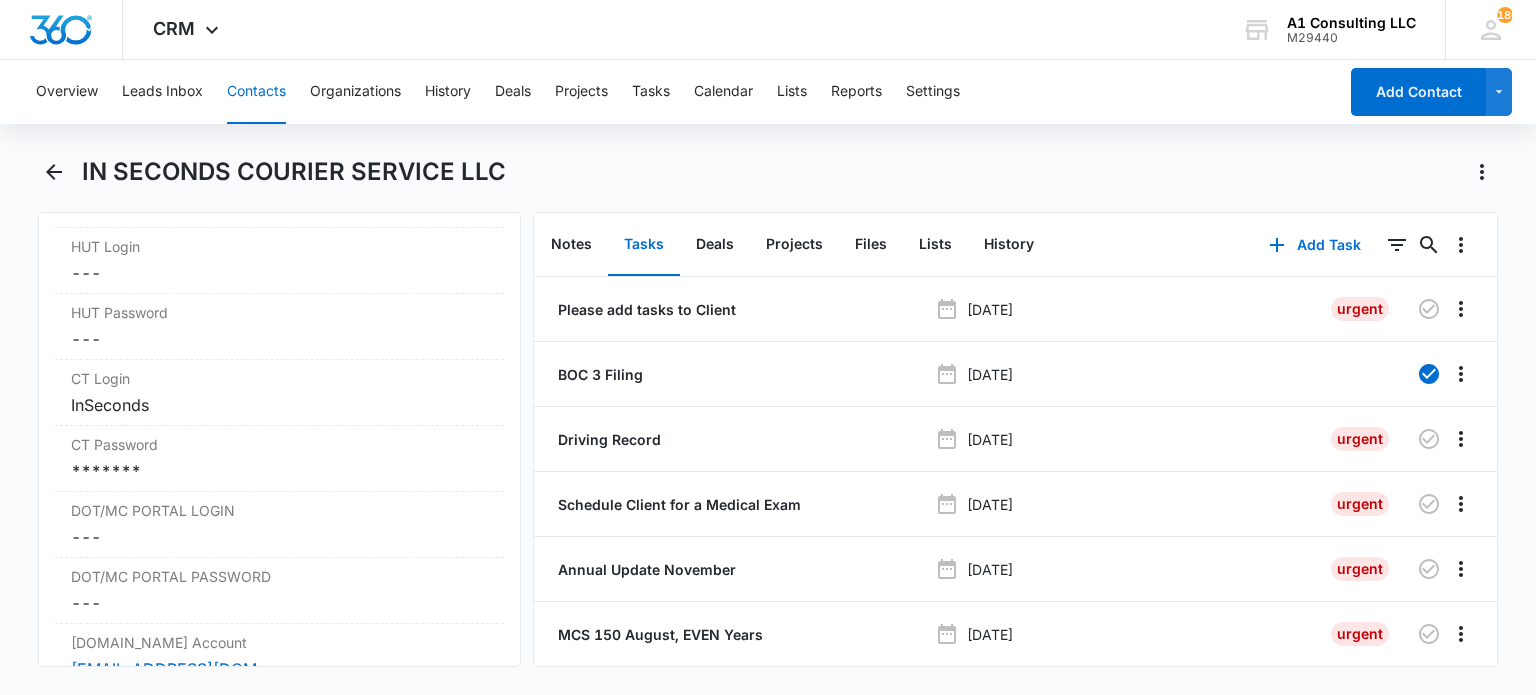 scroll, scrollTop: 3423, scrollLeft: 0, axis: vertical 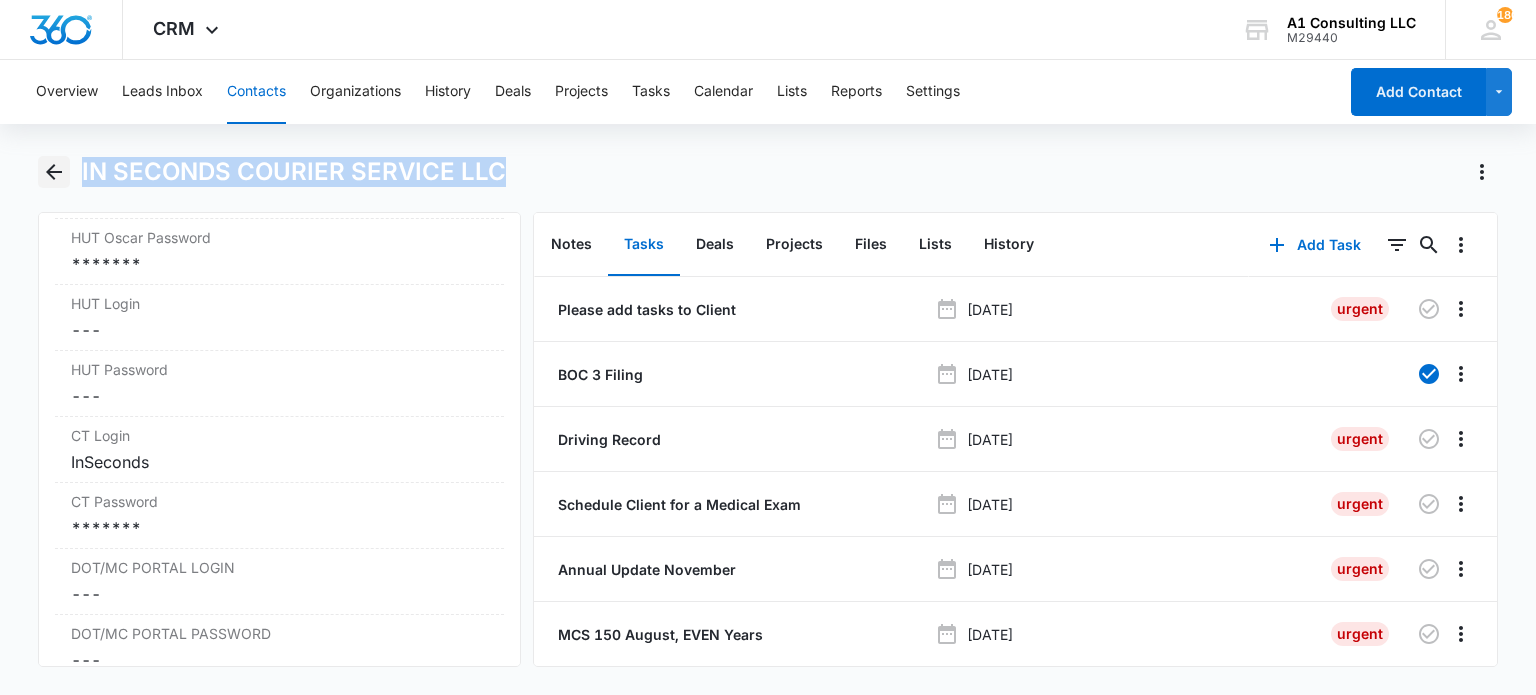 drag, startPoint x: 506, startPoint y: 170, endPoint x: 65, endPoint y: 168, distance: 441.00455 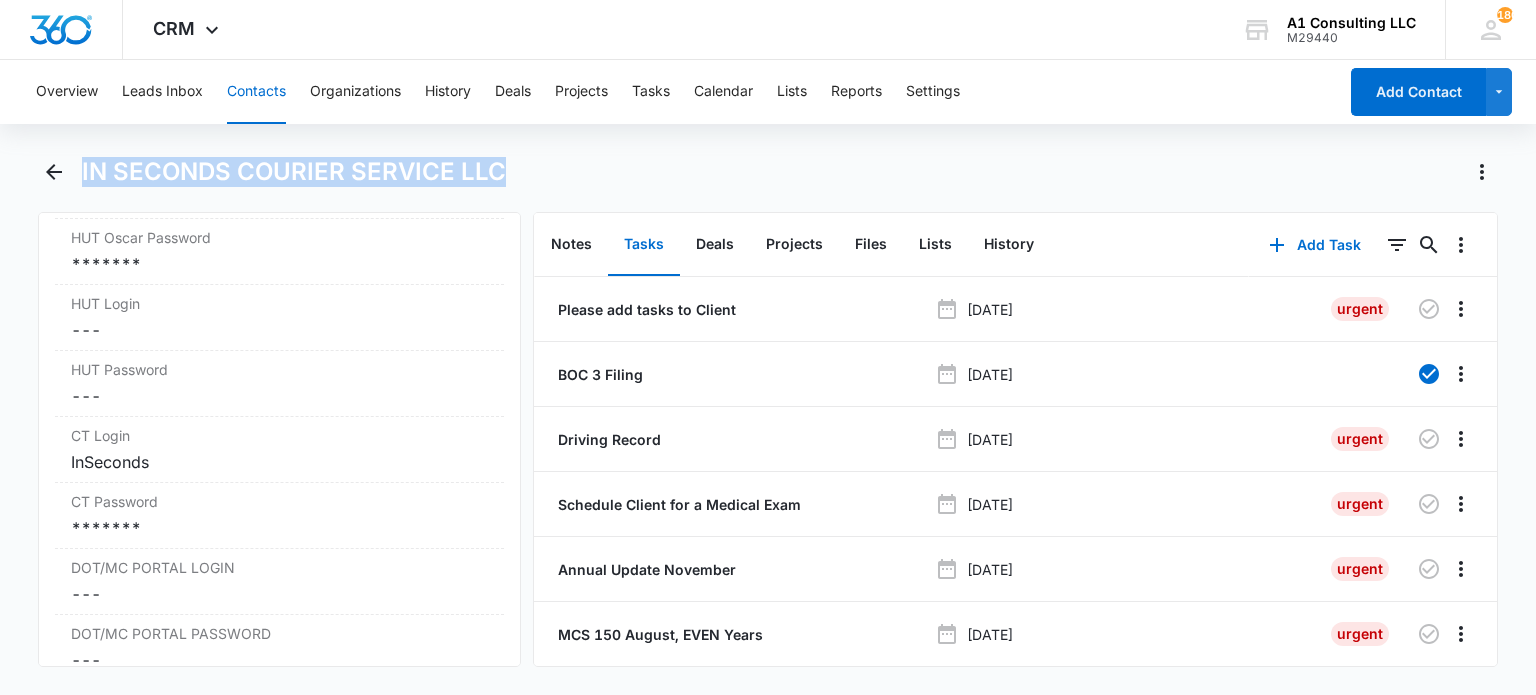 click on "Overview Leads Inbox Contacts Organizations History Deals Projects Tasks Calendar Lists Reports Settings Add Contact IN SECONDS COURIER SERVICE LLC Remove IS IN SECONDS COURIER SERVICE LLC Contact Info Name Cancel Save Changes IN SECONDS COURIER SERVICE LLC Phone Cancel Save Changes (848) 352-1487 Email Cancel Save Changes bootcamp80@icloud.com Organization Cancel Save Changes --- Address Cancel Save Changes 56 Winding Ridge Road Neptune NEW JERSEY 07753 Details Source Cancel Save Changes A1 Consulting  Contact Type Cancel Save Changes Client Contact Status Cancel Save Changes New Jersey  Assigned To Cancel Save Changes Zakiya Page, Randy Araujo, Michelle Jackson, Arisa Sawyer, Jeannette Uribe, Rosemary Uribe, Yearly Tasks, Yulainy Linares, Quarterly Taxes, Laura Henry, Israel Moreno Tags Cancel Save Changes 1st Q 2025 File Review BOIR 2024 Connecticut Permit English  FACTORING CLIENT LOYALTY CLIENT Next Contact Date Cancel Save Changes --- Color Tag Current Color: Cancel Save Changes Payments ID ID 860 --- 0" at bounding box center [768, 375] 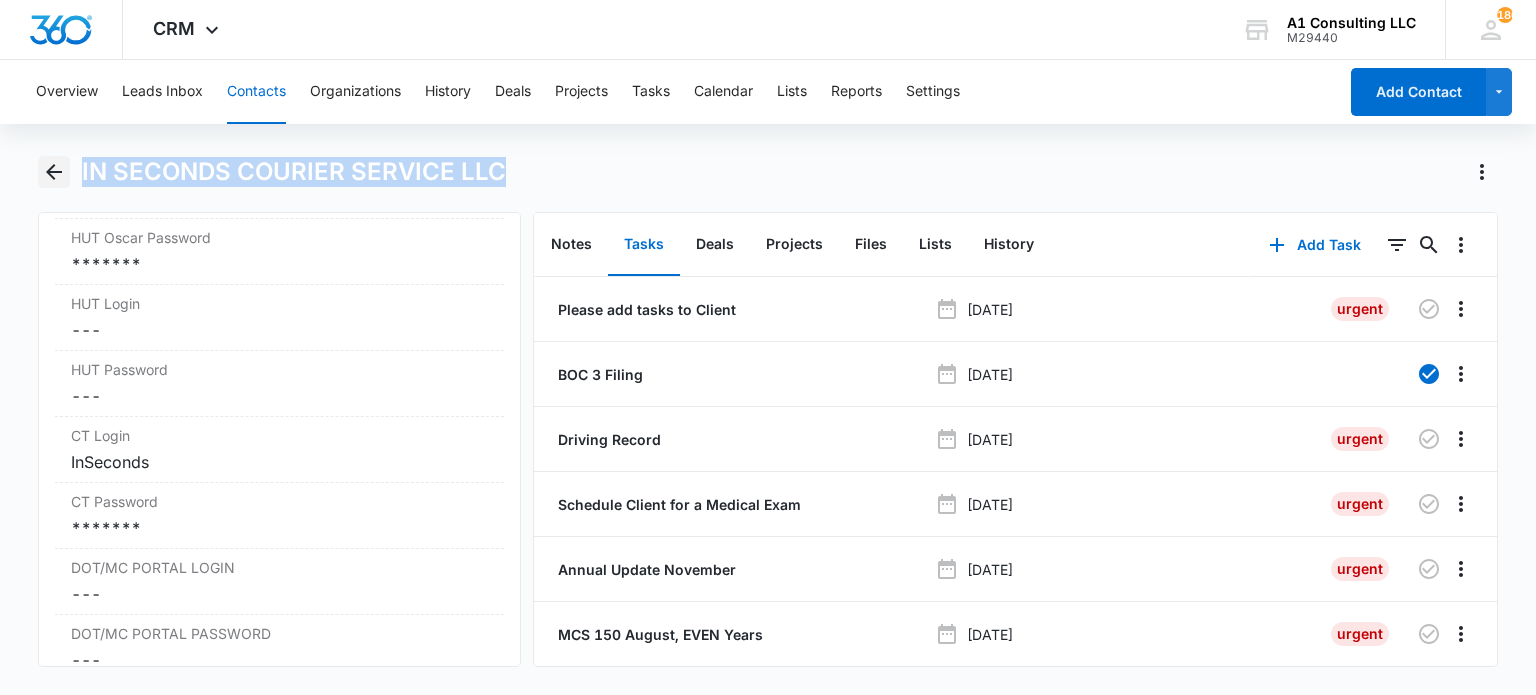 drag, startPoint x: 503, startPoint y: 175, endPoint x: 60, endPoint y: 184, distance: 443.0914 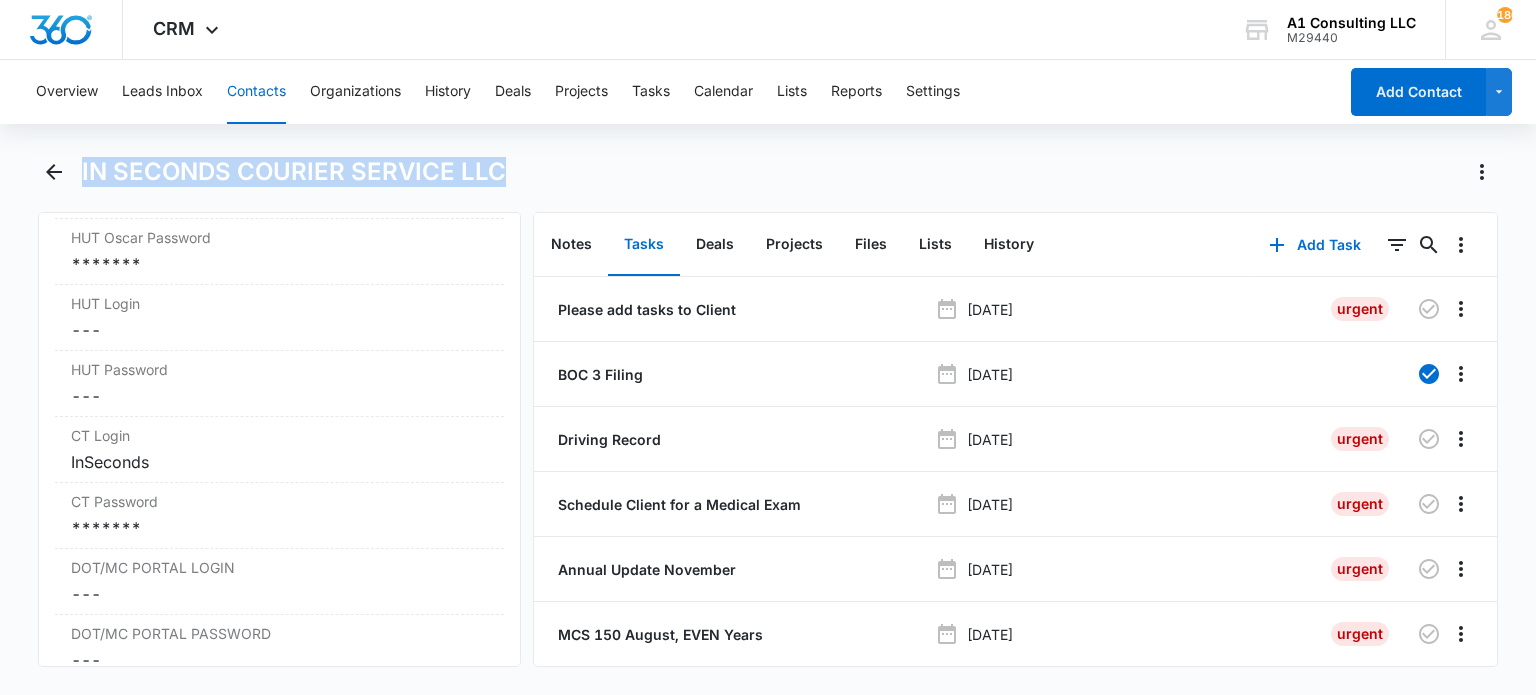 click on "IN SECONDS COURIER SERVICE LLC" at bounding box center [790, 172] 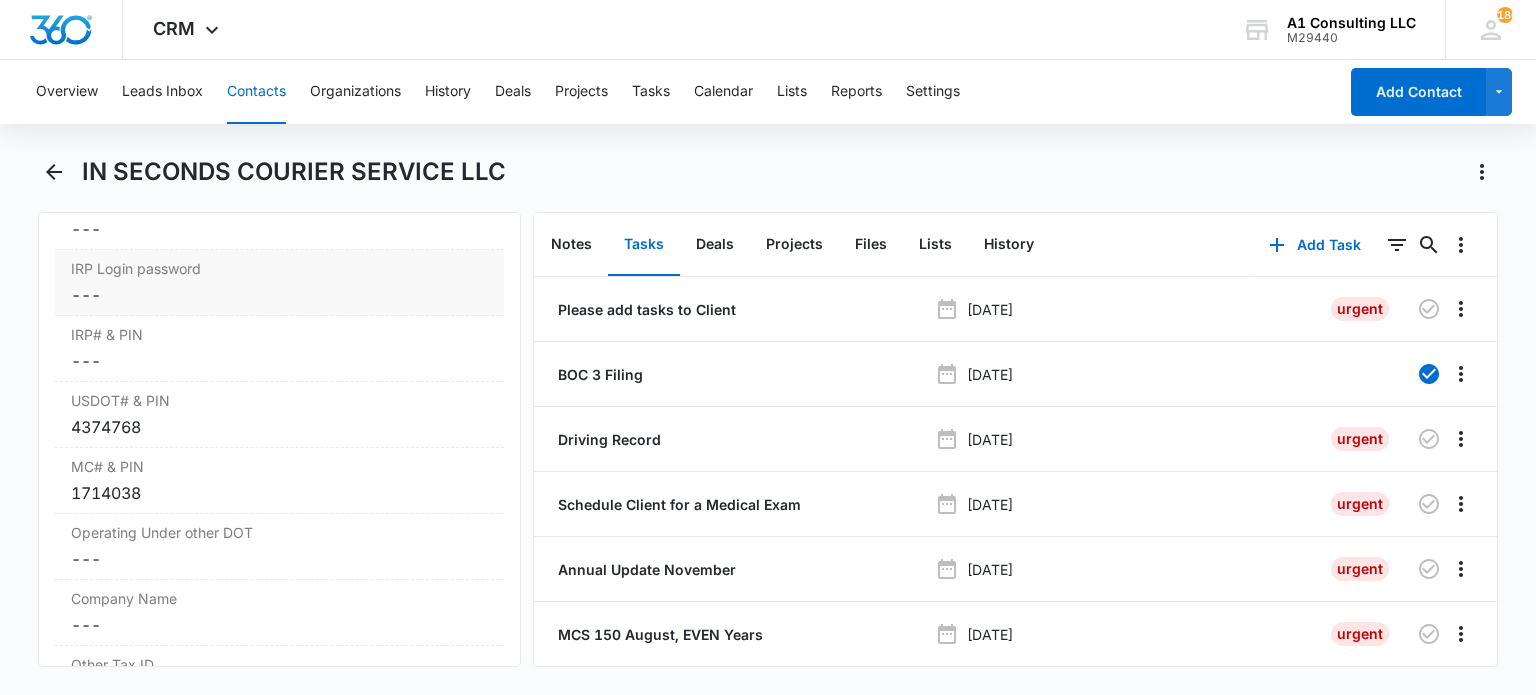 scroll, scrollTop: 2598, scrollLeft: 0, axis: vertical 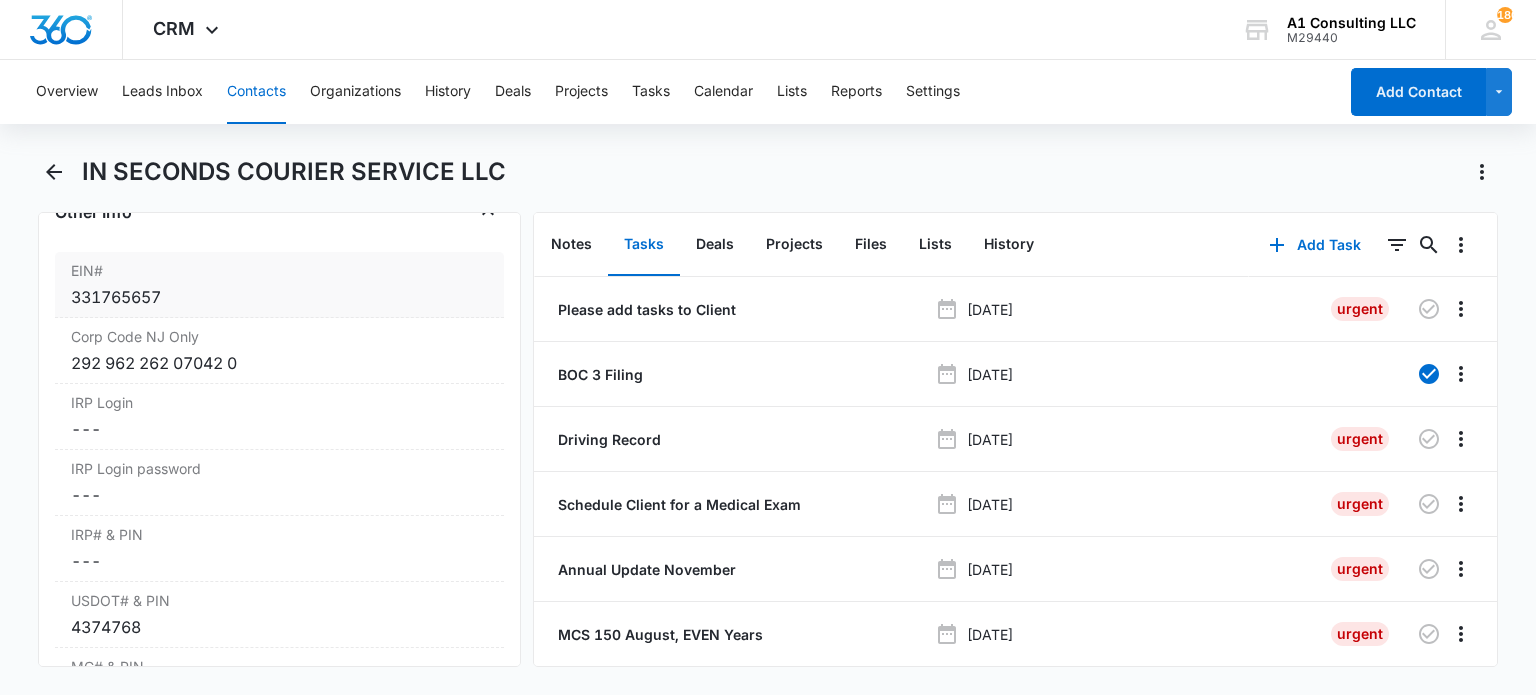 click on "331765657" at bounding box center [279, 297] 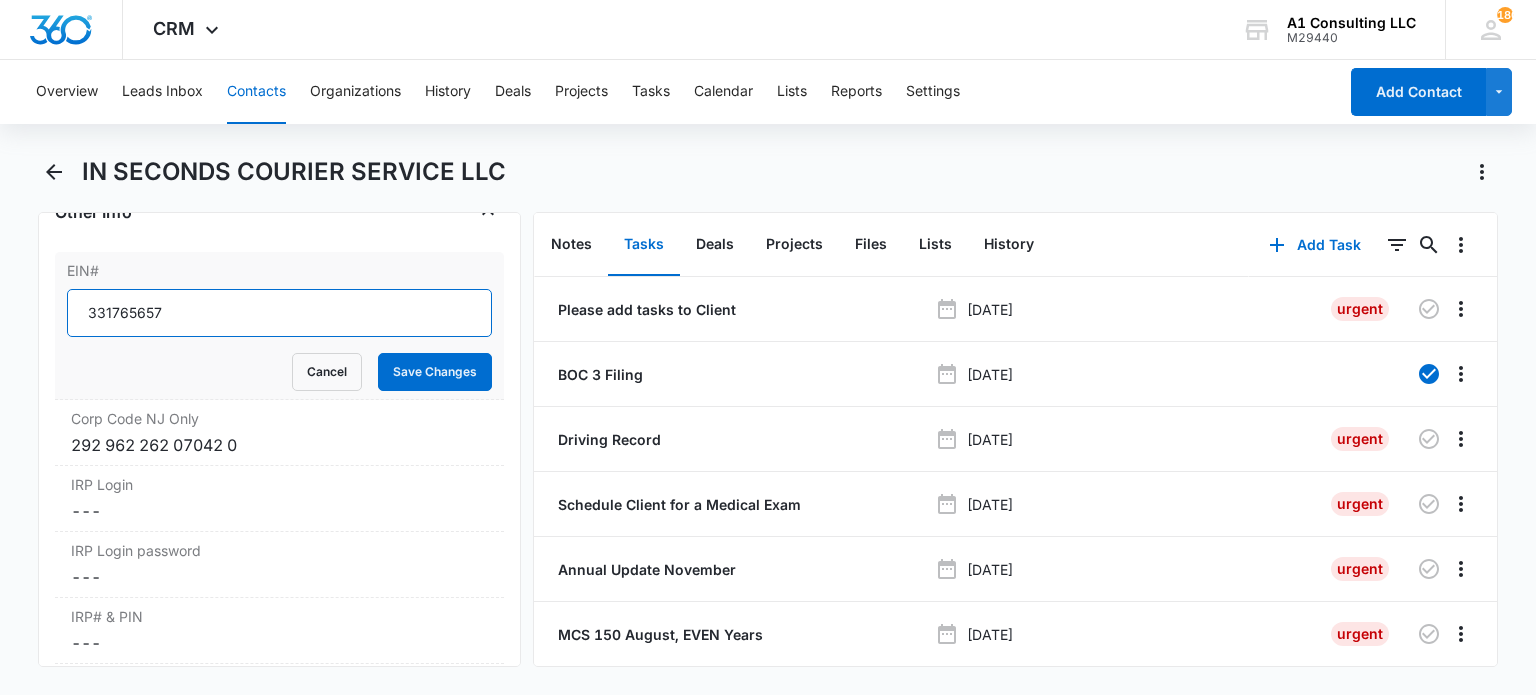 click on "331765657" at bounding box center [279, 313] 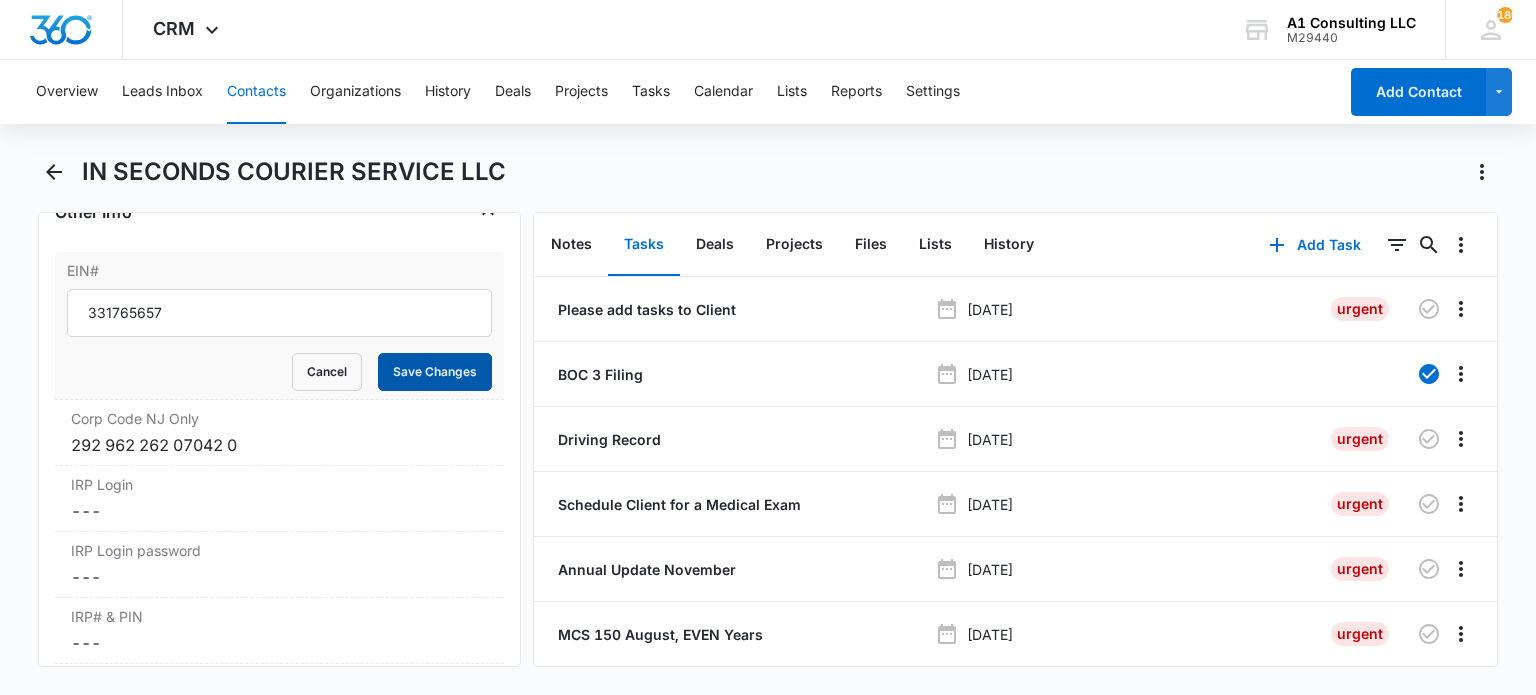 drag, startPoint x: 437, startPoint y: 451, endPoint x: 1065, endPoint y: 31, distance: 755.5025 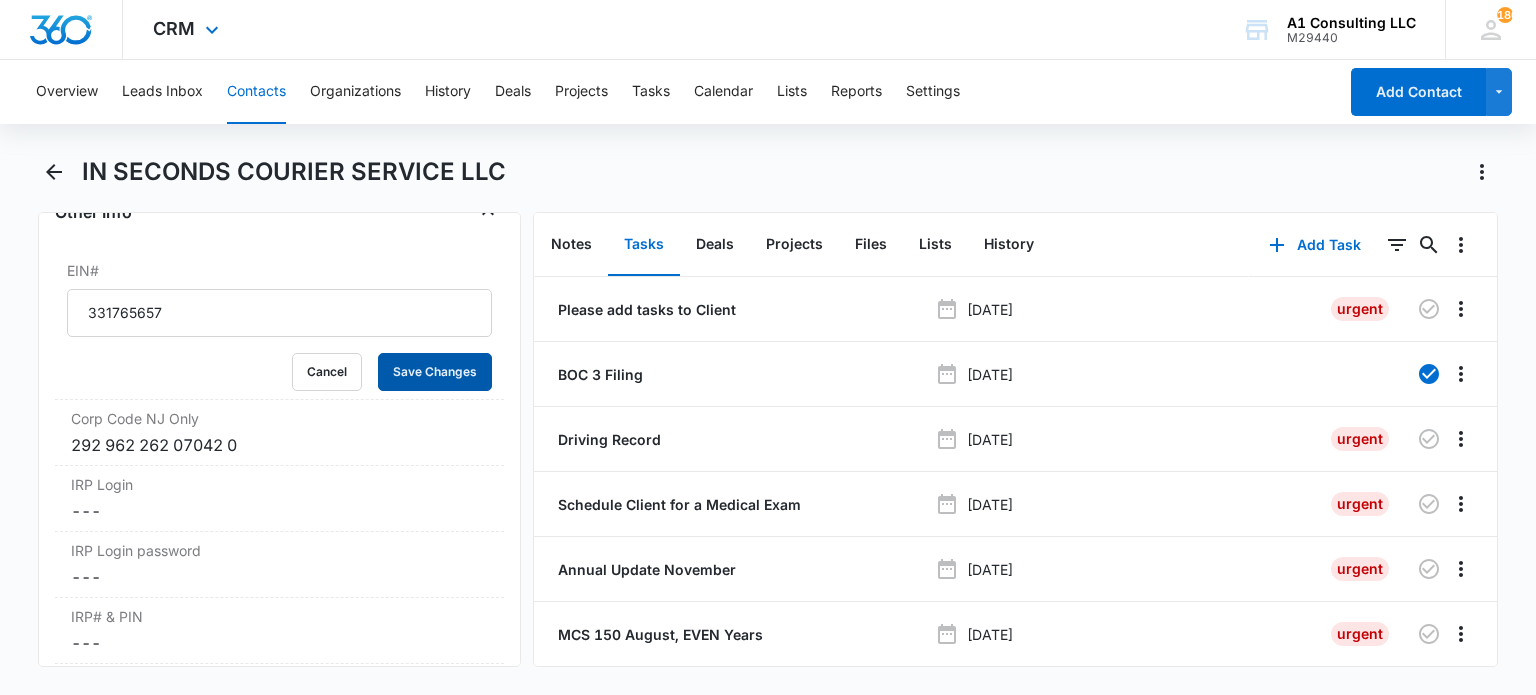 click on "Save Changes" at bounding box center [435, 372] 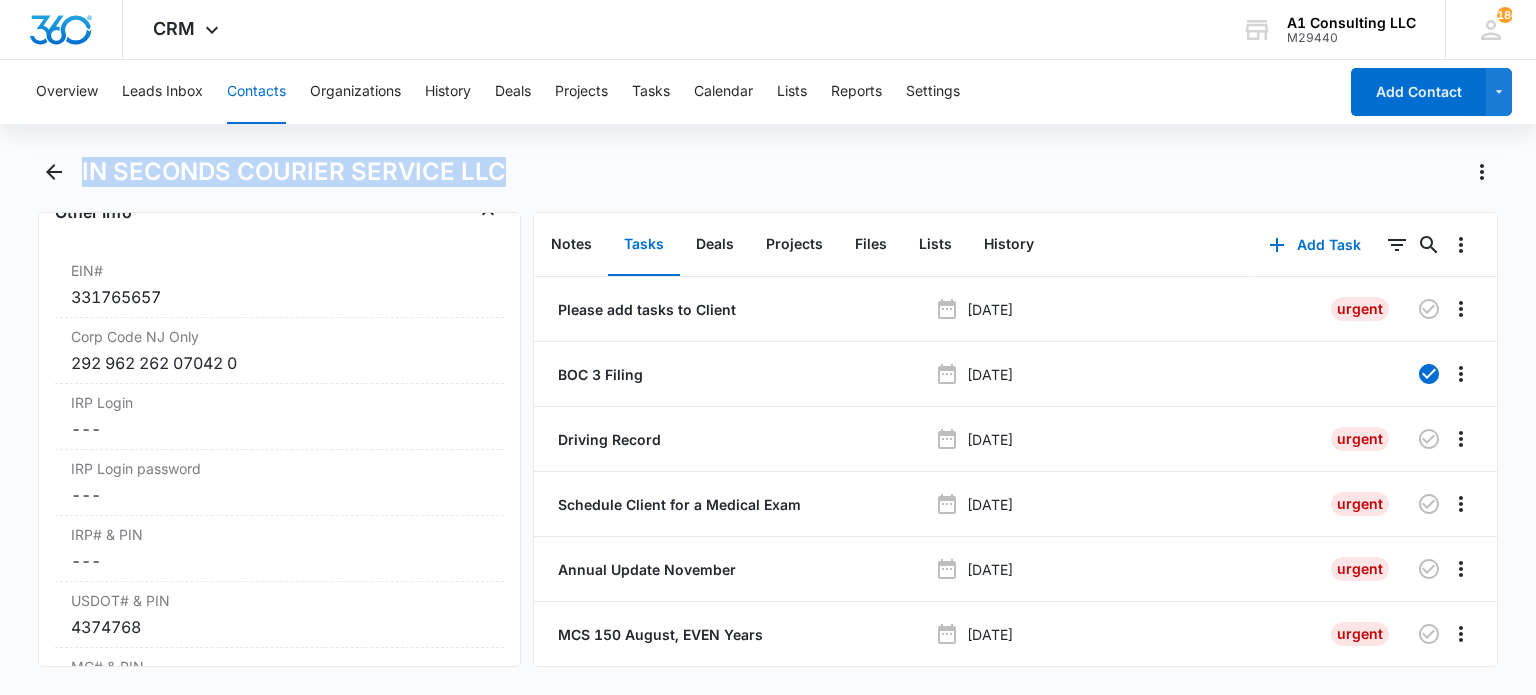 drag, startPoint x: 250, startPoint y: 184, endPoint x: 199, endPoint y: 169, distance: 53.160137 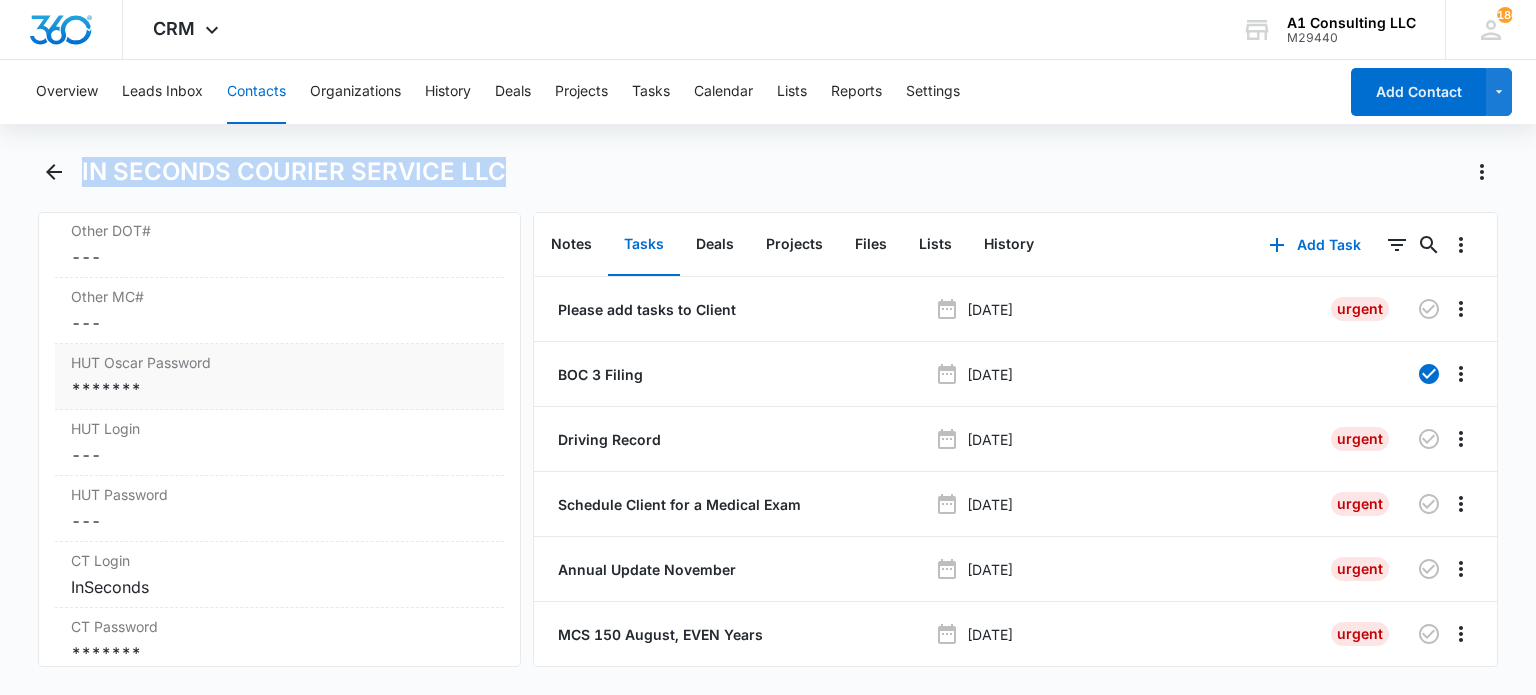 scroll, scrollTop: 3398, scrollLeft: 0, axis: vertical 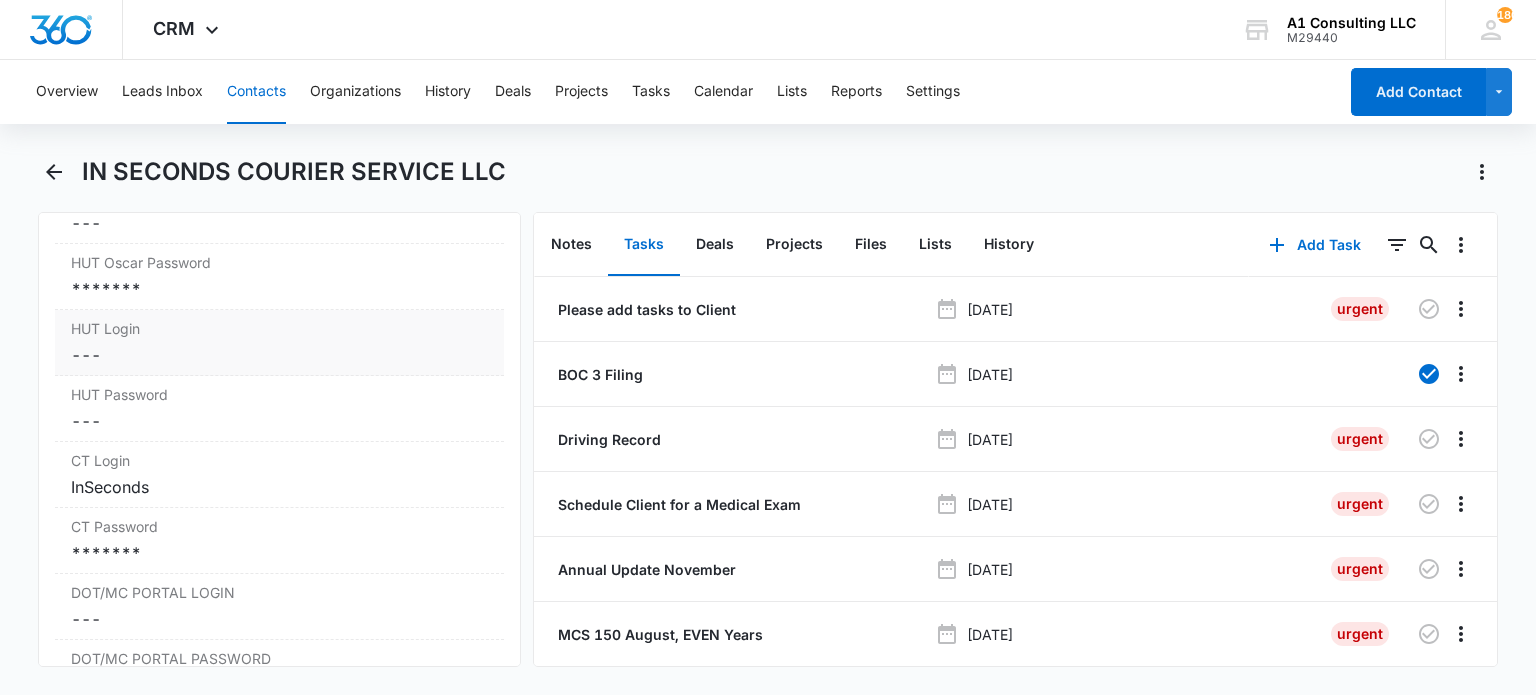 click on "Cancel Save Changes ---" at bounding box center (279, 355) 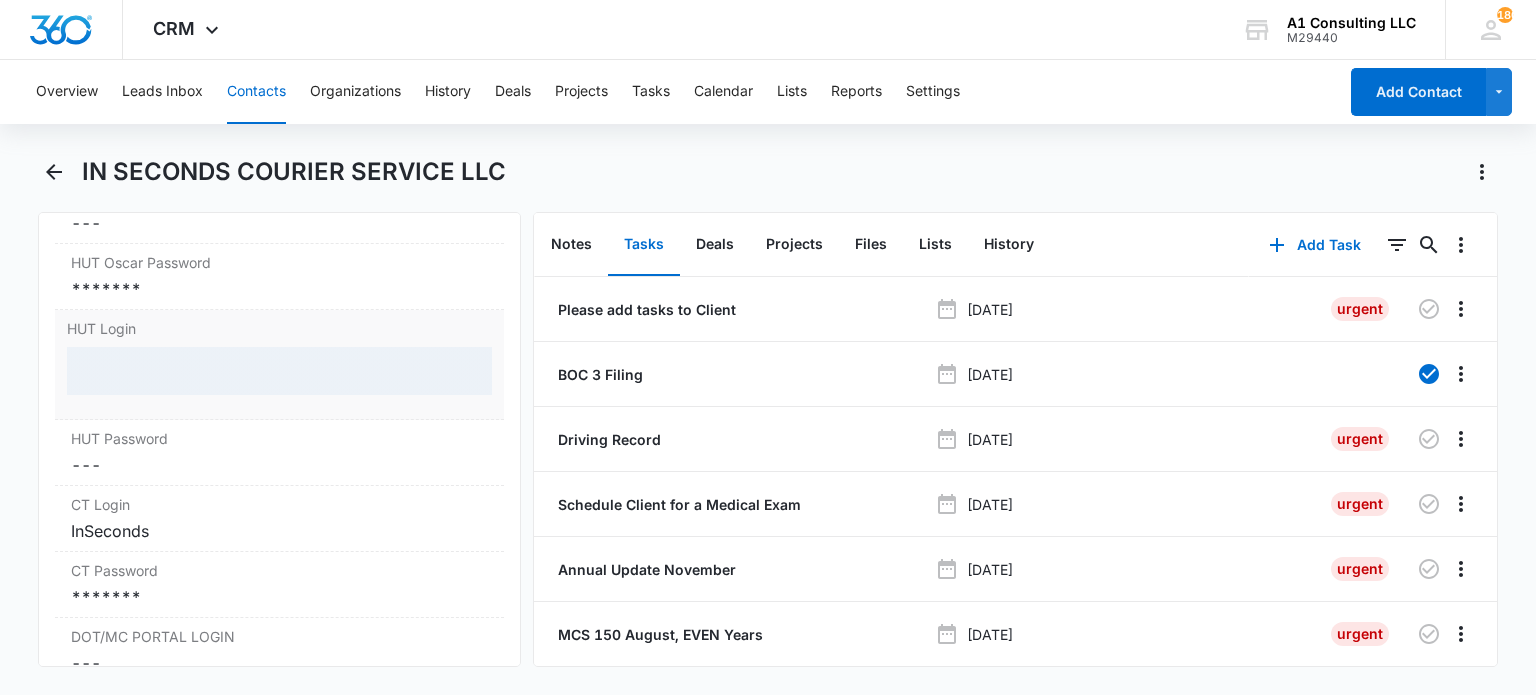 scroll, scrollTop: 3498, scrollLeft: 0, axis: vertical 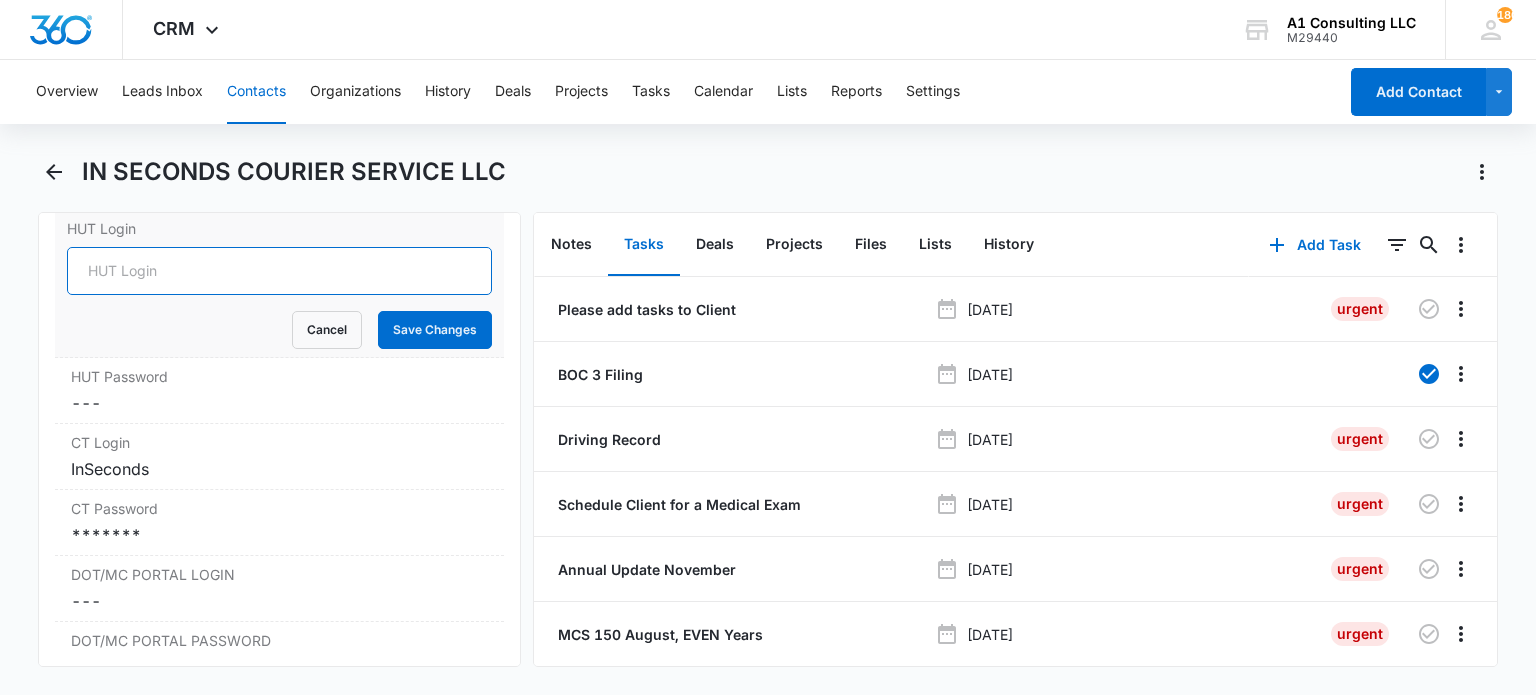 click on "HUT Login" at bounding box center [279, 271] 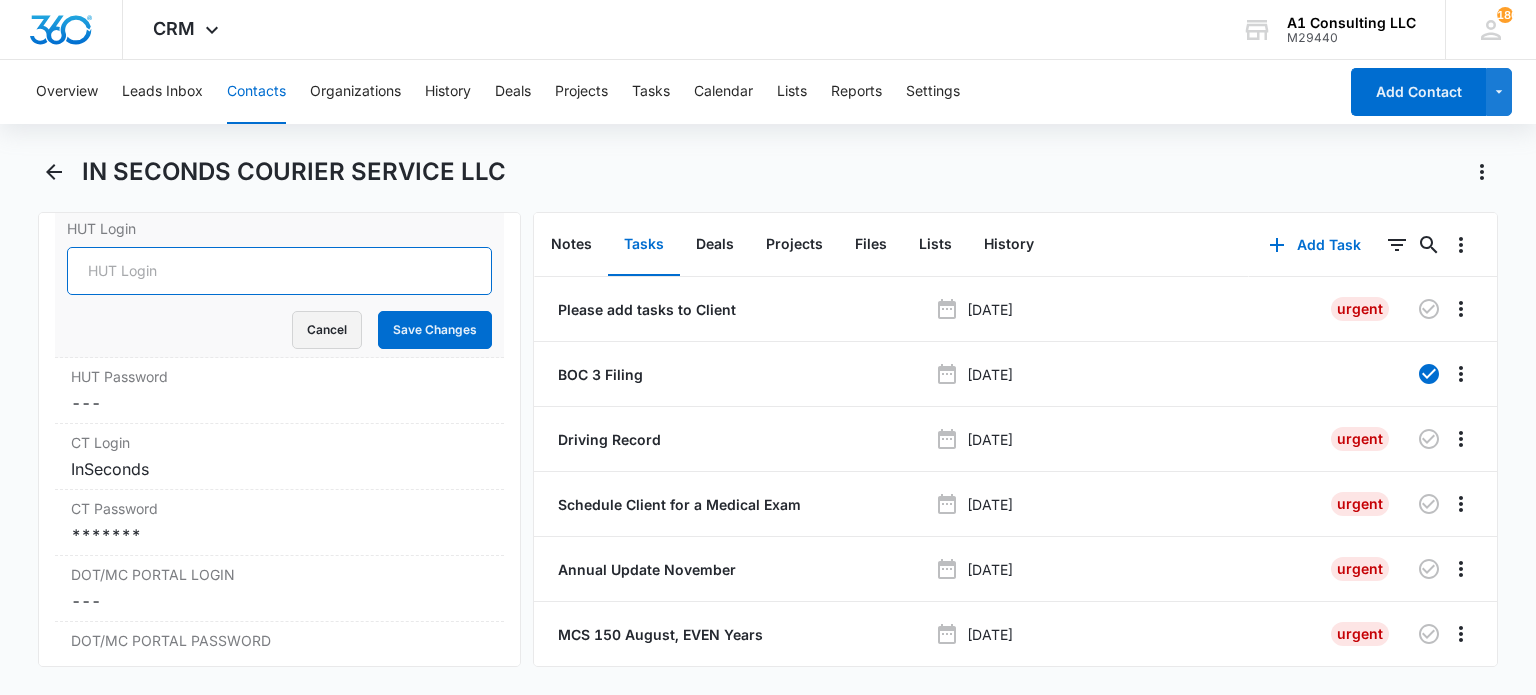 paste on "InSeconds" 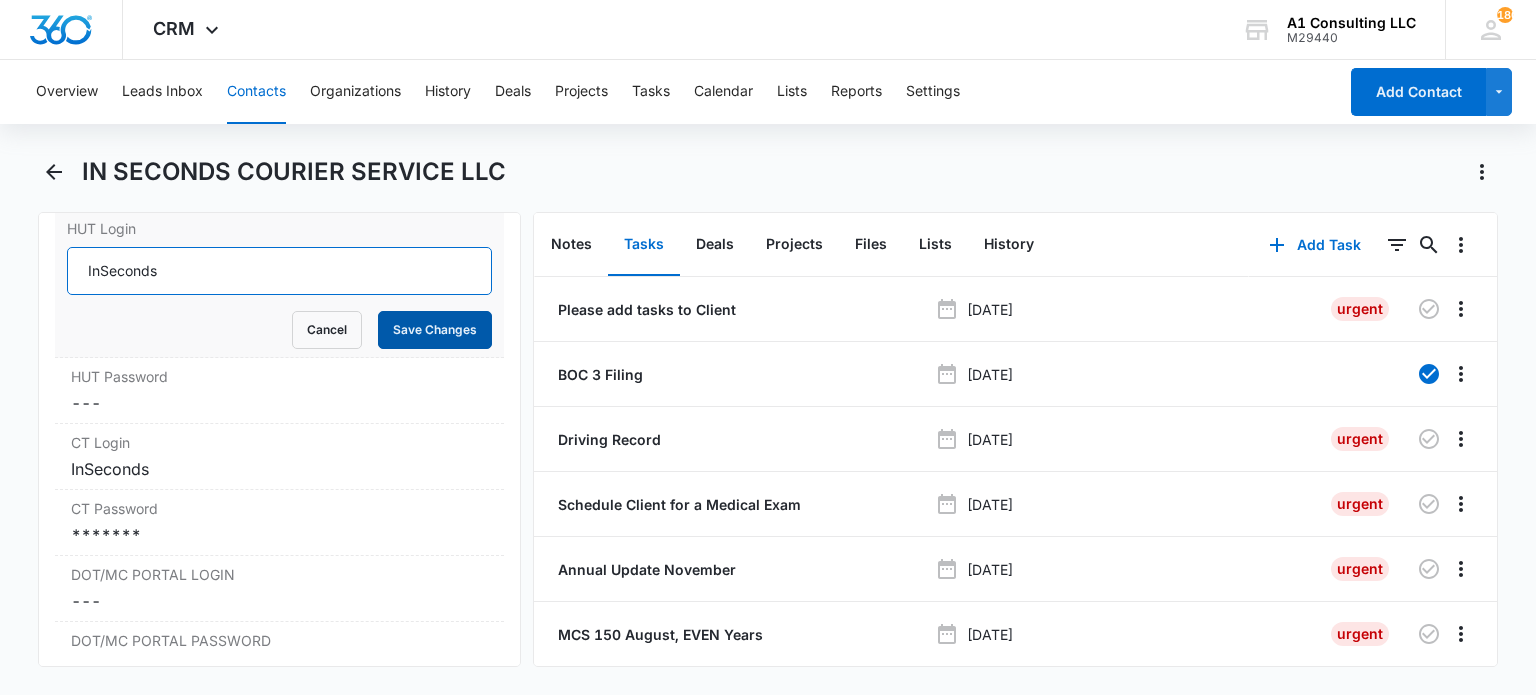 type on "InSeconds" 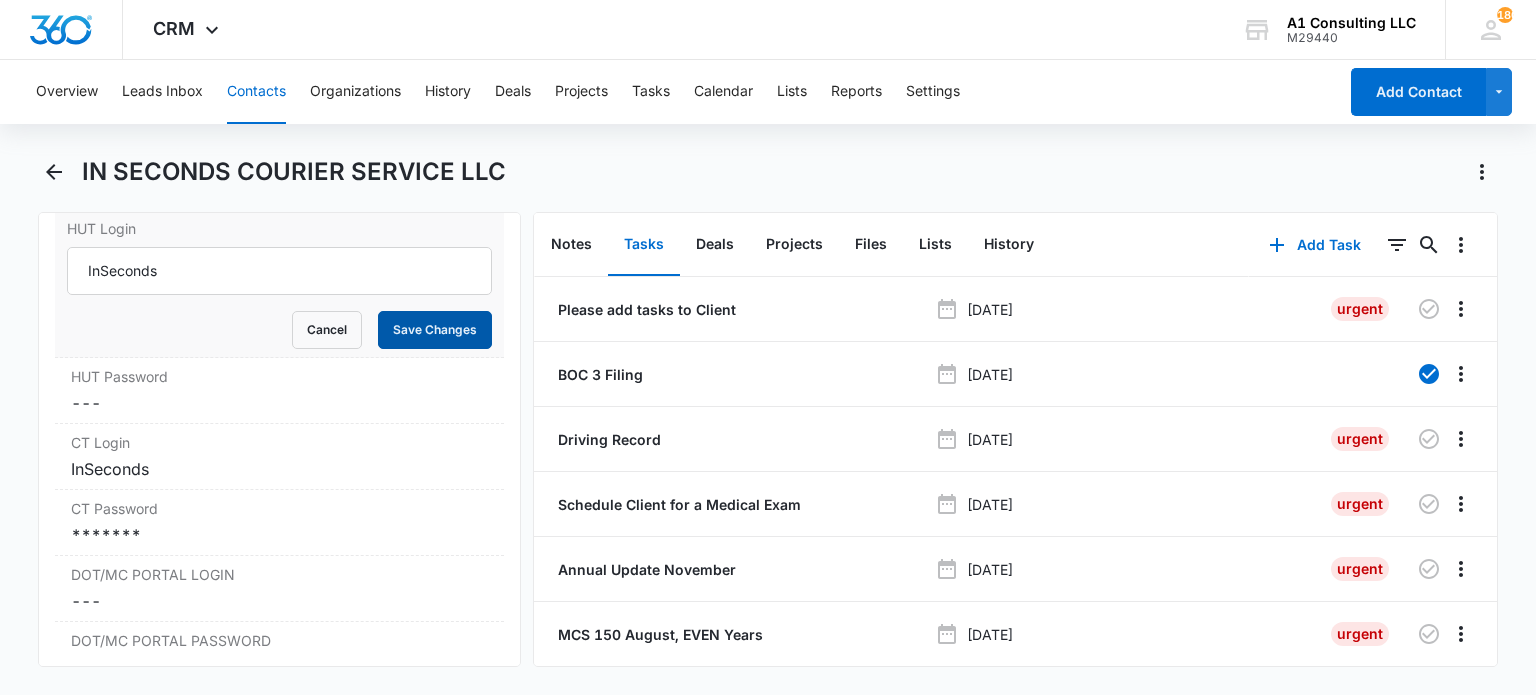 click on "Save Changes" at bounding box center (435, 330) 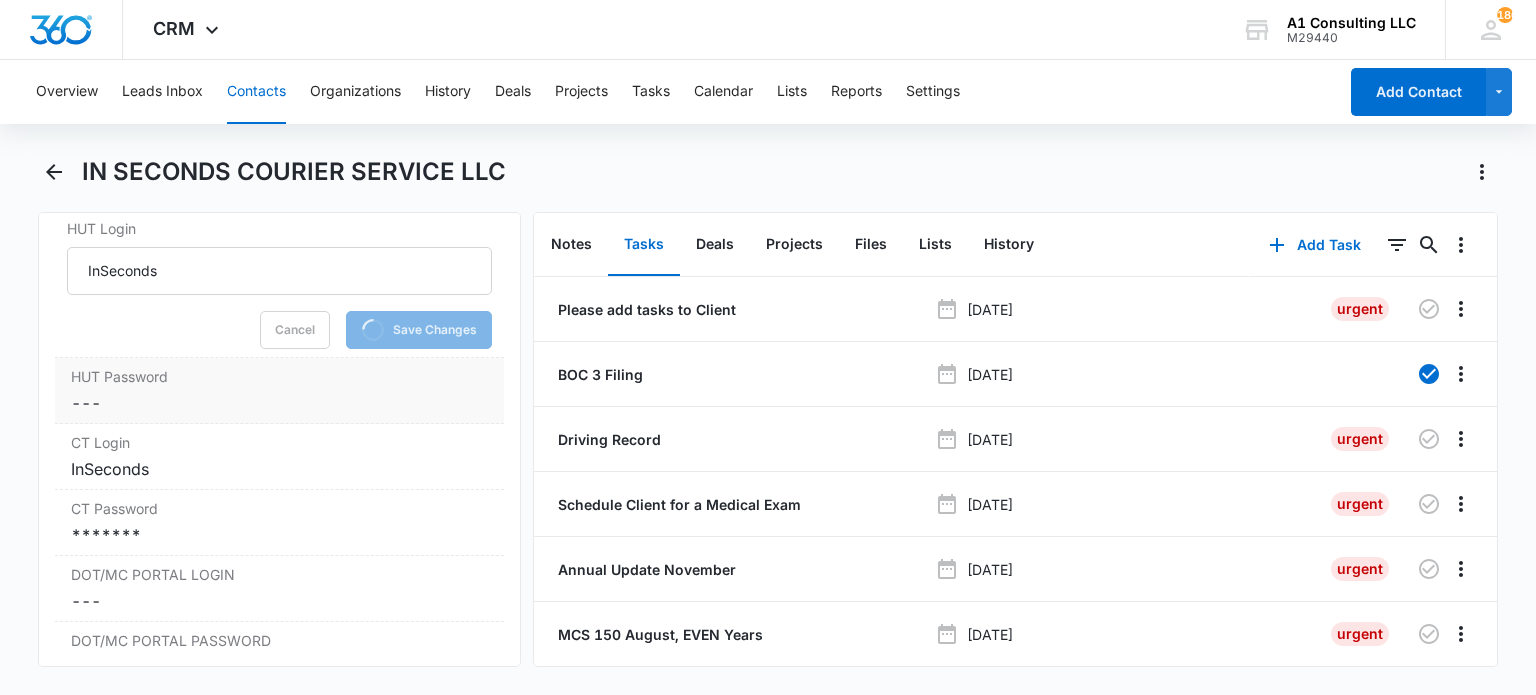 click on "Cancel Save Changes ---" at bounding box center (279, 403) 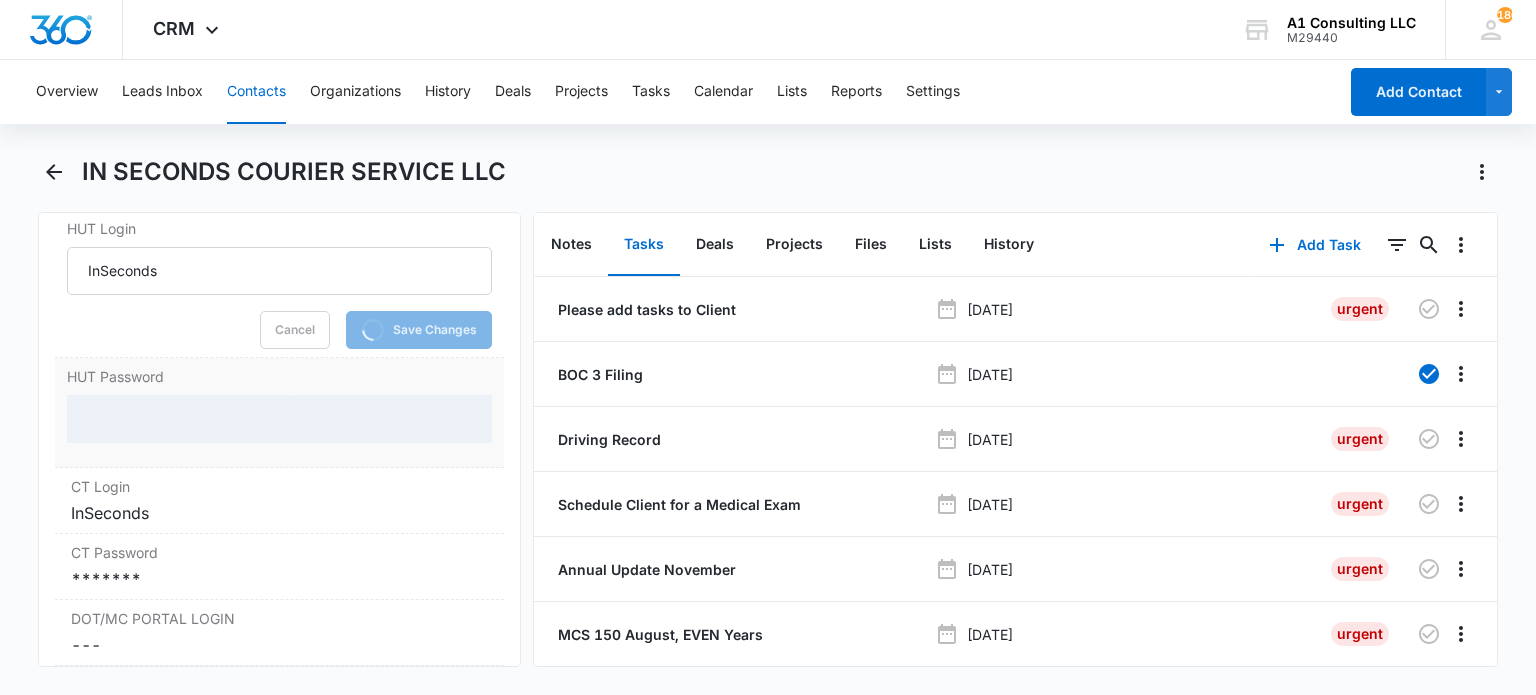 scroll, scrollTop: 3598, scrollLeft: 0, axis: vertical 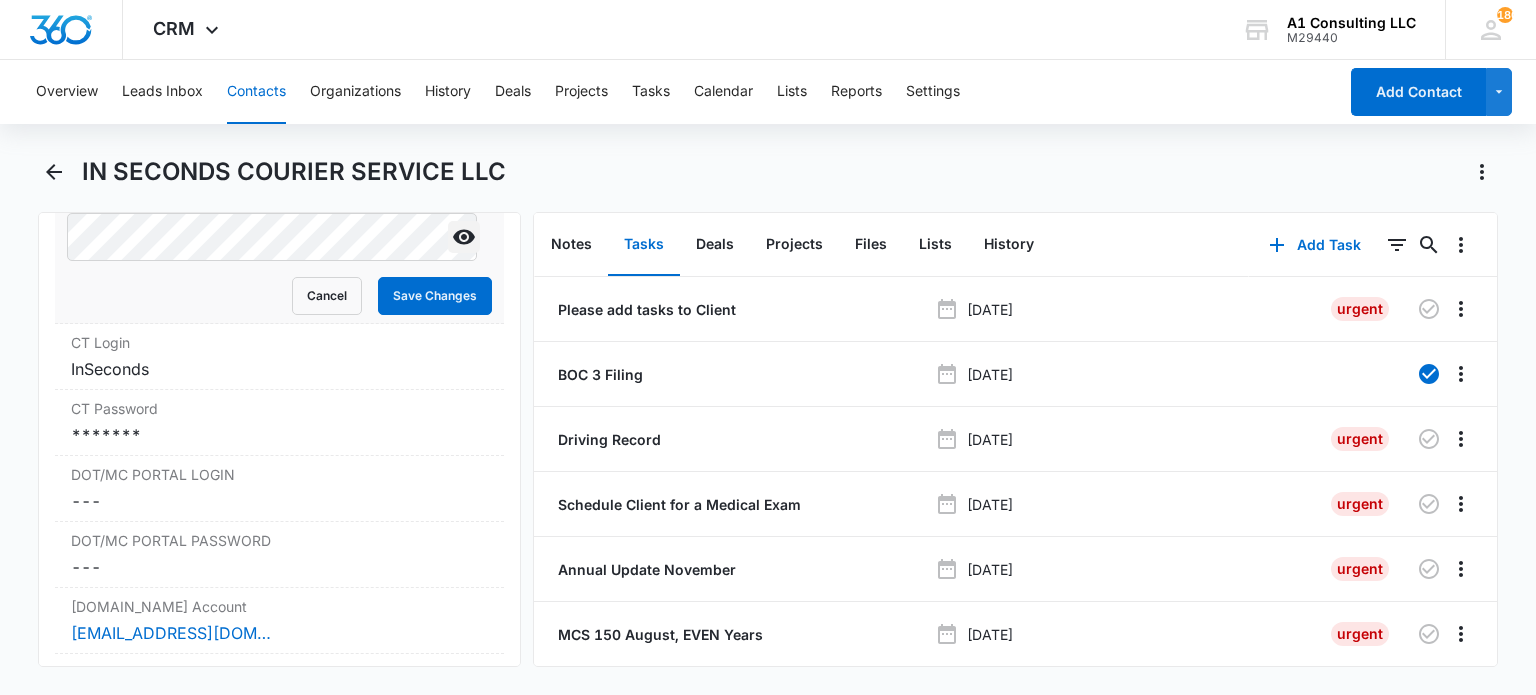 click at bounding box center (464, 237) 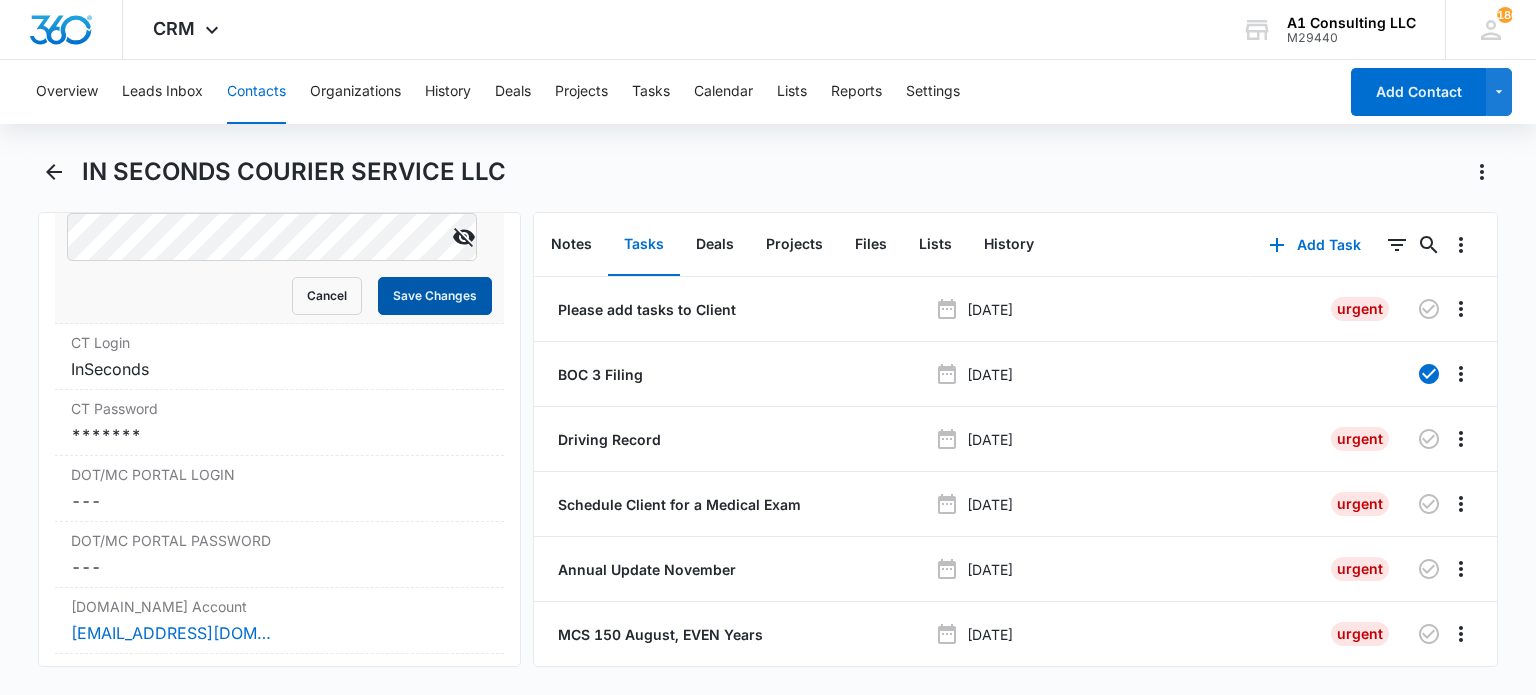 click on "Save Changes" at bounding box center (435, 296) 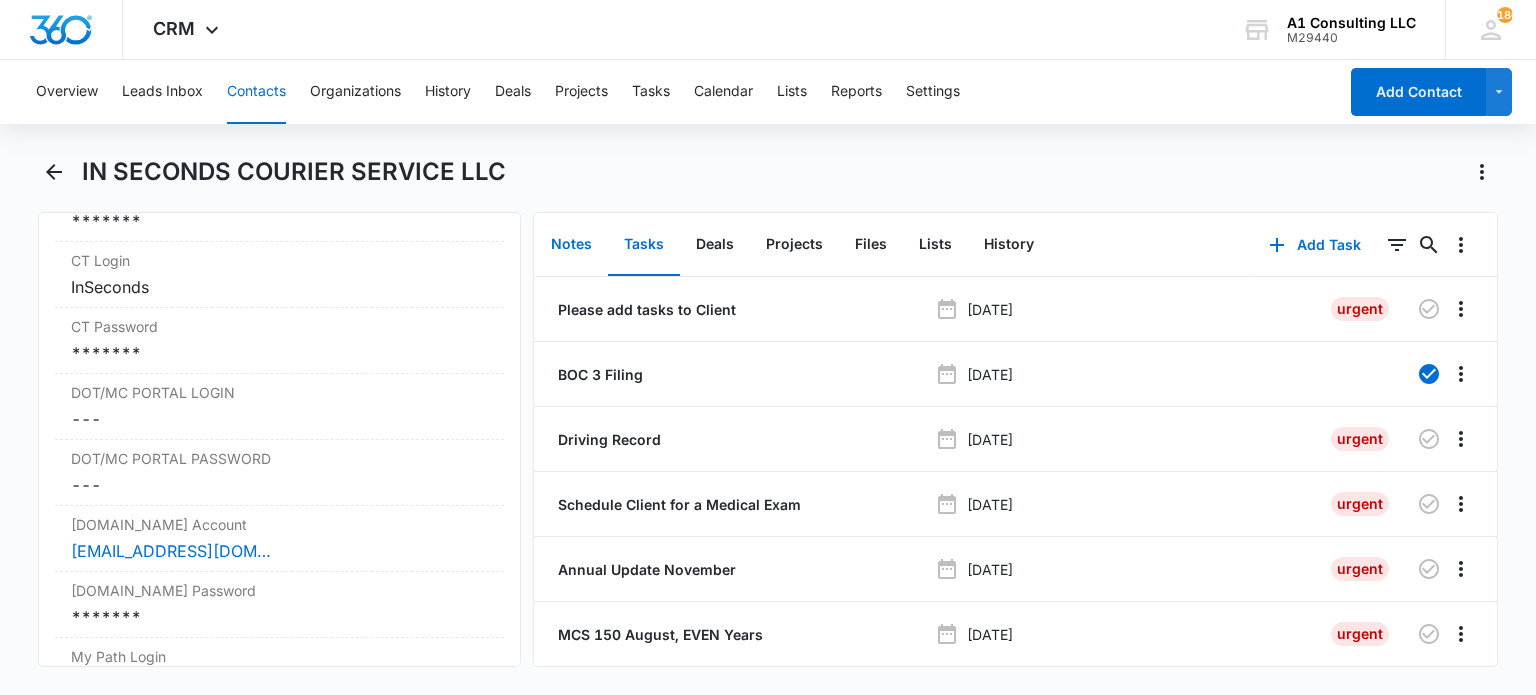 drag, startPoint x: 564, startPoint y: 242, endPoint x: 833, endPoint y: 269, distance: 270.35162 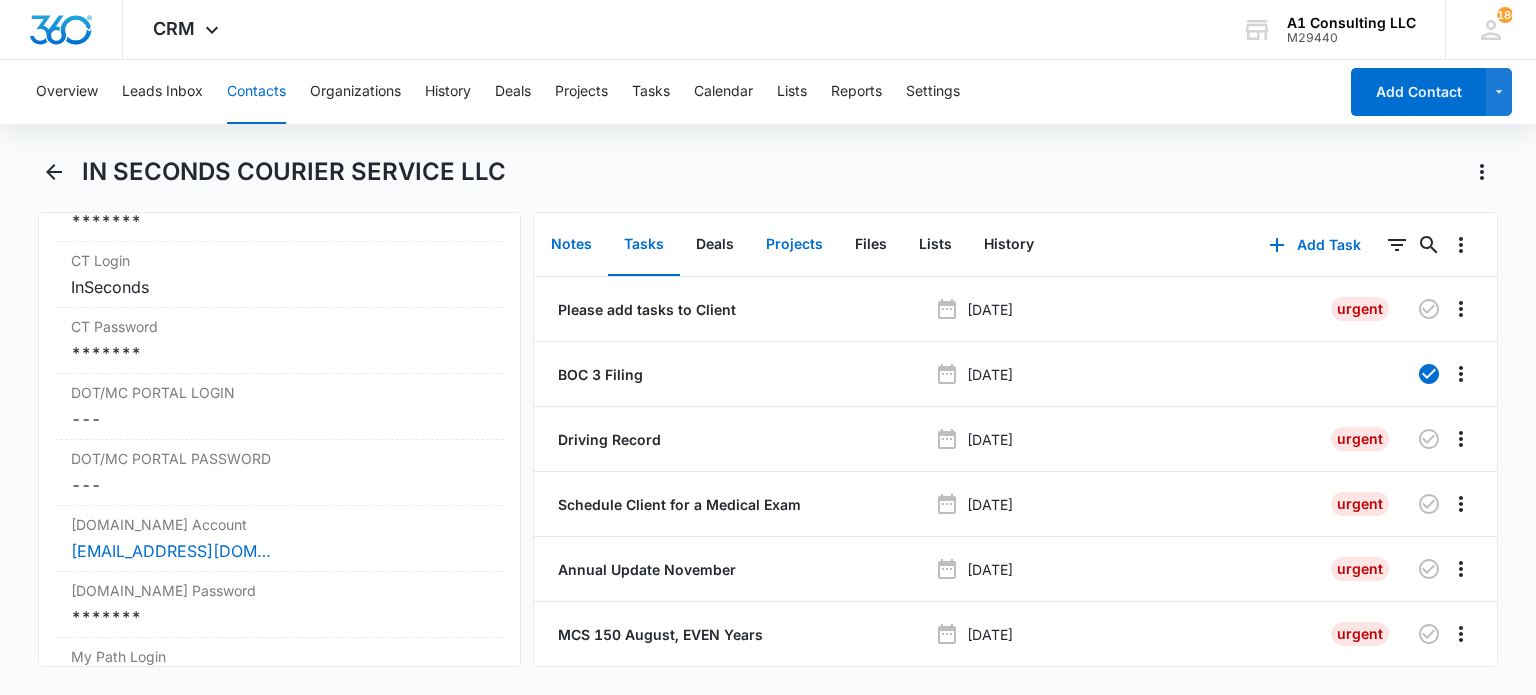 click on "Notes" at bounding box center (571, 245) 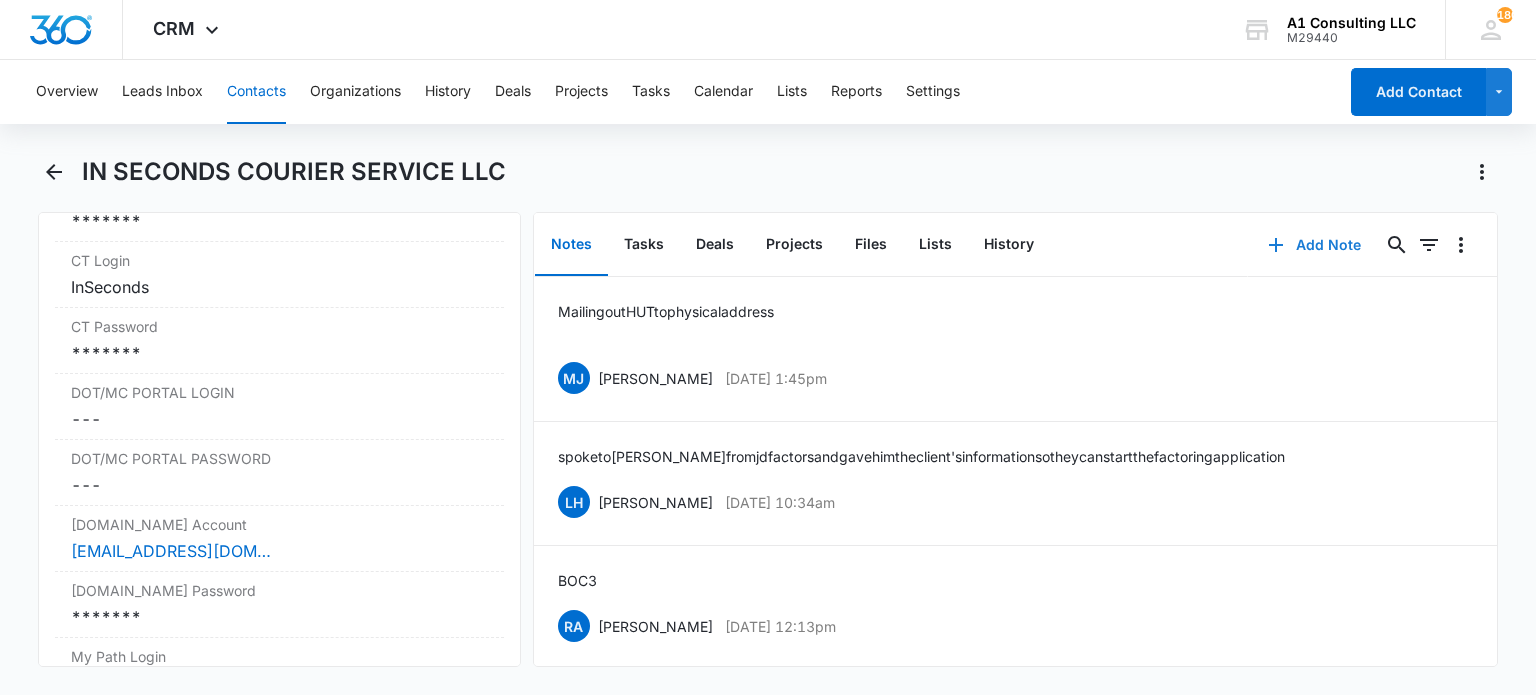click on "Add Note" at bounding box center (1314, 245) 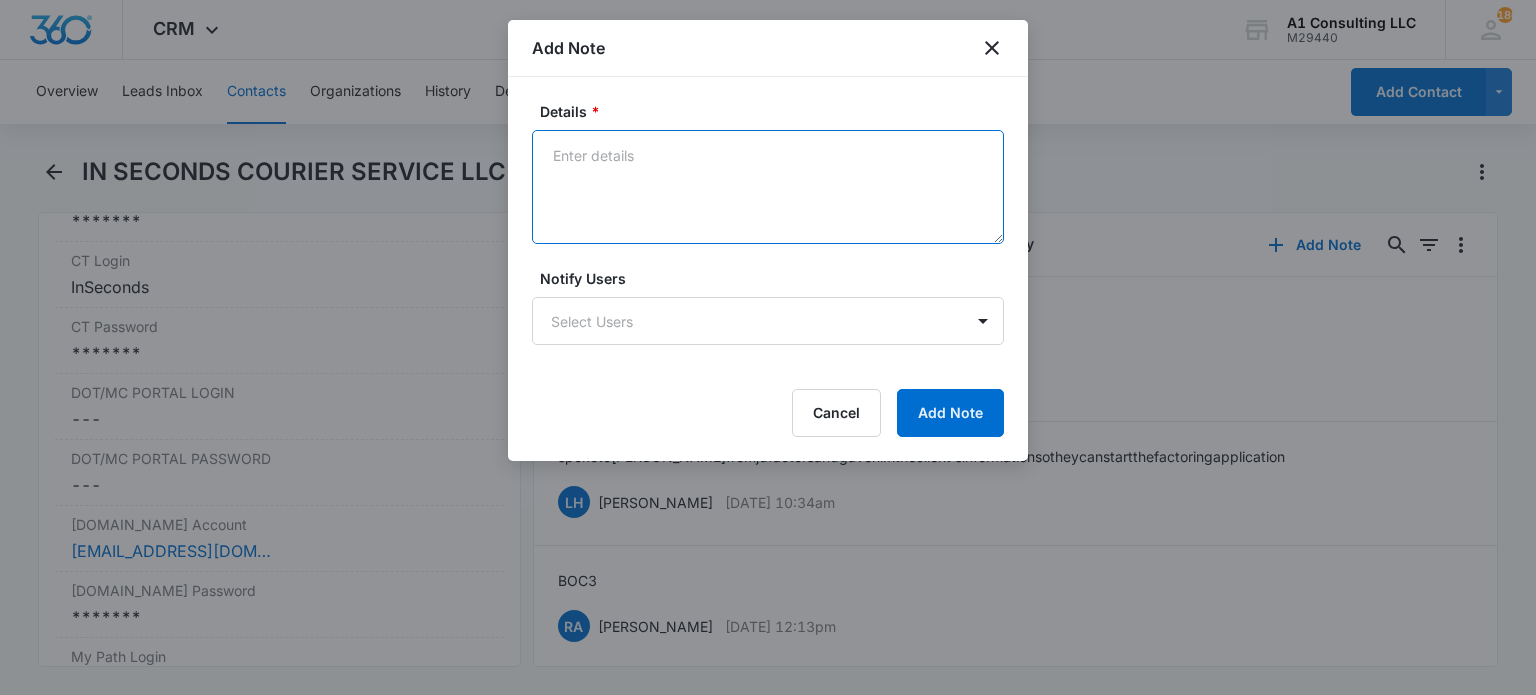 click on "Details *" at bounding box center (768, 187) 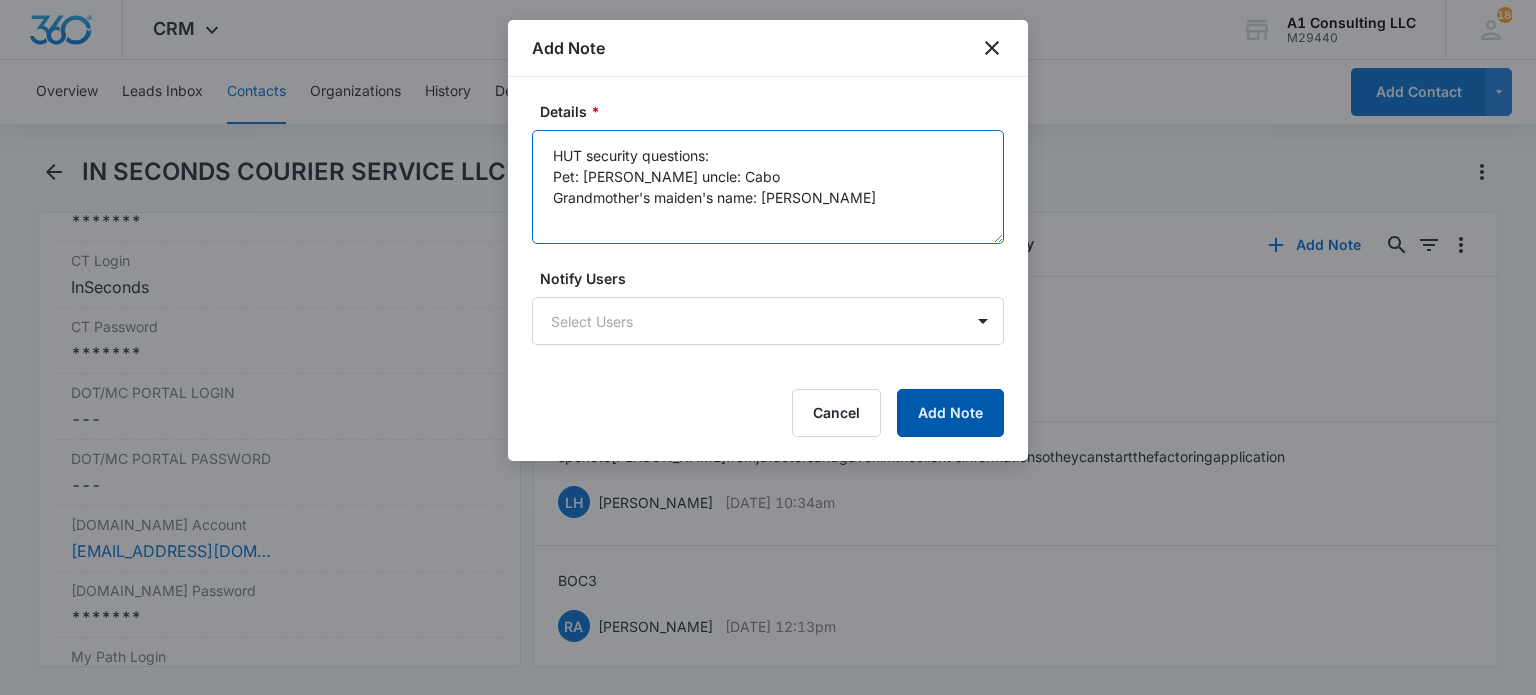 type on "HUT security questions:
Pet: Felix
Fav uncle: Cabo
Grandmother's maiden's name: Araujo" 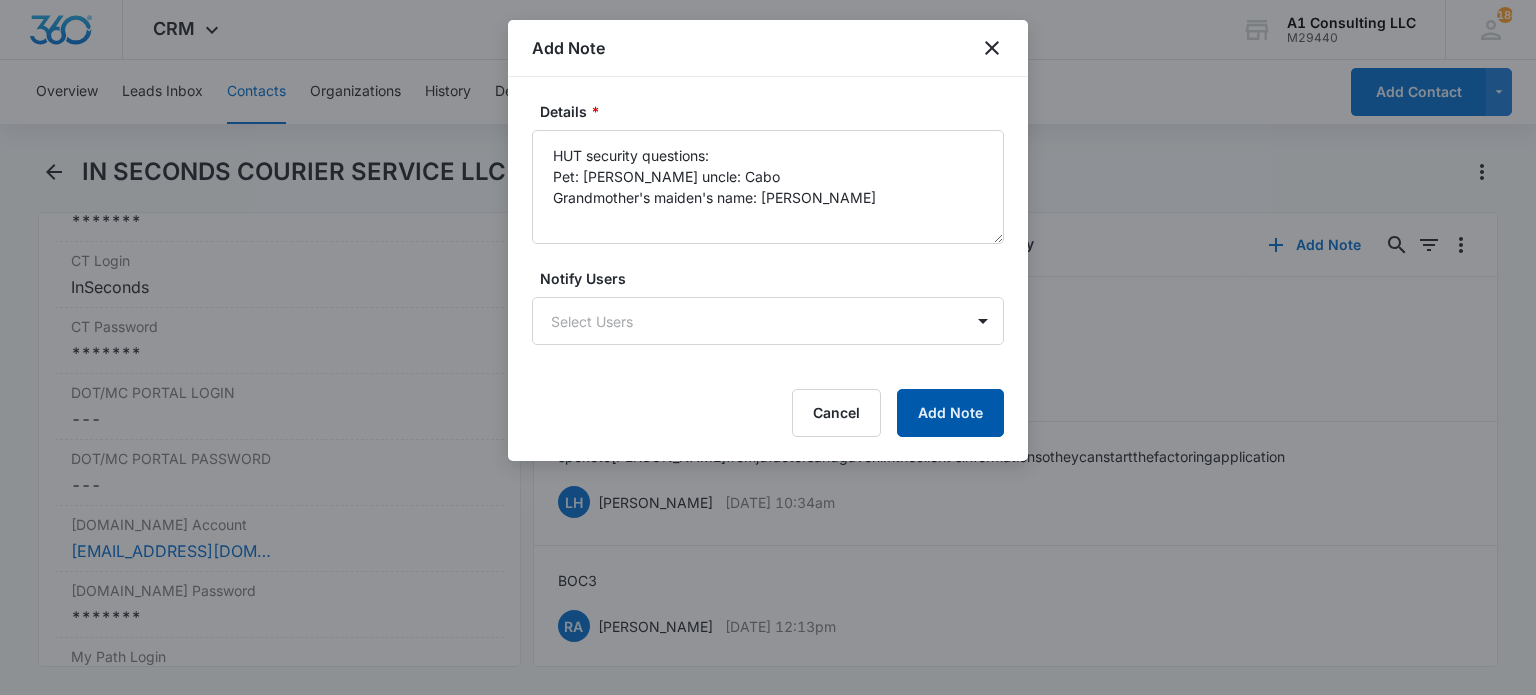 click on "Add Note" at bounding box center [950, 413] 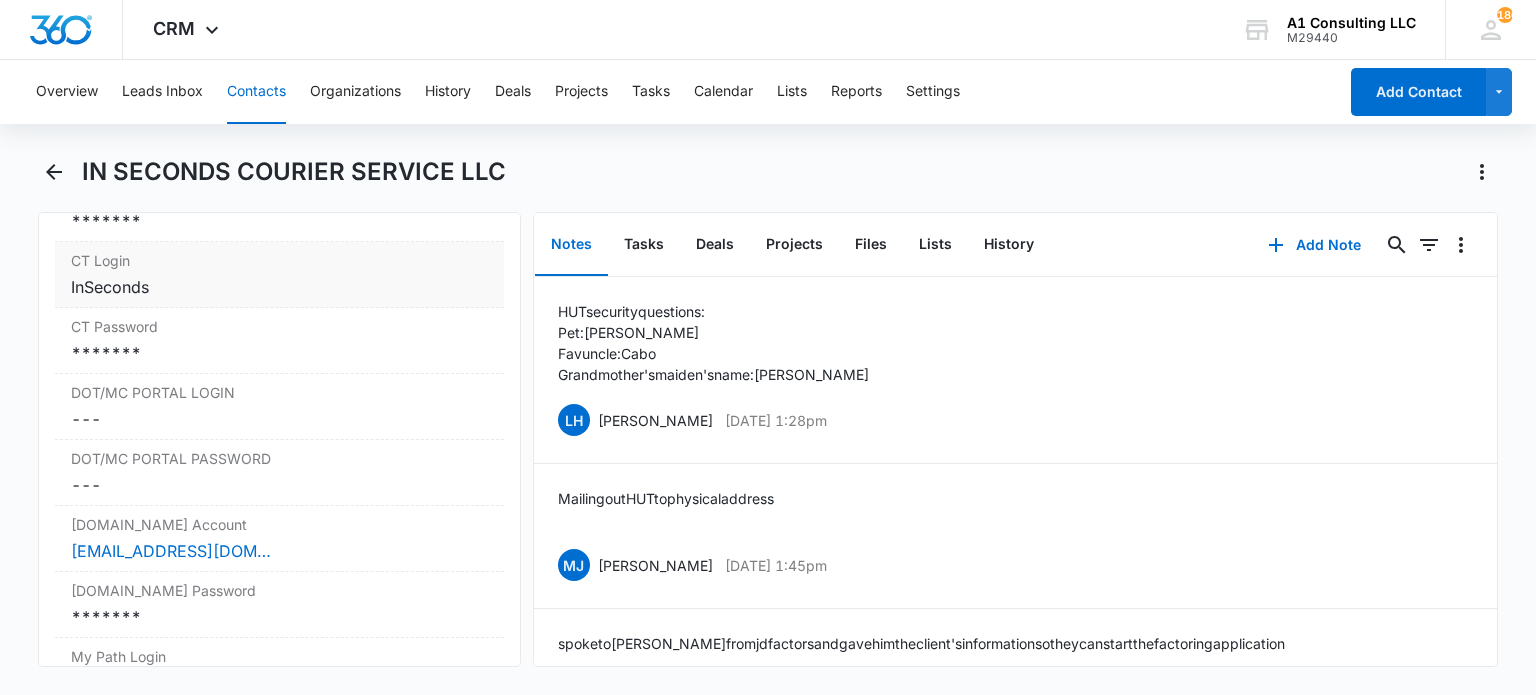 click on "InSeconds" at bounding box center [279, 287] 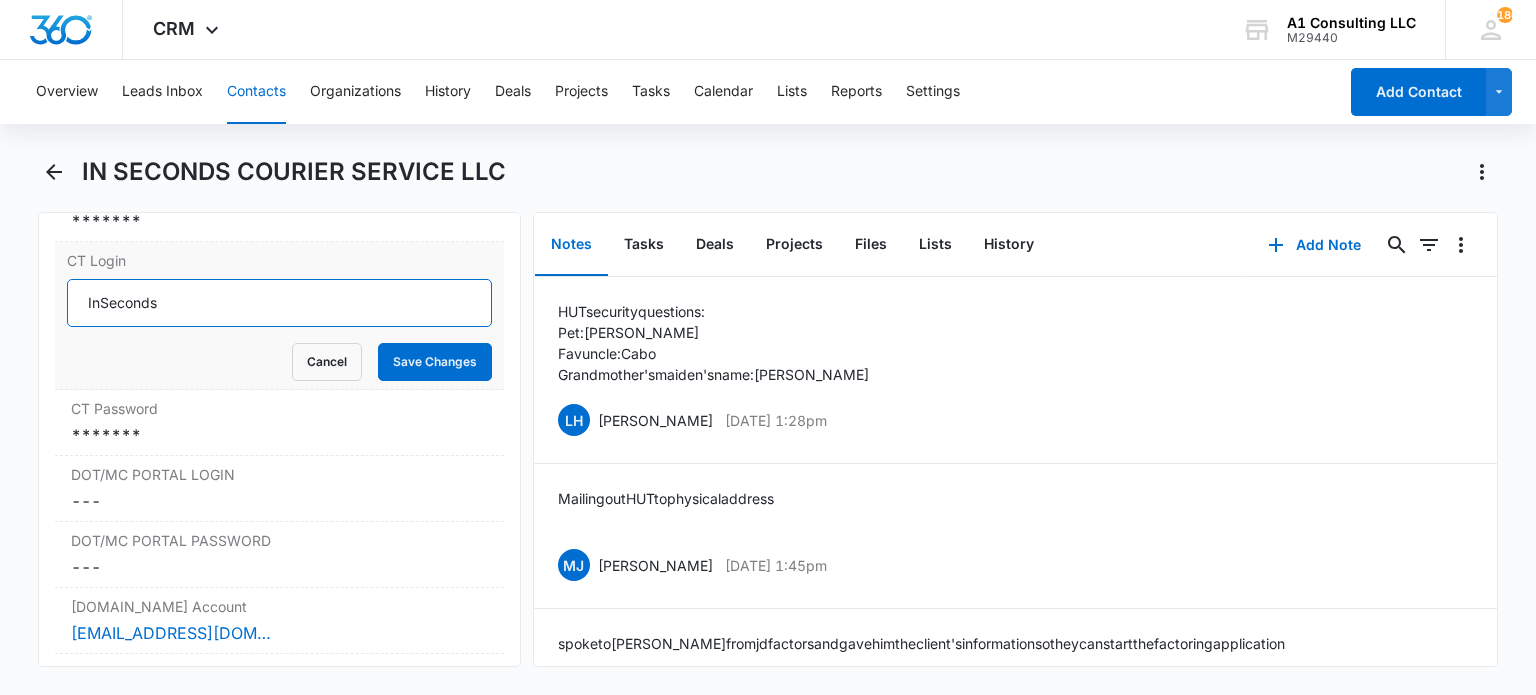 click on "InSeconds" at bounding box center [279, 303] 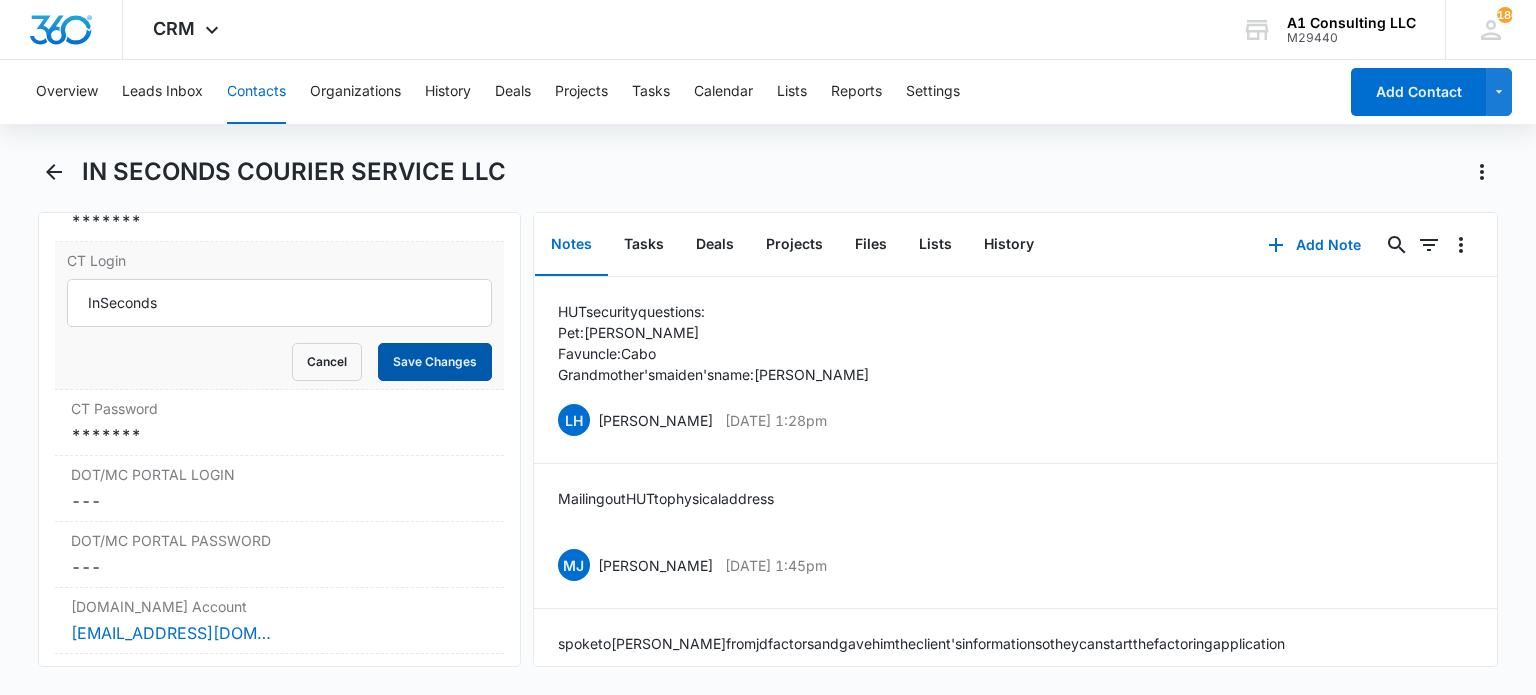 click on "Save Changes" at bounding box center (435, 362) 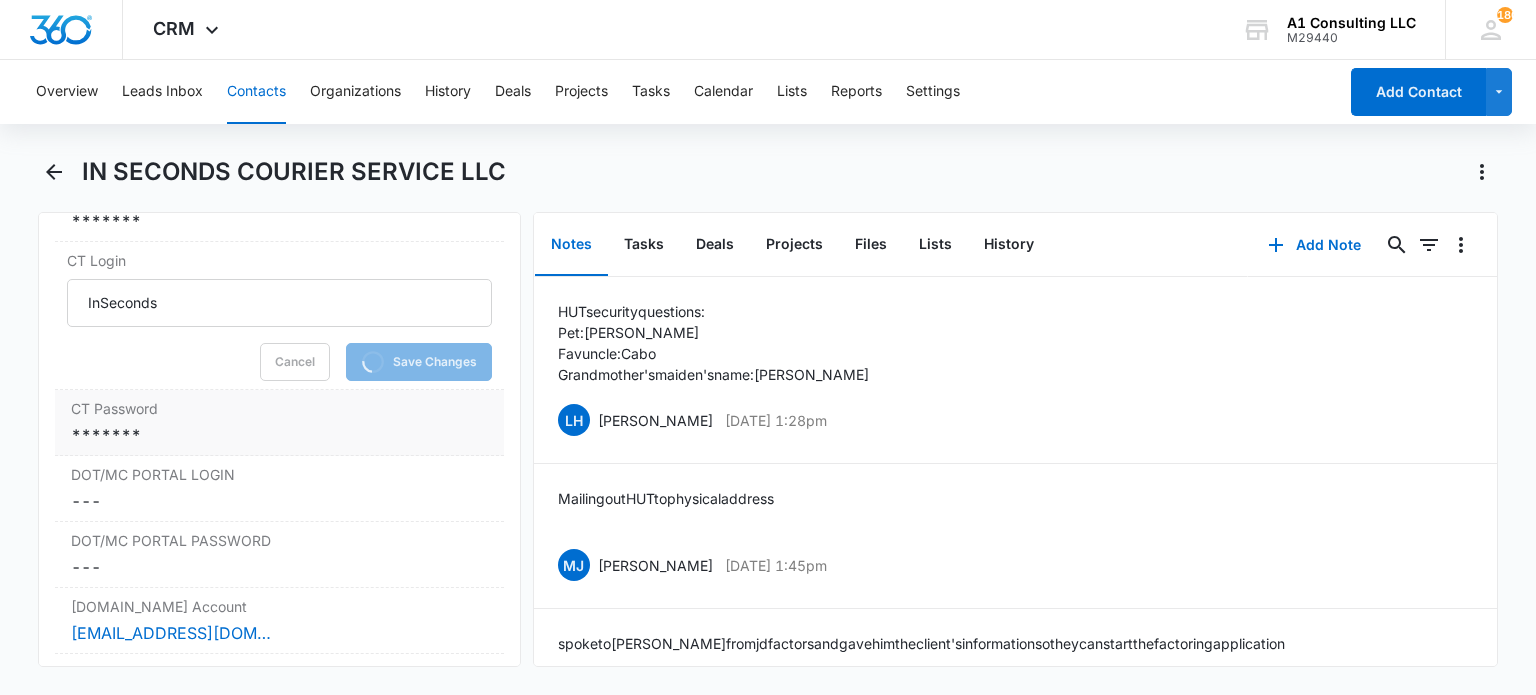 click on "CT Password" at bounding box center (279, 408) 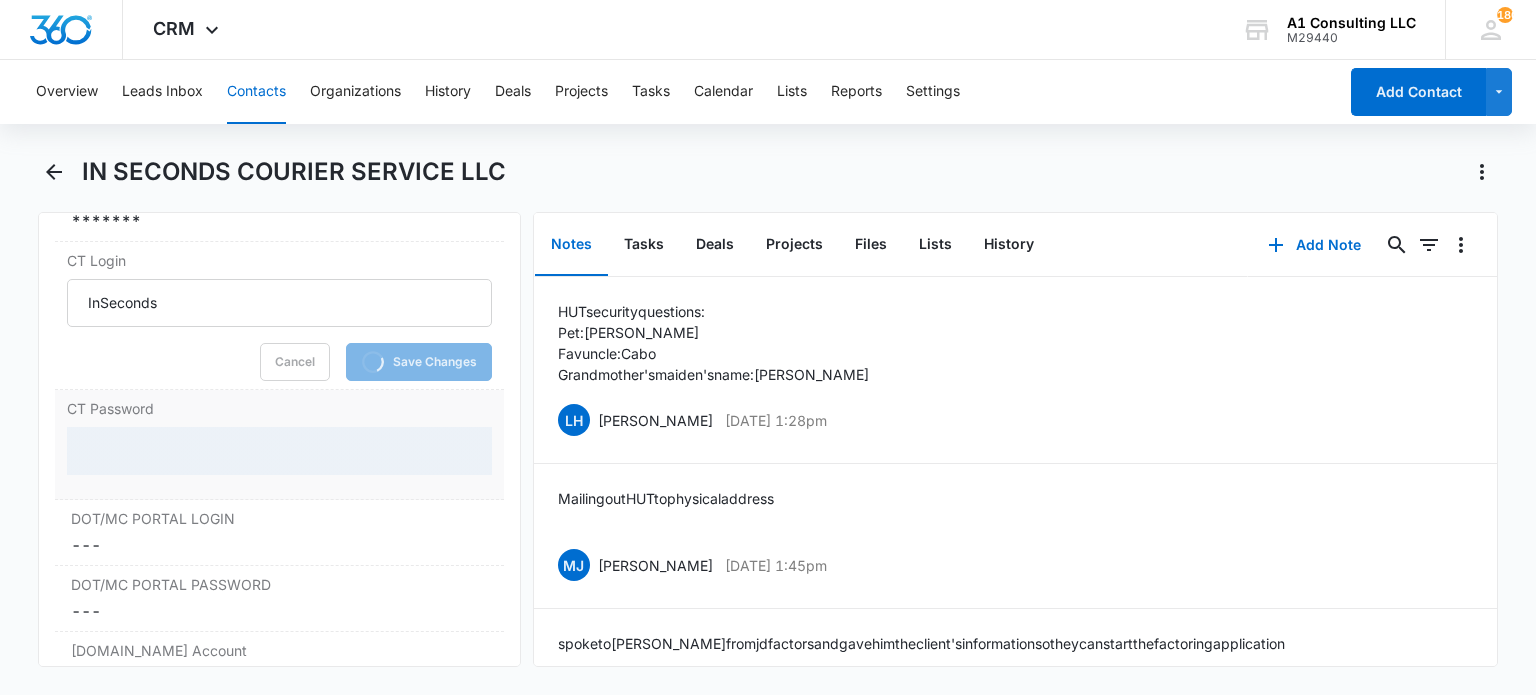 scroll, scrollTop: 3698, scrollLeft: 0, axis: vertical 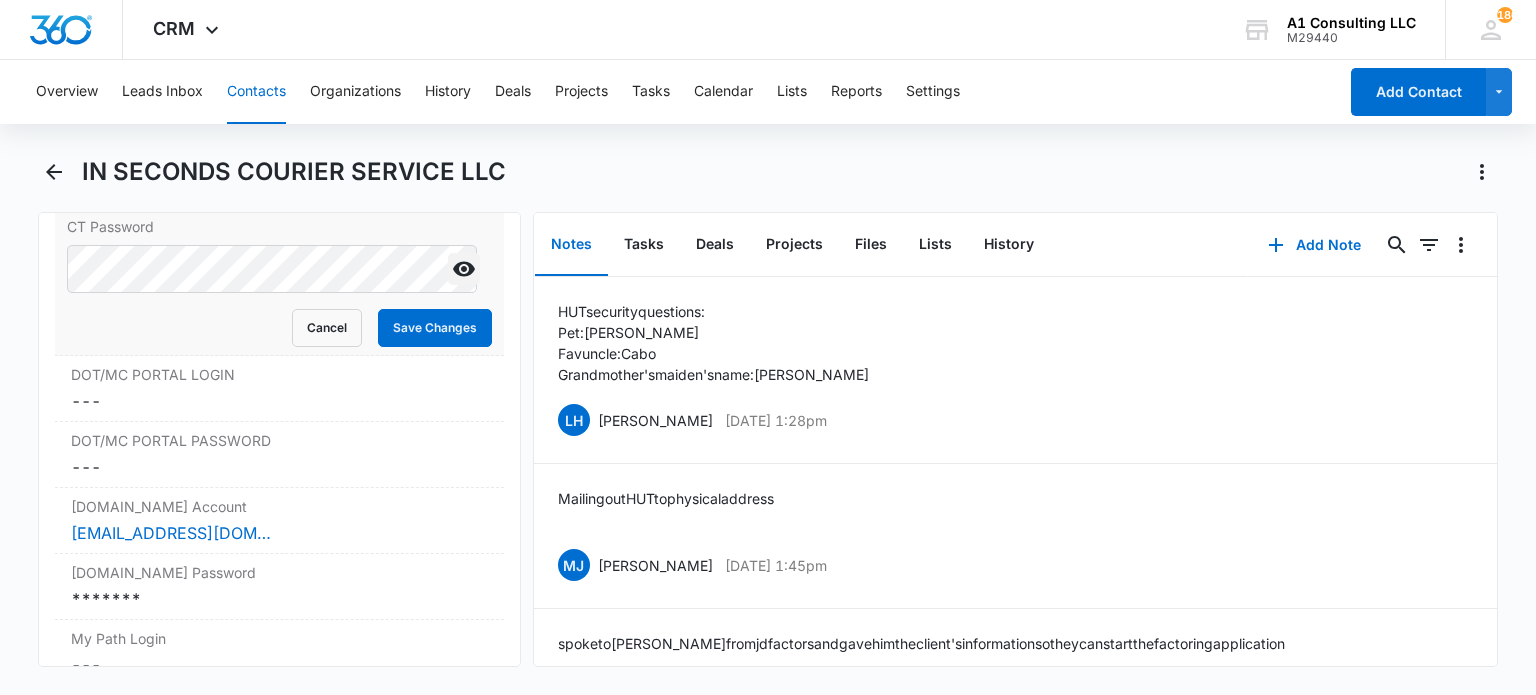 click 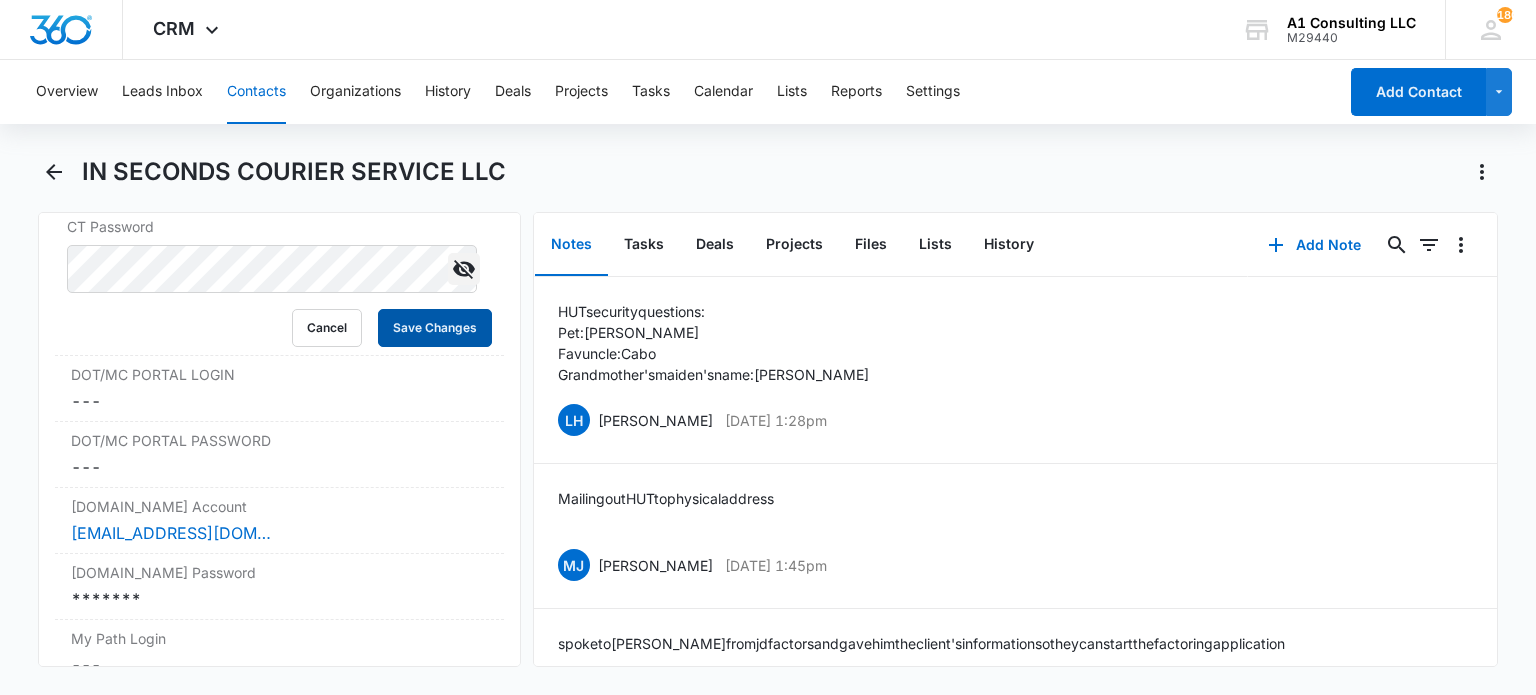 drag, startPoint x: 386, startPoint y: 384, endPoint x: 696, endPoint y: 112, distance: 412.4124 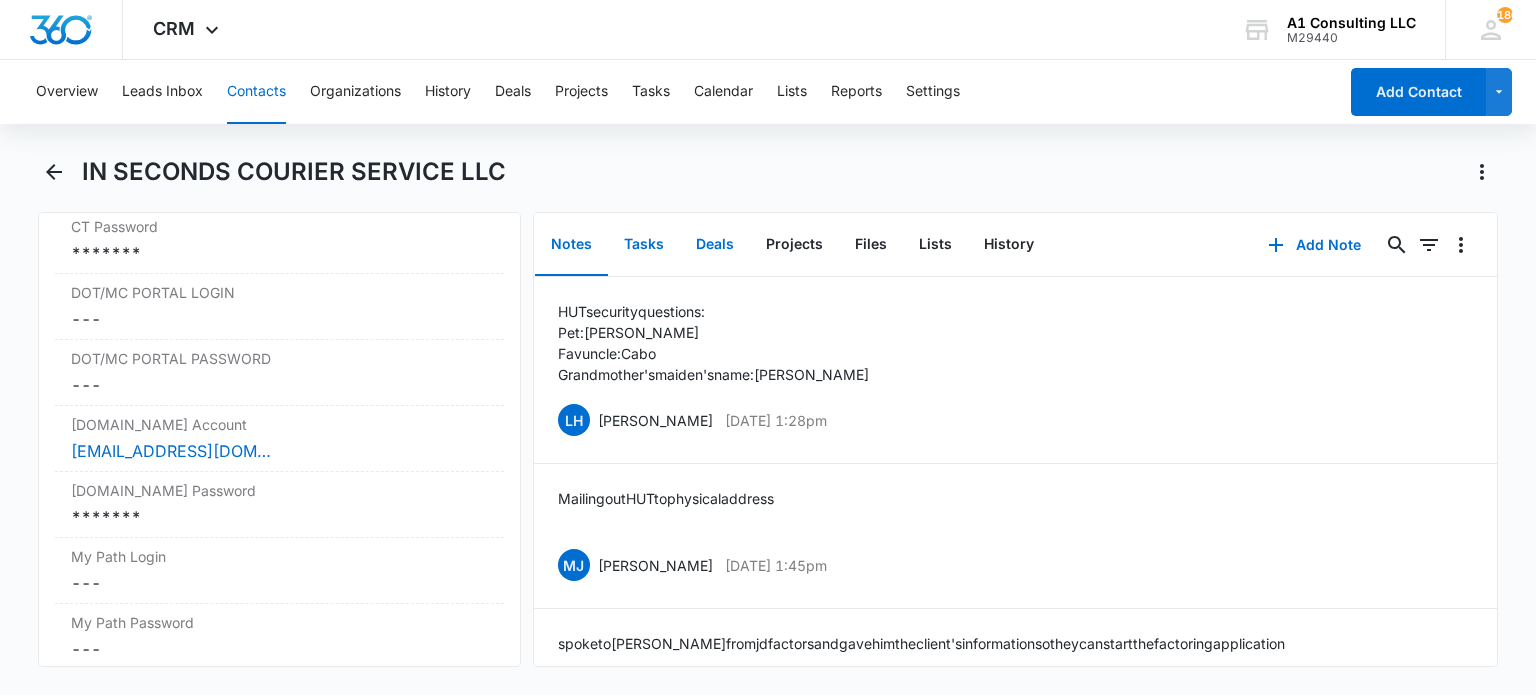 drag, startPoint x: 619, startPoint y: 243, endPoint x: 695, endPoint y: 267, distance: 79.69943 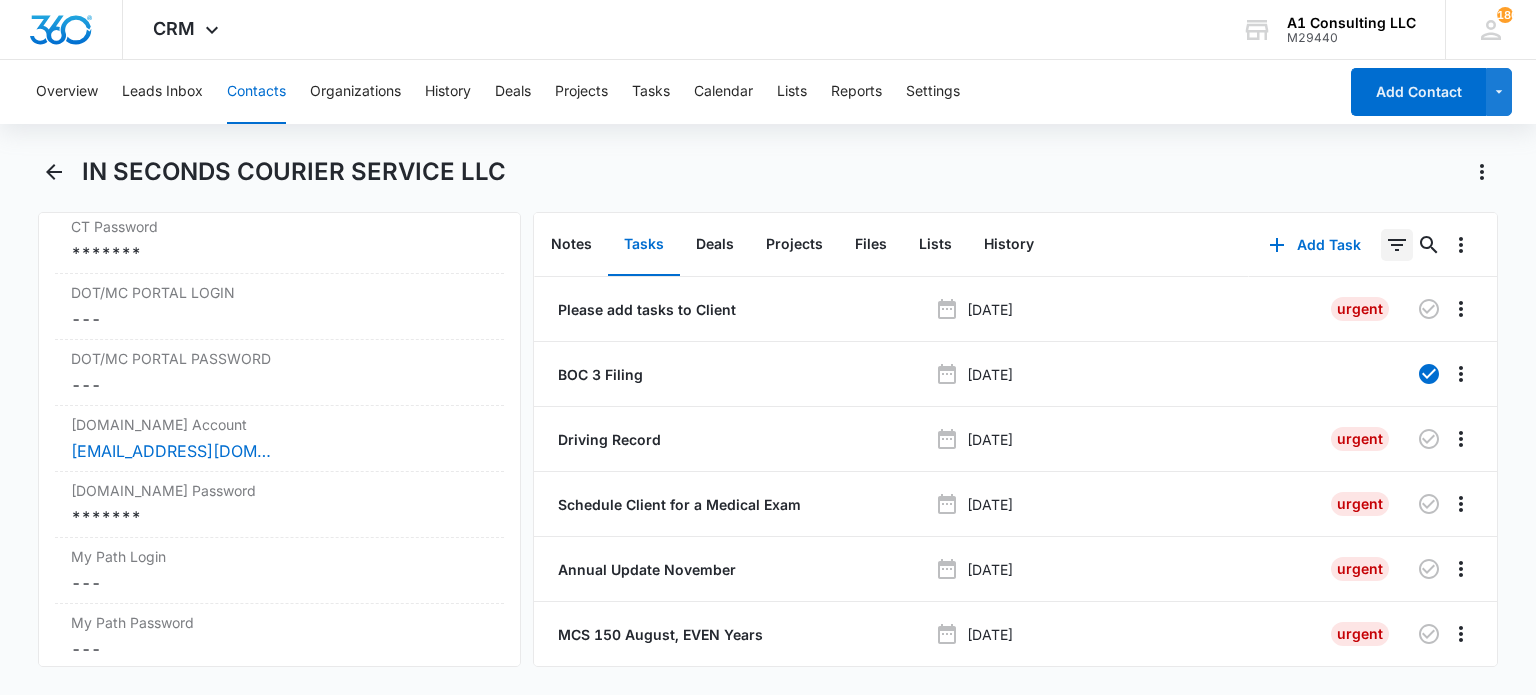 click 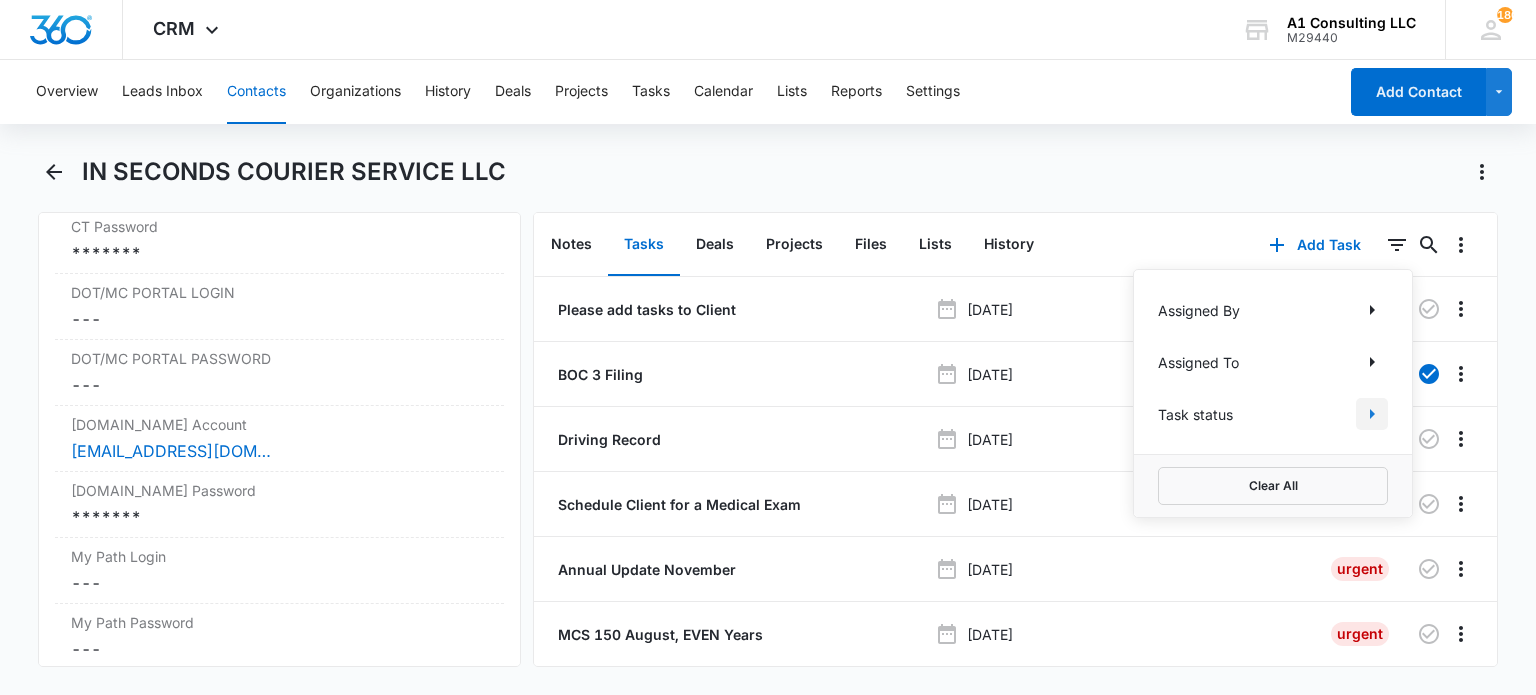click 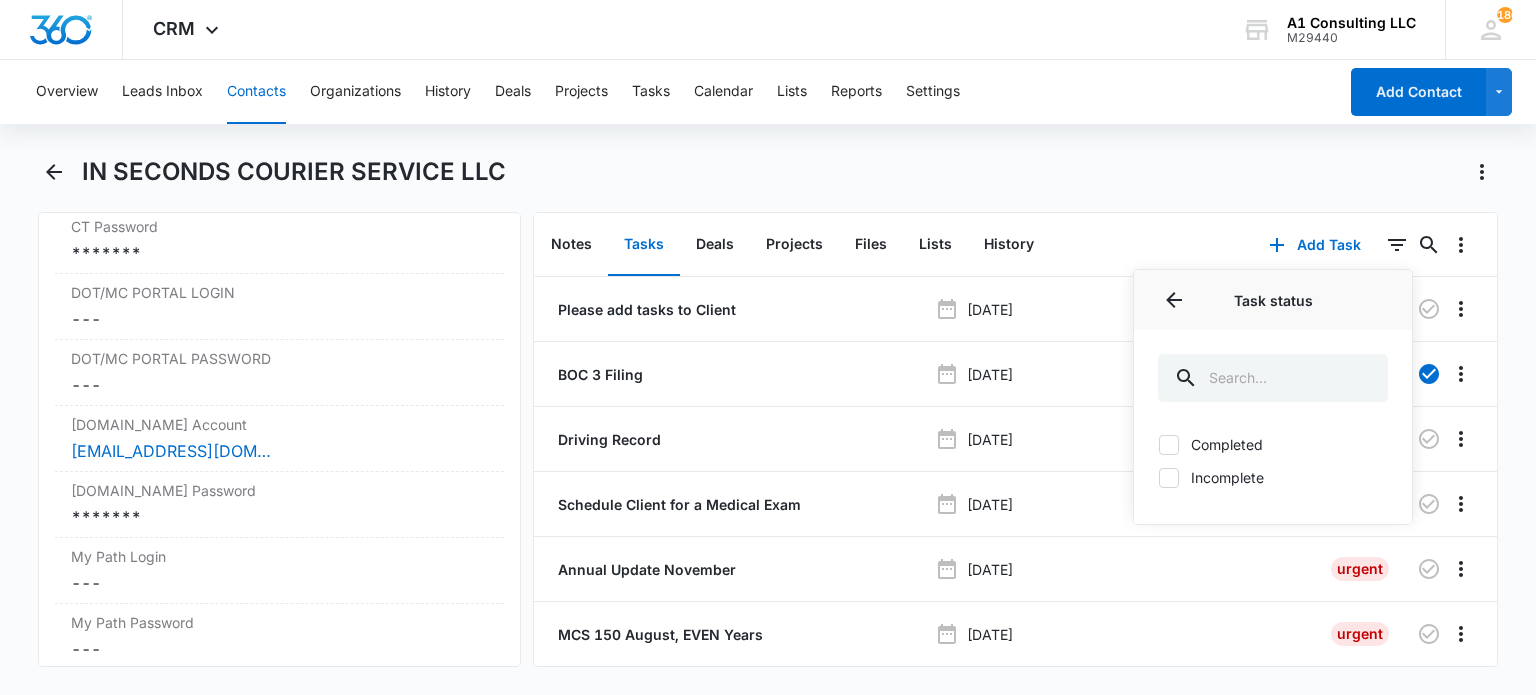 click on "Incomplete" at bounding box center [1273, 477] 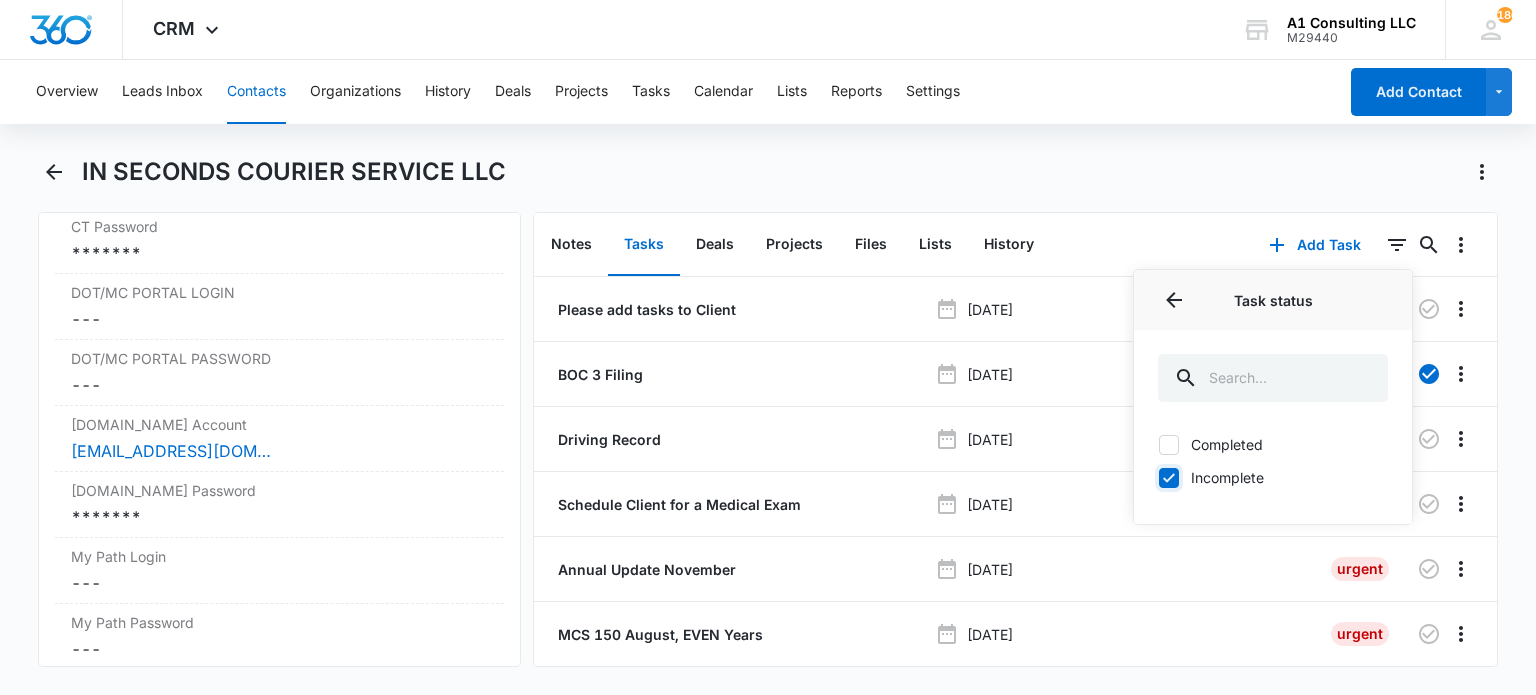 checkbox on "true" 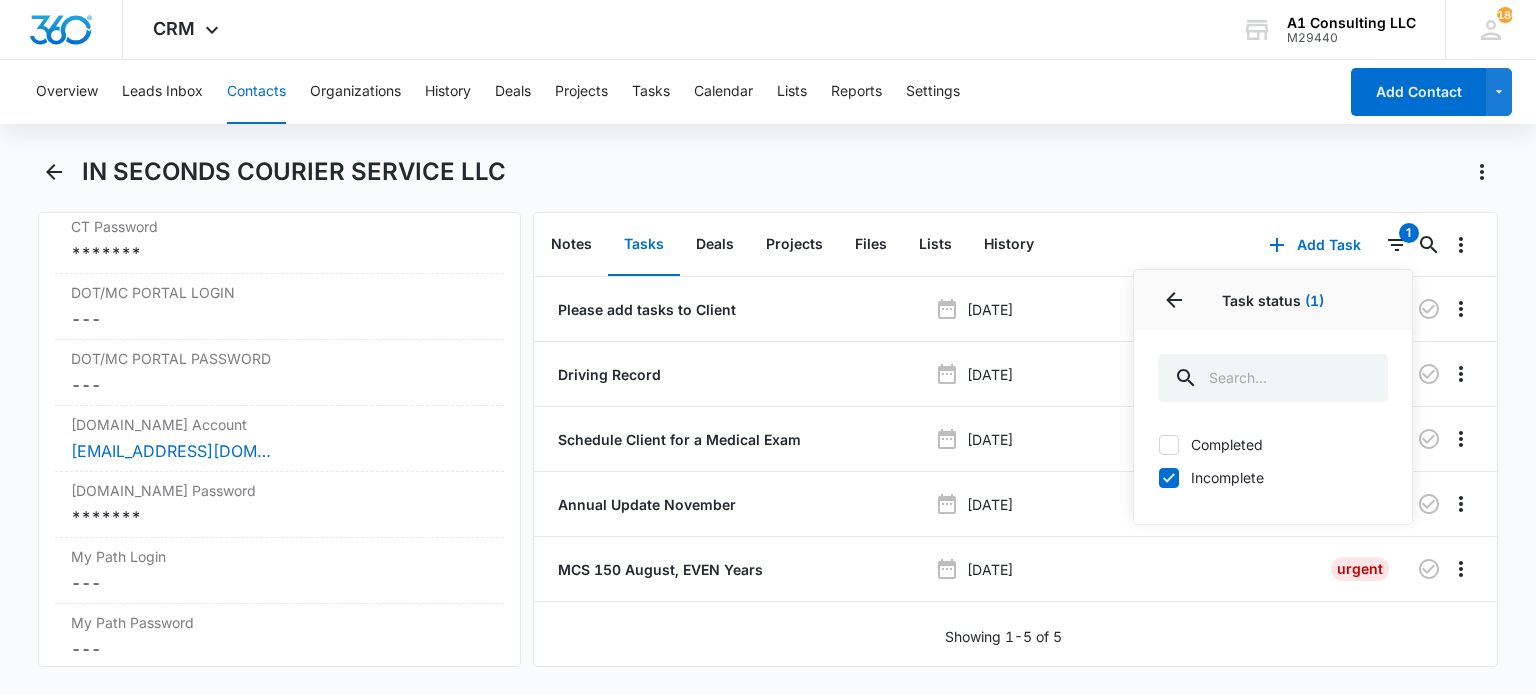 click on "IN SECONDS COURIER SERVICE LLC" at bounding box center [790, 172] 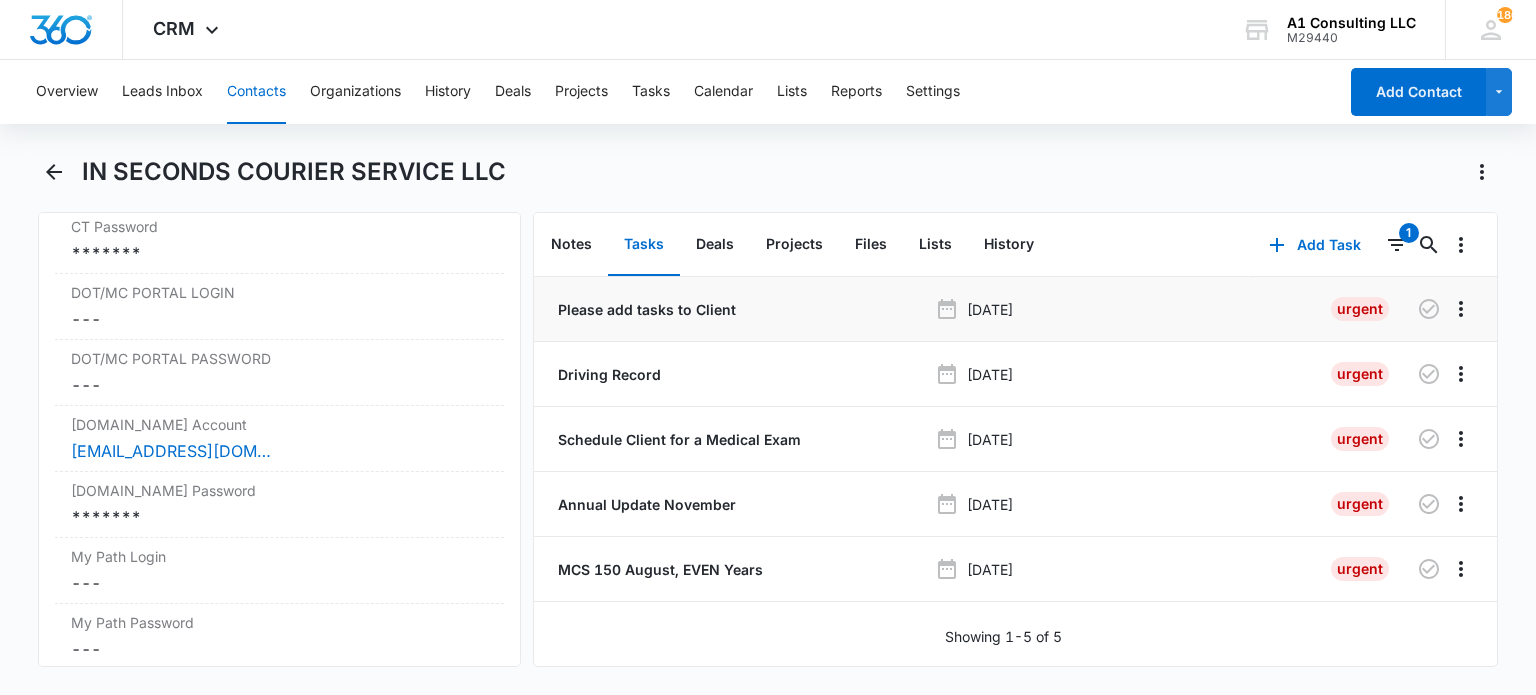 click on "Please add tasks to Client" at bounding box center [645, 309] 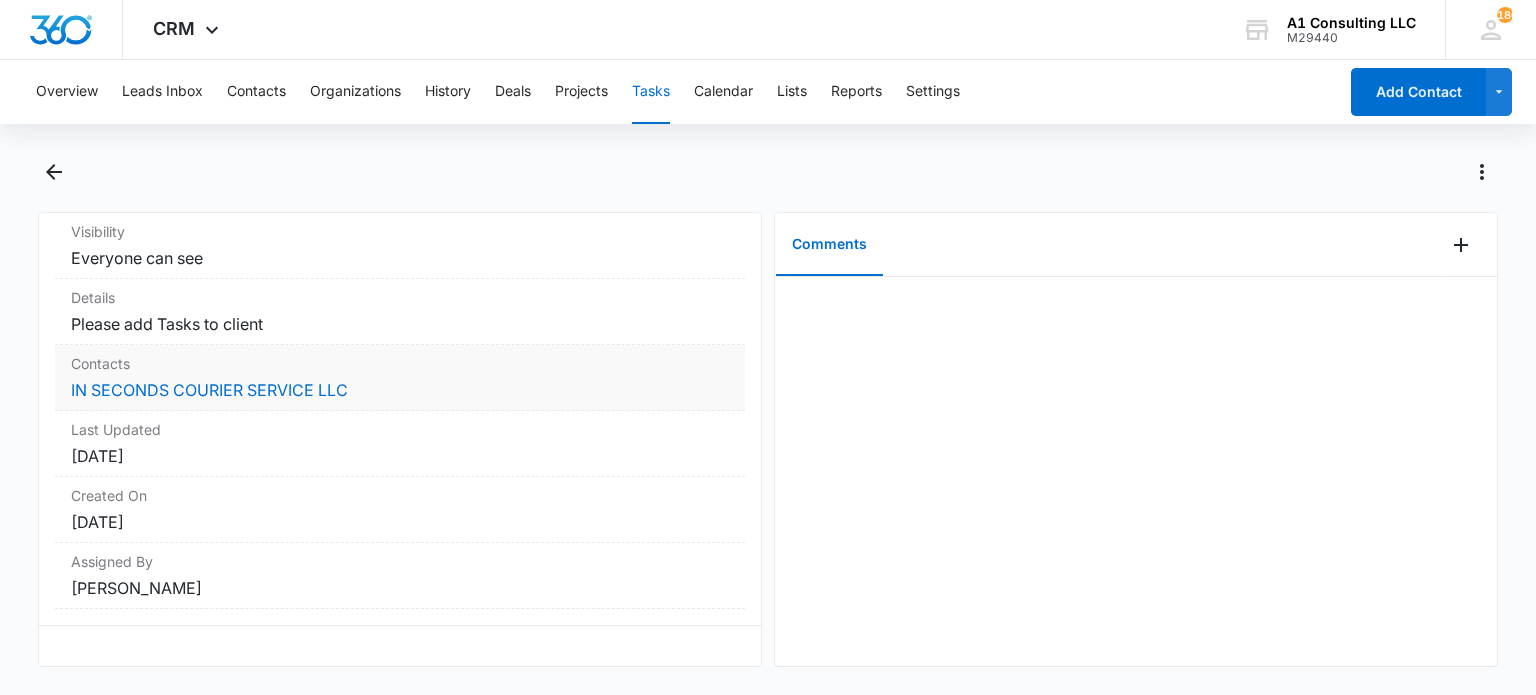 scroll, scrollTop: 0, scrollLeft: 0, axis: both 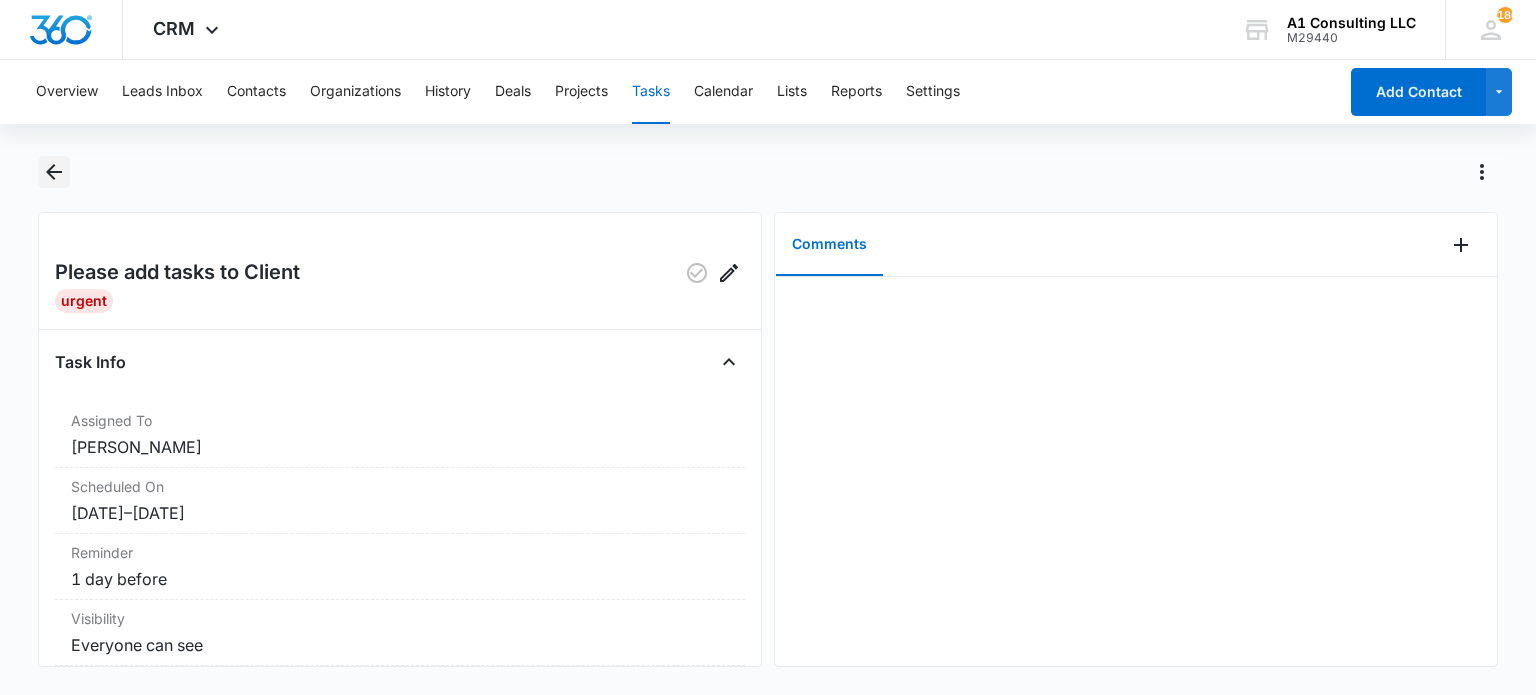 click 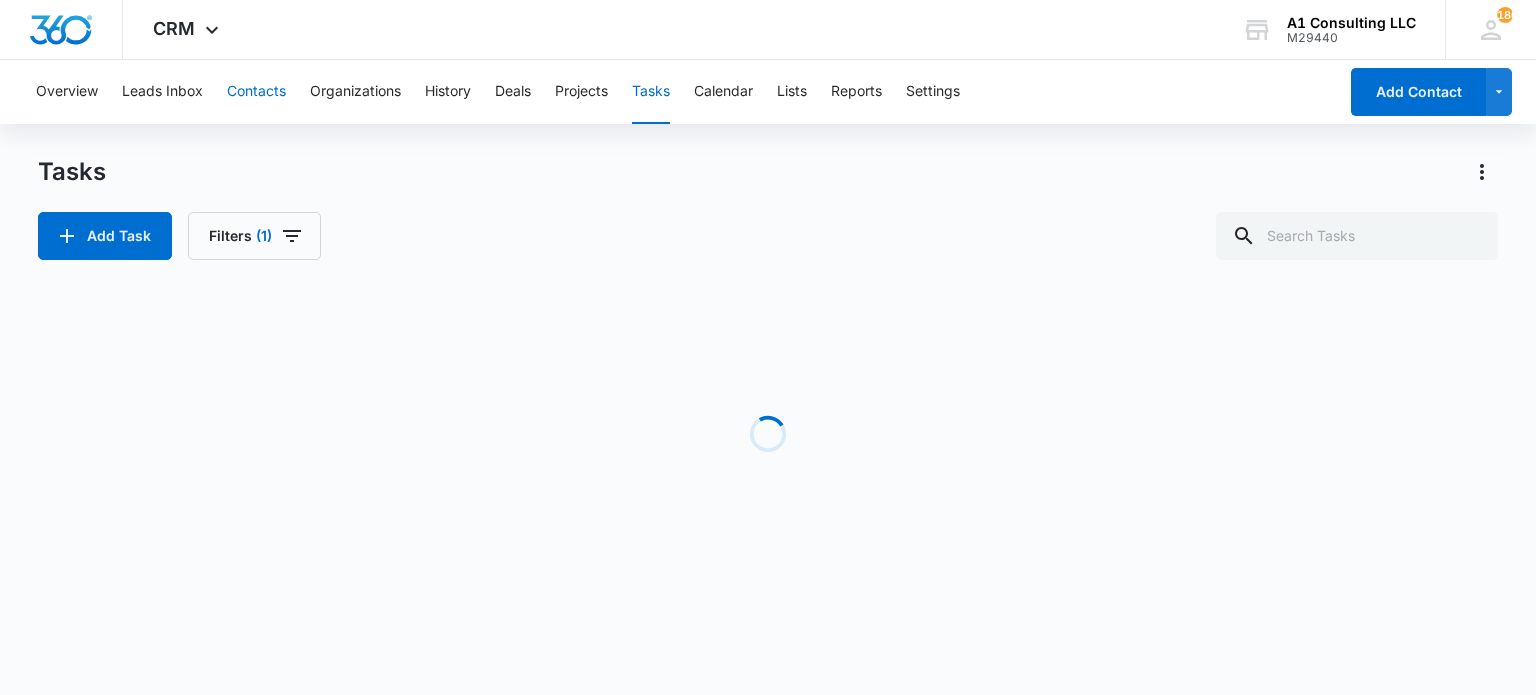click on "Contacts" at bounding box center [256, 92] 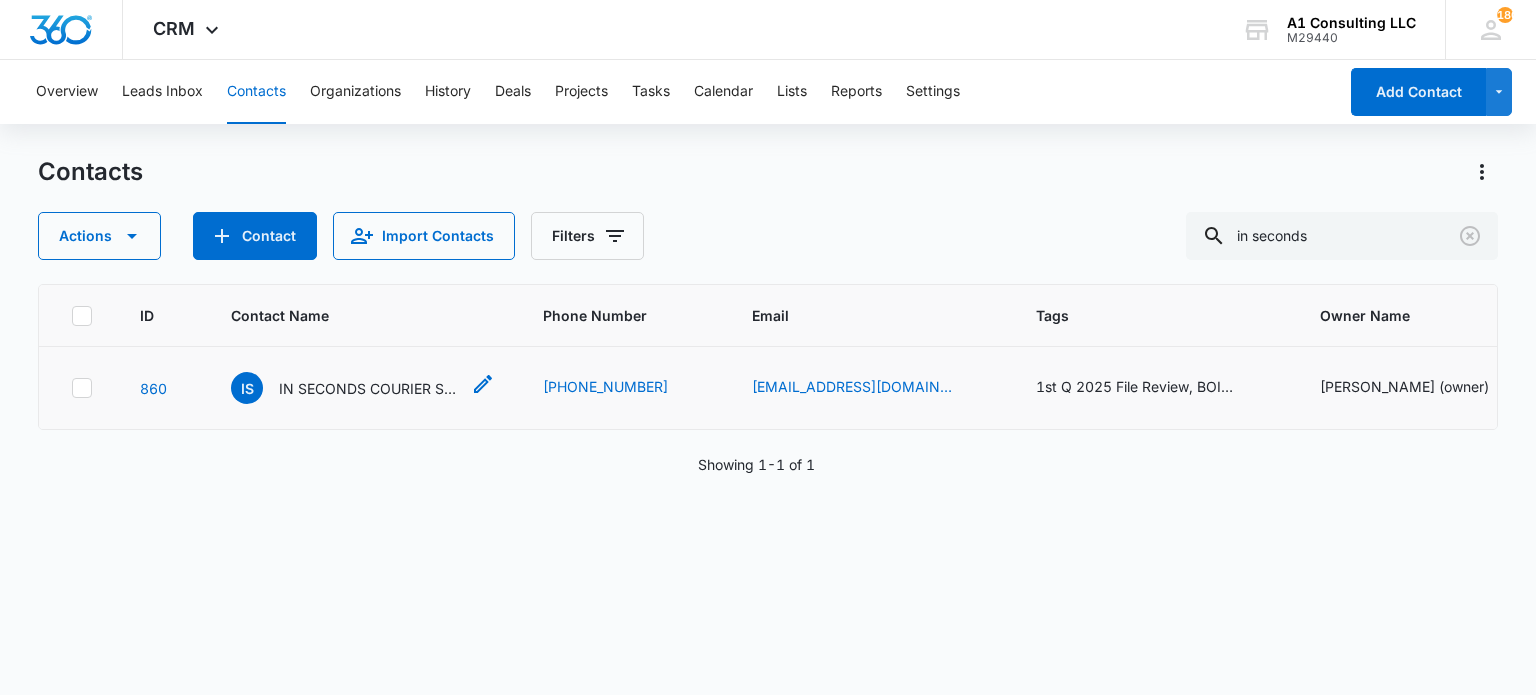 click on "IS IN SECONDS COURIER SERVICE LLC" at bounding box center (345, 388) 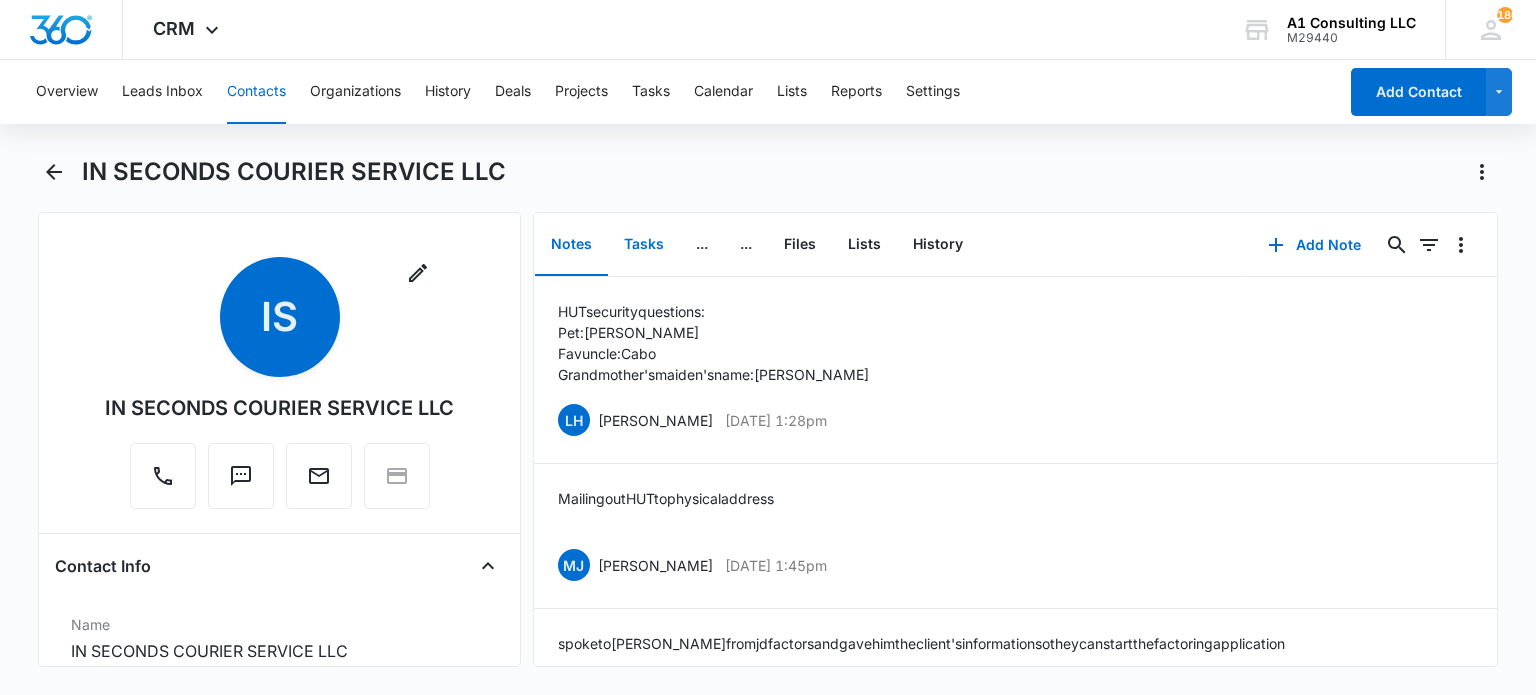click on "Tasks" at bounding box center [644, 245] 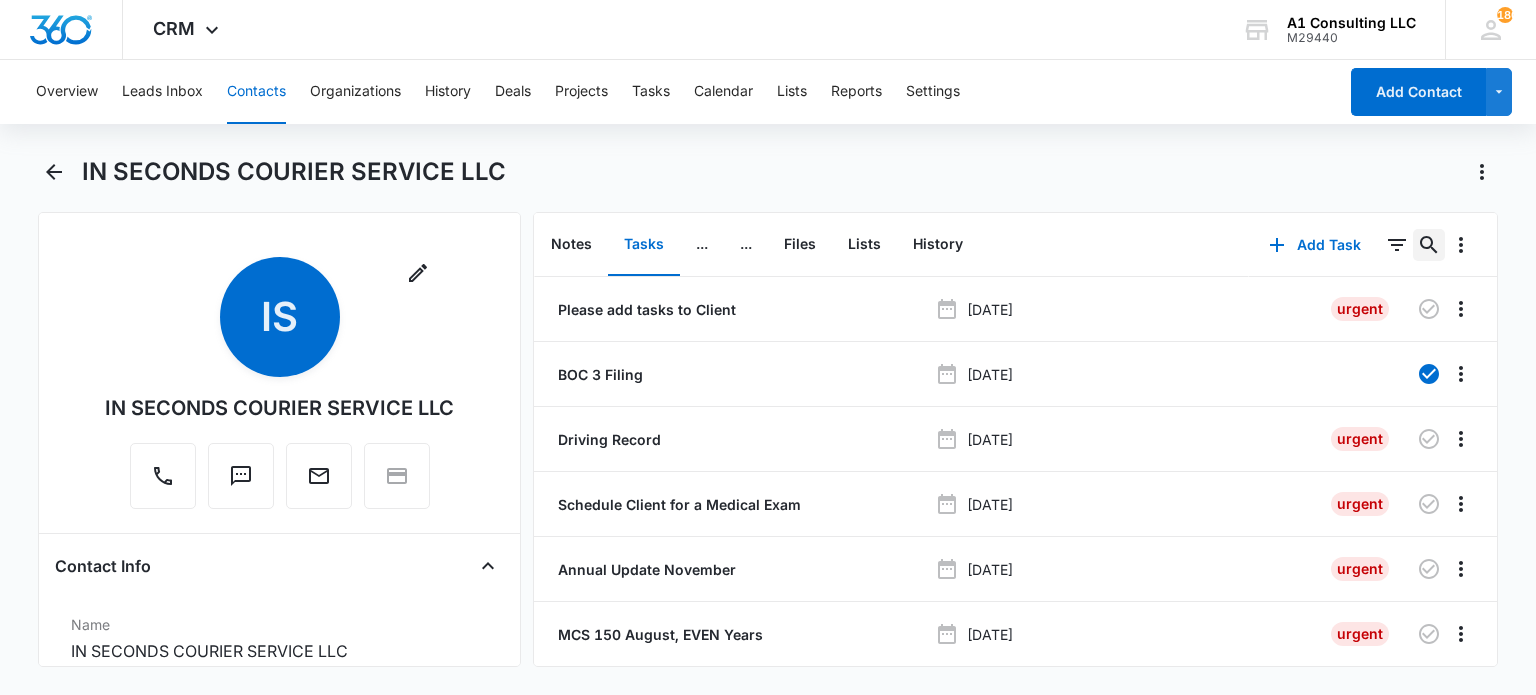click on "0" at bounding box center (1429, 245) 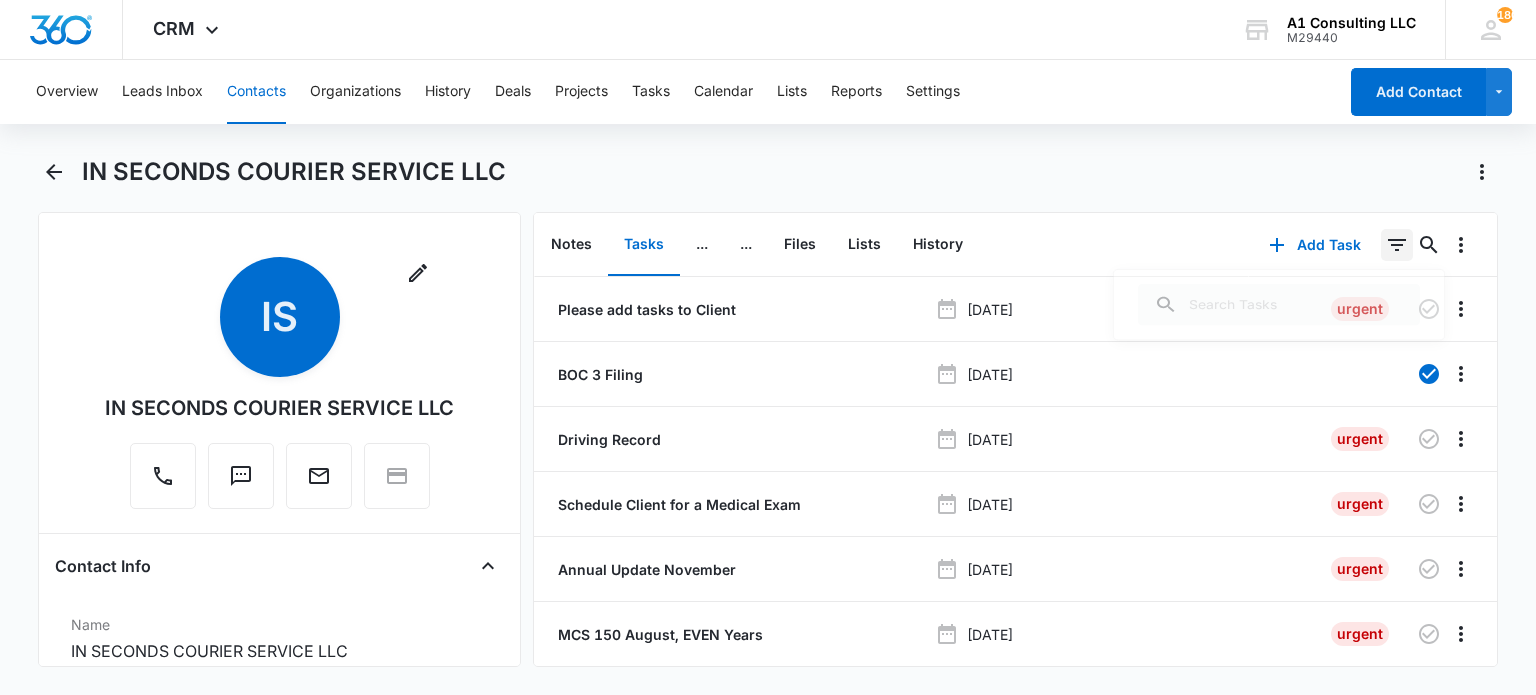 click 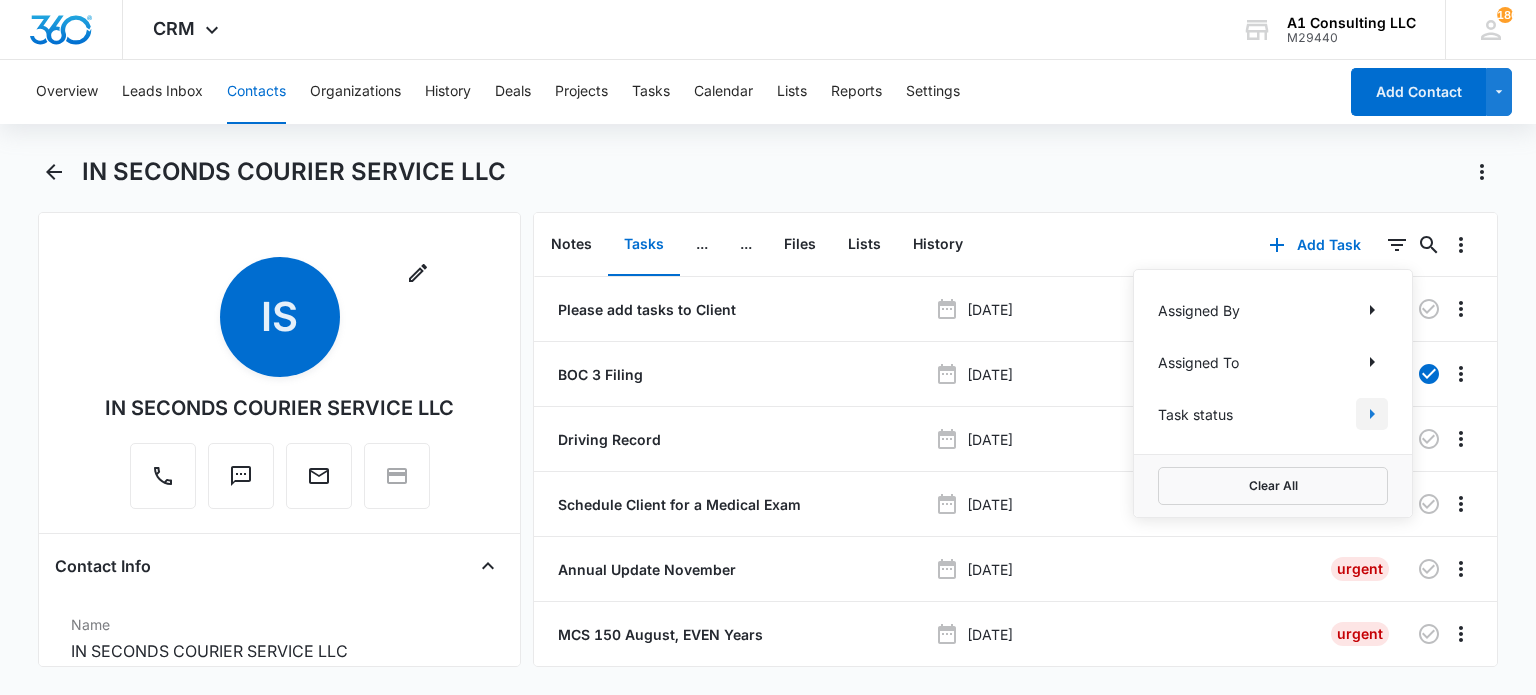 click 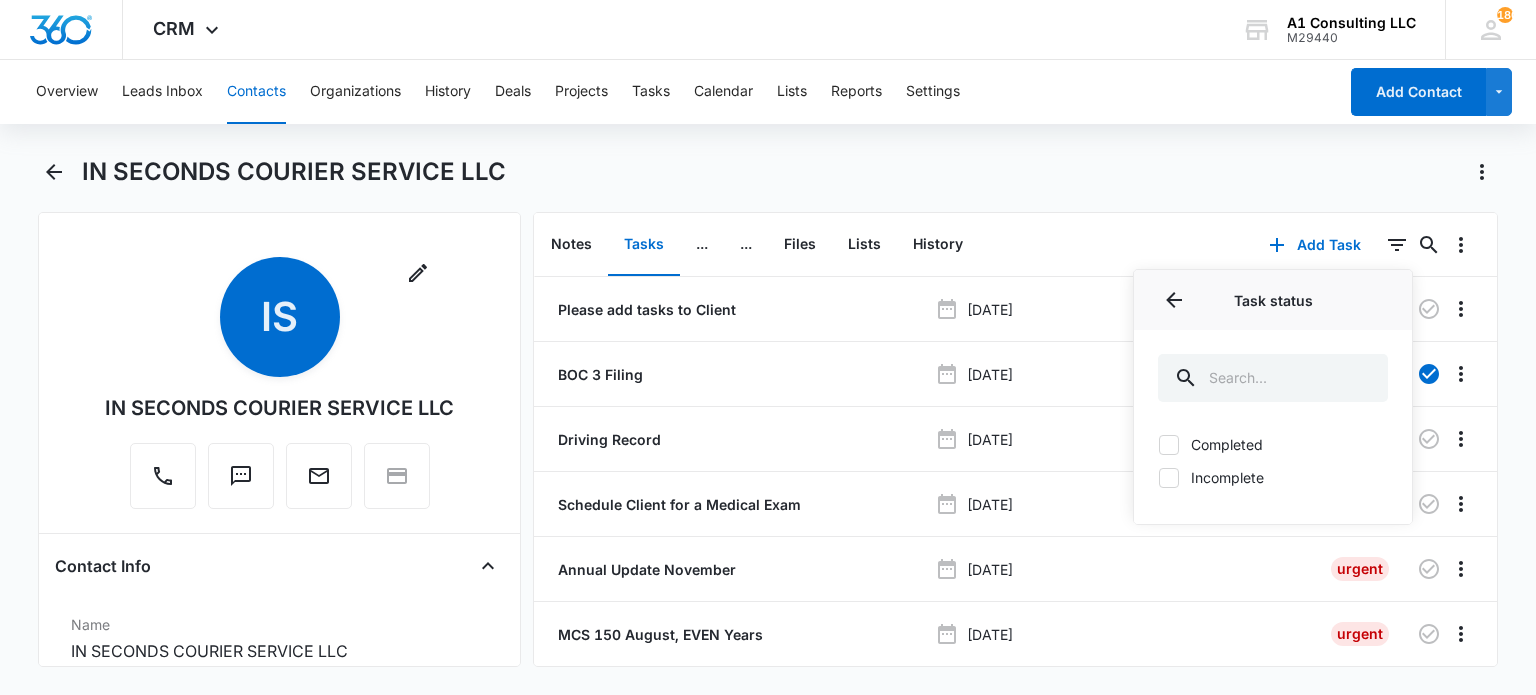 click on "Incomplete" at bounding box center (1273, 477) 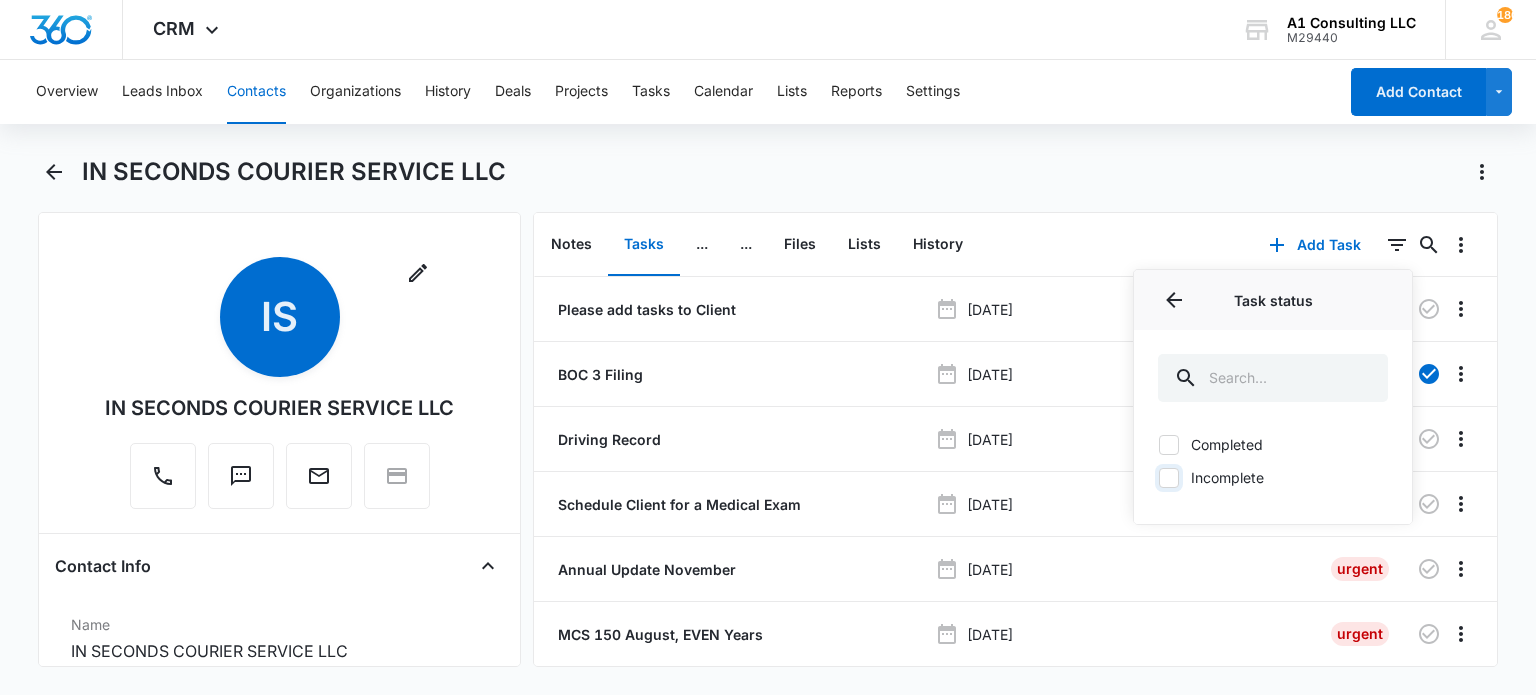 checkbox on "true" 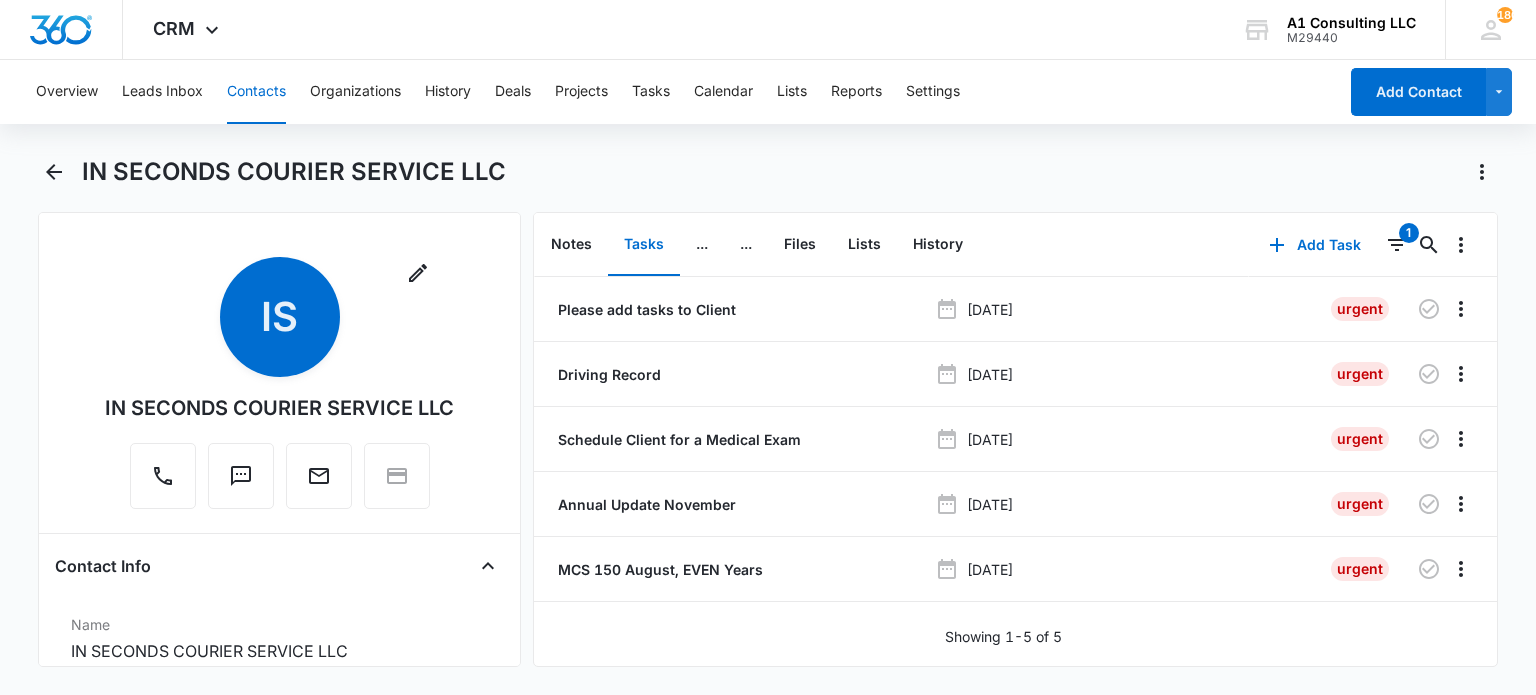 click on "IN SECONDS COURIER SERVICE LLC" at bounding box center [767, 184] 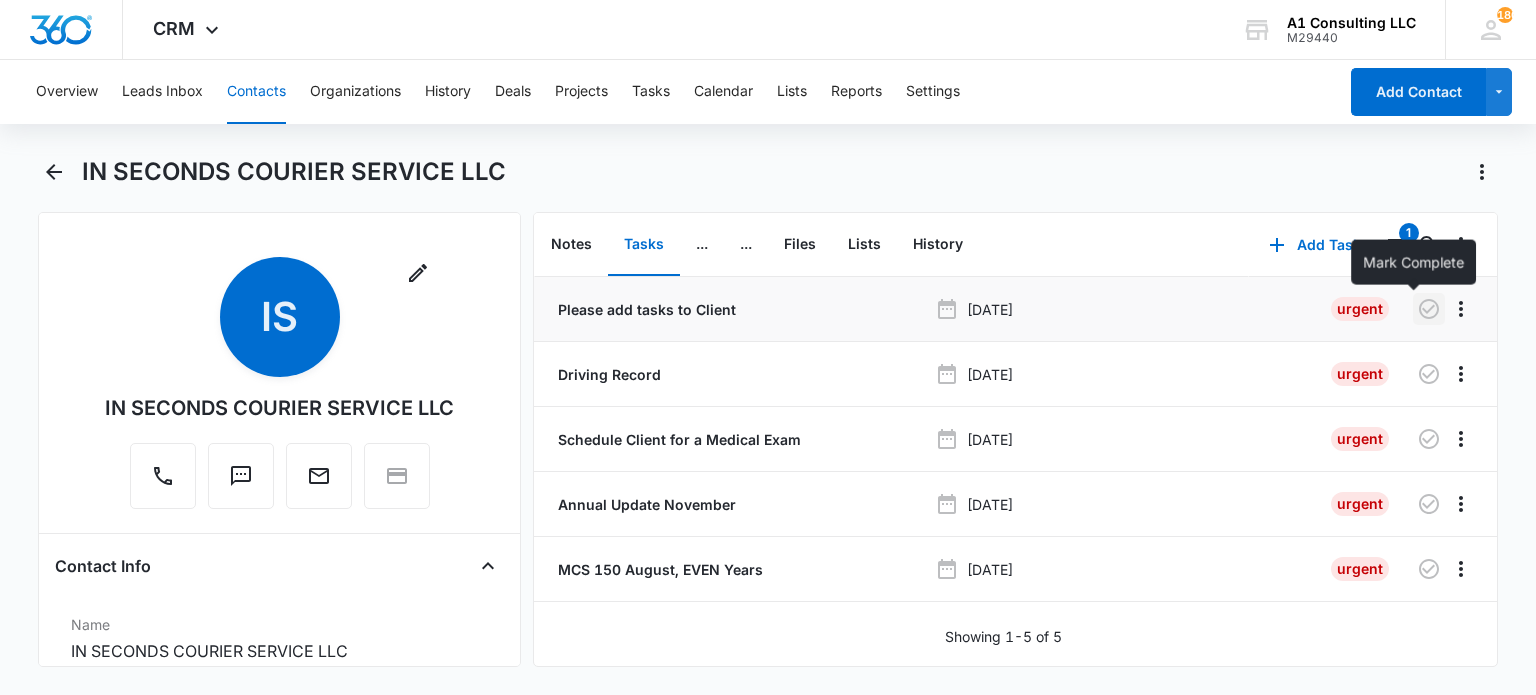 click 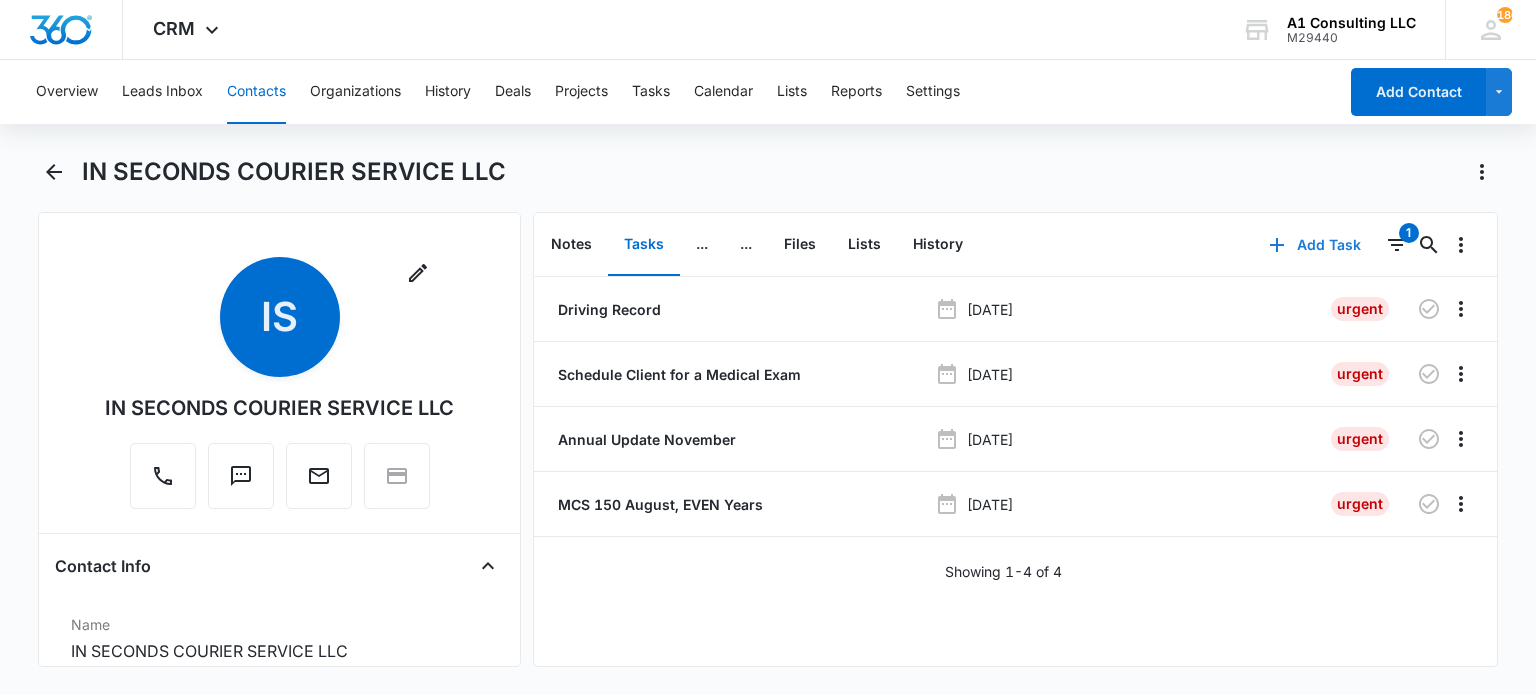 click on "Add Task" at bounding box center (1315, 245) 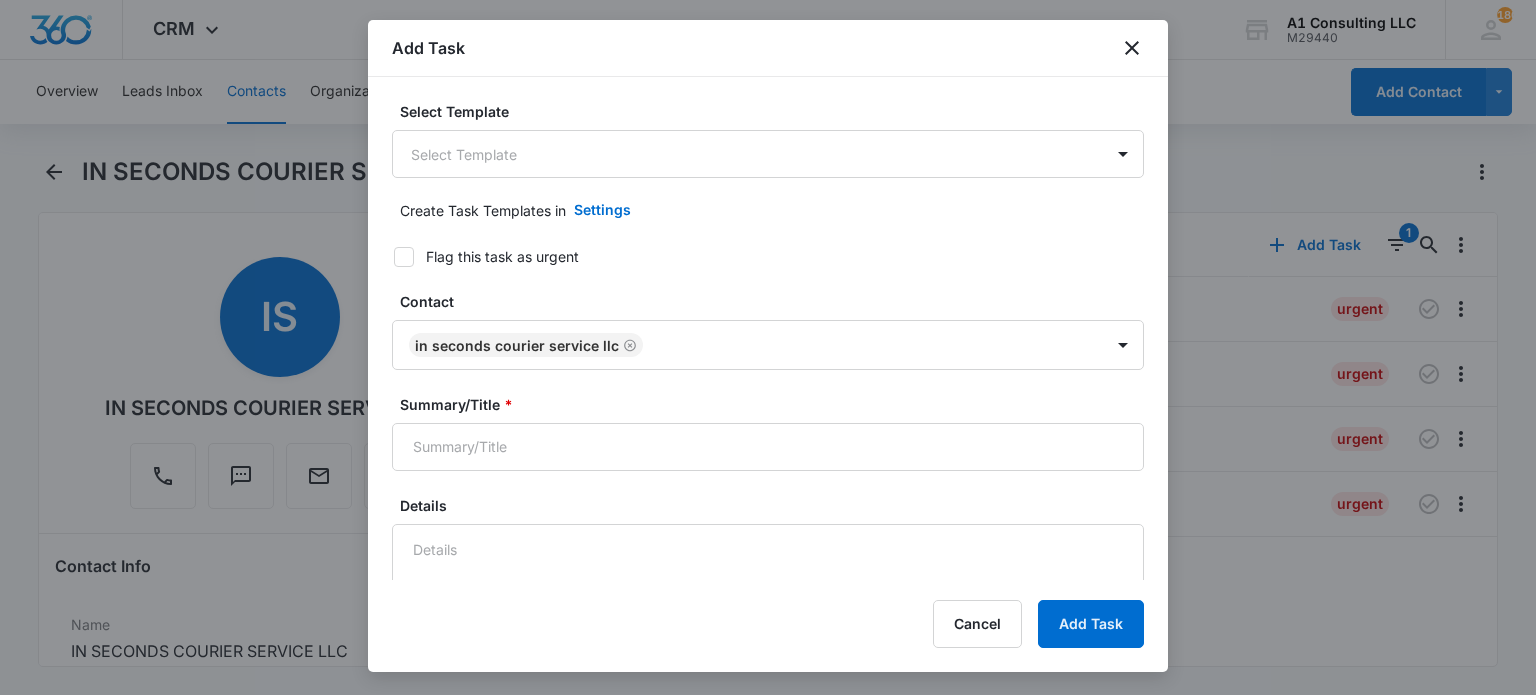 click on "CRM Apps Websites Forms CRM Email Social Content Ads Intelligence Files Brand Settings A1 Consulting LLC M29440 Your Accounts View All 180 LH Laura Henry laura@a1consultingfirm.com My Profile 180 Notifications Support Logout Terms & Conditions   •   Privacy Policy Overview Leads Inbox Contacts Organizations History Deals Projects Tasks Calendar Lists Reports Settings Add Contact IN SECONDS COURIER SERVICE LLC Remove IS IN SECONDS COURIER SERVICE LLC Contact Info Name Cancel Save Changes IN SECONDS COURIER SERVICE LLC Phone Cancel Save Changes (848) 352-1487 Email Cancel Save Changes bootcamp80@icloud.com Organization Cancel Save Changes --- Address Cancel Save Changes 56 Winding Ridge Road Neptune NEW JERSEY 07753 Details Source Cancel Save Changes A1 Consulting  Contact Type Cancel Save Changes Client Contact Status Cancel Save Changes New Jersey  Assigned To Cancel Save Changes Tags Cancel Save Changes 1st Q 2025 File Review BOIR 2024 Connecticut Permit English  FACTORING CLIENT LOYALTY CLIENT Cancel ID" at bounding box center (768, 347) 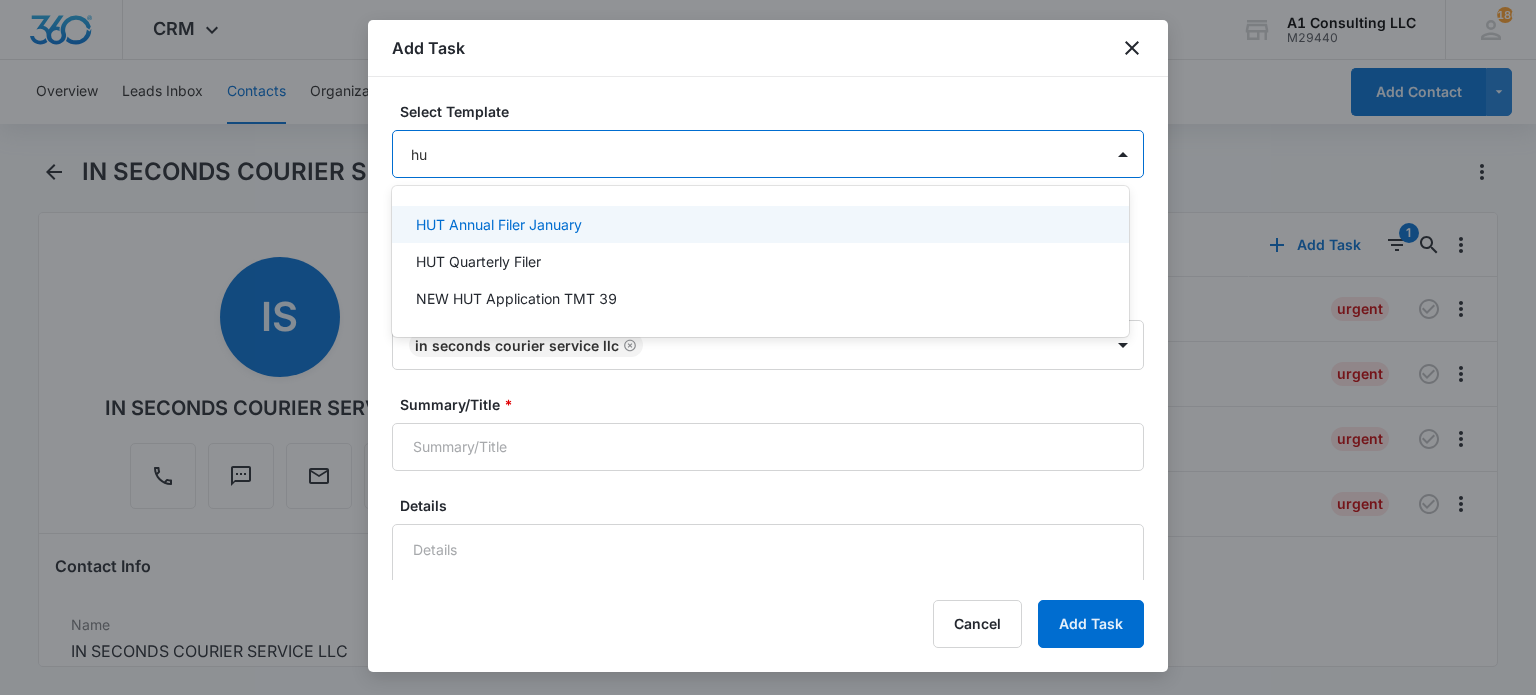 type on "hut" 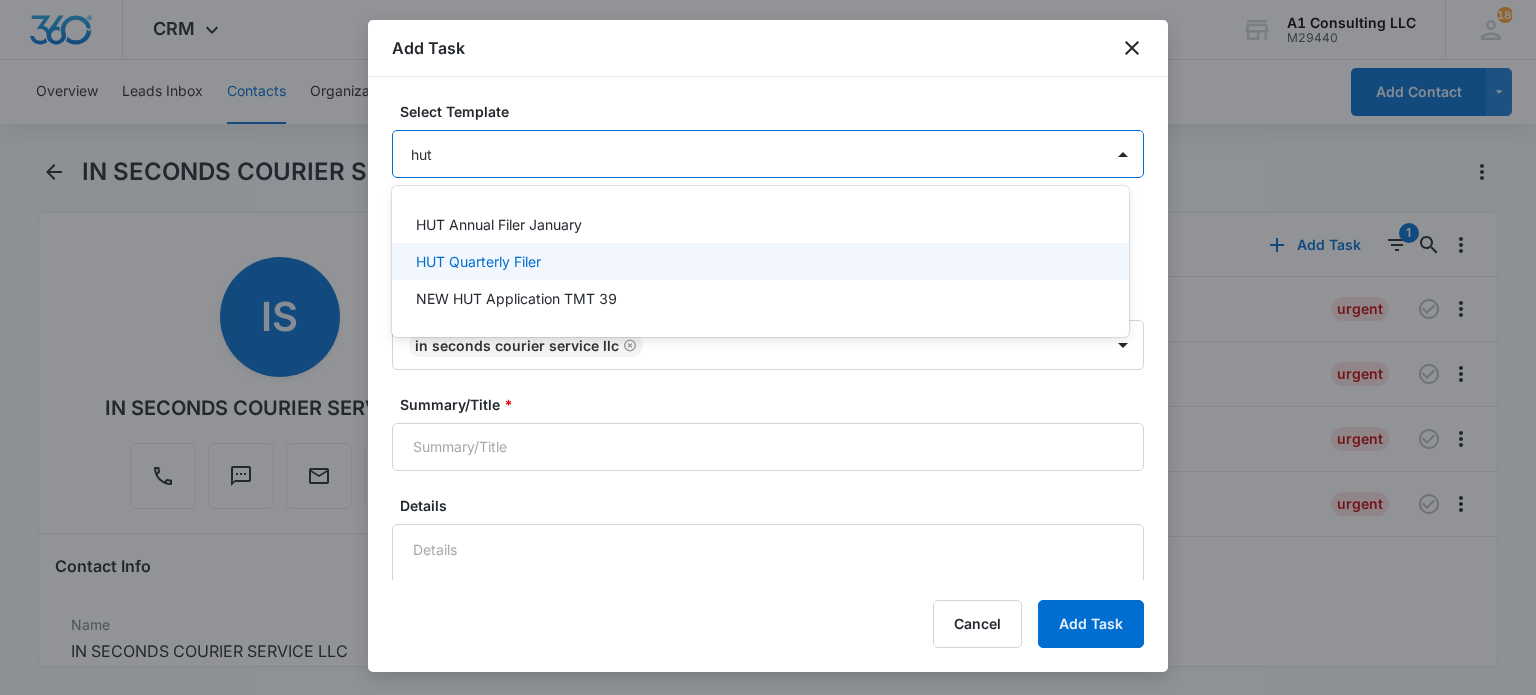 click on "HUT Quarterly Filer" at bounding box center (758, 261) 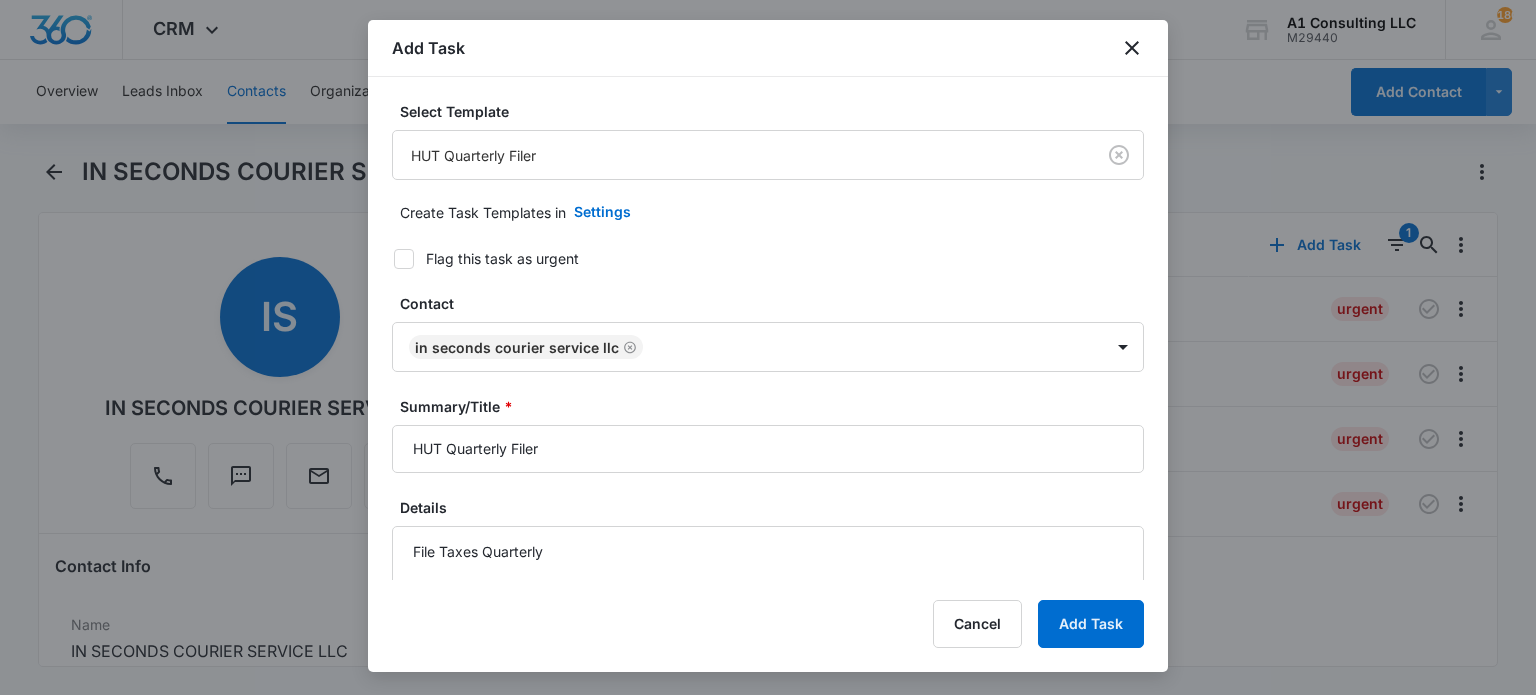 click on "Flag this task as urgent" at bounding box center [502, 258] 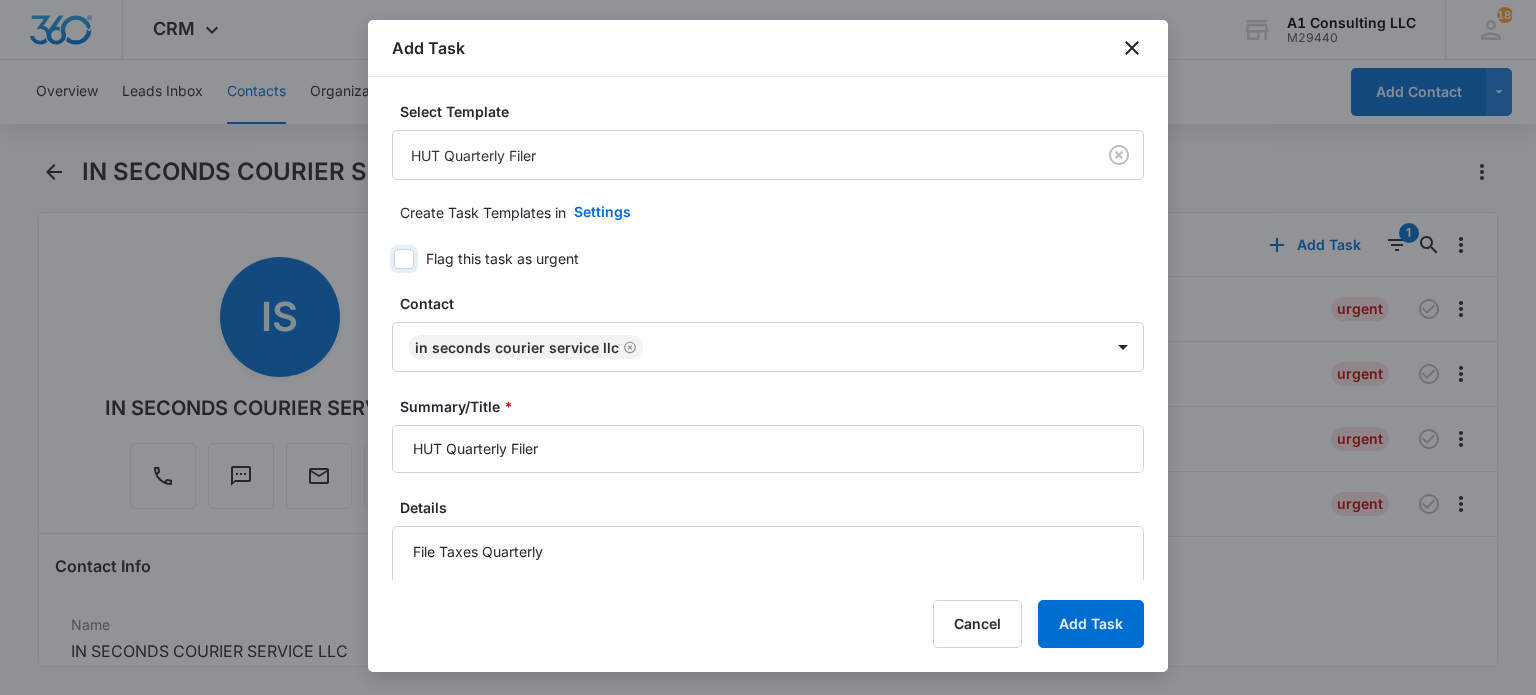 click on "Flag this task as urgent" at bounding box center [387, 259] 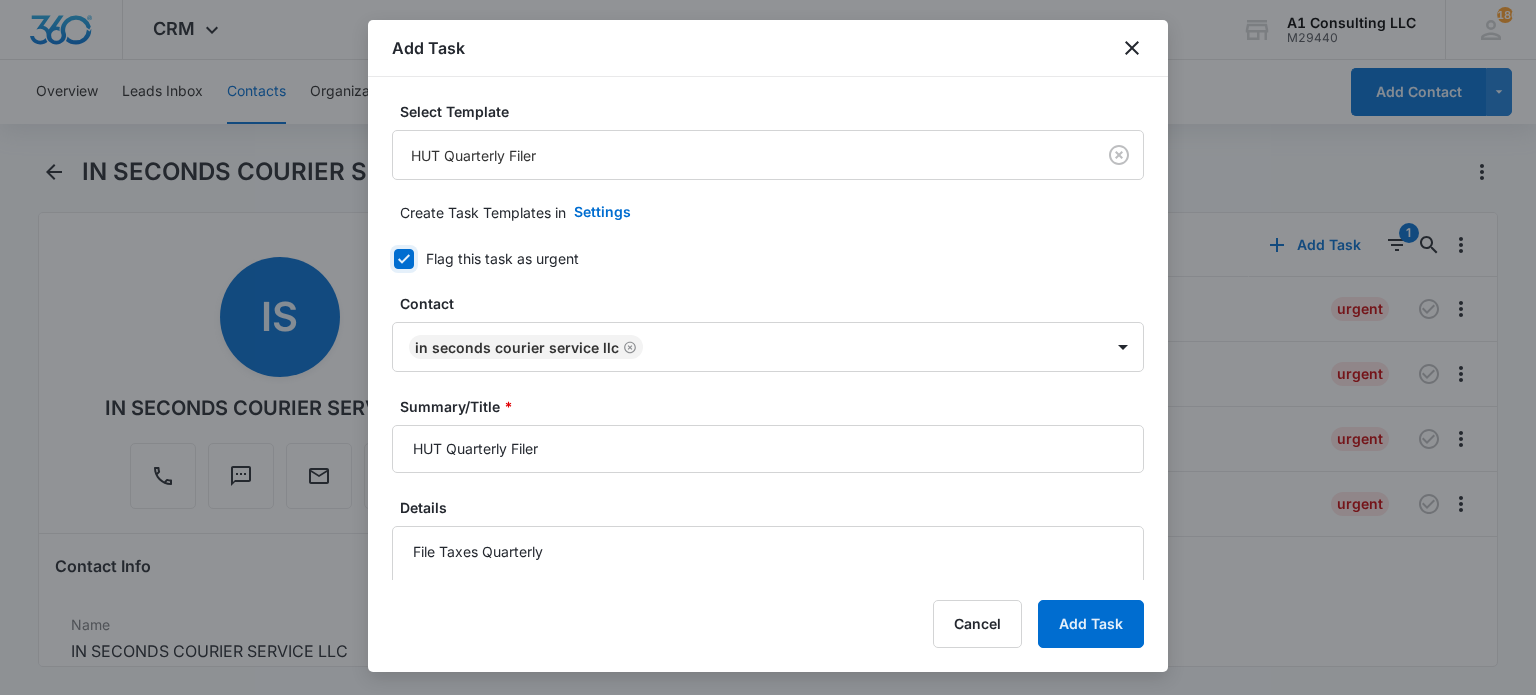 checkbox on "true" 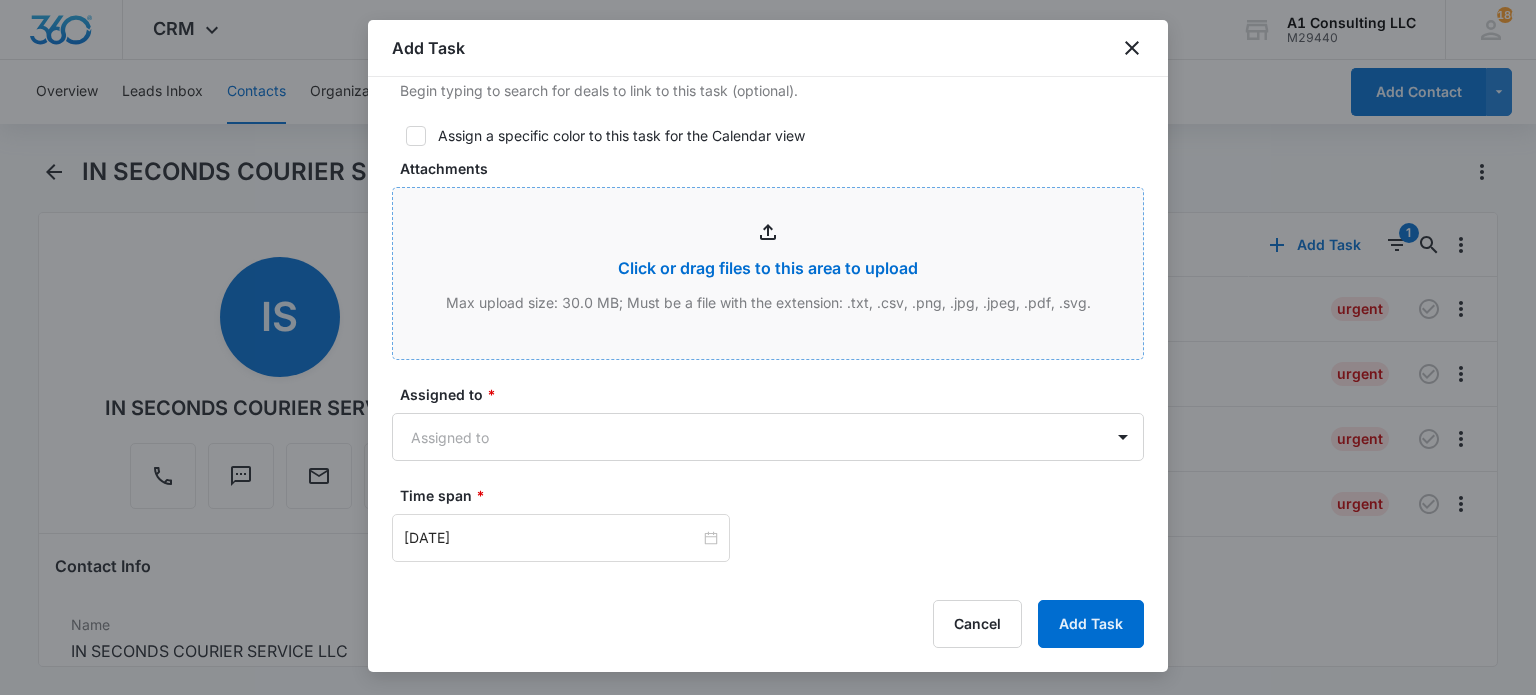 scroll, scrollTop: 1000, scrollLeft: 0, axis: vertical 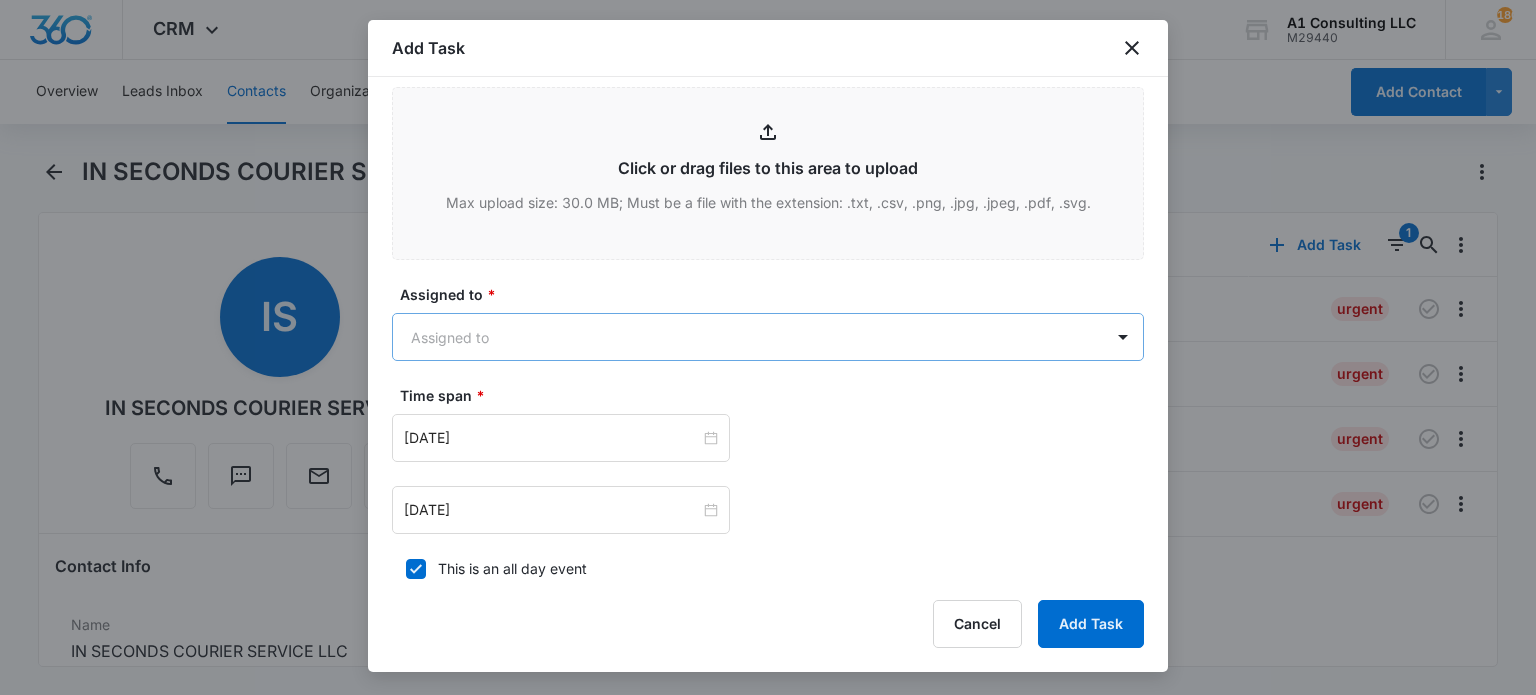click on "CRM Apps Websites Forms CRM Email Social Content Ads Intelligence Files Brand Settings A1 Consulting LLC M29440 Your Accounts View All 180 LH Laura Henry laura@a1consultingfirm.com My Profile 180 Notifications Support Logout Terms & Conditions   •   Privacy Policy Overview Leads Inbox Contacts Organizations History Deals Projects Tasks Calendar Lists Reports Settings Add Contact IN SECONDS COURIER SERVICE LLC Remove IS IN SECONDS COURIER SERVICE LLC Contact Info Name Cancel Save Changes IN SECONDS COURIER SERVICE LLC Phone Cancel Save Changes (848) 352-1487 Email Cancel Save Changes bootcamp80@icloud.com Organization Cancel Save Changes --- Address Cancel Save Changes 56 Winding Ridge Road Neptune NEW JERSEY 07753 Details Source Cancel Save Changes A1 Consulting  Contact Type Cancel Save Changes Client Contact Status Cancel Save Changes New Jersey  Assigned To Cancel Save Changes Tags Cancel Save Changes 1st Q 2025 File Review BOIR 2024 Connecticut Permit English  FACTORING CLIENT LOYALTY CLIENT Cancel ID" at bounding box center [768, 347] 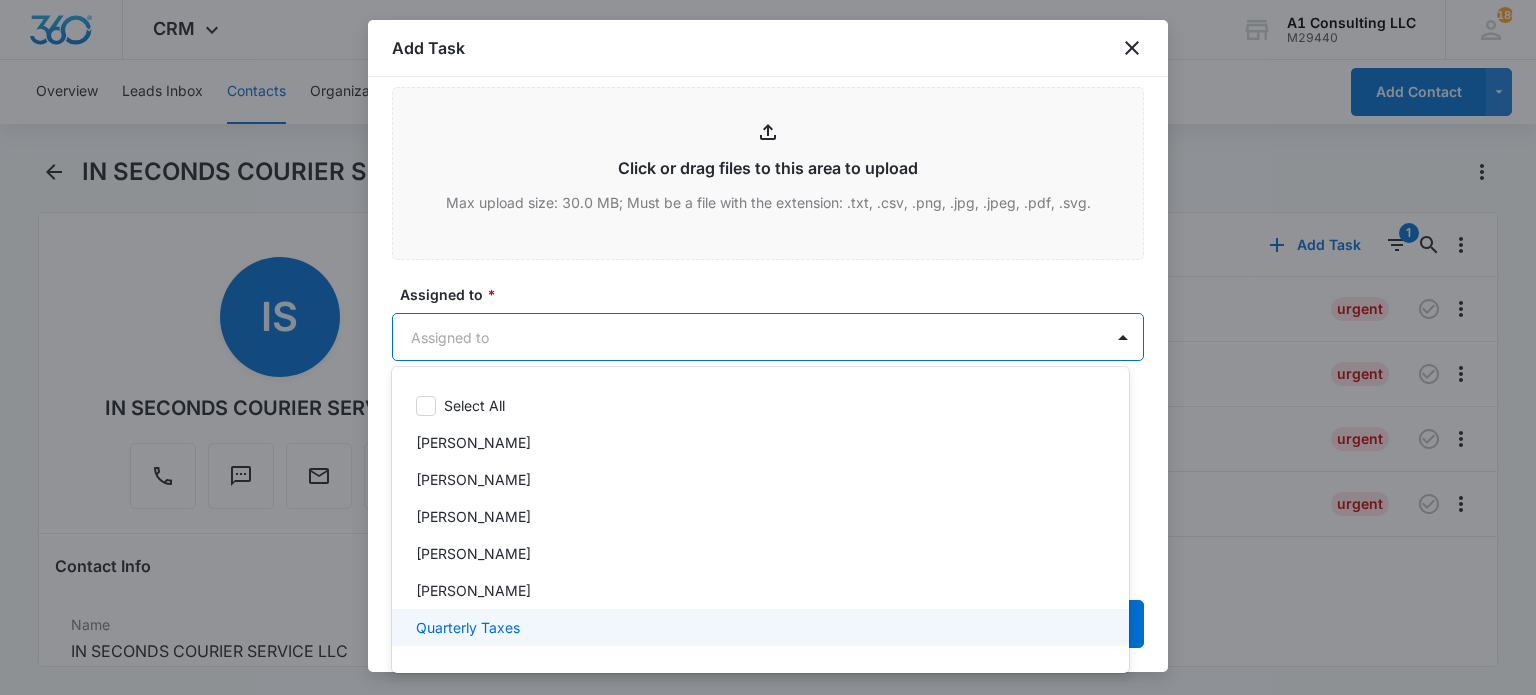 click on "Quarterly Taxes" at bounding box center (760, 627) 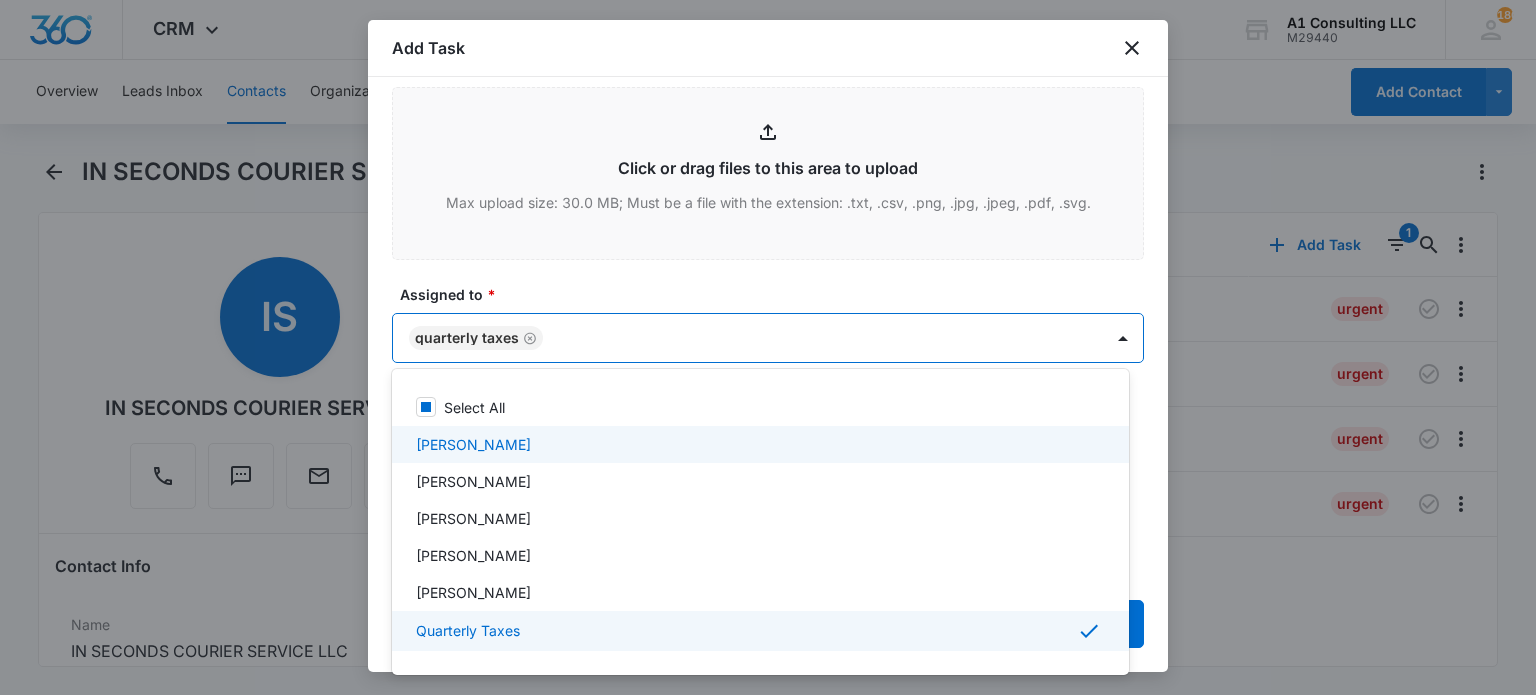 click at bounding box center [768, 347] 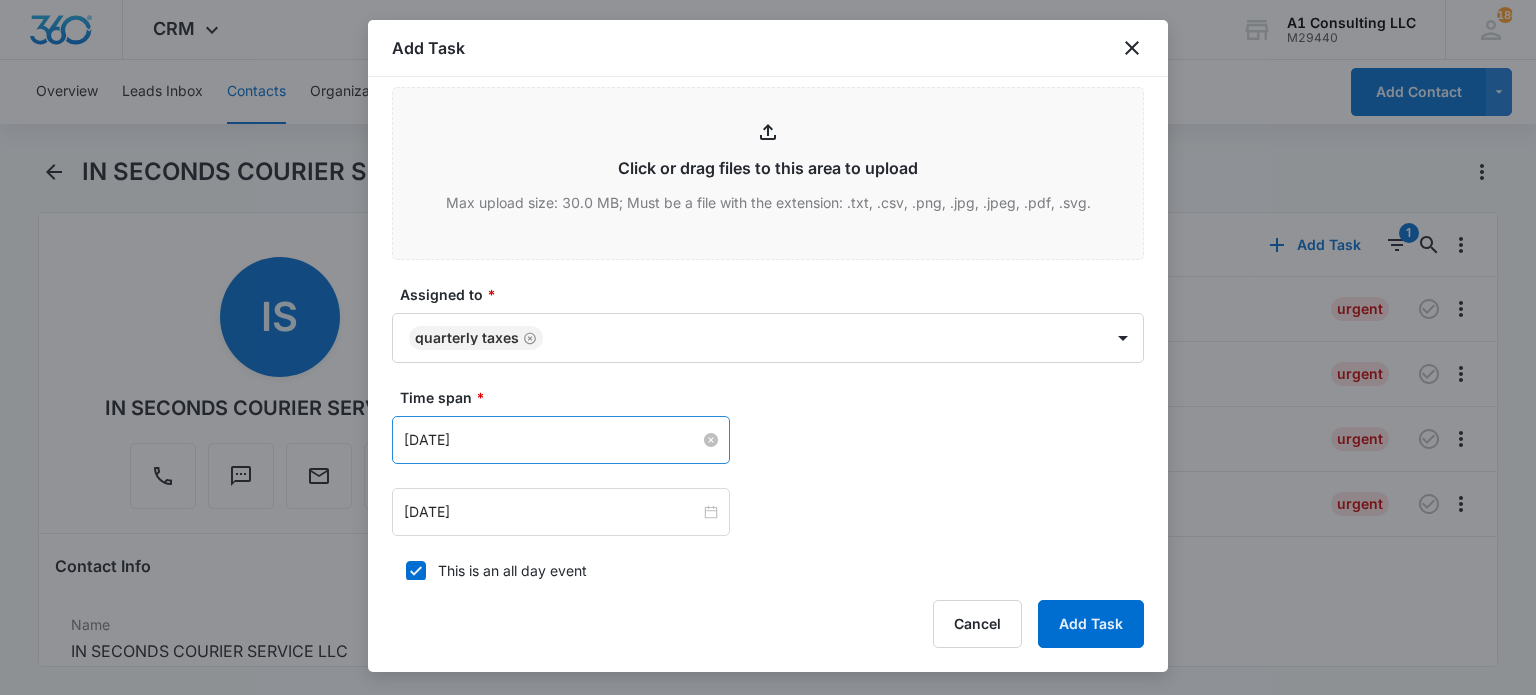 scroll, scrollTop: 1100, scrollLeft: 0, axis: vertical 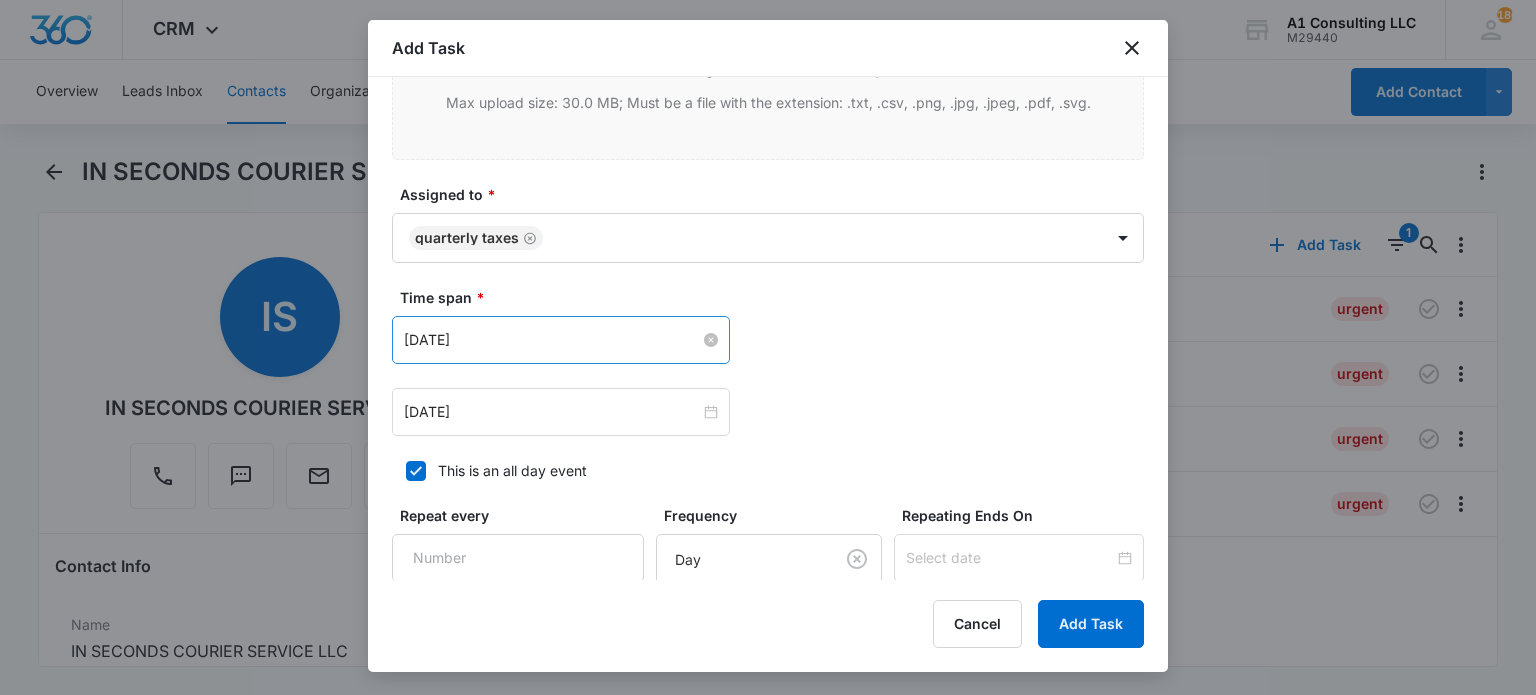 click on "Apr 25, 2022" at bounding box center (552, 340) 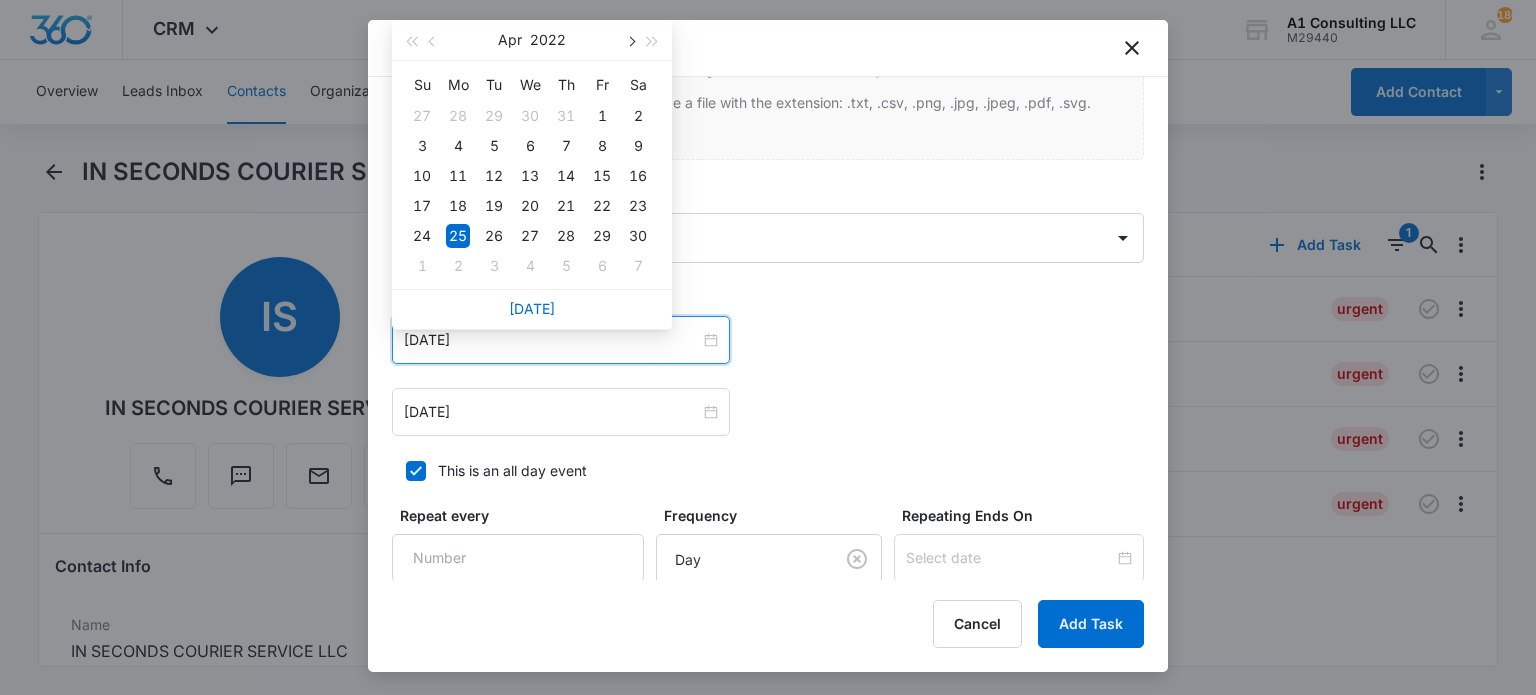 click at bounding box center [630, 40] 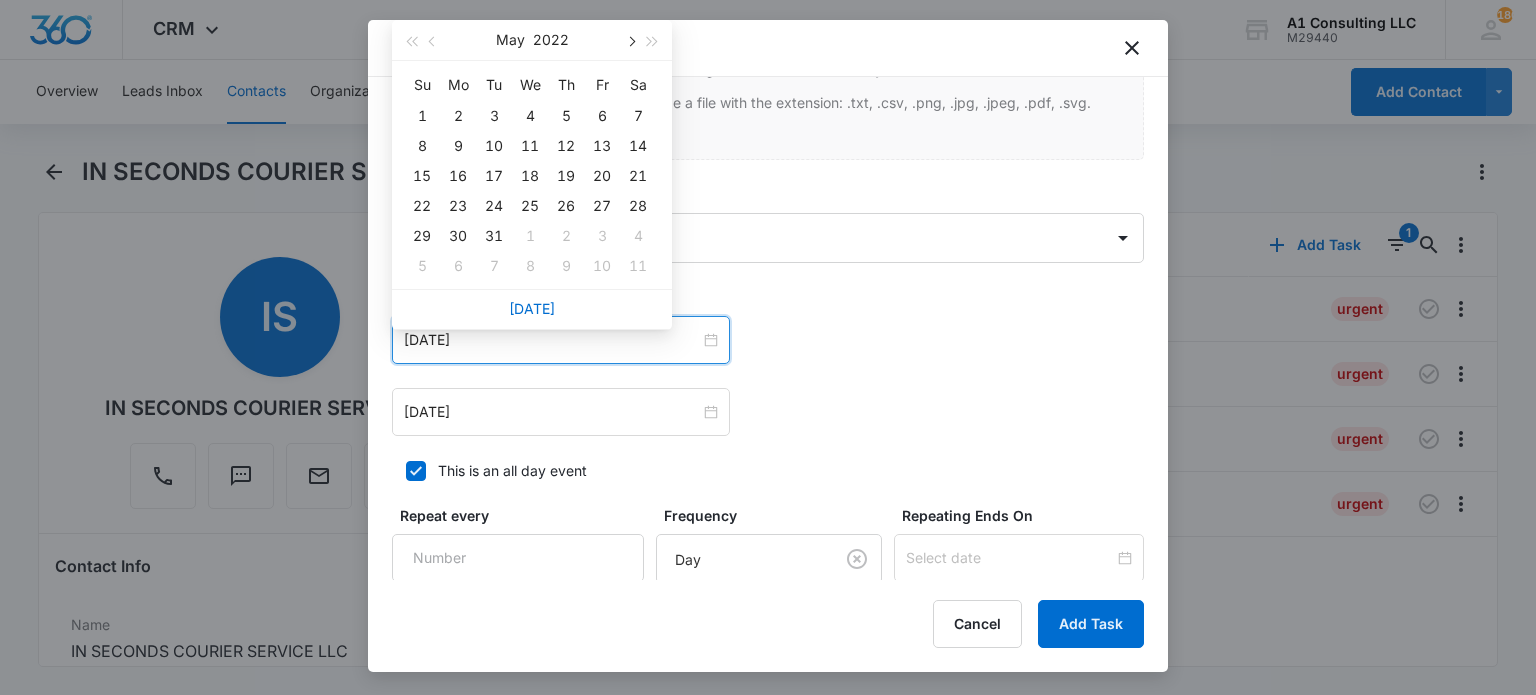 click at bounding box center [630, 40] 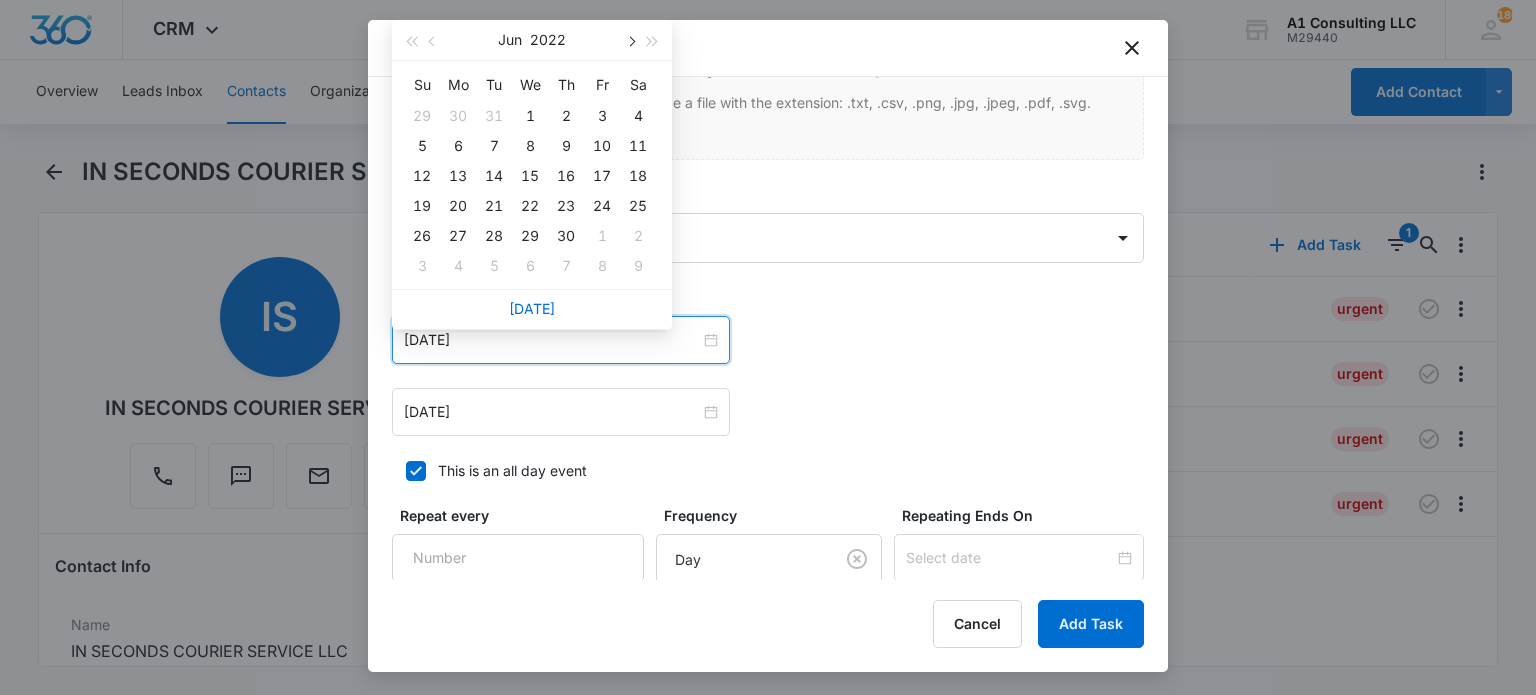 click at bounding box center (630, 40) 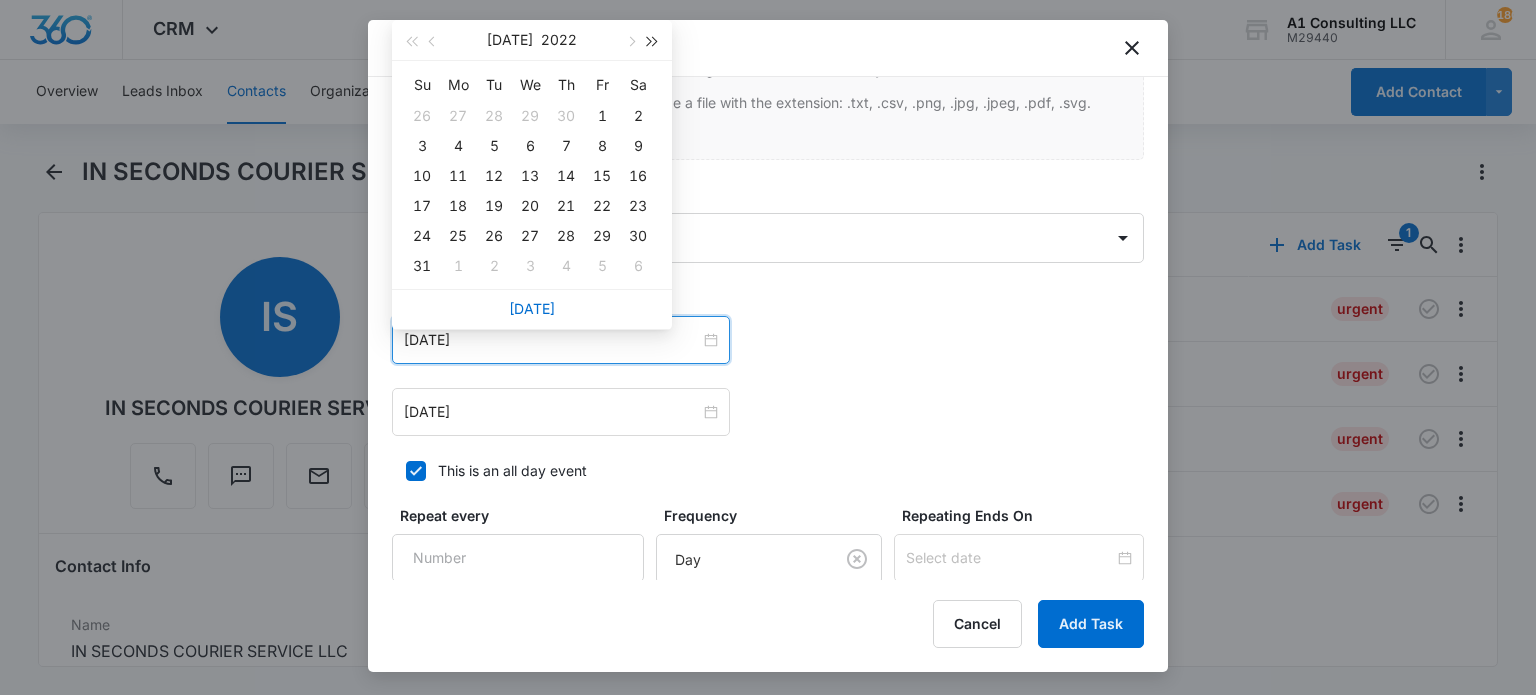 click at bounding box center [653, 40] 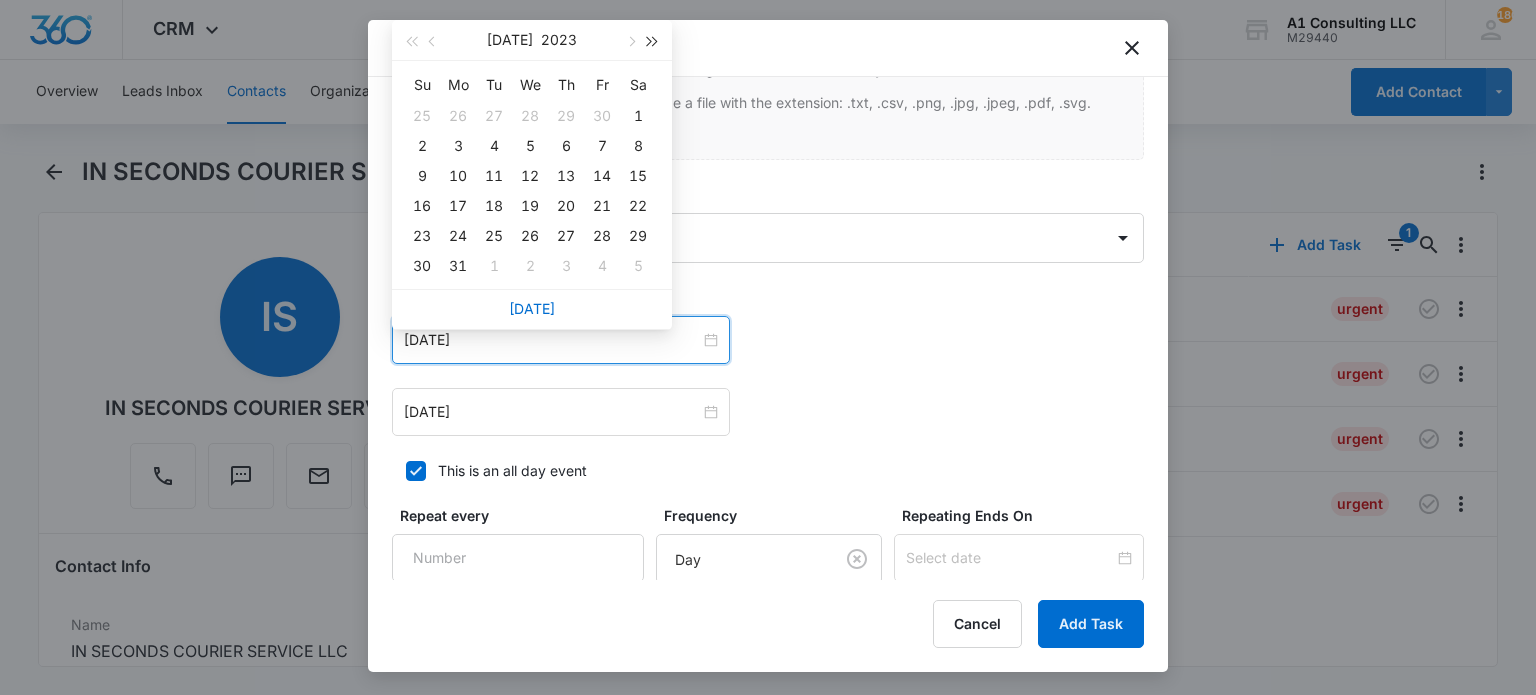 click at bounding box center [653, 40] 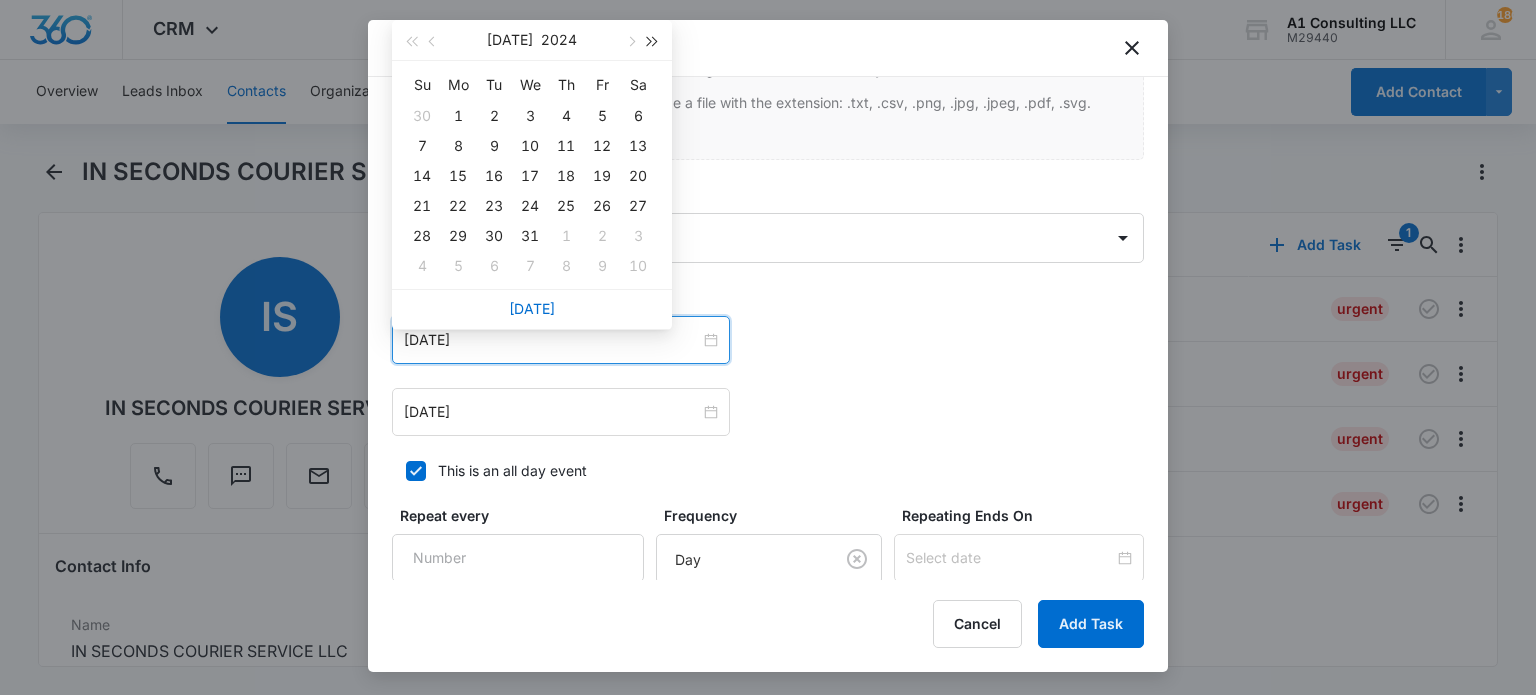 click at bounding box center [653, 40] 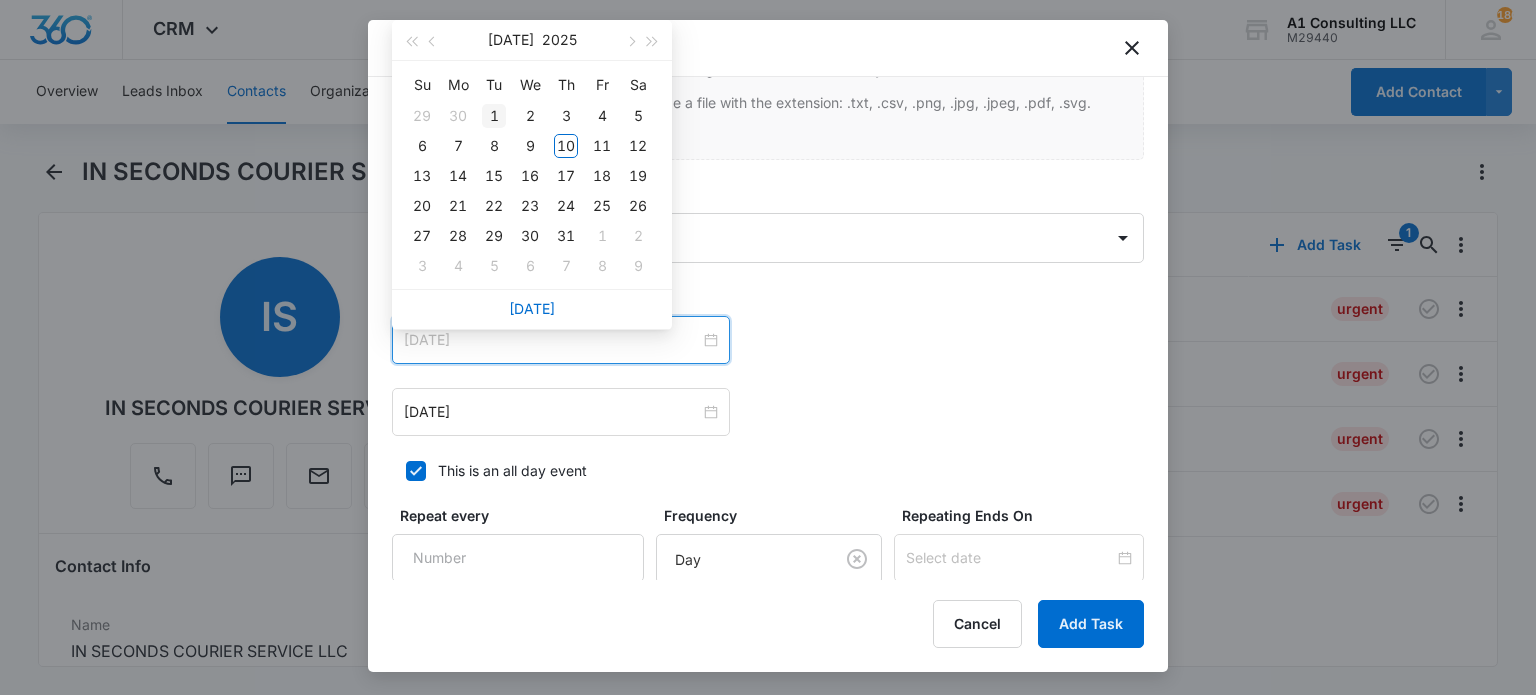 type on "[DATE]" 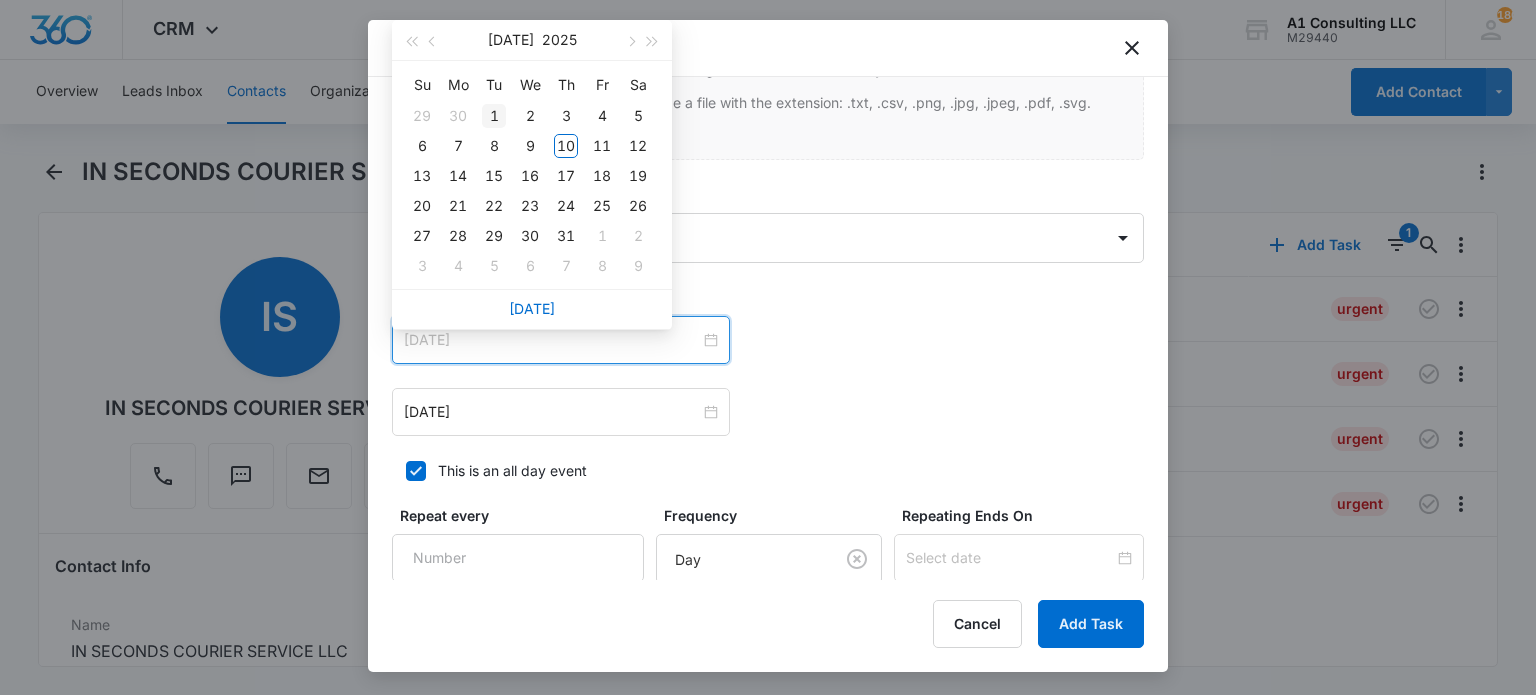 click on "1" at bounding box center (494, 116) 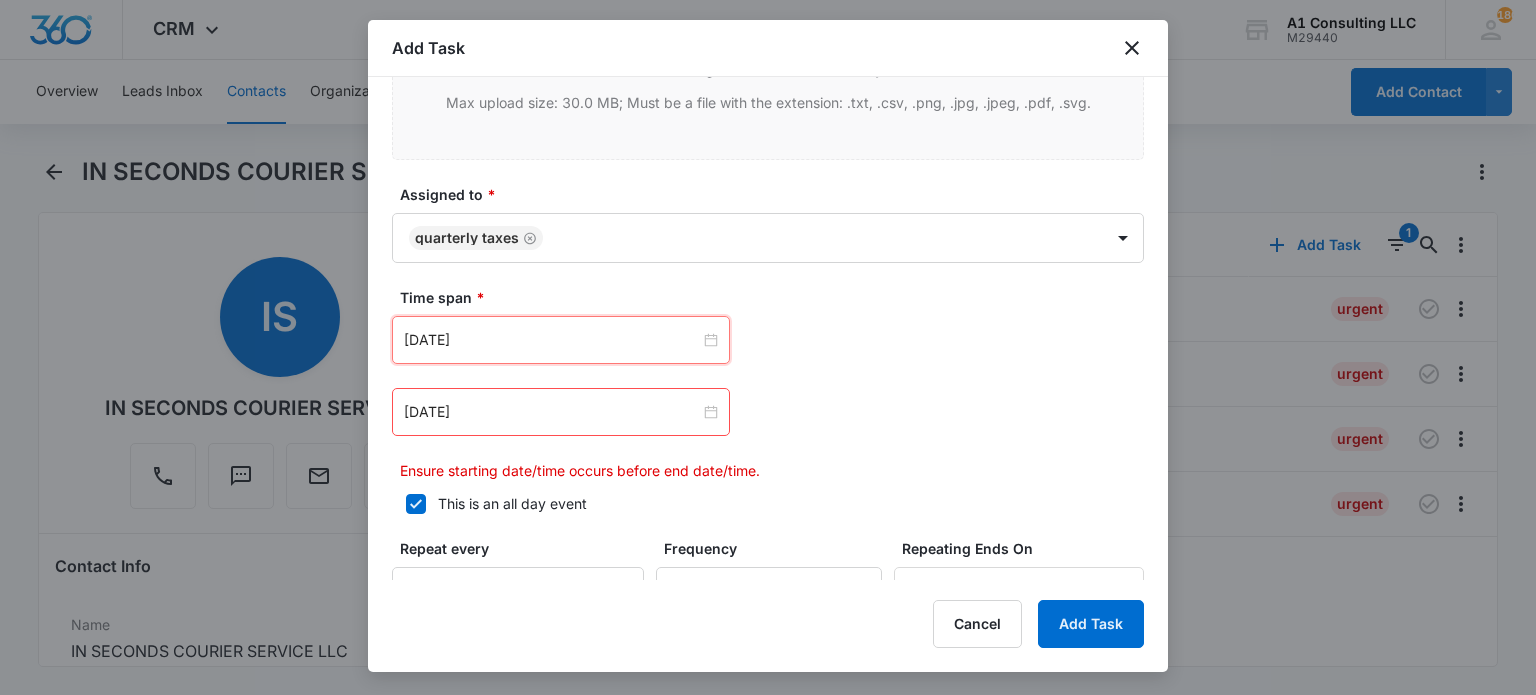 click on "Apr 25, 2022" at bounding box center [561, 412] 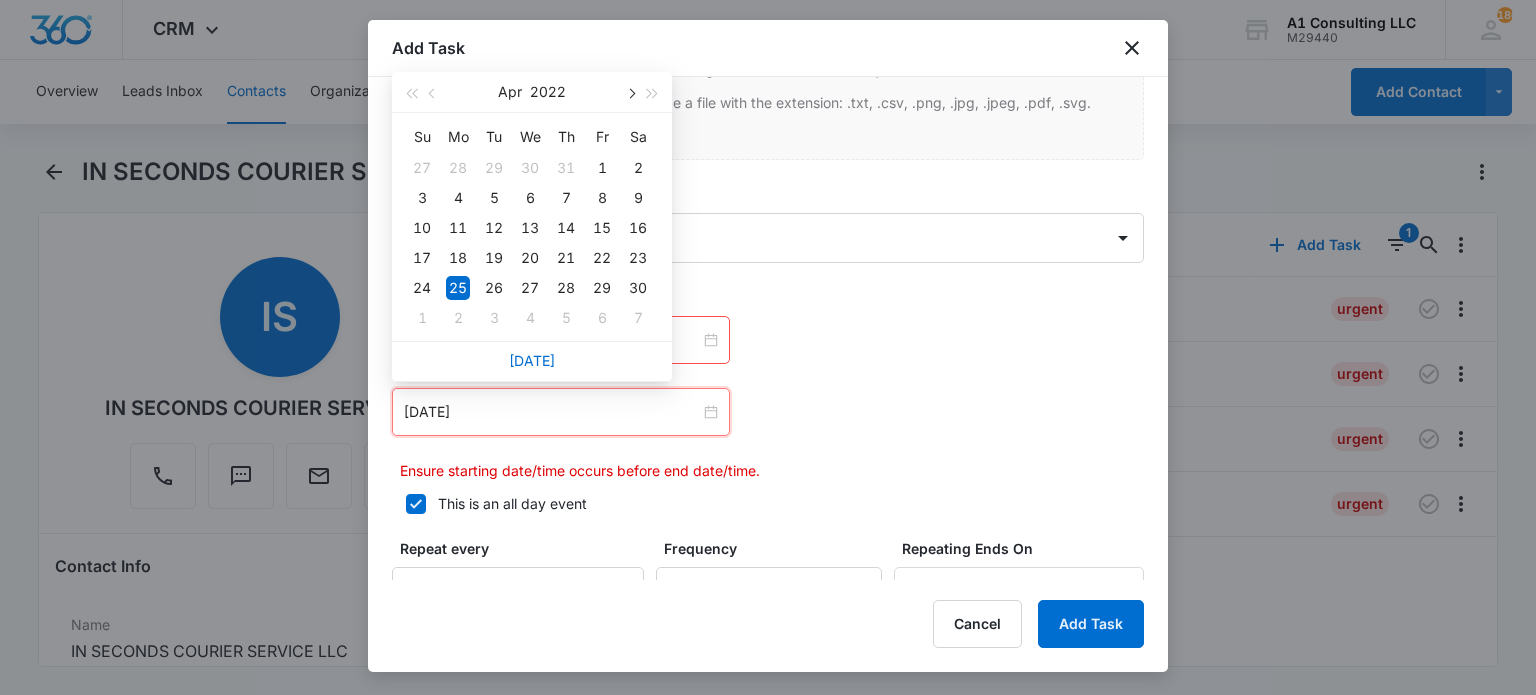 click at bounding box center (630, 92) 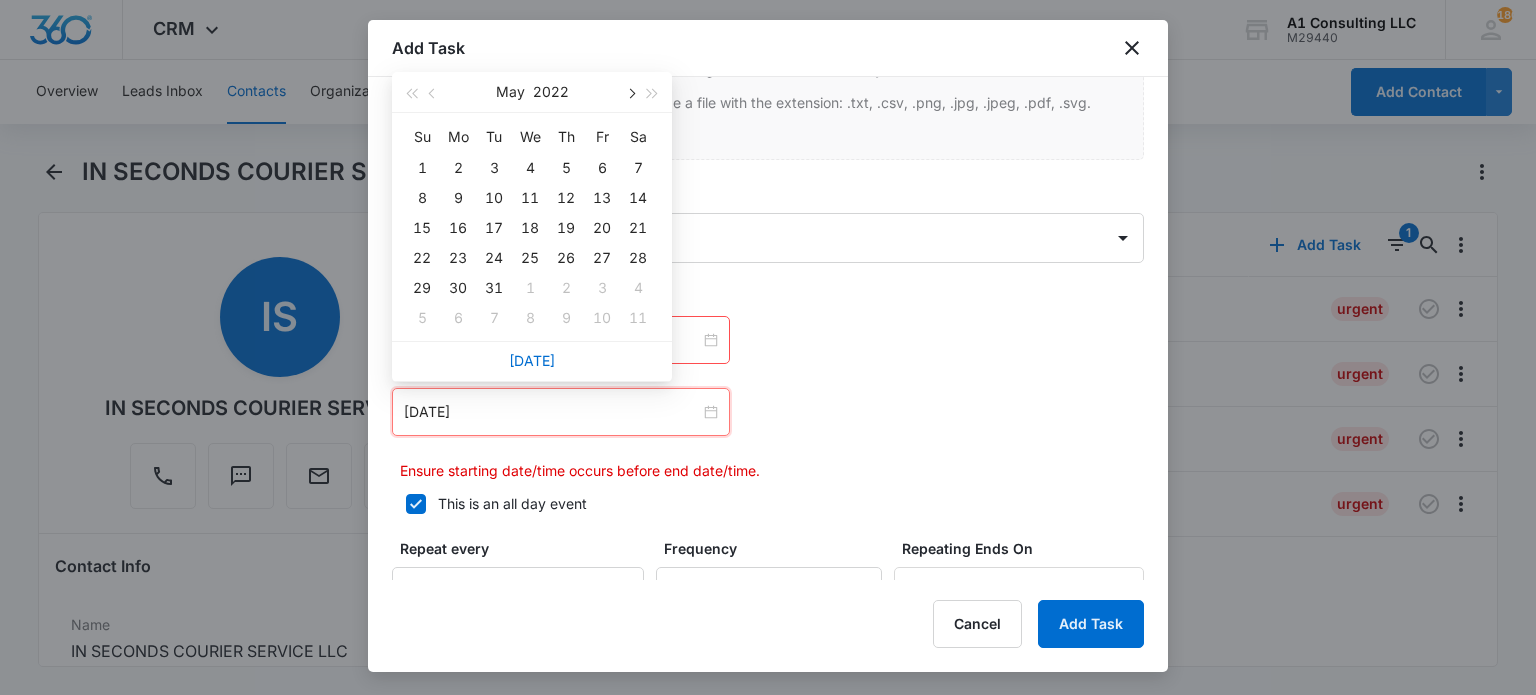 click at bounding box center [630, 92] 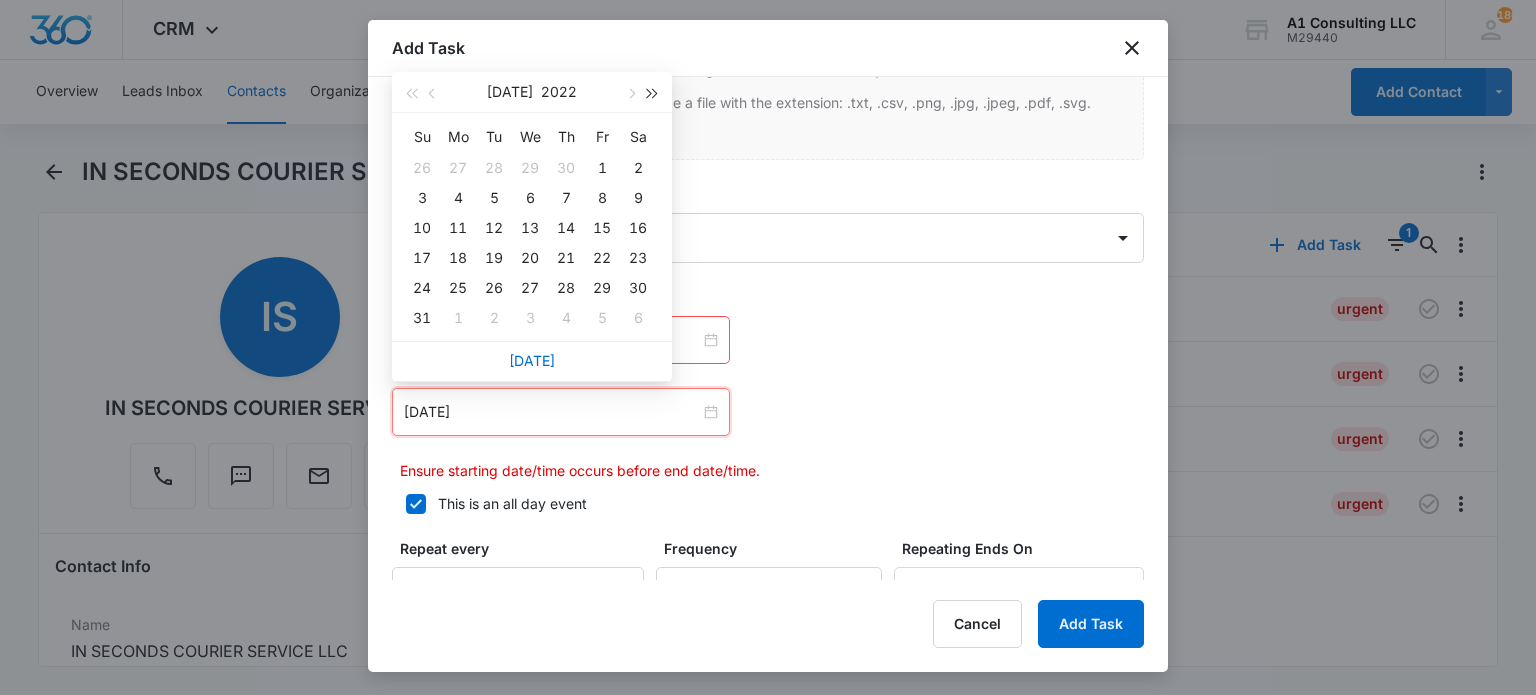 click at bounding box center (653, 92) 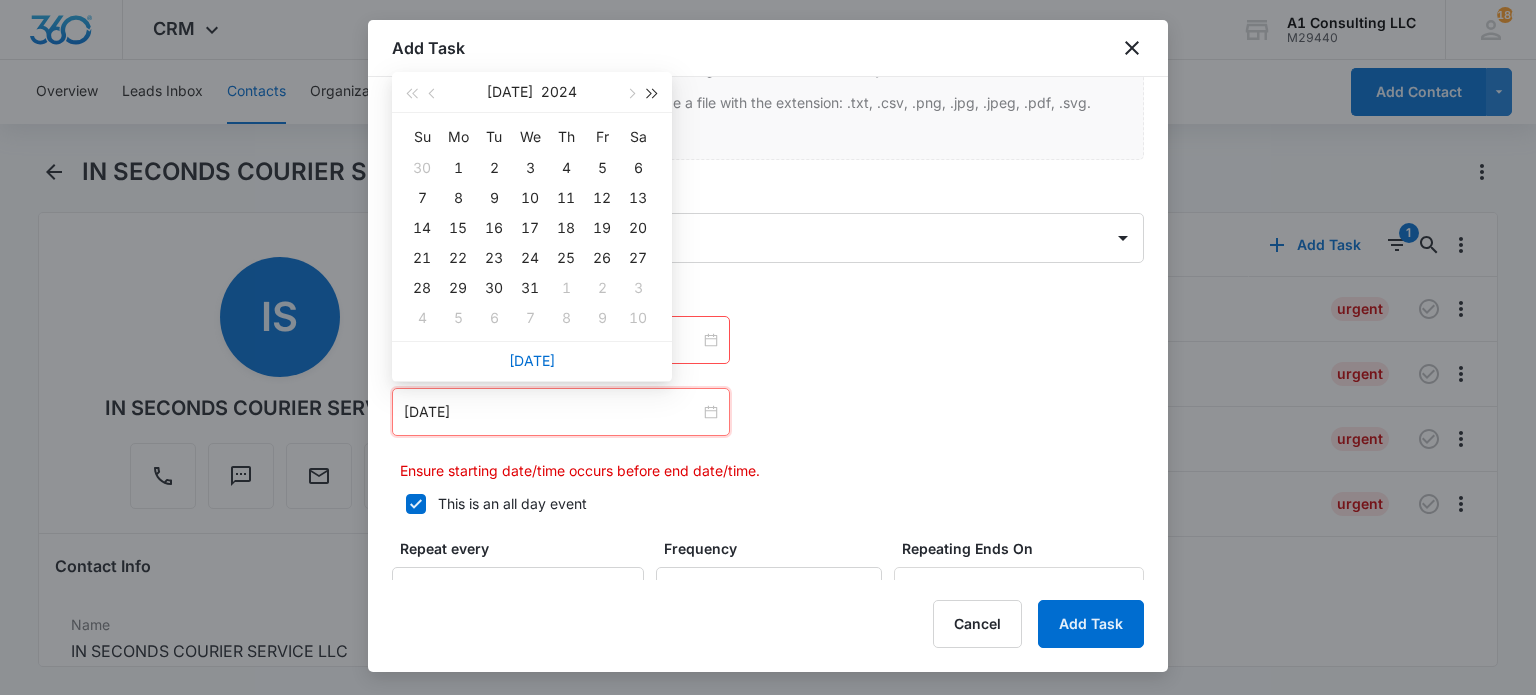 drag, startPoint x: 658, startPoint y: 88, endPoint x: 637, endPoint y: 102, distance: 25.23886 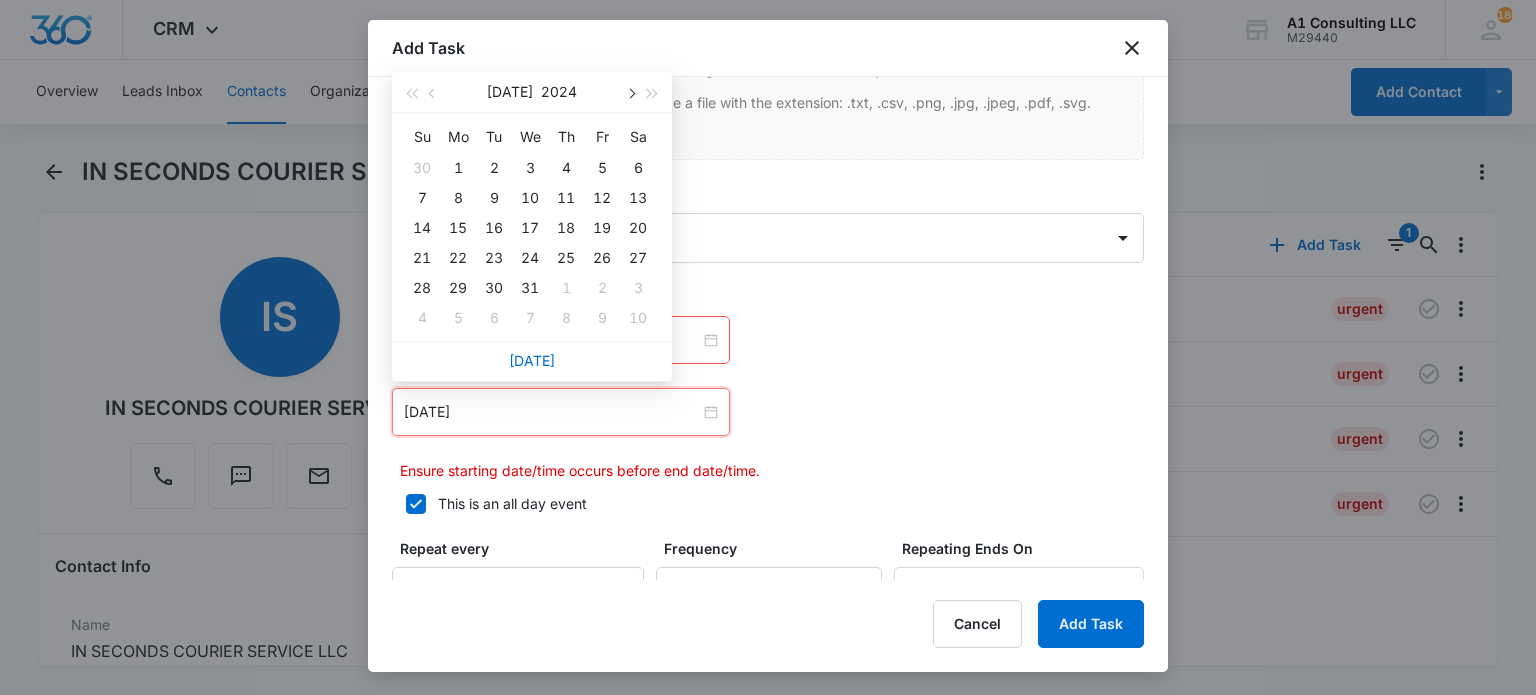 click at bounding box center (653, 92) 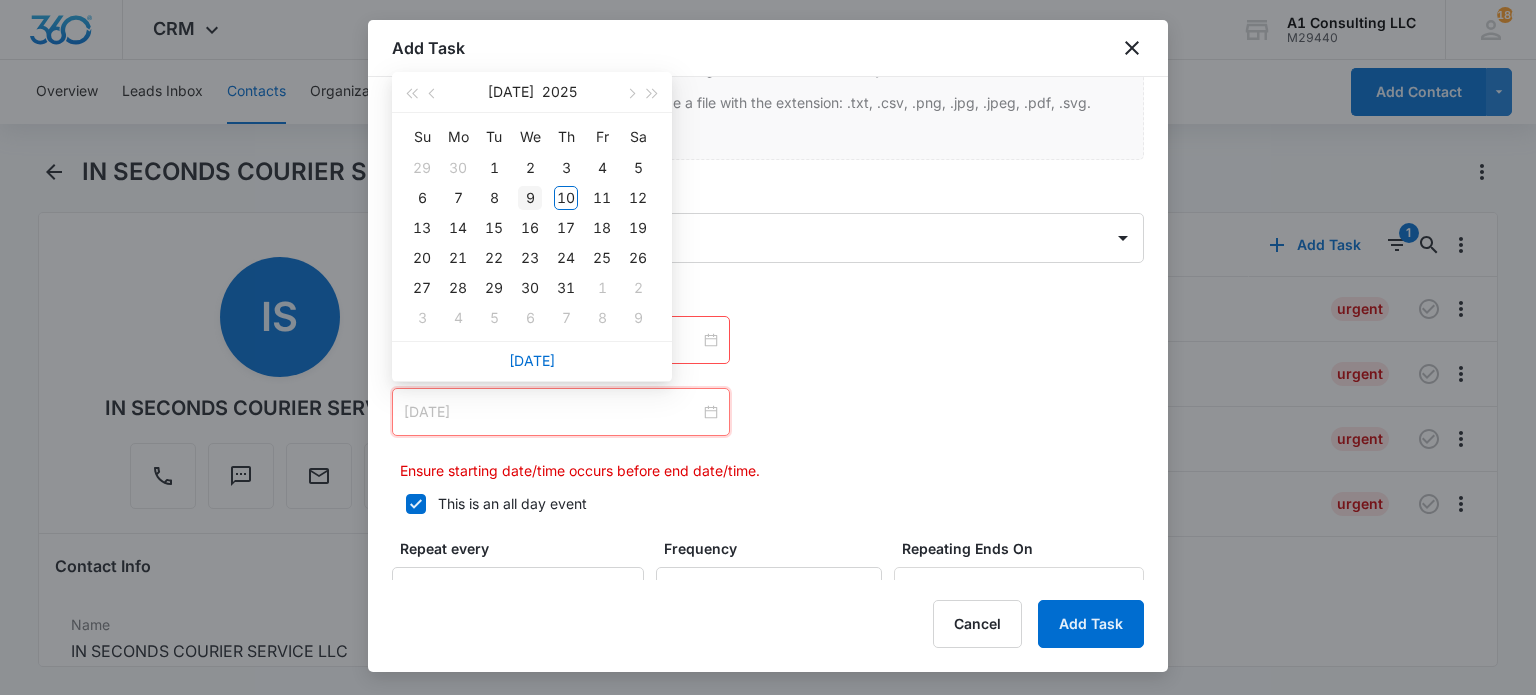 click on "1" at bounding box center (494, 168) 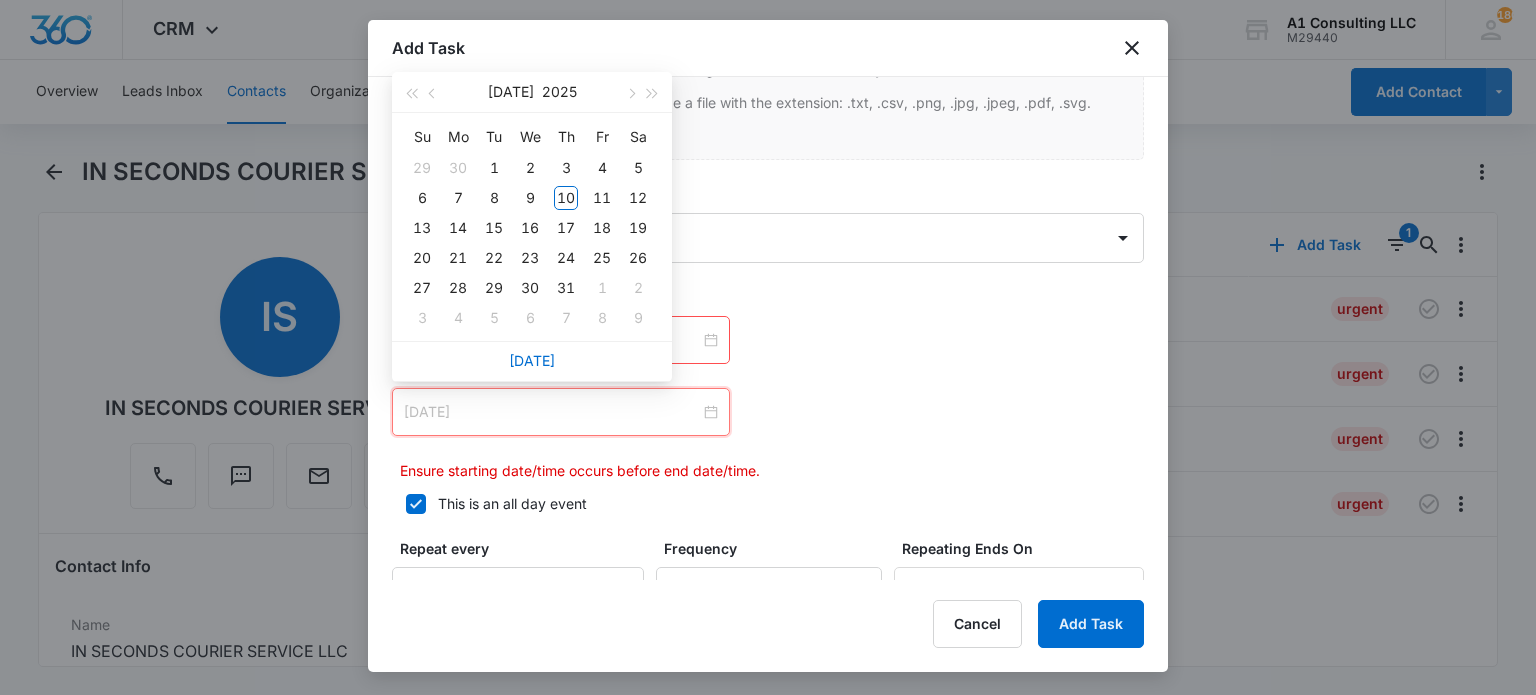 type on "[DATE]" 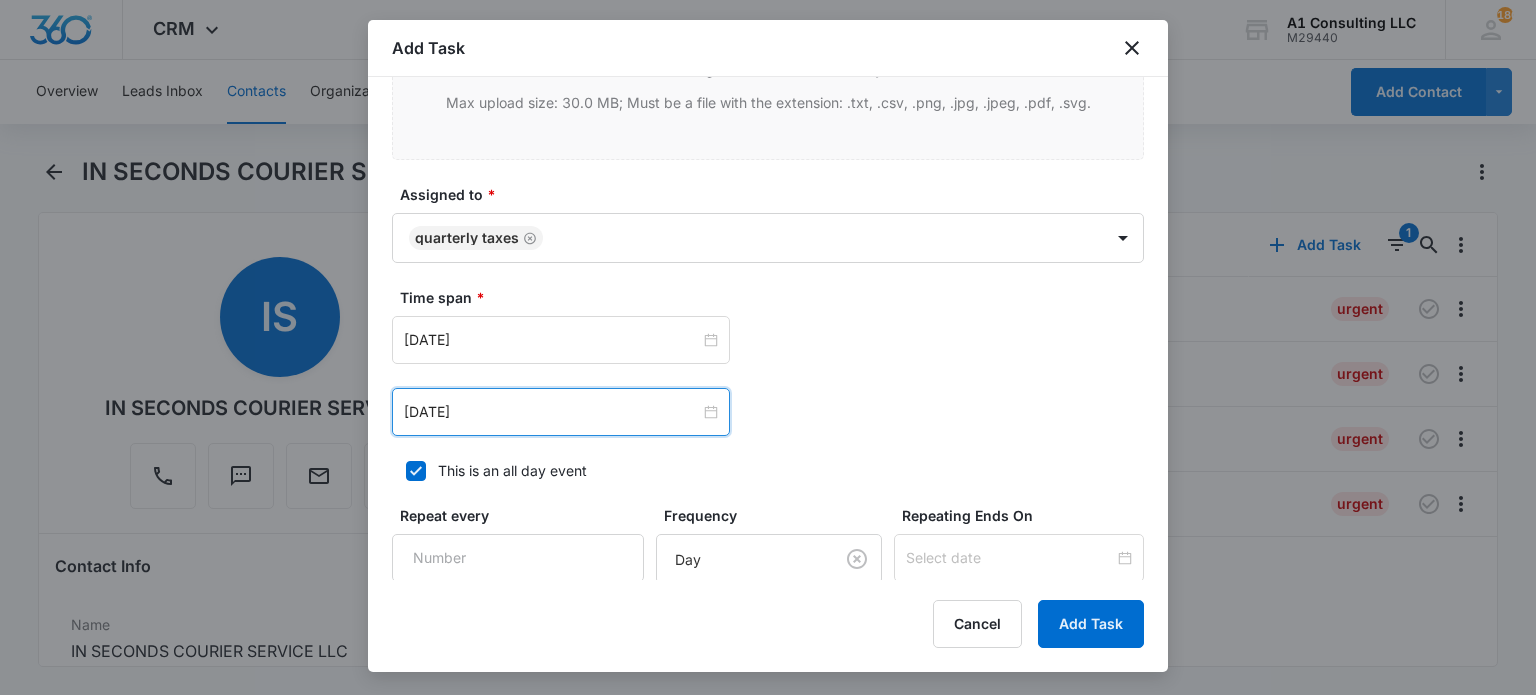 scroll, scrollTop: 1200, scrollLeft: 0, axis: vertical 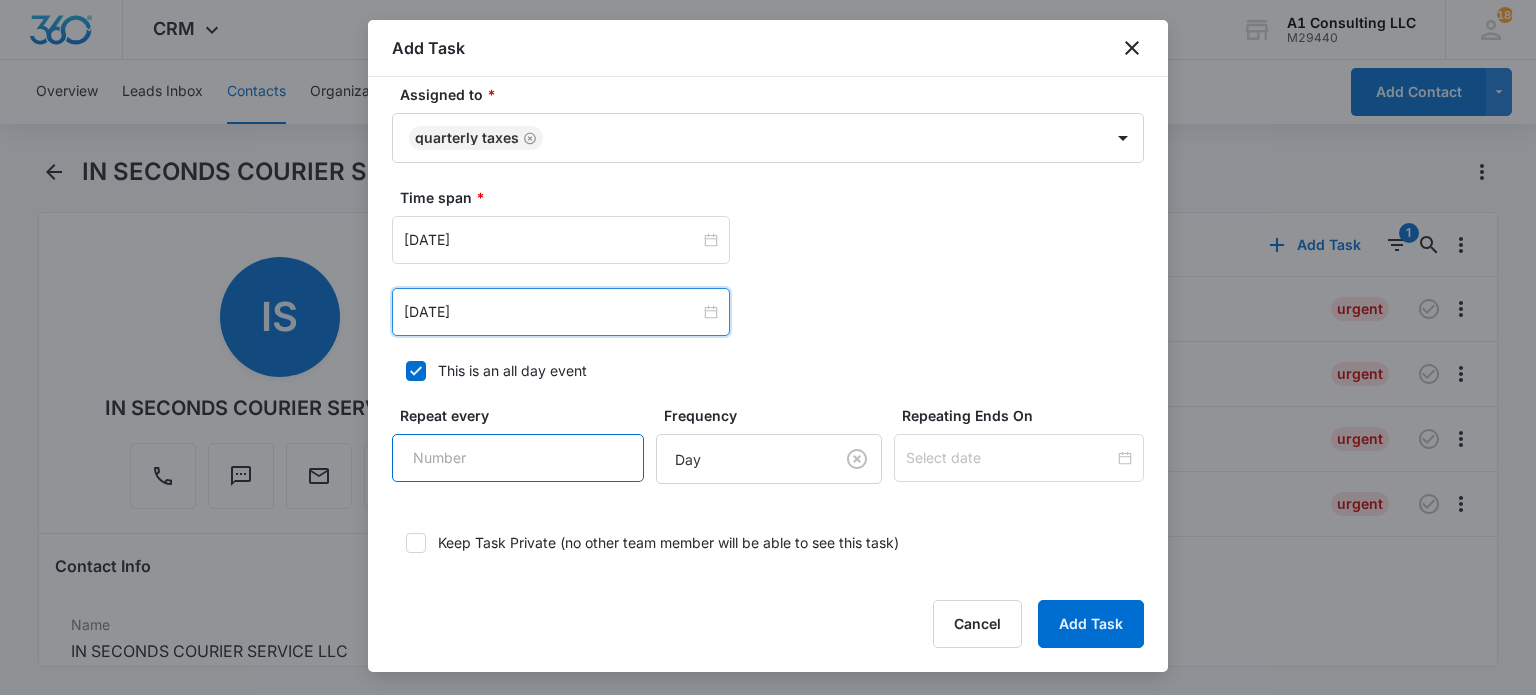 click on "Repeat every" at bounding box center [518, 458] 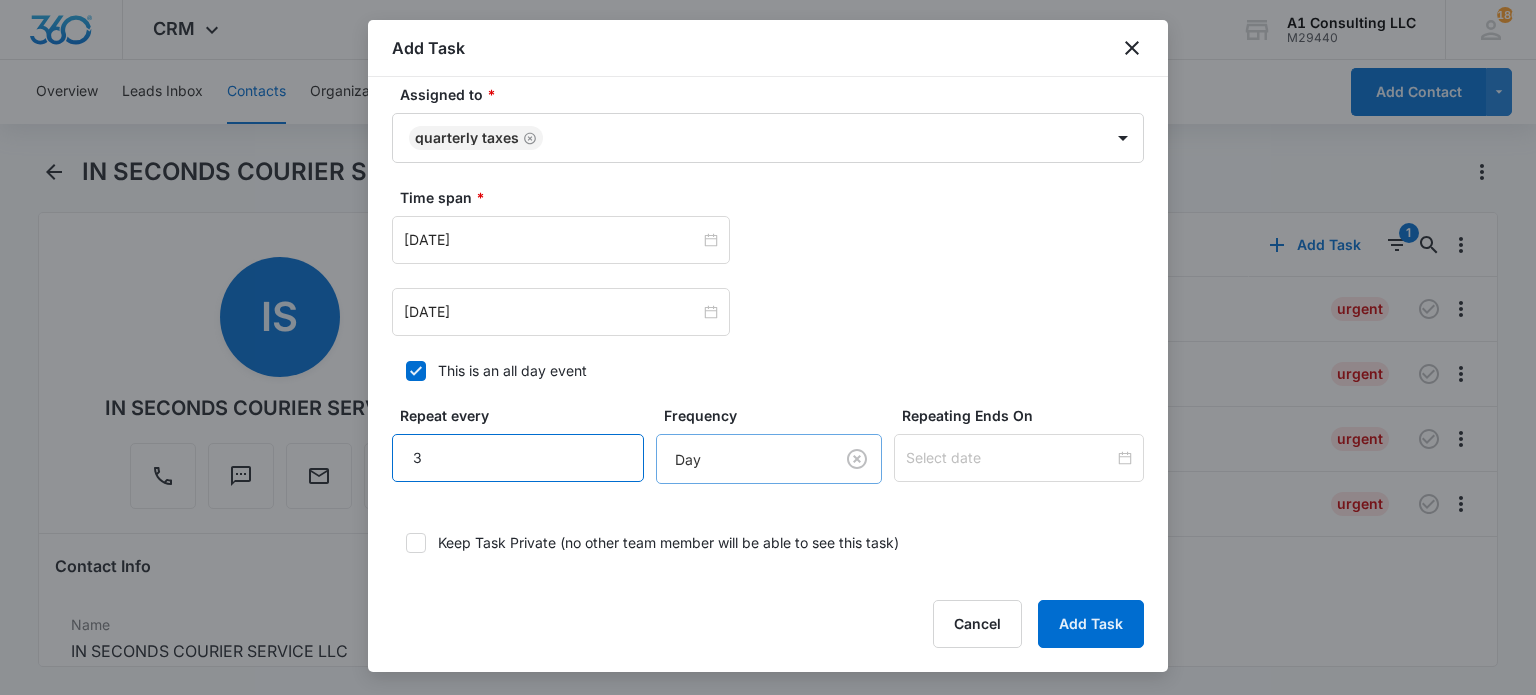 type on "3" 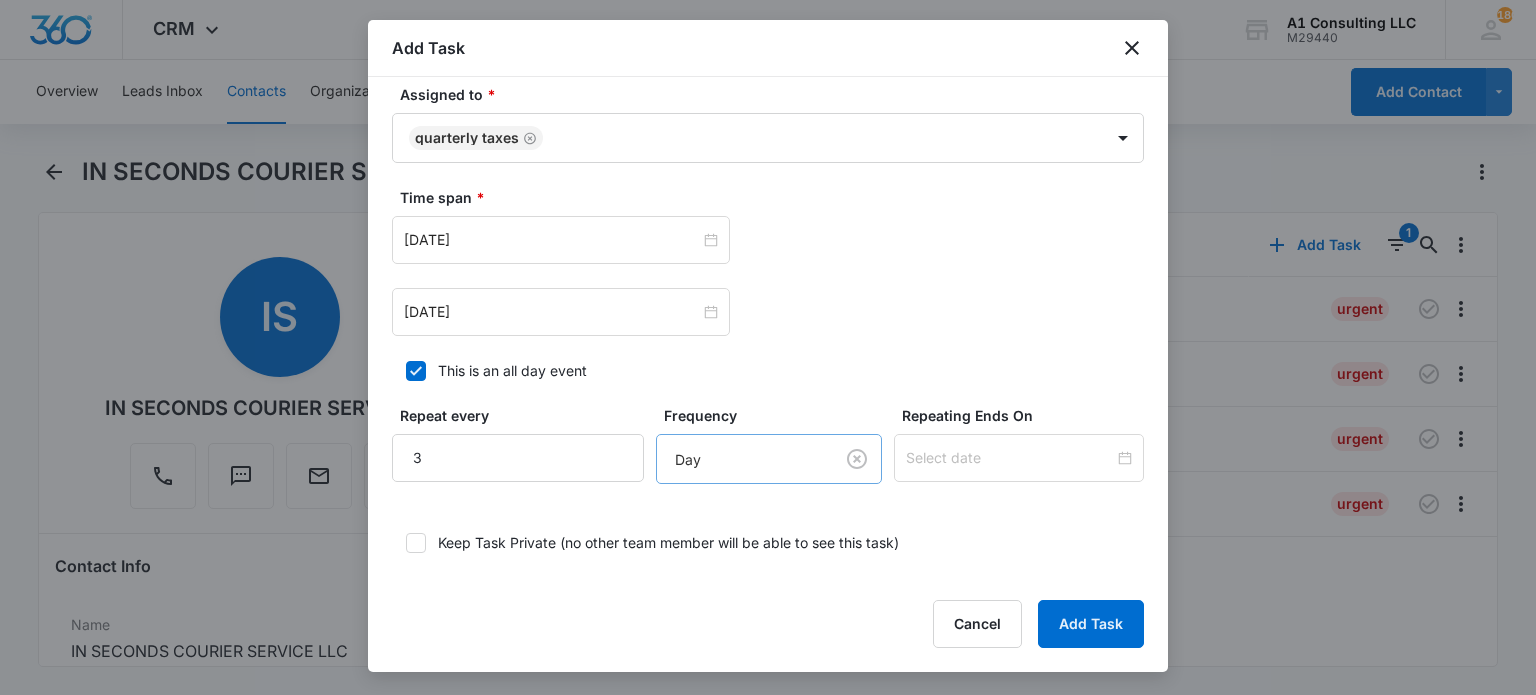 click on "CRM Apps Websites Forms CRM Email Social Content Ads Intelligence Files Brand Settings A1 Consulting LLC M29440 Your Accounts View All 180 LH Laura Henry laura@a1consultingfirm.com My Profile 180 Notifications Support Logout Terms & Conditions   •   Privacy Policy Overview Leads Inbox Contacts Organizations History Deals Projects Tasks Calendar Lists Reports Settings Add Contact IN SECONDS COURIER SERVICE LLC Remove IS IN SECONDS COURIER SERVICE LLC Contact Info Name Cancel Save Changes IN SECONDS COURIER SERVICE LLC Phone Cancel Save Changes (848) 352-1487 Email Cancel Save Changes bootcamp80@icloud.com Organization Cancel Save Changes --- Address Cancel Save Changes 56 Winding Ridge Road Neptune NEW JERSEY 07753 Details Source Cancel Save Changes A1 Consulting  Contact Type Cancel Save Changes Client Contact Status Cancel Save Changes New Jersey  Assigned To Cancel Save Changes Tags Cancel Save Changes 1st Q 2025 File Review BOIR 2024 Connecticut Permit English  FACTORING CLIENT LOYALTY CLIENT Cancel ID" at bounding box center [768, 347] 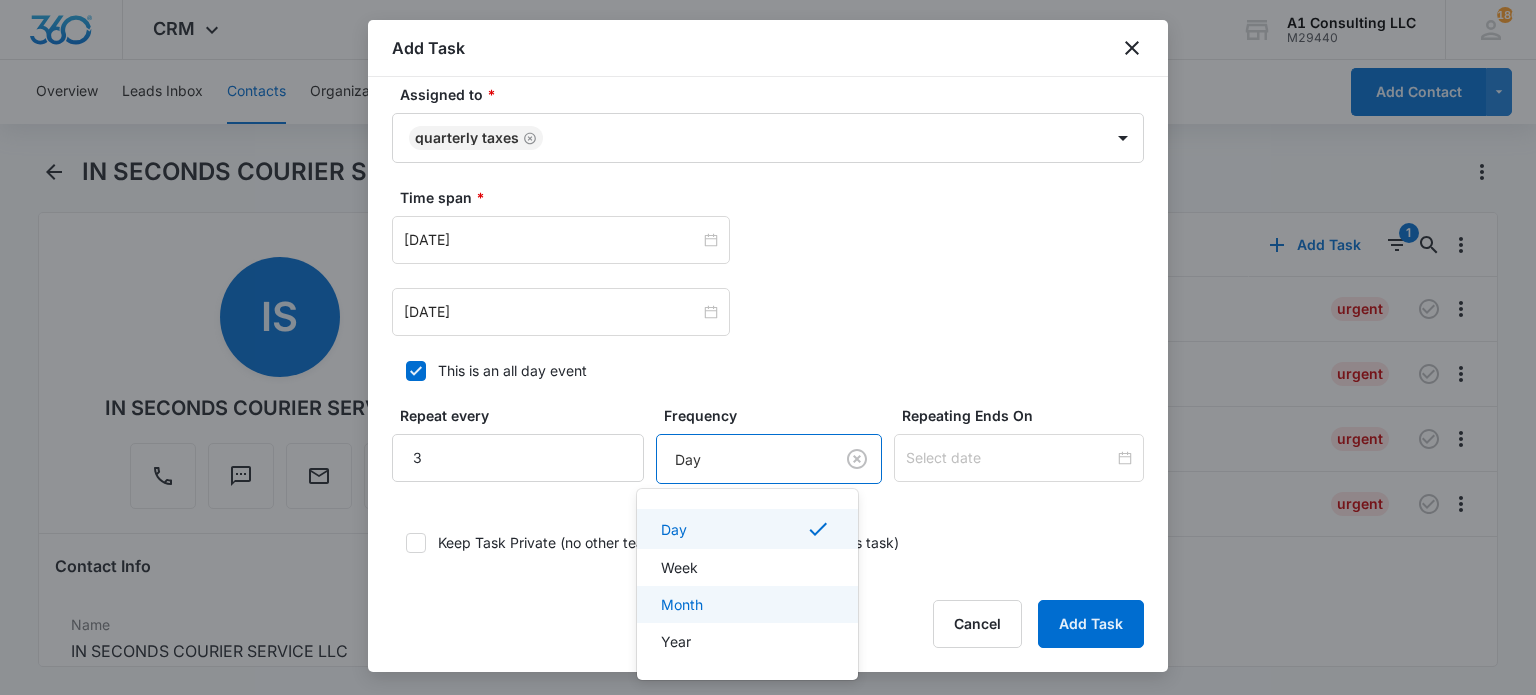 click on "Month" at bounding box center (747, 604) 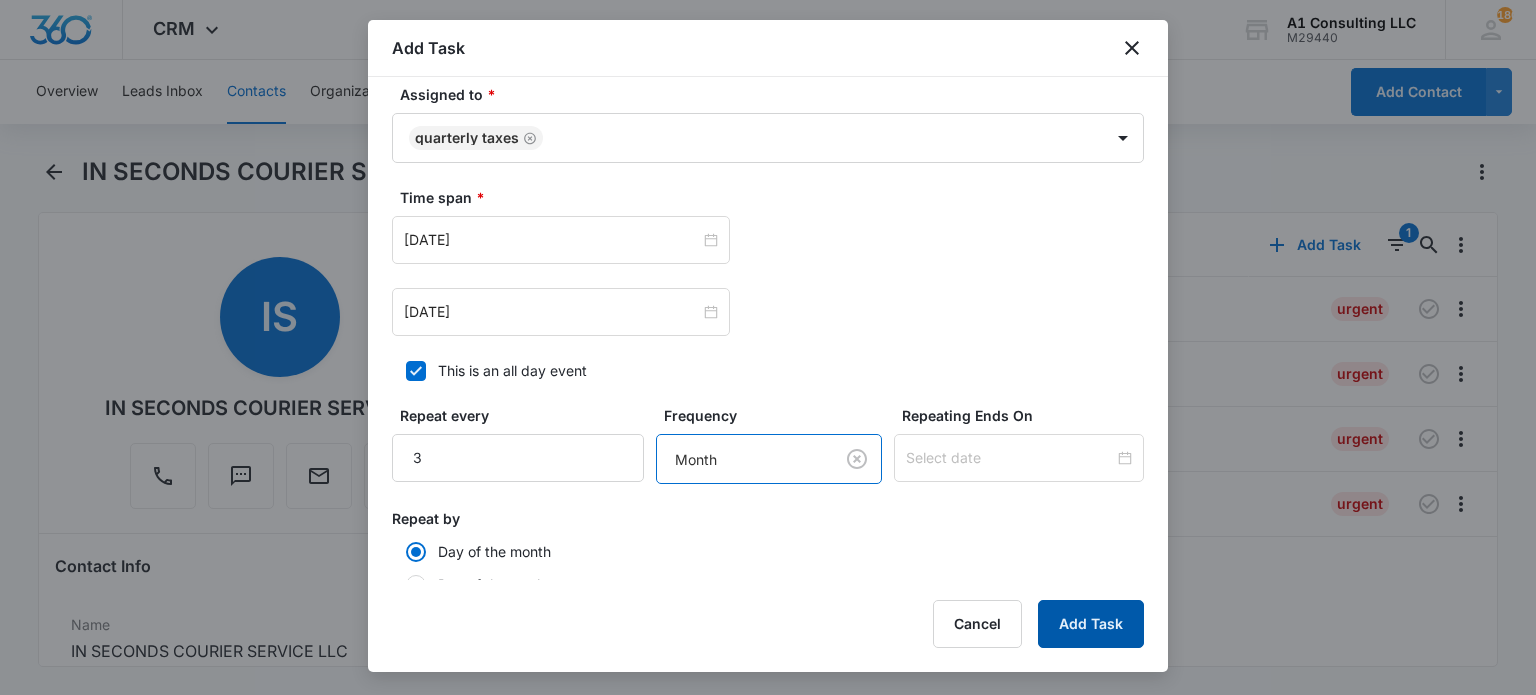 click on "Add Task" at bounding box center [1091, 624] 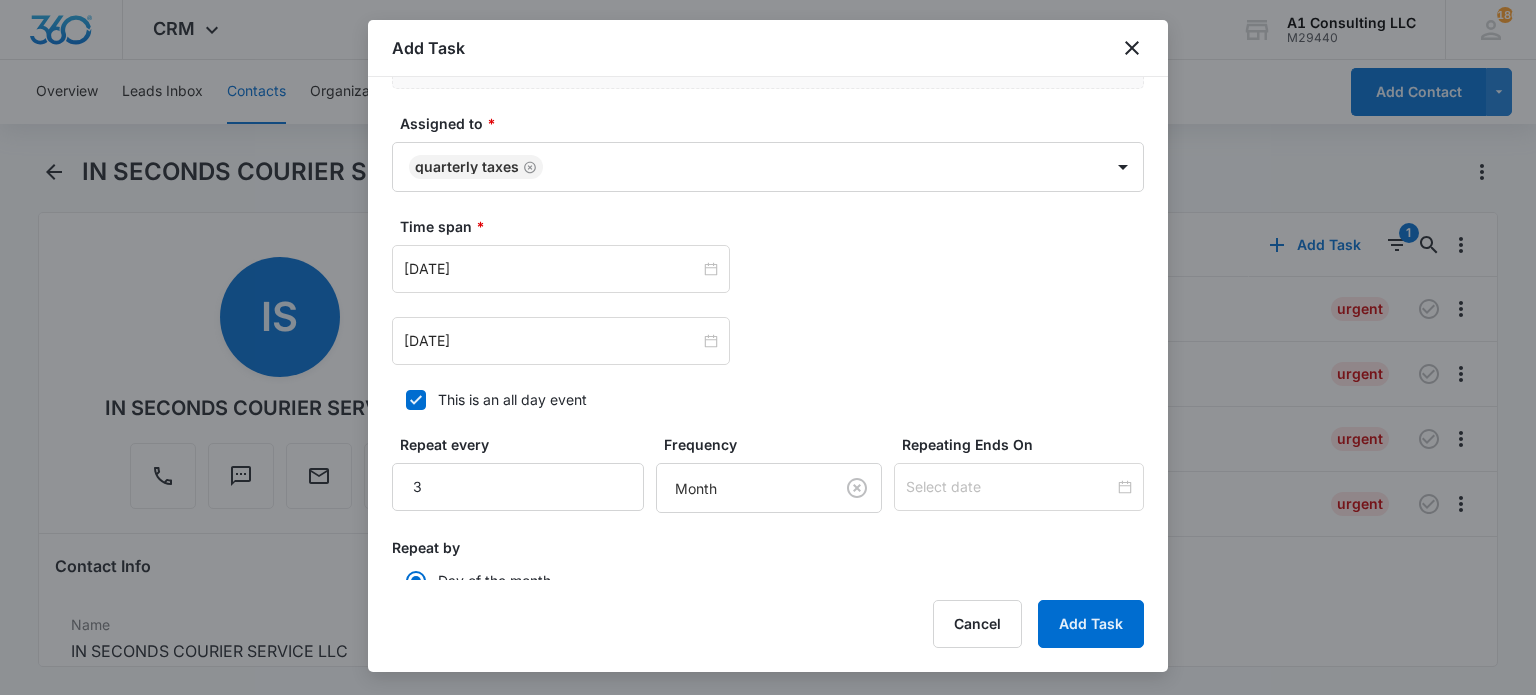 scroll, scrollTop: 120, scrollLeft: 0, axis: vertical 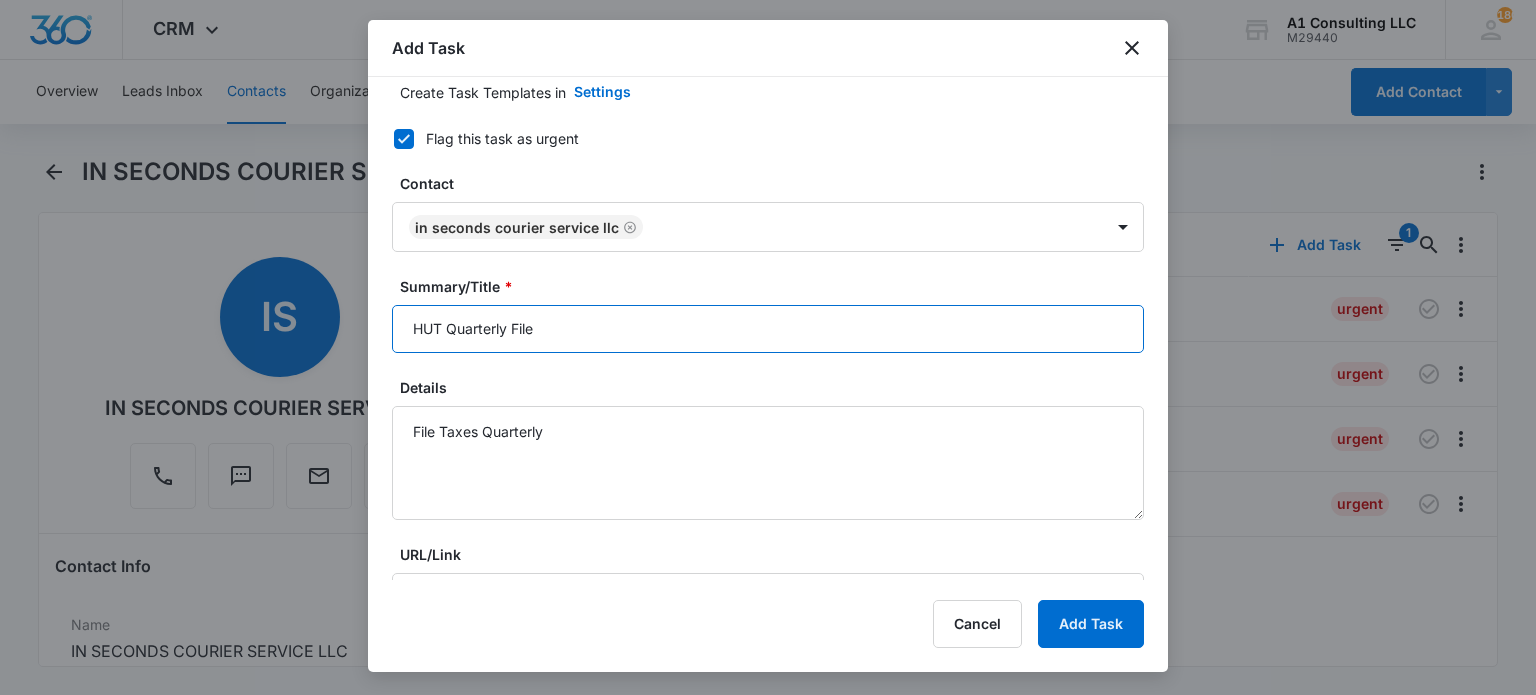 type on "HUT Quarterly Filer" 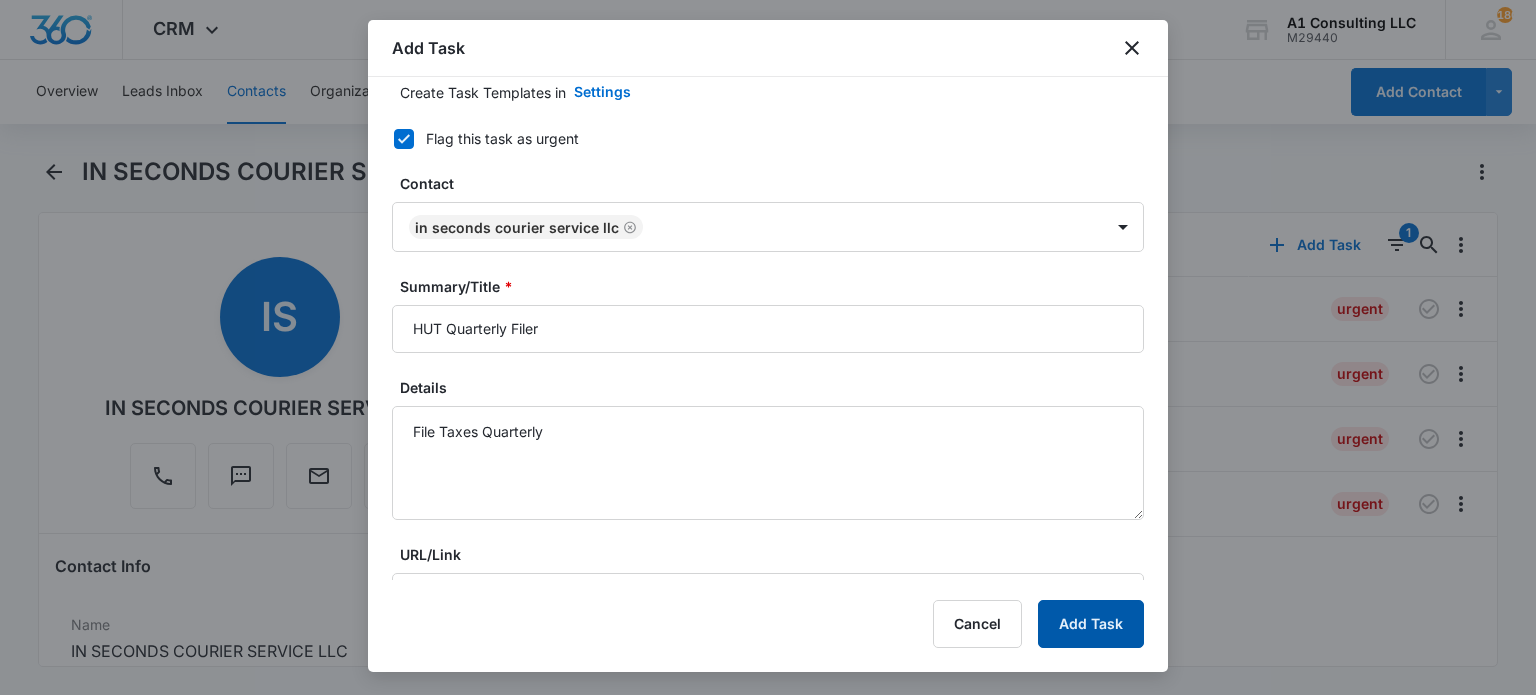 click on "Add Task" at bounding box center (1091, 624) 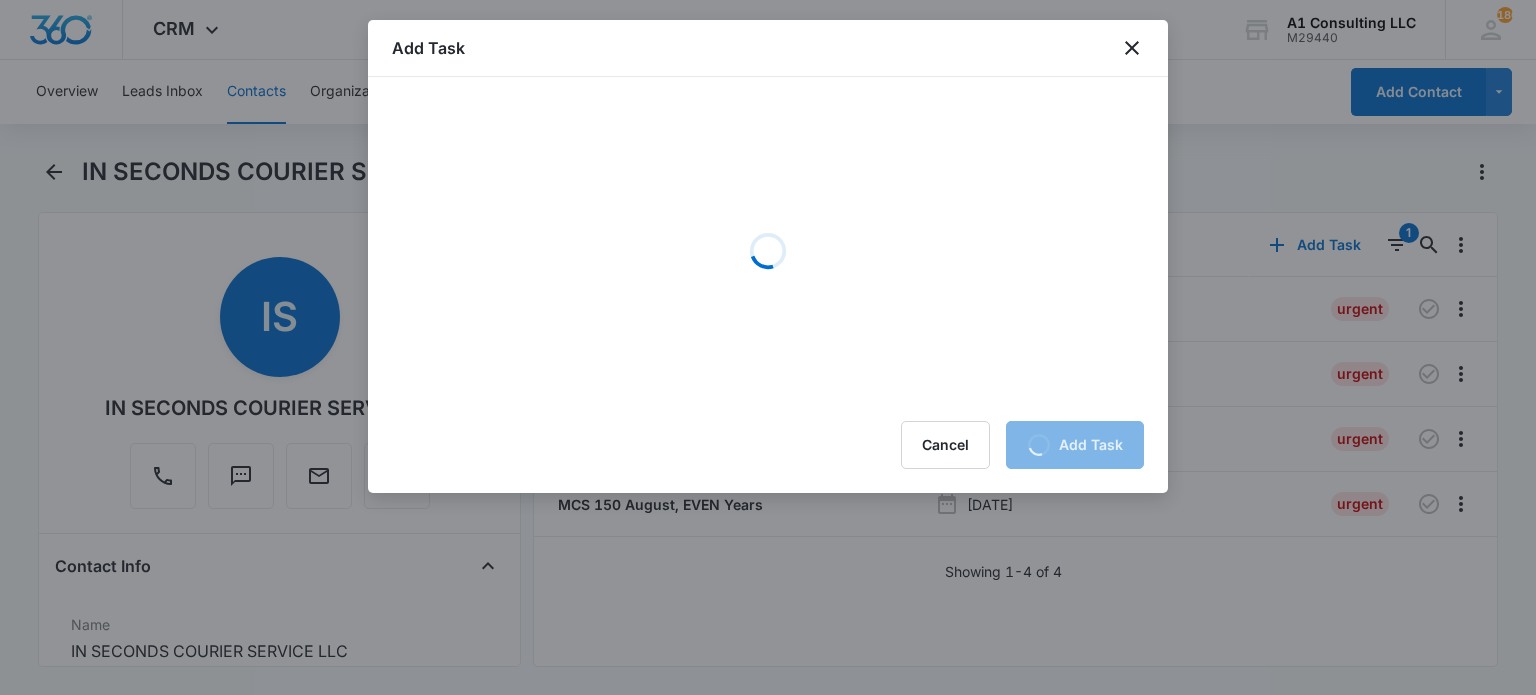 scroll, scrollTop: 0, scrollLeft: 0, axis: both 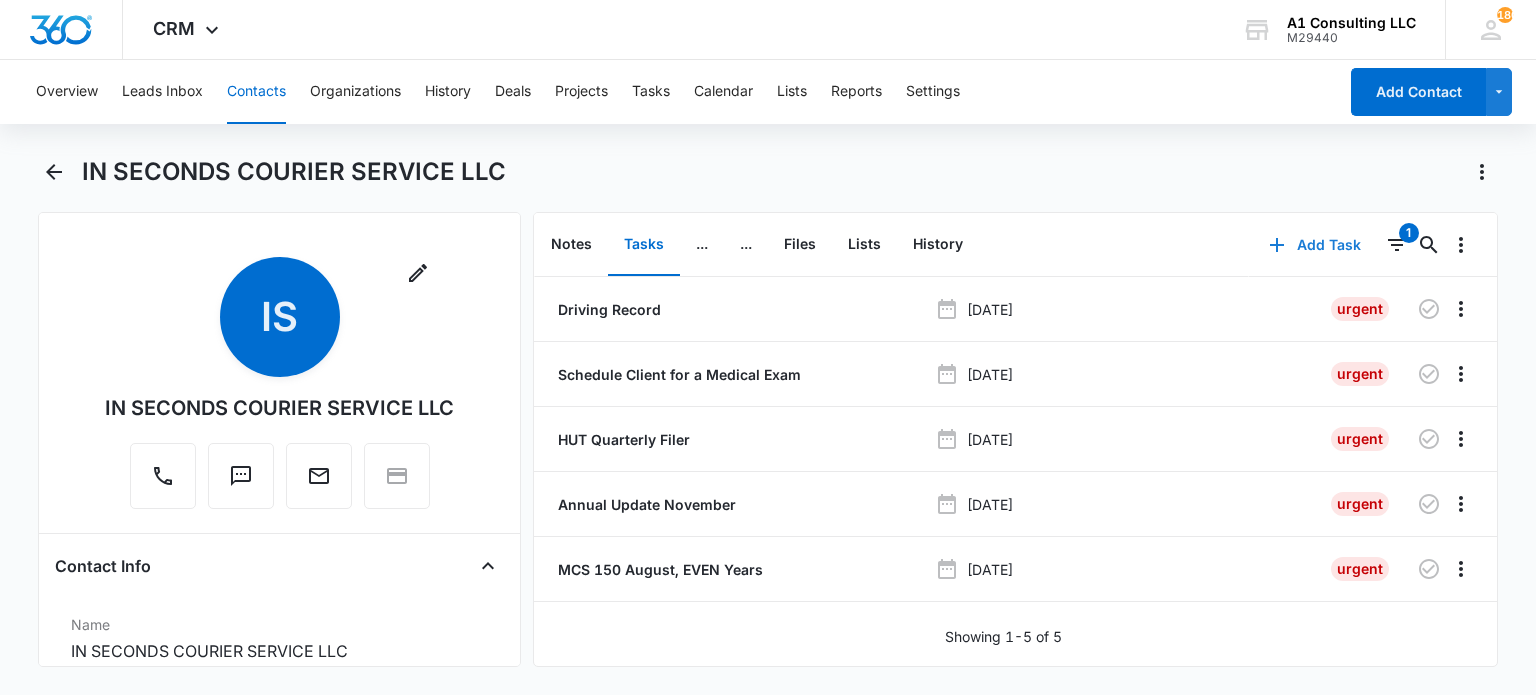 click on "Add Task" at bounding box center (1315, 245) 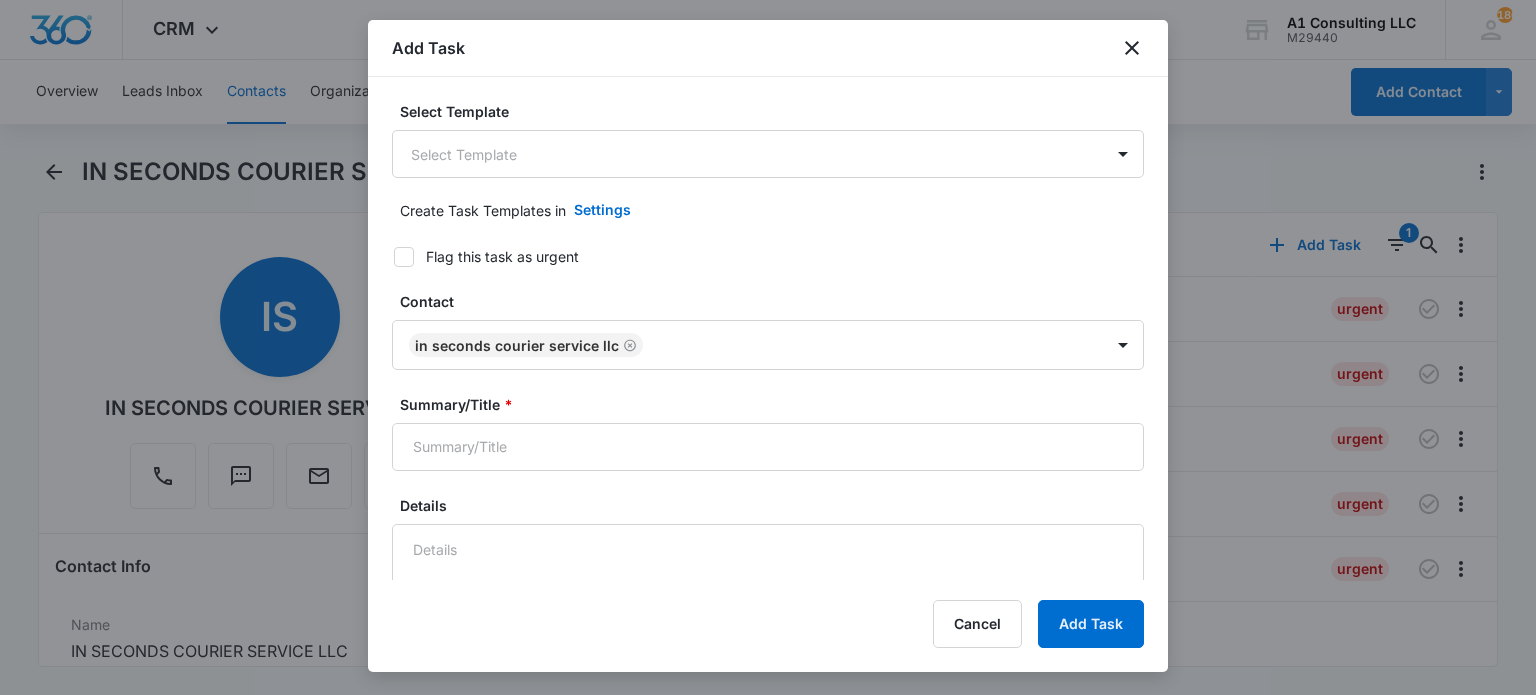click on "CRM Apps Websites Forms CRM Email Social Content Ads Intelligence Files Brand Settings A1 Consulting LLC M29440 Your Accounts View All 180 LH Laura Henry laura@a1consultingfirm.com My Profile 180 Notifications Support Logout Terms & Conditions   •   Privacy Policy Overview Leads Inbox Contacts Organizations History Deals Projects Tasks Calendar Lists Reports Settings Add Contact IN SECONDS COURIER SERVICE LLC Remove IS IN SECONDS COURIER SERVICE LLC Contact Info Name Cancel Save Changes IN SECONDS COURIER SERVICE LLC Phone Cancel Save Changes (848) 352-1487 Email Cancel Save Changes bootcamp80@icloud.com Organization Cancel Save Changes --- Address Cancel Save Changes 56 Winding Ridge Road Neptune NEW JERSEY 07753 Details Source Cancel Save Changes A1 Consulting  Contact Type Cancel Save Changes Client Contact Status Cancel Save Changes New Jersey  Assigned To Cancel Save Changes Tags Cancel Save Changes 1st Q 2025 File Review BOIR 2024 Connecticut Permit English  FACTORING CLIENT LOYALTY CLIENT Cancel ID" at bounding box center (768, 347) 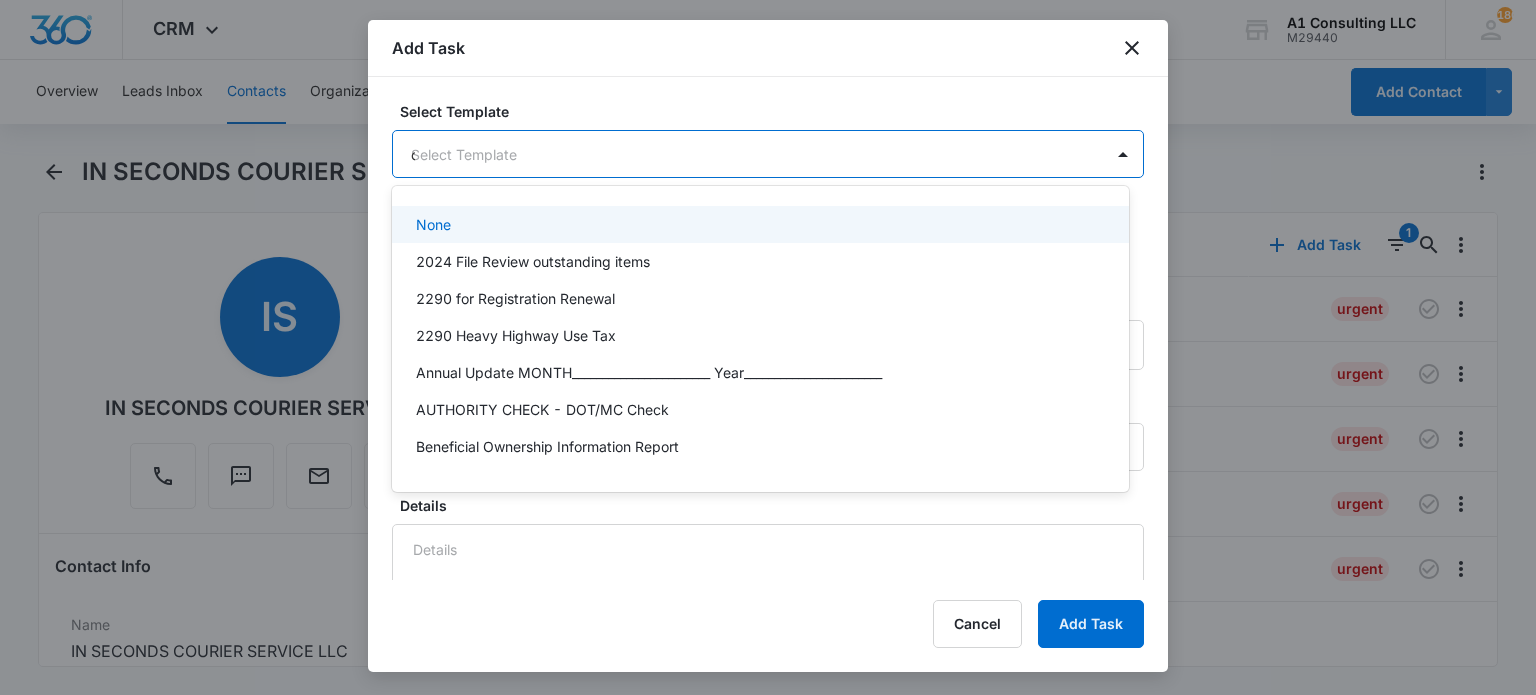 type on "ct" 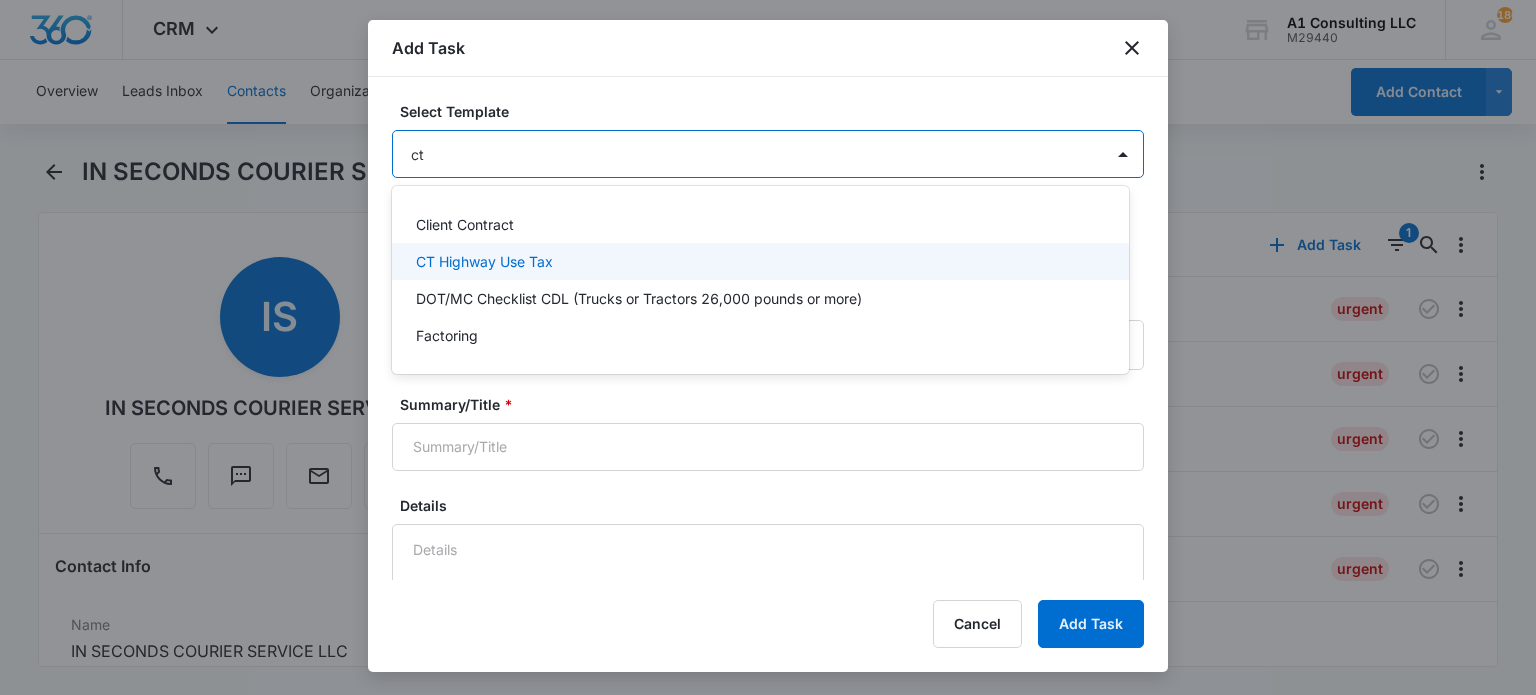 click on "CT Highway Use Tax" at bounding box center [484, 261] 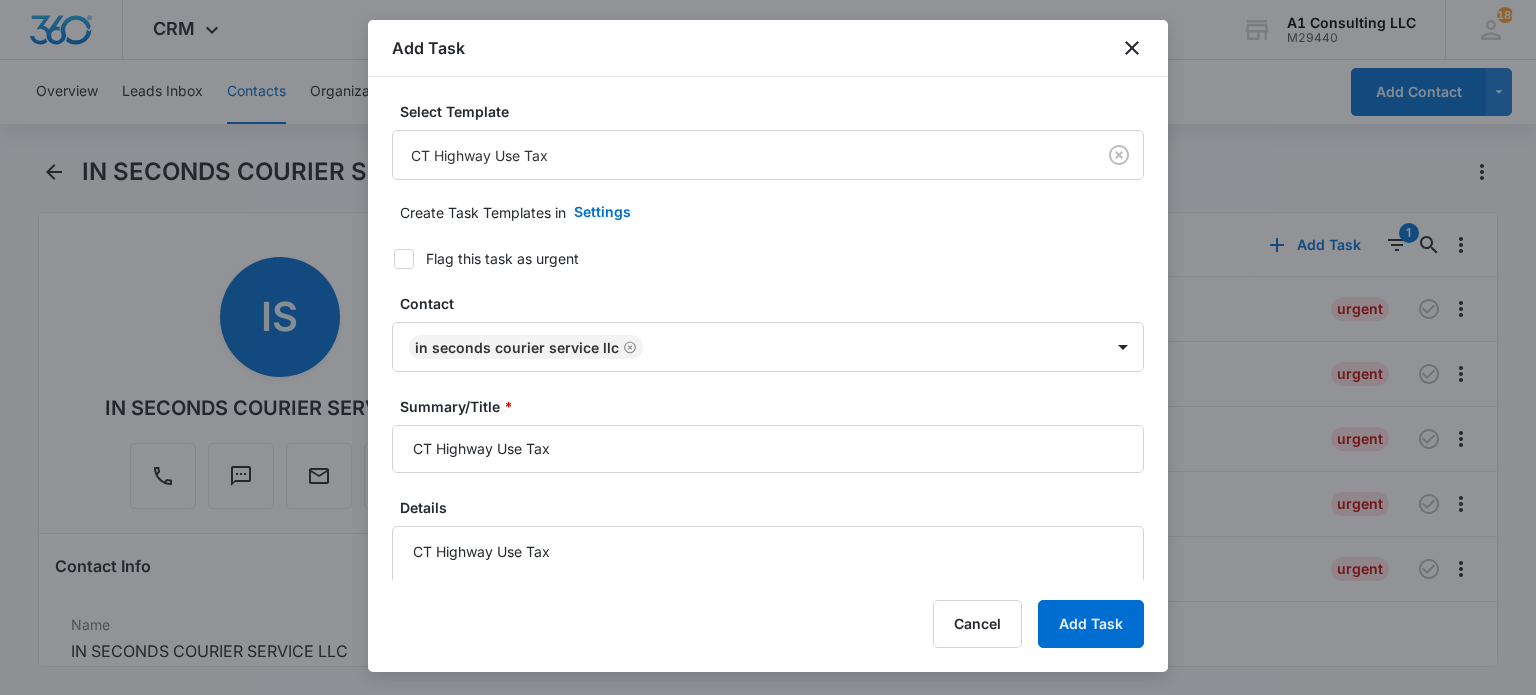 click on "Flag this task as urgent" at bounding box center (502, 258) 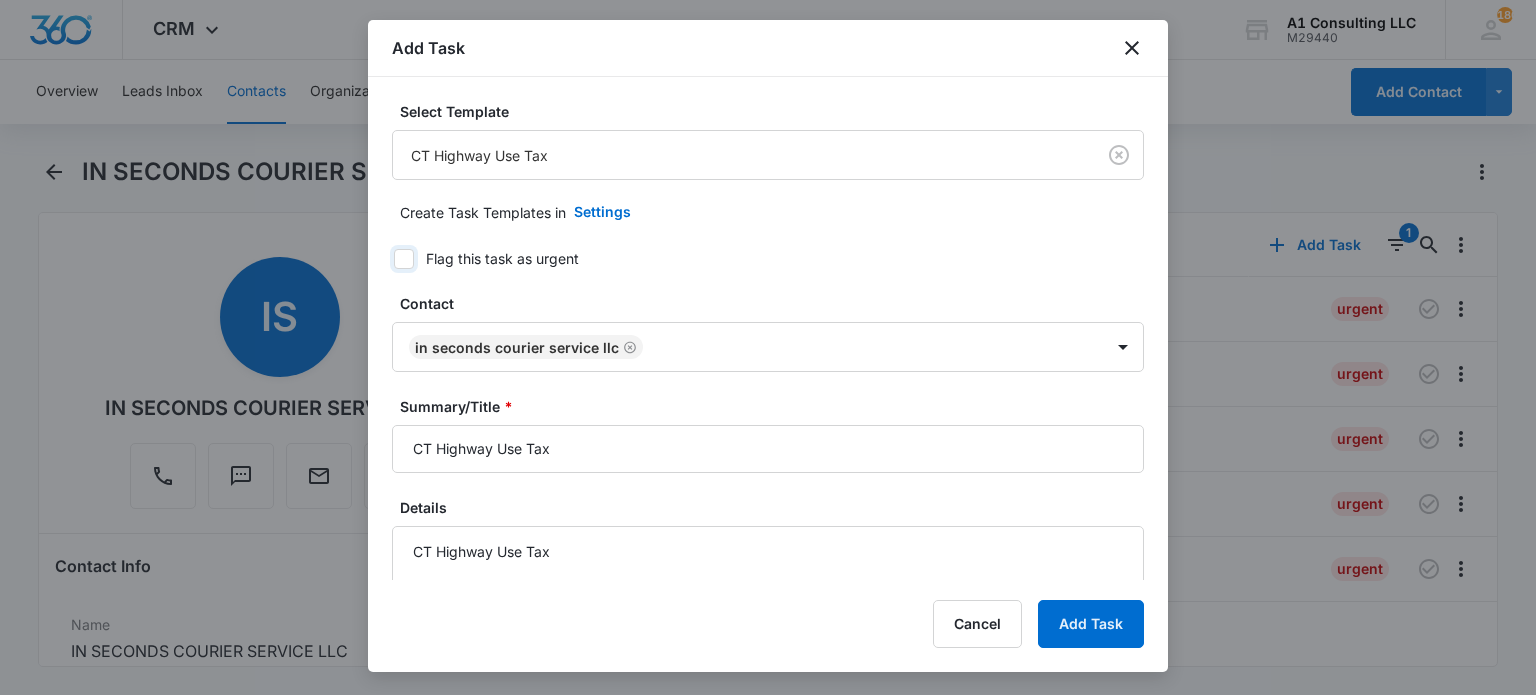 click on "Flag this task as urgent" at bounding box center [387, 259] 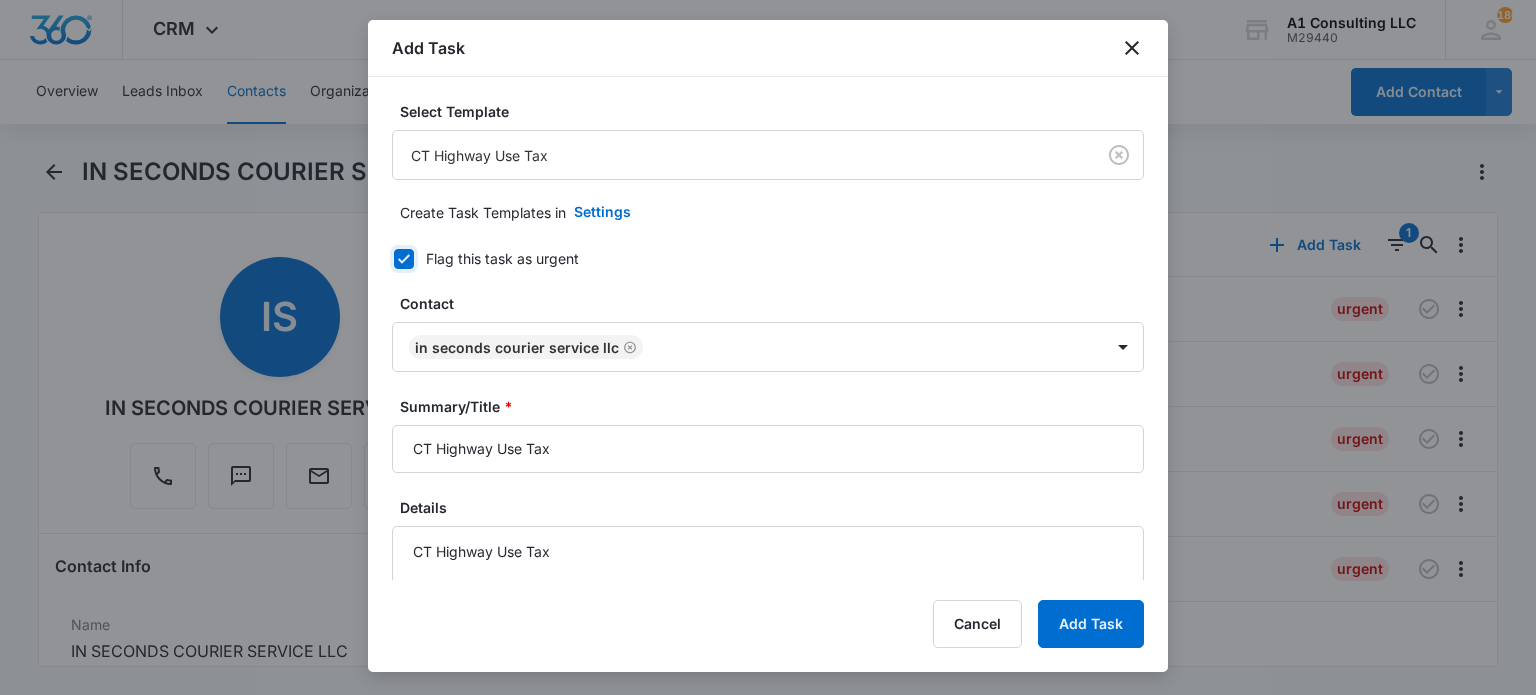 checkbox on "true" 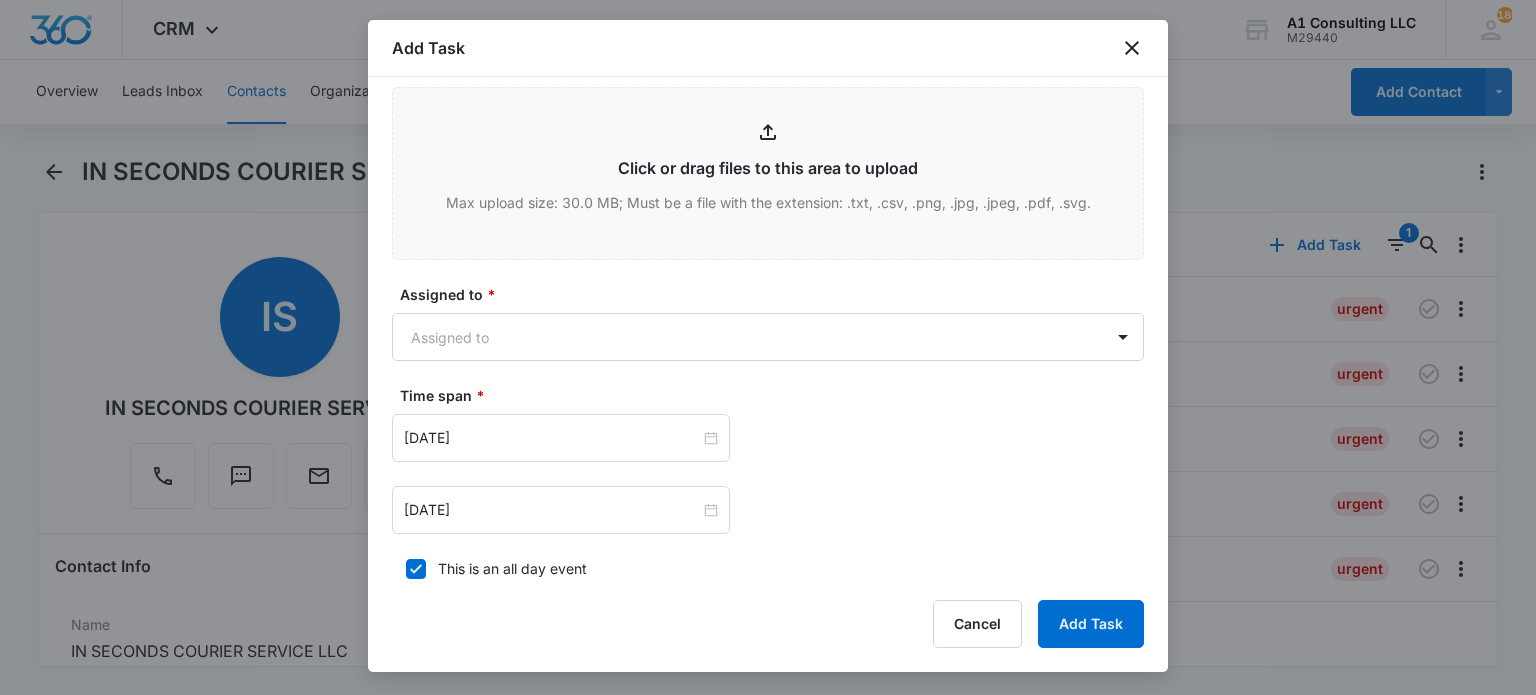 scroll, scrollTop: 1100, scrollLeft: 0, axis: vertical 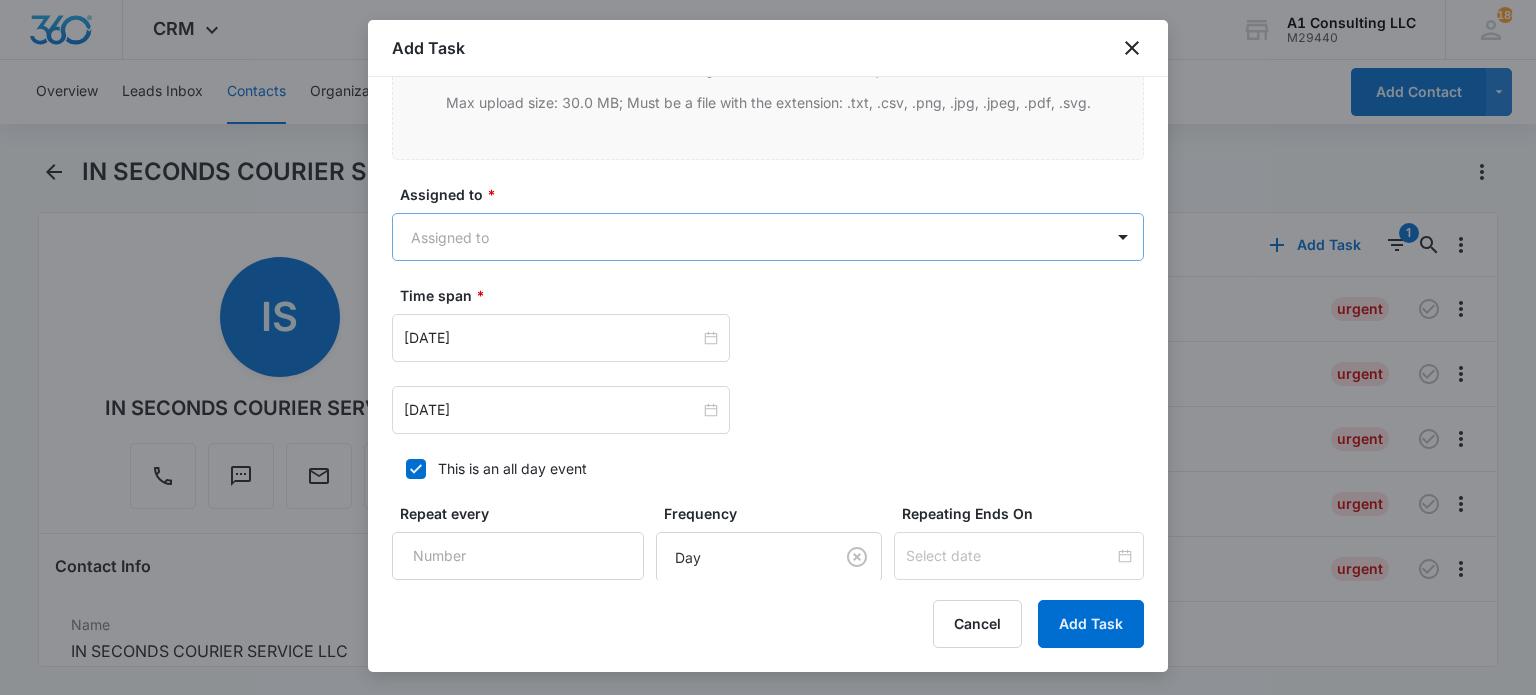 click on "CRM Apps Websites Forms CRM Email Social Content Ads Intelligence Files Brand Settings A1 Consulting LLC M29440 Your Accounts View All 180 LH Laura Henry laura@a1consultingfirm.com My Profile 180 Notifications Support Logout Terms & Conditions   •   Privacy Policy Overview Leads Inbox Contacts Organizations History Deals Projects Tasks Calendar Lists Reports Settings Add Contact IN SECONDS COURIER SERVICE LLC Remove IS IN SECONDS COURIER SERVICE LLC Contact Info Name Cancel Save Changes IN SECONDS COURIER SERVICE LLC Phone Cancel Save Changes (848) 352-1487 Email Cancel Save Changes bootcamp80@icloud.com Organization Cancel Save Changes --- Address Cancel Save Changes 56 Winding Ridge Road Neptune NEW JERSEY 07753 Details Source Cancel Save Changes A1 Consulting  Contact Type Cancel Save Changes Client Contact Status Cancel Save Changes New Jersey  Assigned To Cancel Save Changes Tags Cancel Save Changes 1st Q 2025 File Review BOIR 2024 Connecticut Permit English  FACTORING CLIENT LOYALTY CLIENT Cancel ID" at bounding box center (768, 347) 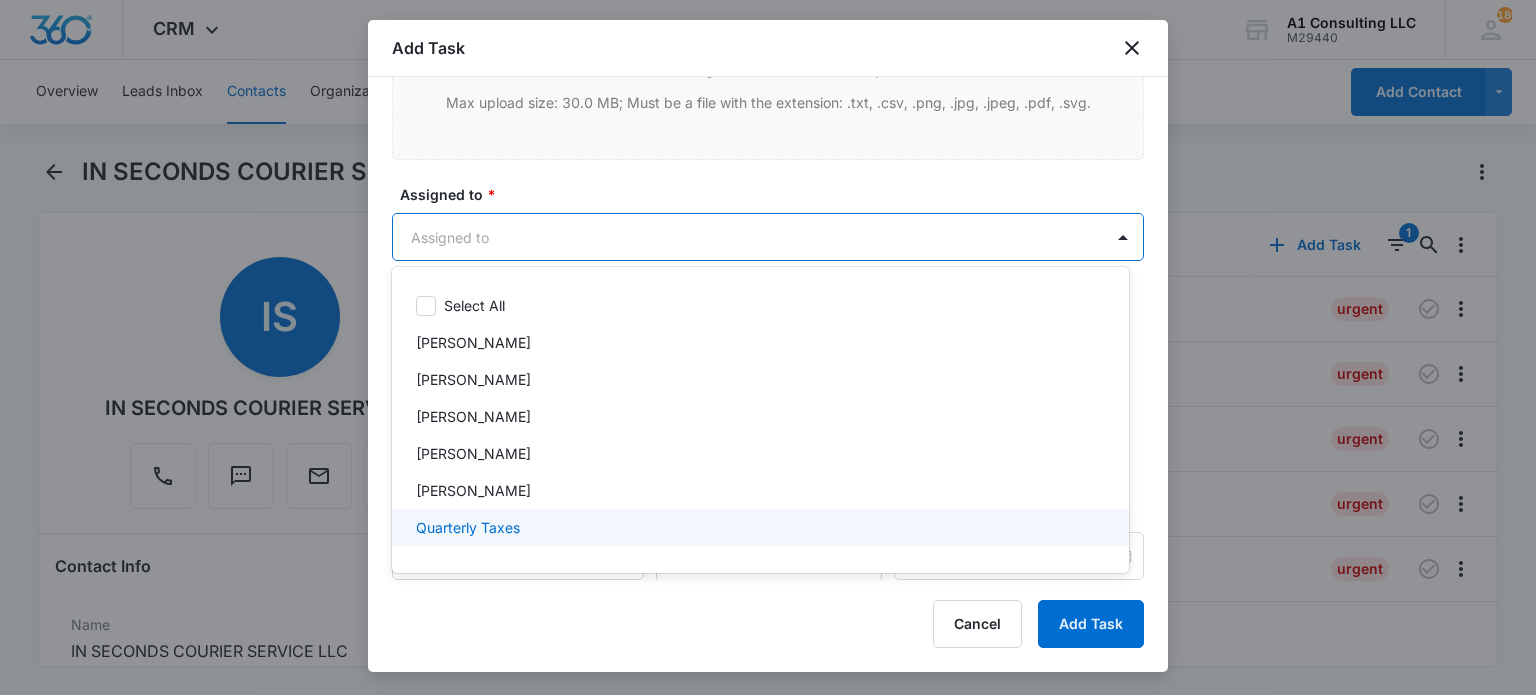 click on "Quarterly Taxes" at bounding box center (758, 527) 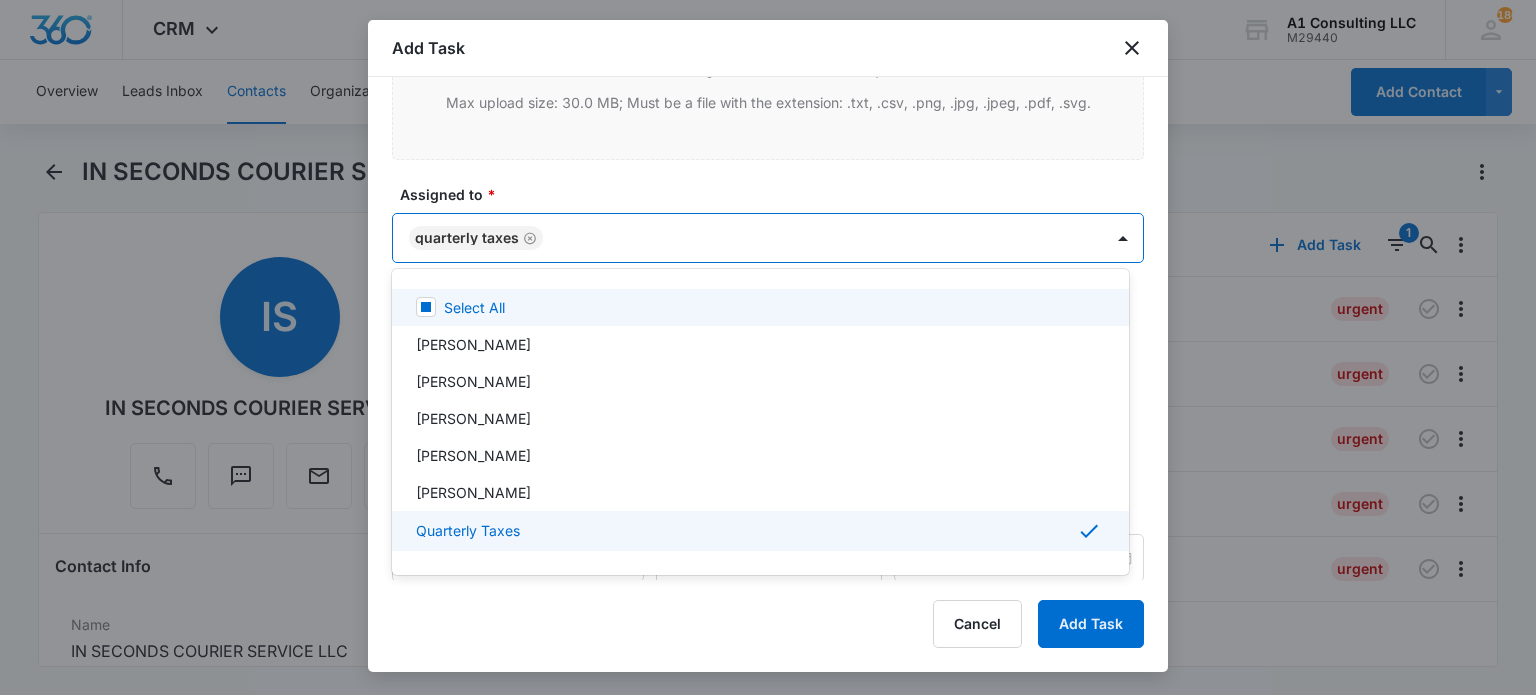 drag, startPoint x: 590, startPoint y: 185, endPoint x: 559, endPoint y: 264, distance: 84.8646 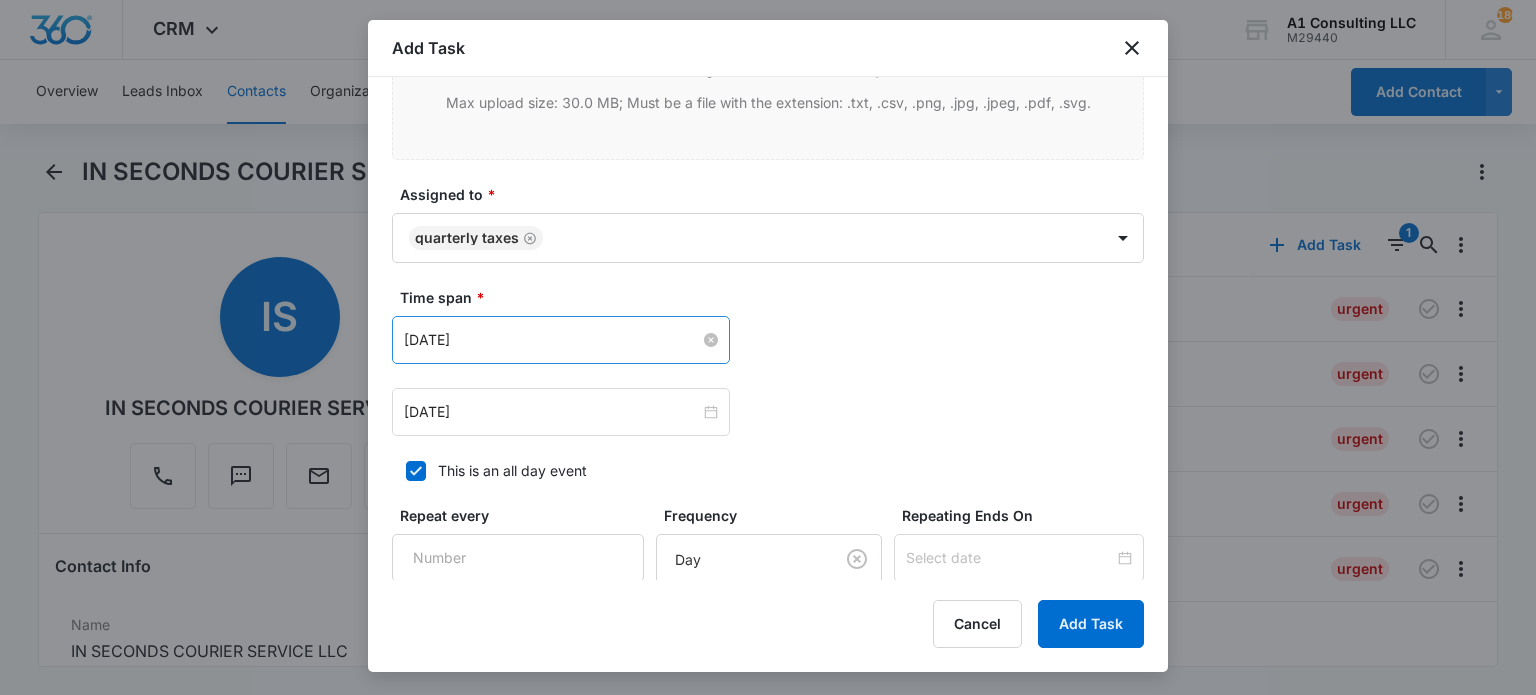drag, startPoint x: 537, startPoint y: 361, endPoint x: 537, endPoint y: 342, distance: 19 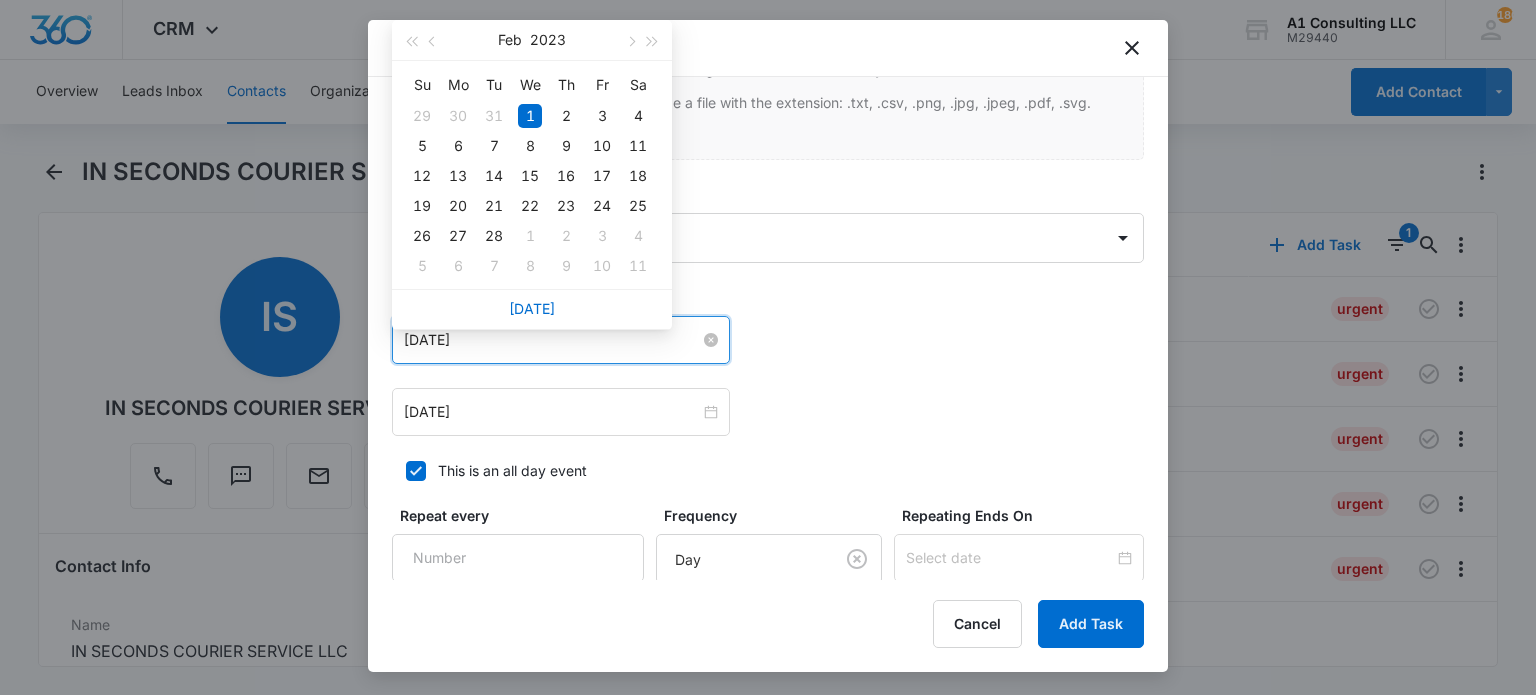 click on "Feb 1, 2023" at bounding box center (552, 340) 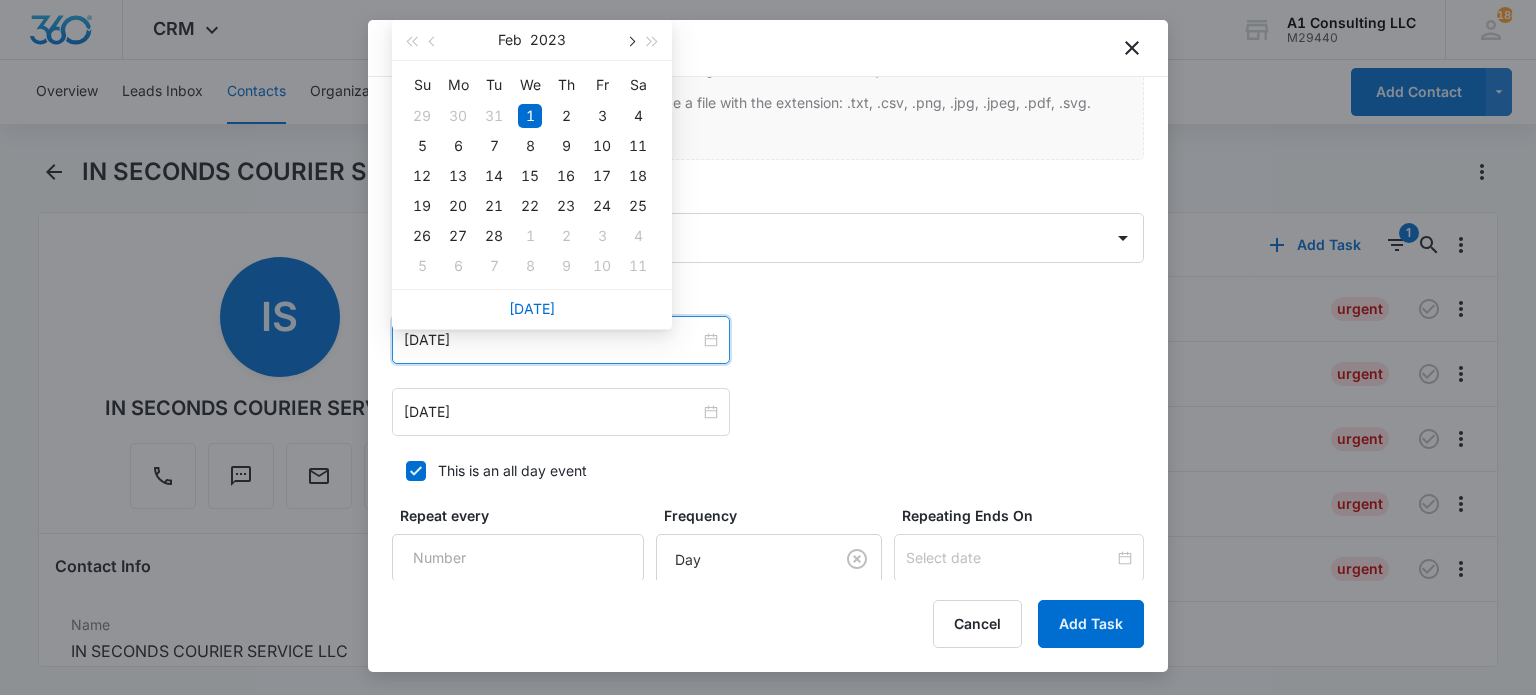 click at bounding box center [630, 40] 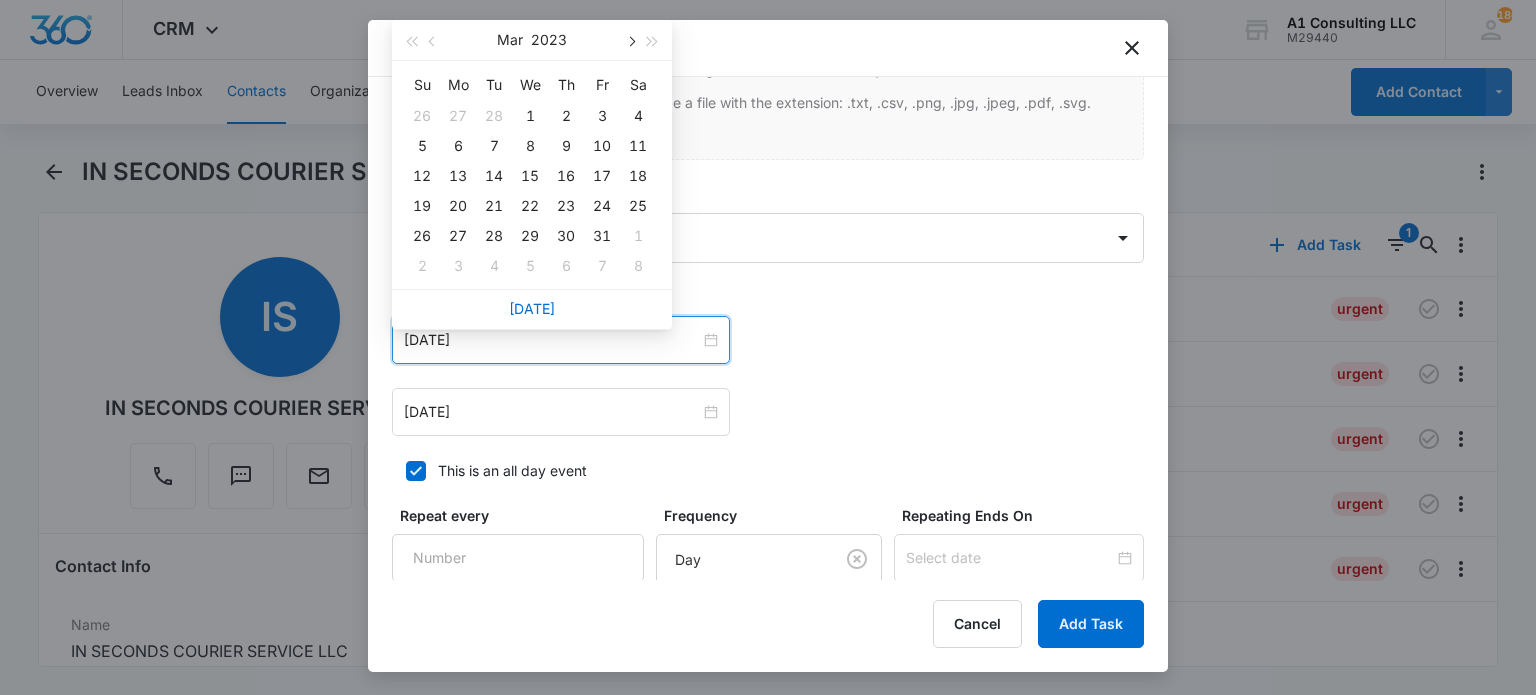 click at bounding box center [630, 40] 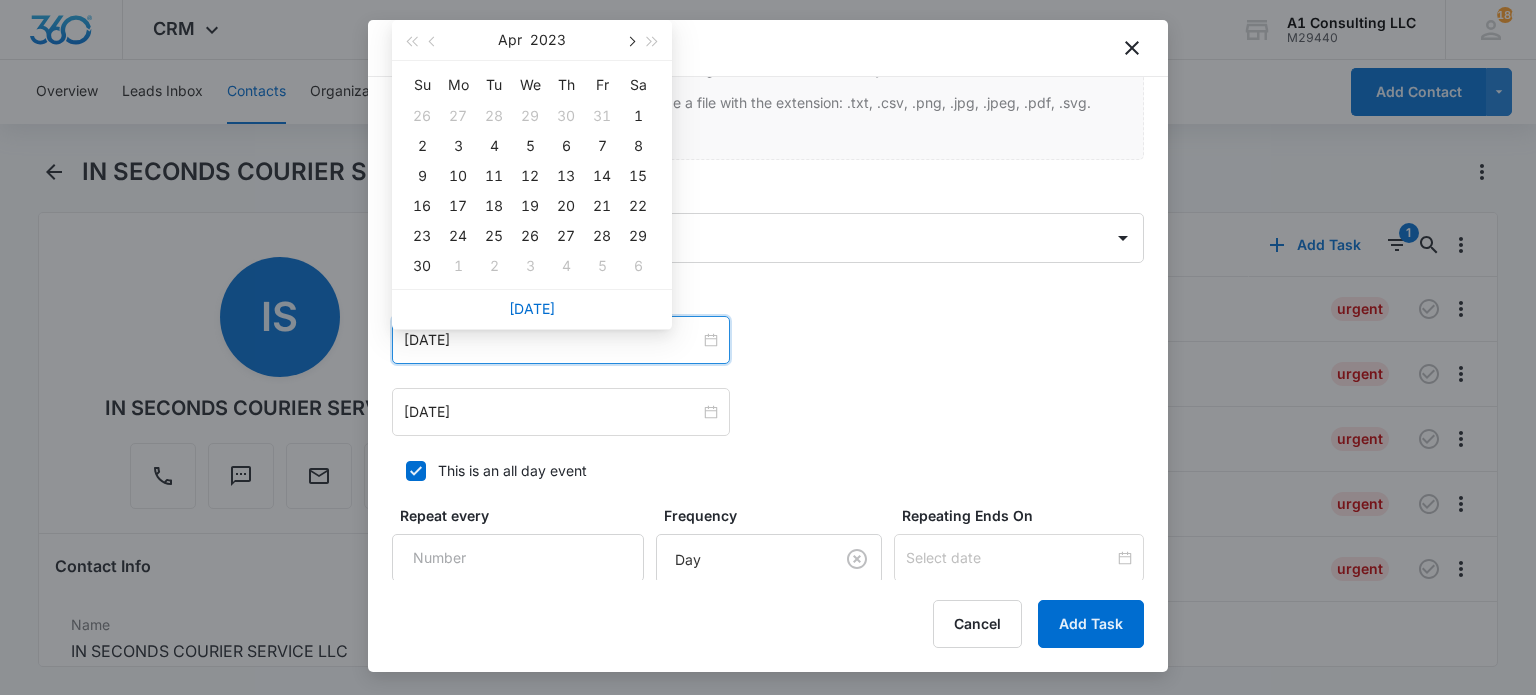 click at bounding box center (630, 40) 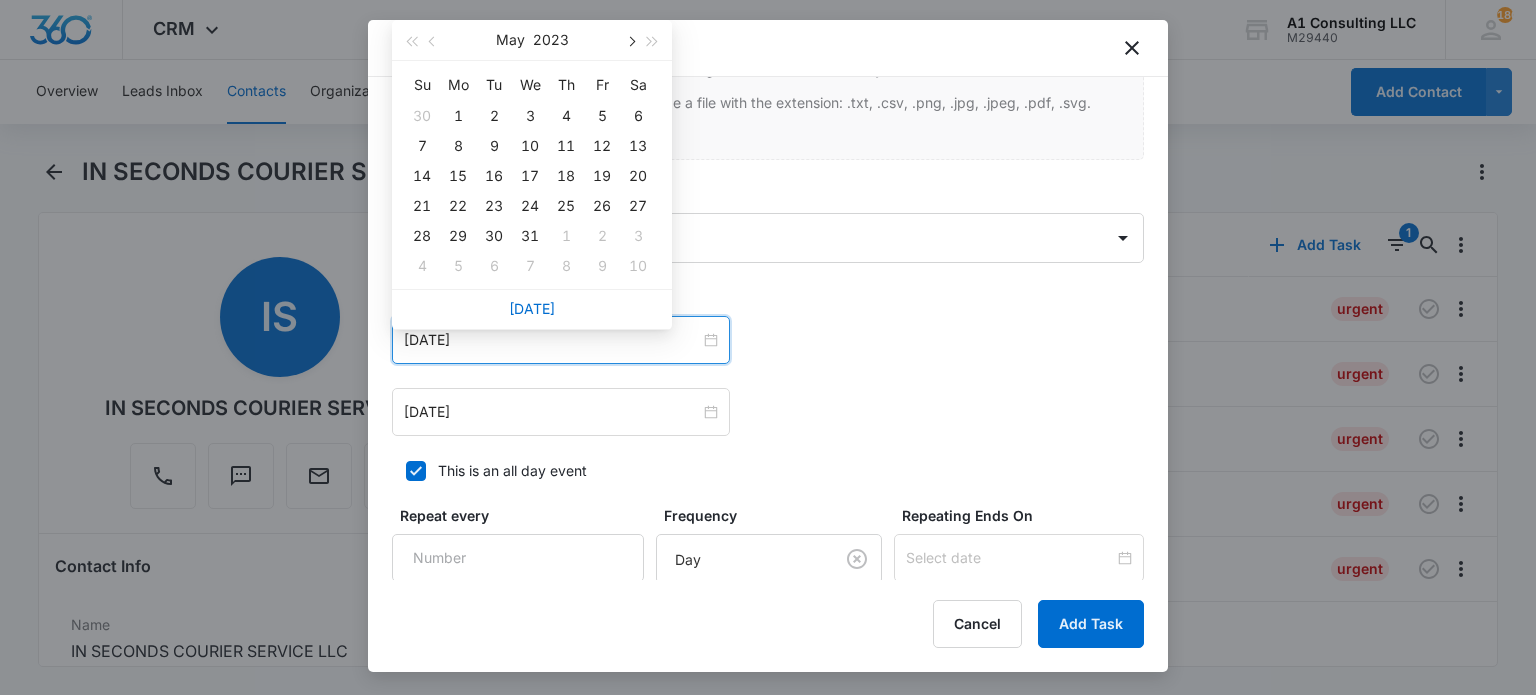 click at bounding box center [630, 40] 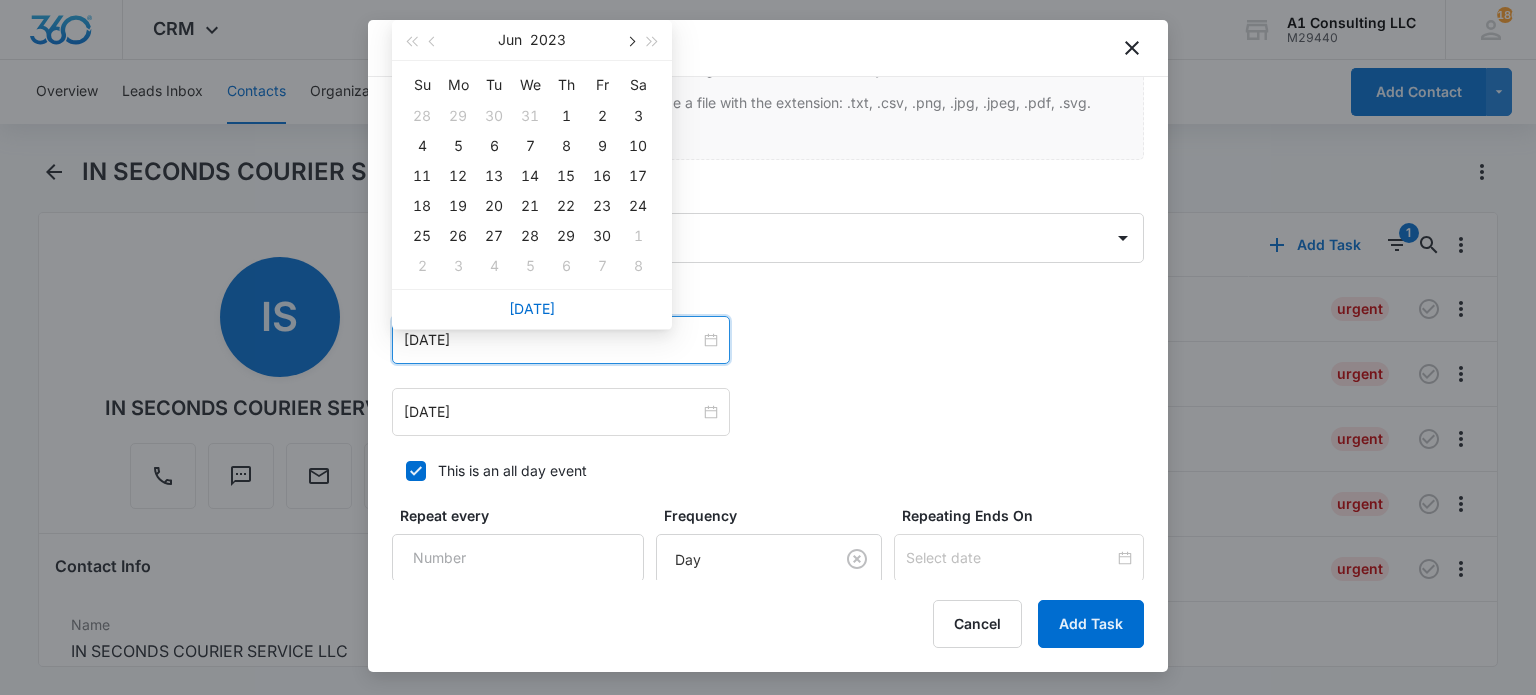 click at bounding box center [630, 40] 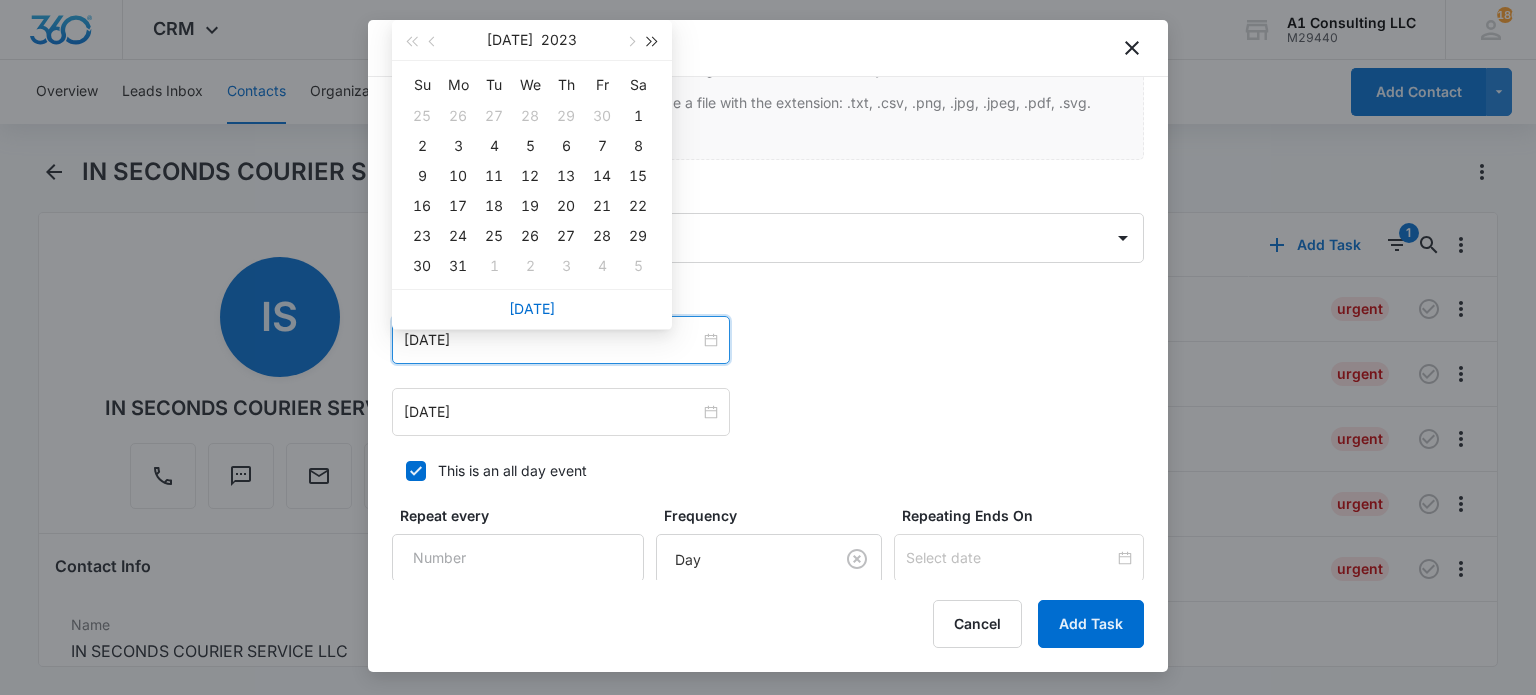 click at bounding box center [653, 42] 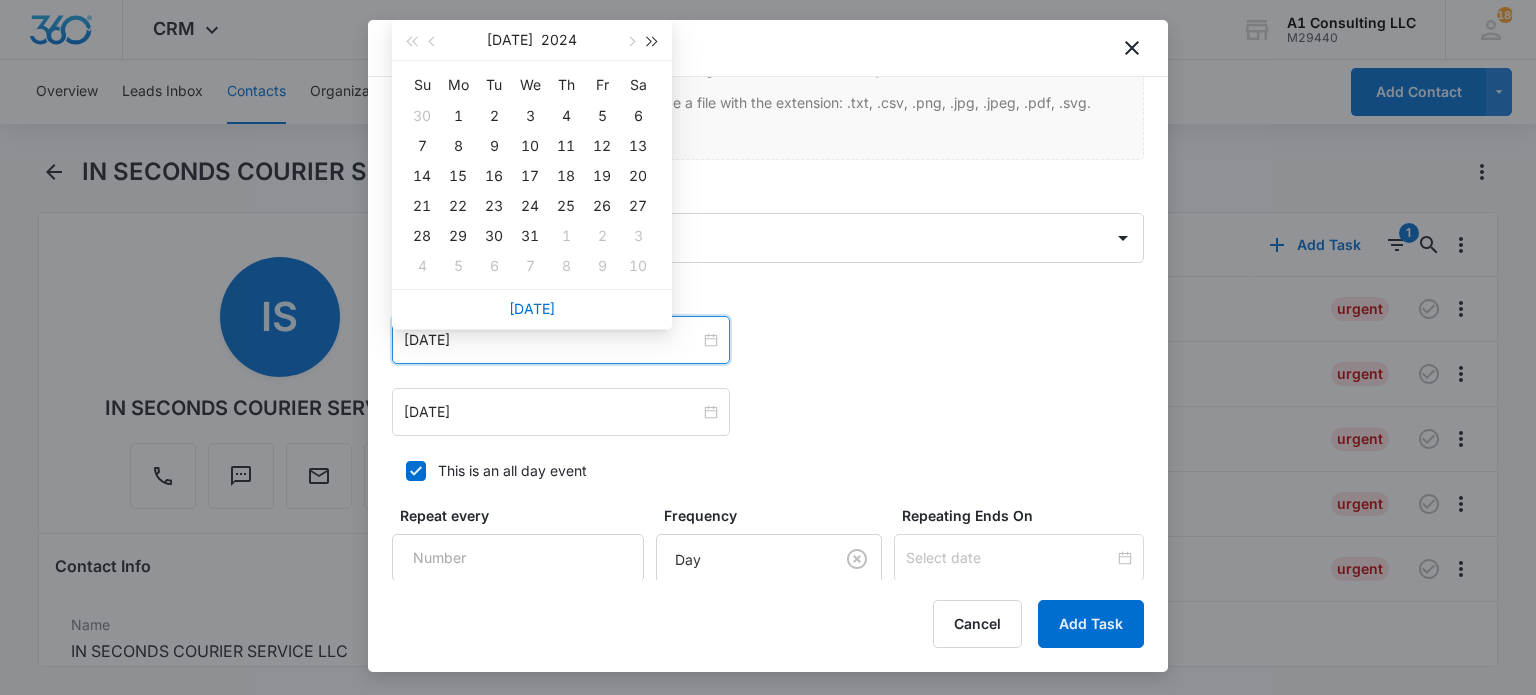 click at bounding box center [653, 42] 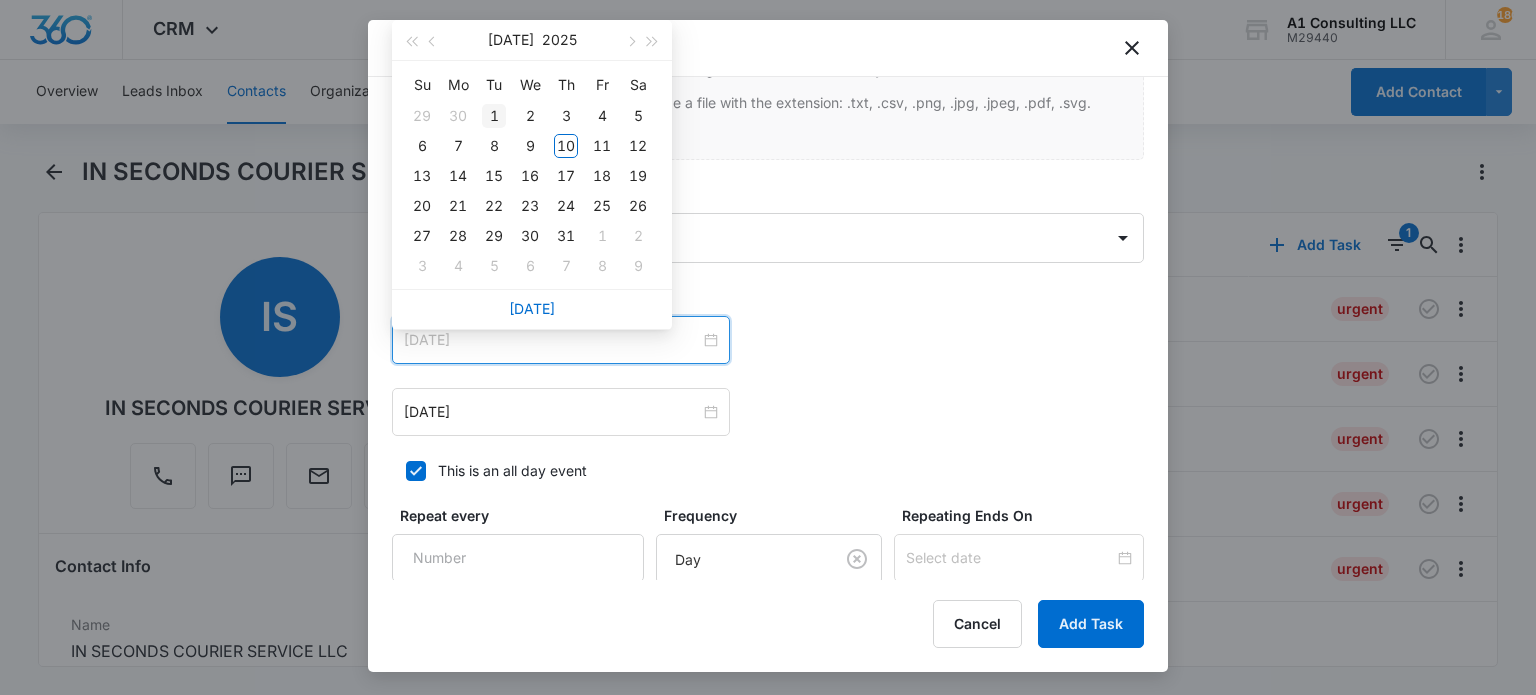 type on "[DATE]" 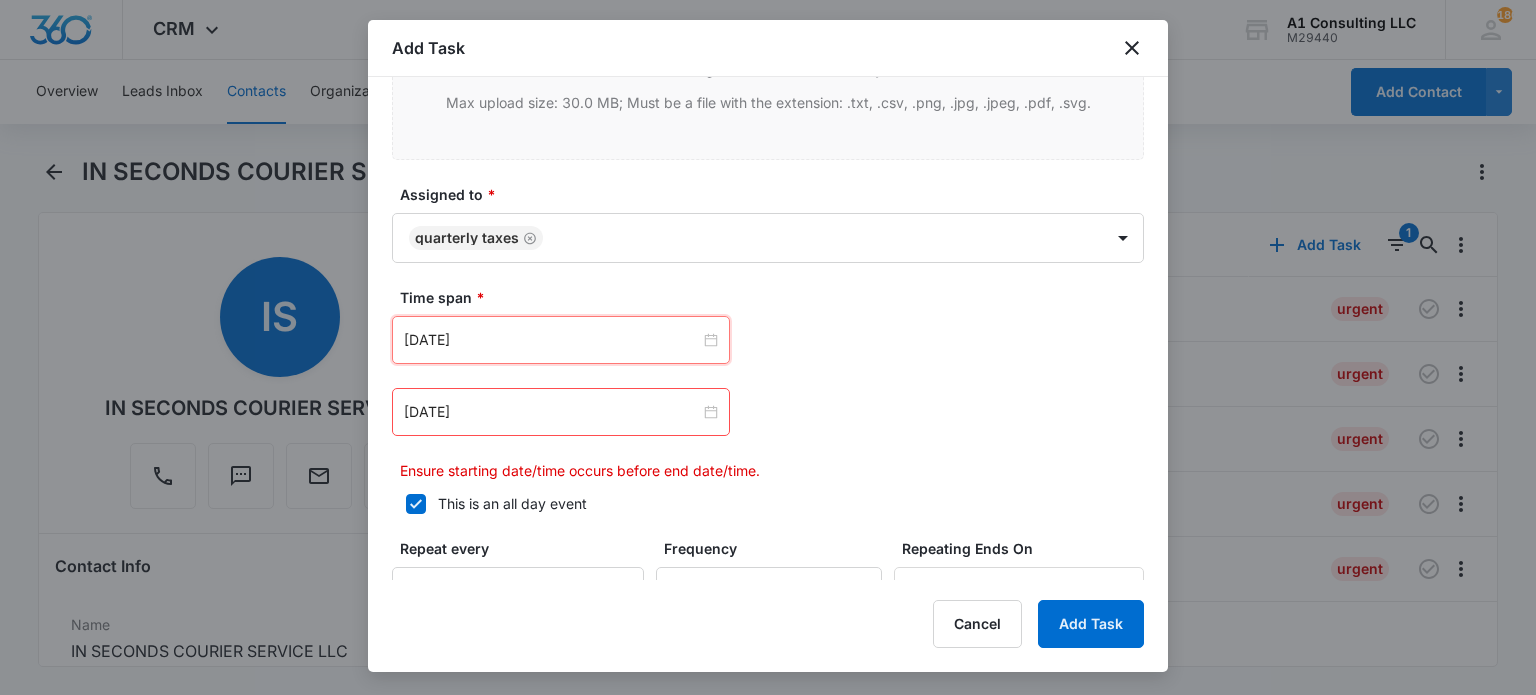 drag, startPoint x: 500, startPoint y: 422, endPoint x: 518, endPoint y: 367, distance: 57.870544 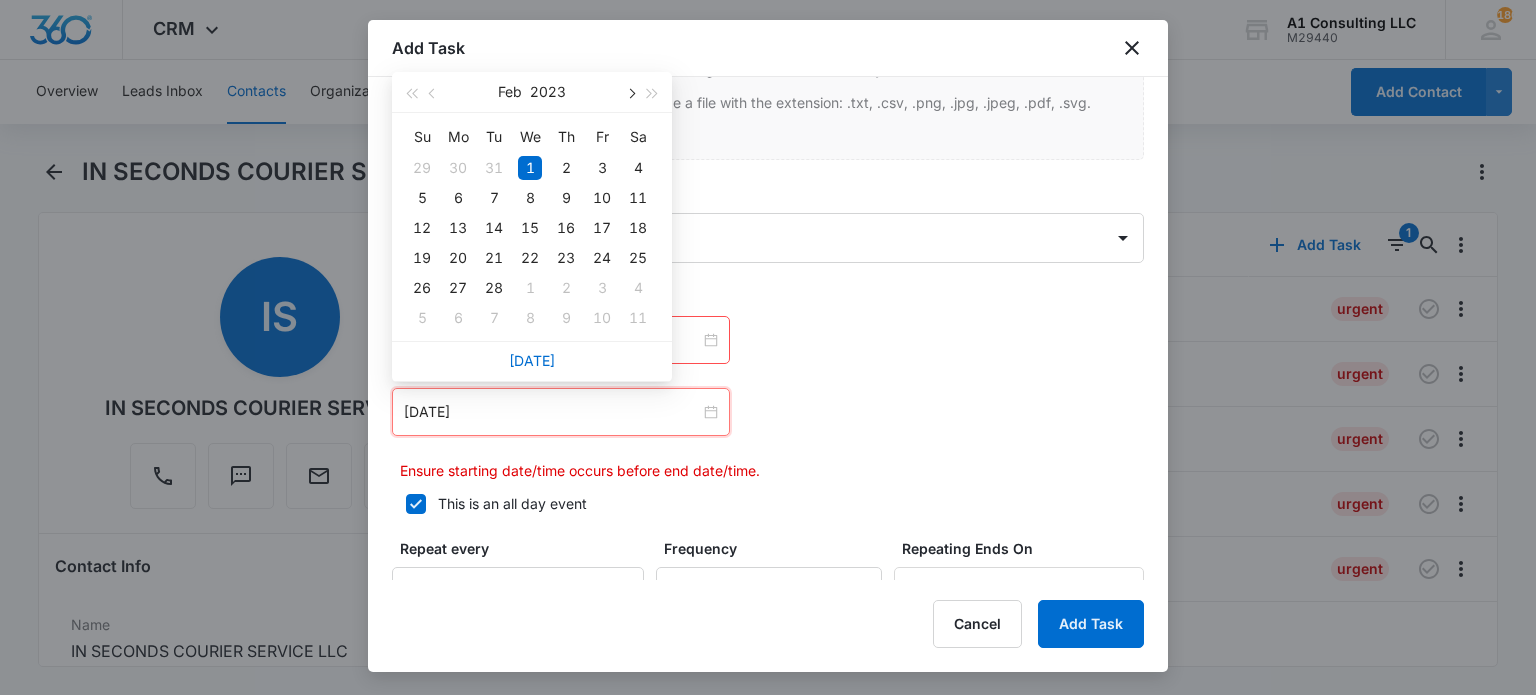 click at bounding box center [630, 92] 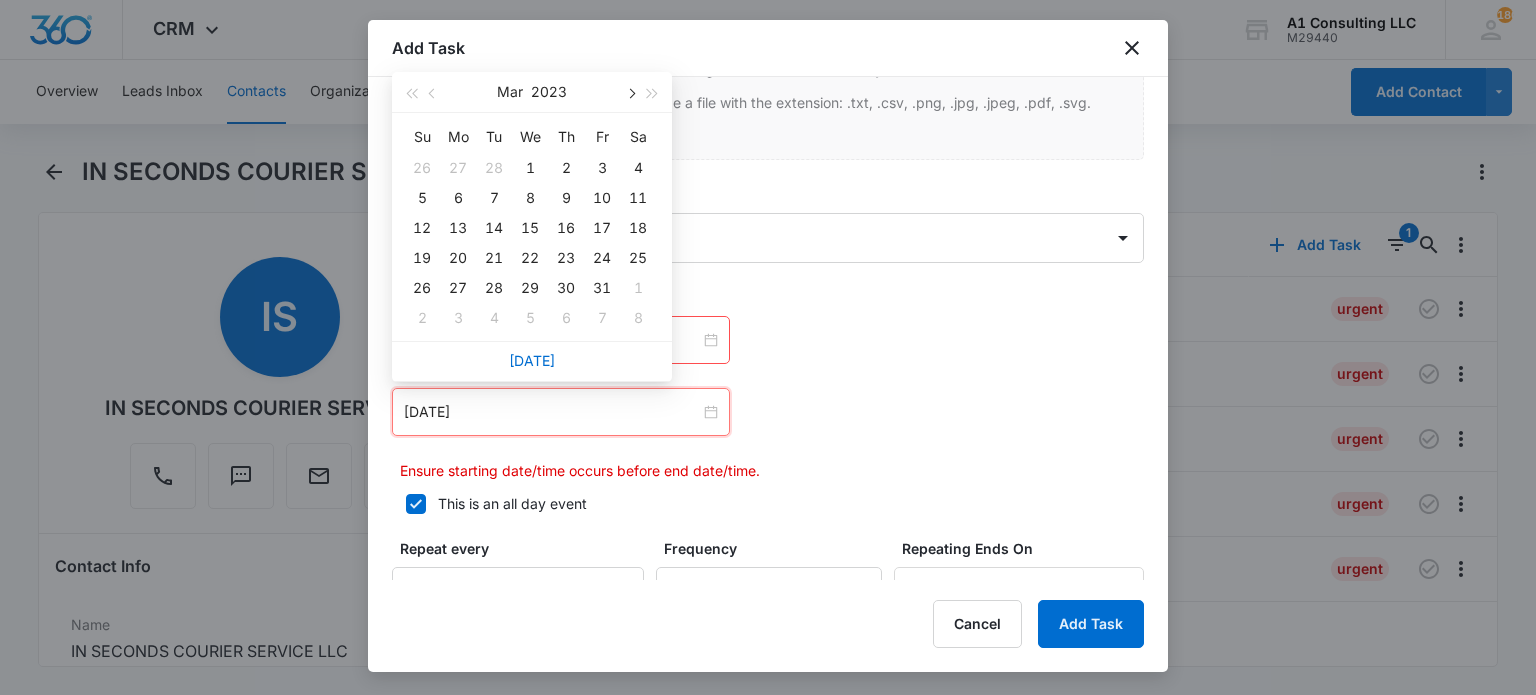 click at bounding box center [630, 92] 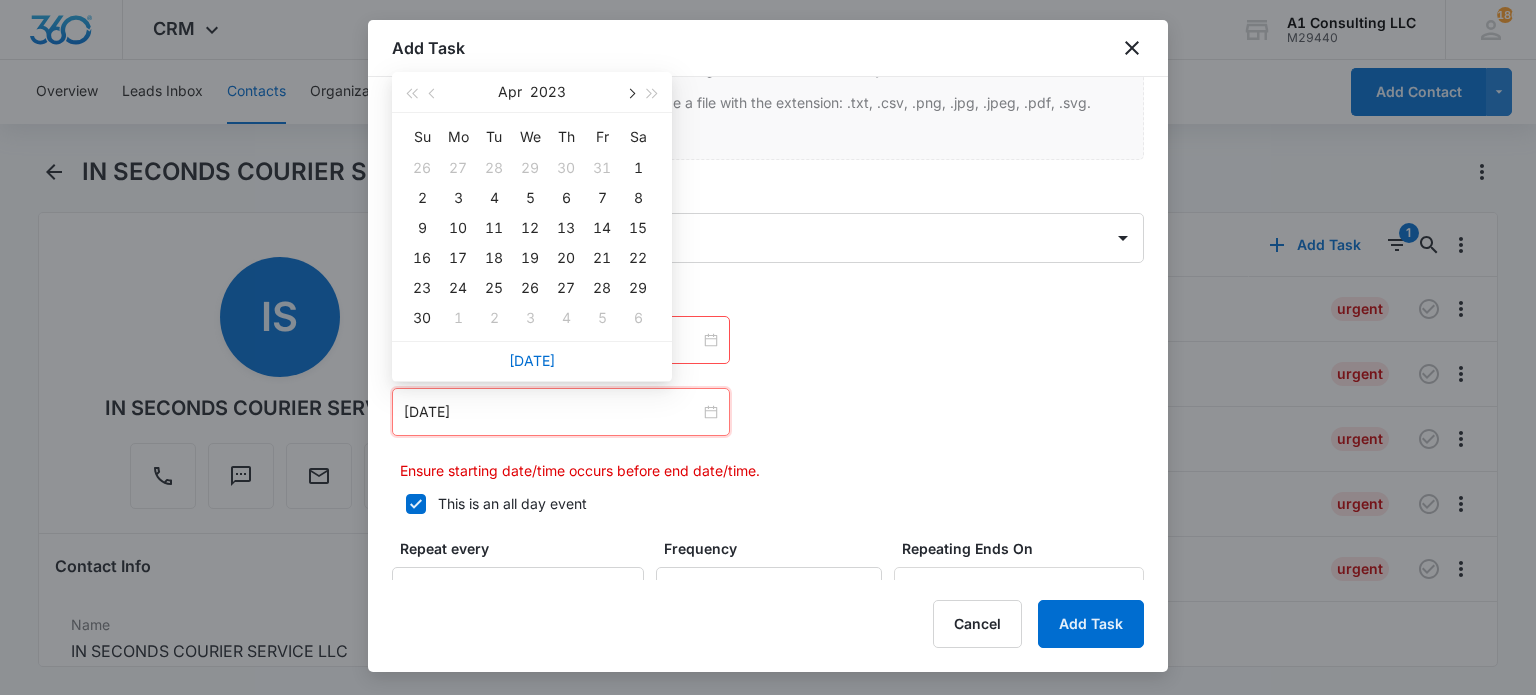 click at bounding box center (630, 92) 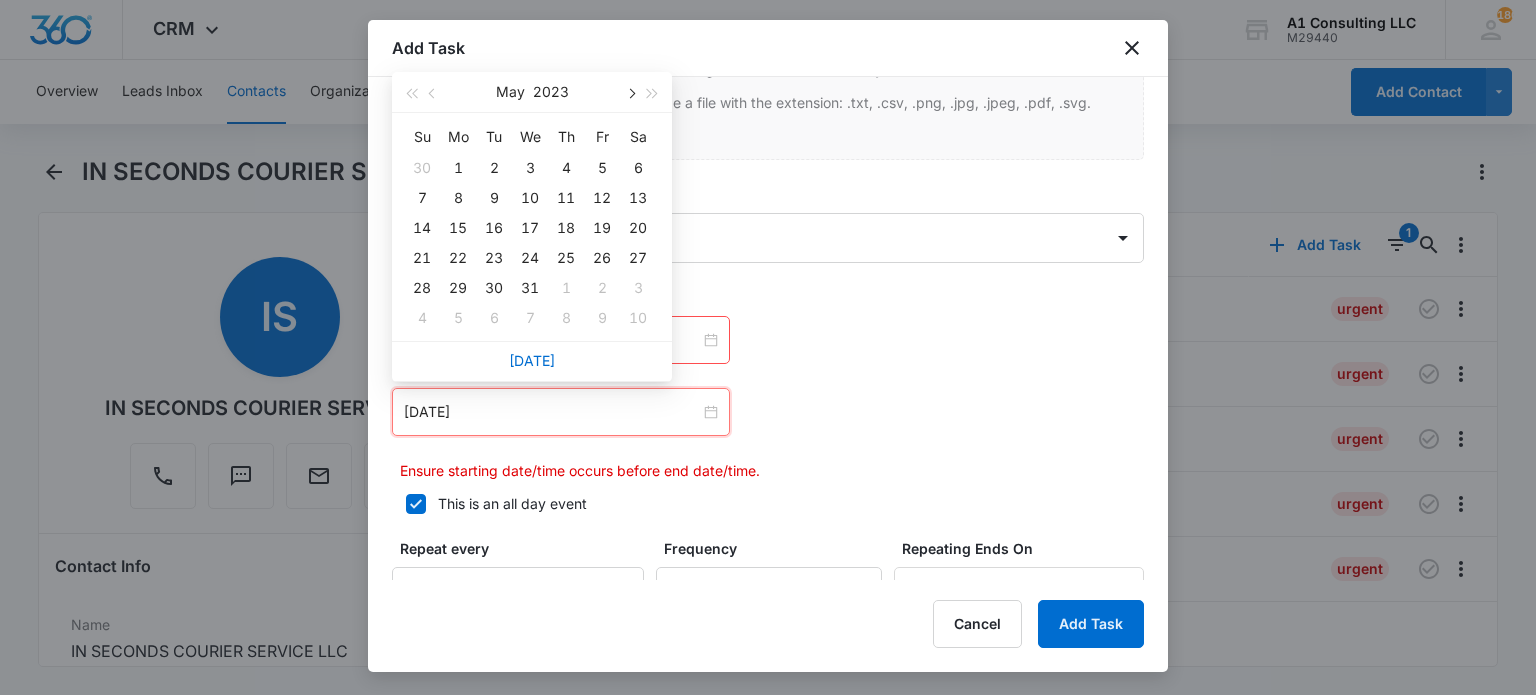 click at bounding box center [630, 92] 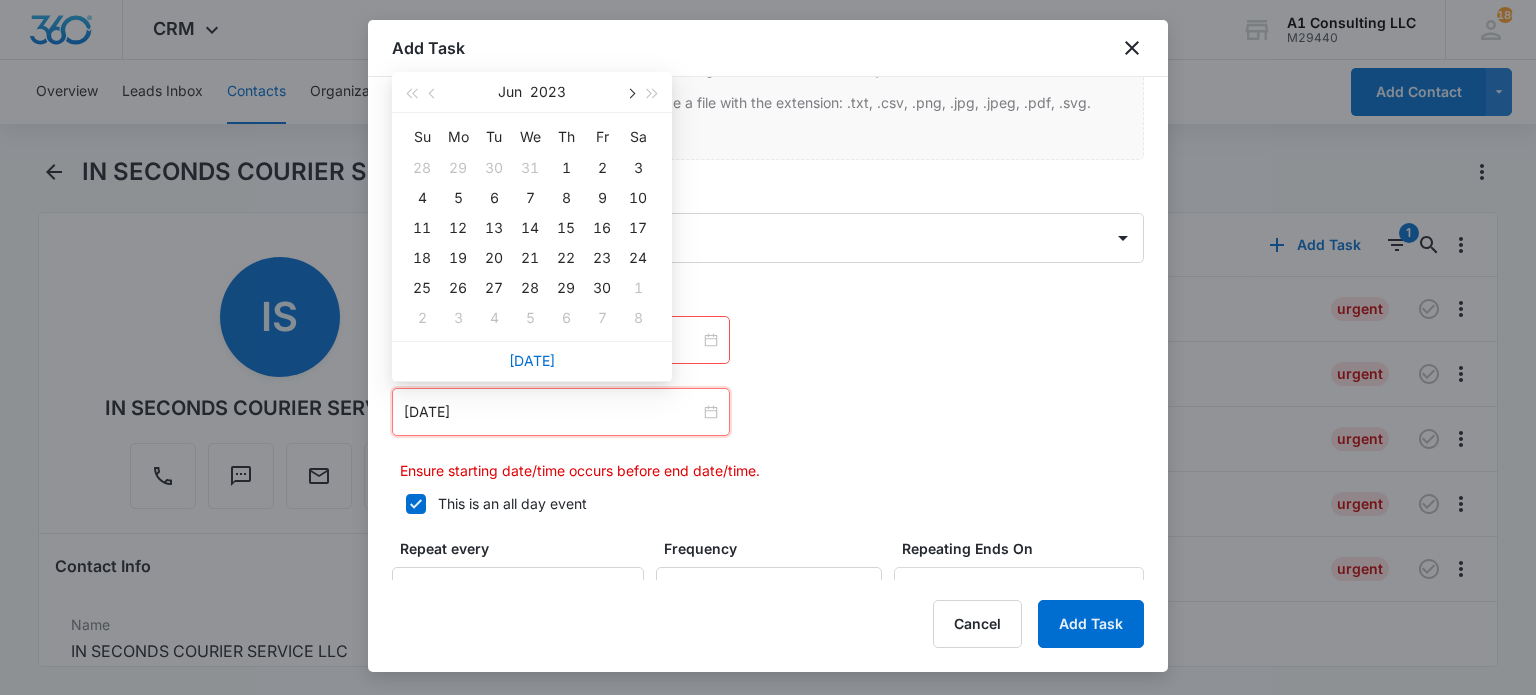 click at bounding box center [630, 92] 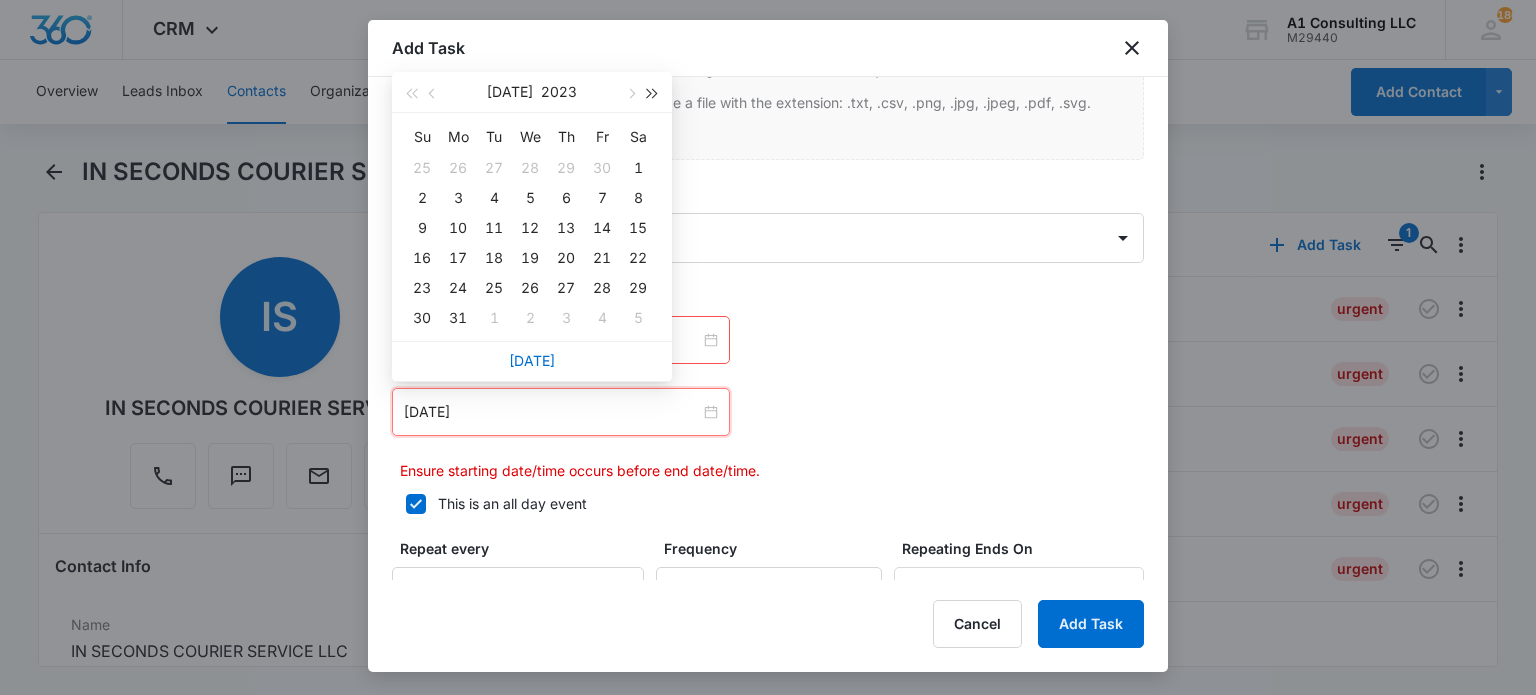 click at bounding box center [653, 94] 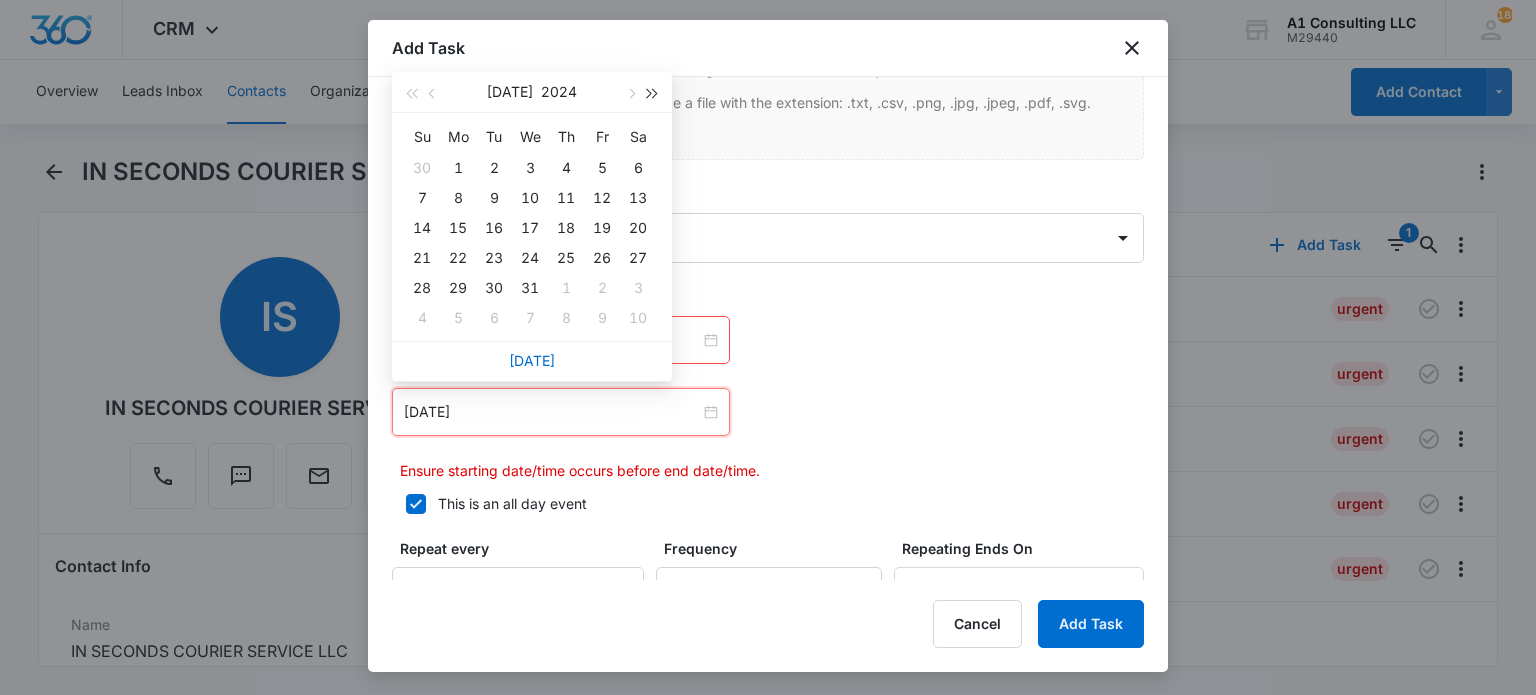 click at bounding box center [653, 94] 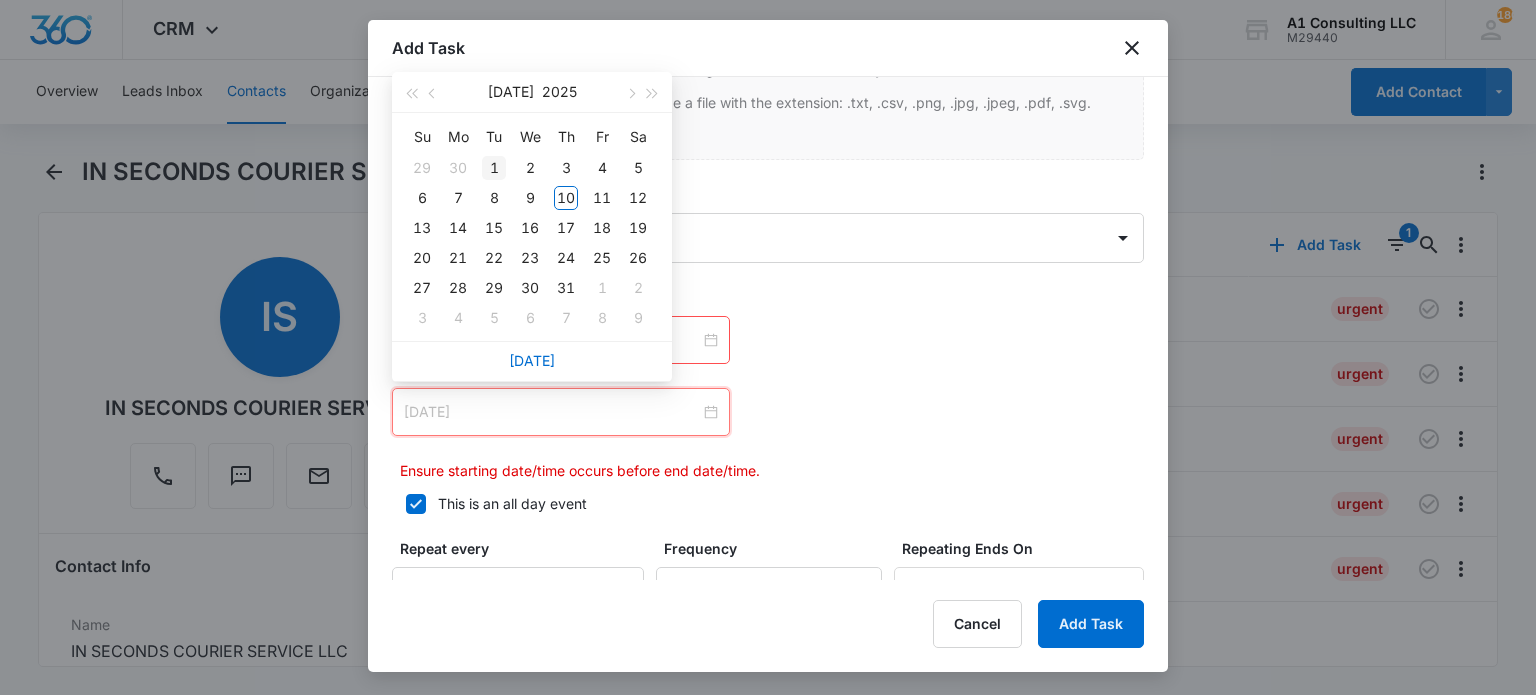 type on "[DATE]" 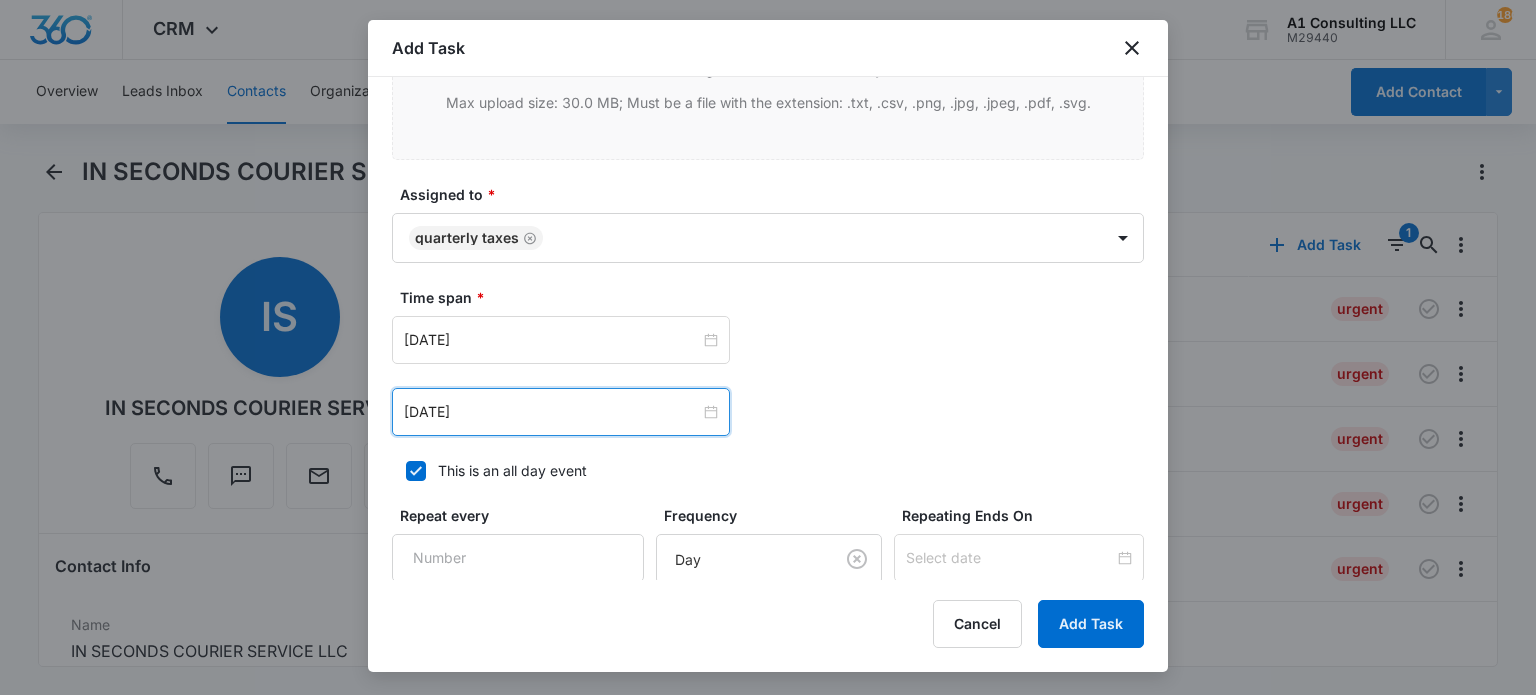 scroll, scrollTop: 1200, scrollLeft: 0, axis: vertical 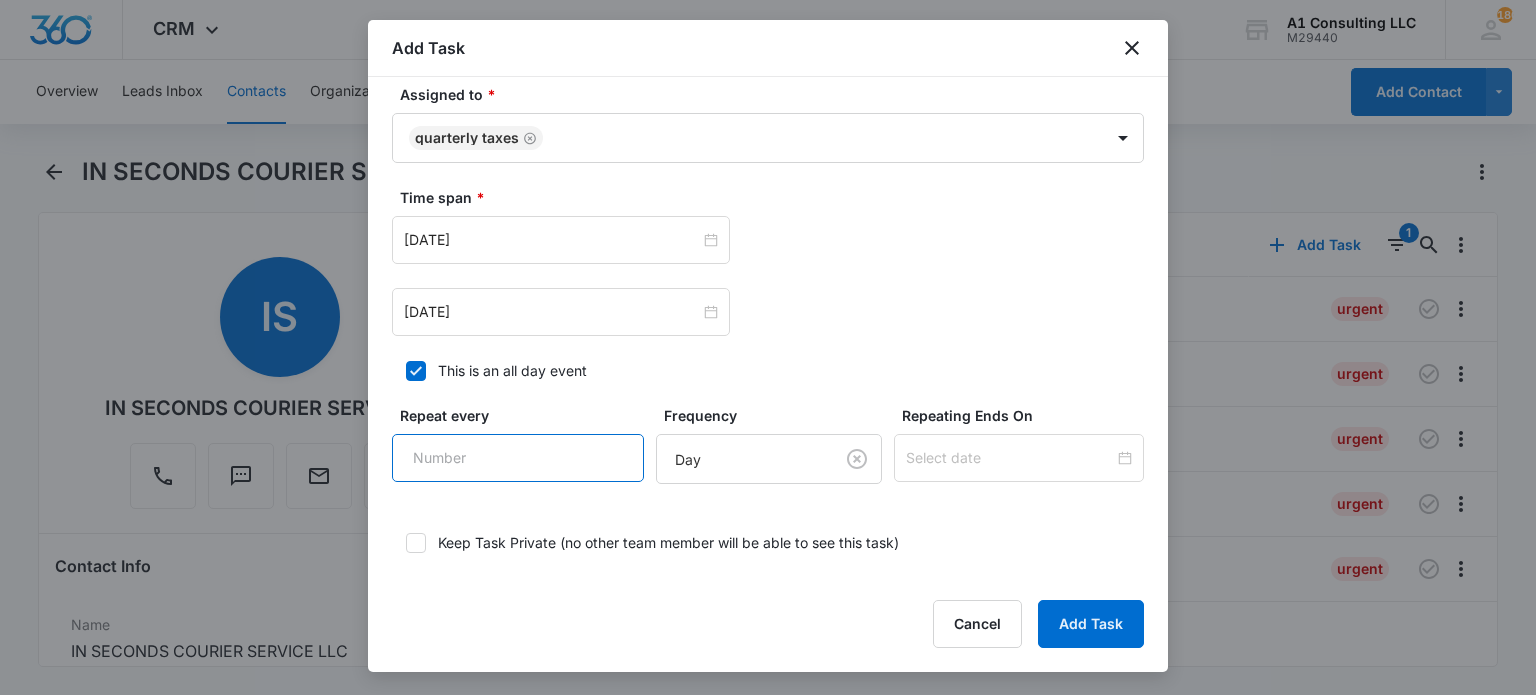 click on "Repeat every" at bounding box center (518, 458) 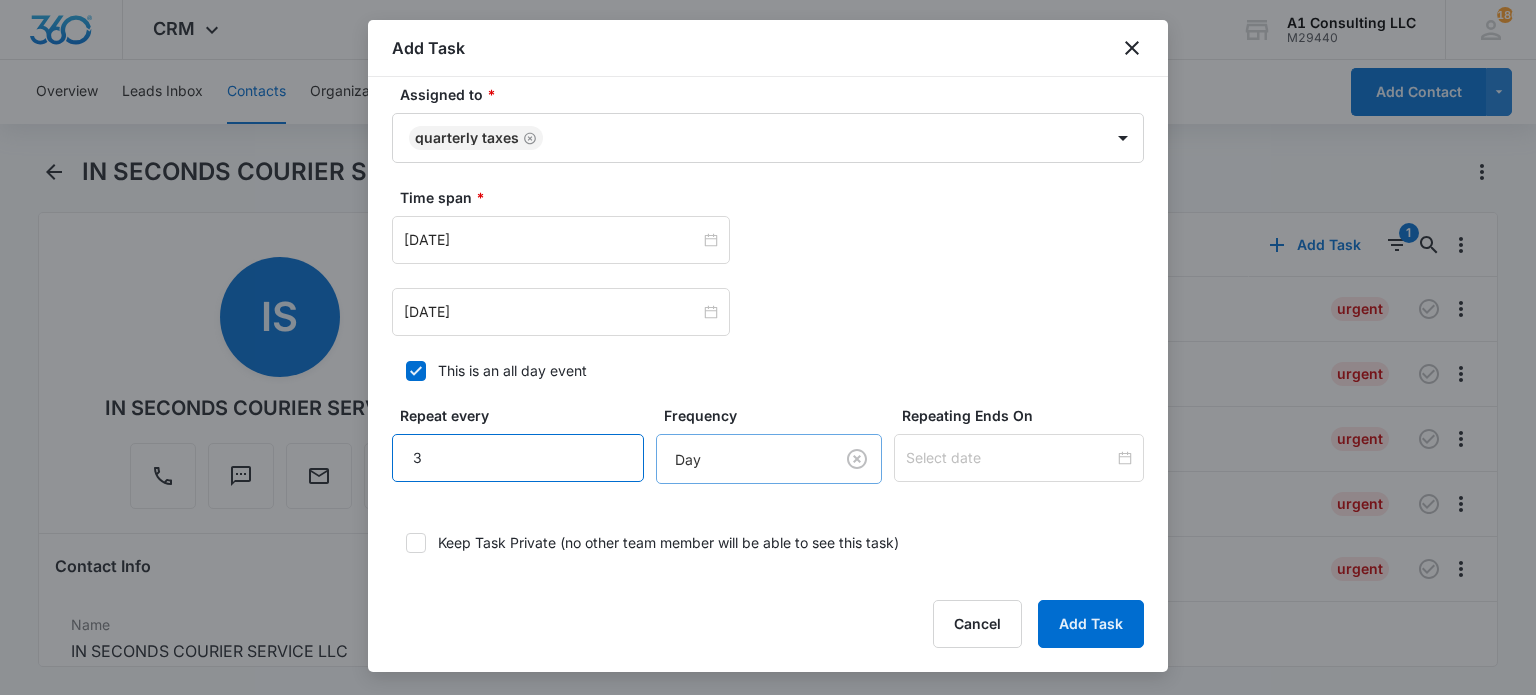 type on "3" 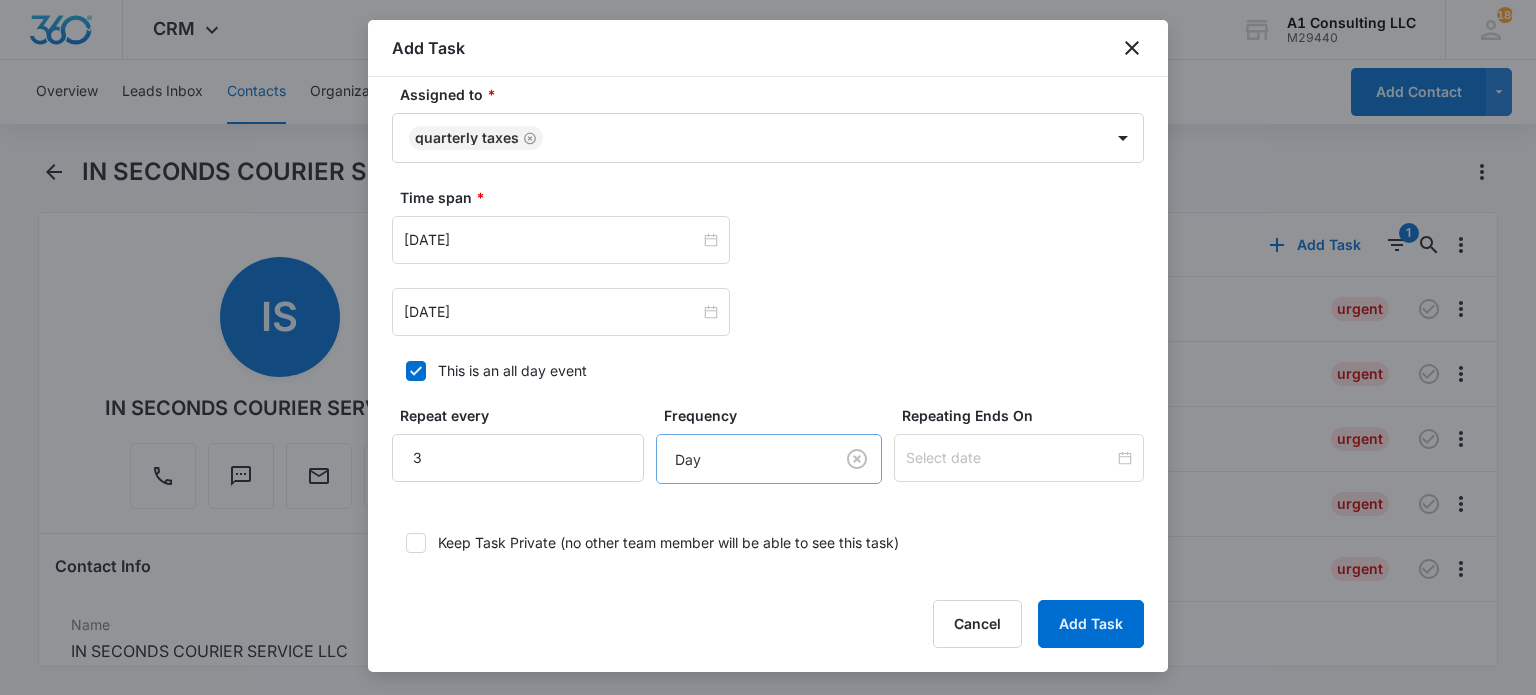 click on "CRM Apps Websites Forms CRM Email Social Content Ads Intelligence Files Brand Settings A1 Consulting LLC M29440 Your Accounts View All 180 LH Laura Henry laura@a1consultingfirm.com My Profile 180 Notifications Support Logout Terms & Conditions   •   Privacy Policy Overview Leads Inbox Contacts Organizations History Deals Projects Tasks Calendar Lists Reports Settings Add Contact IN SECONDS COURIER SERVICE LLC Remove IS IN SECONDS COURIER SERVICE LLC Contact Info Name Cancel Save Changes IN SECONDS COURIER SERVICE LLC Phone Cancel Save Changes (848) 352-1487 Email Cancel Save Changes bootcamp80@icloud.com Organization Cancel Save Changes --- Address Cancel Save Changes 56 Winding Ridge Road Neptune NEW JERSEY 07753 Details Source Cancel Save Changes A1 Consulting  Contact Type Cancel Save Changes Client Contact Status Cancel Save Changes New Jersey  Assigned To Cancel Save Changes Tags Cancel Save Changes 1st Q 2025 File Review BOIR 2024 Connecticut Permit English  FACTORING CLIENT LOYALTY CLIENT Cancel ID" at bounding box center [768, 347] 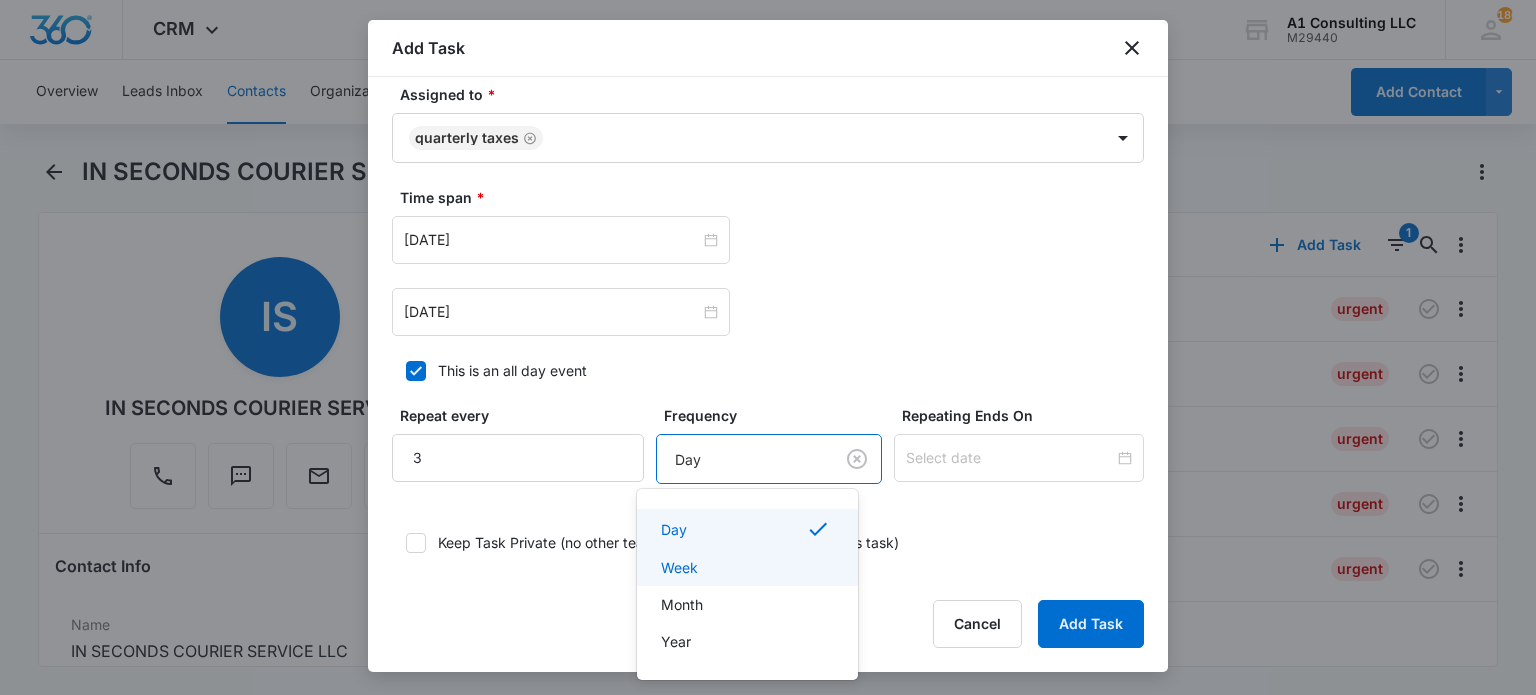 click on "Month" at bounding box center (747, 604) 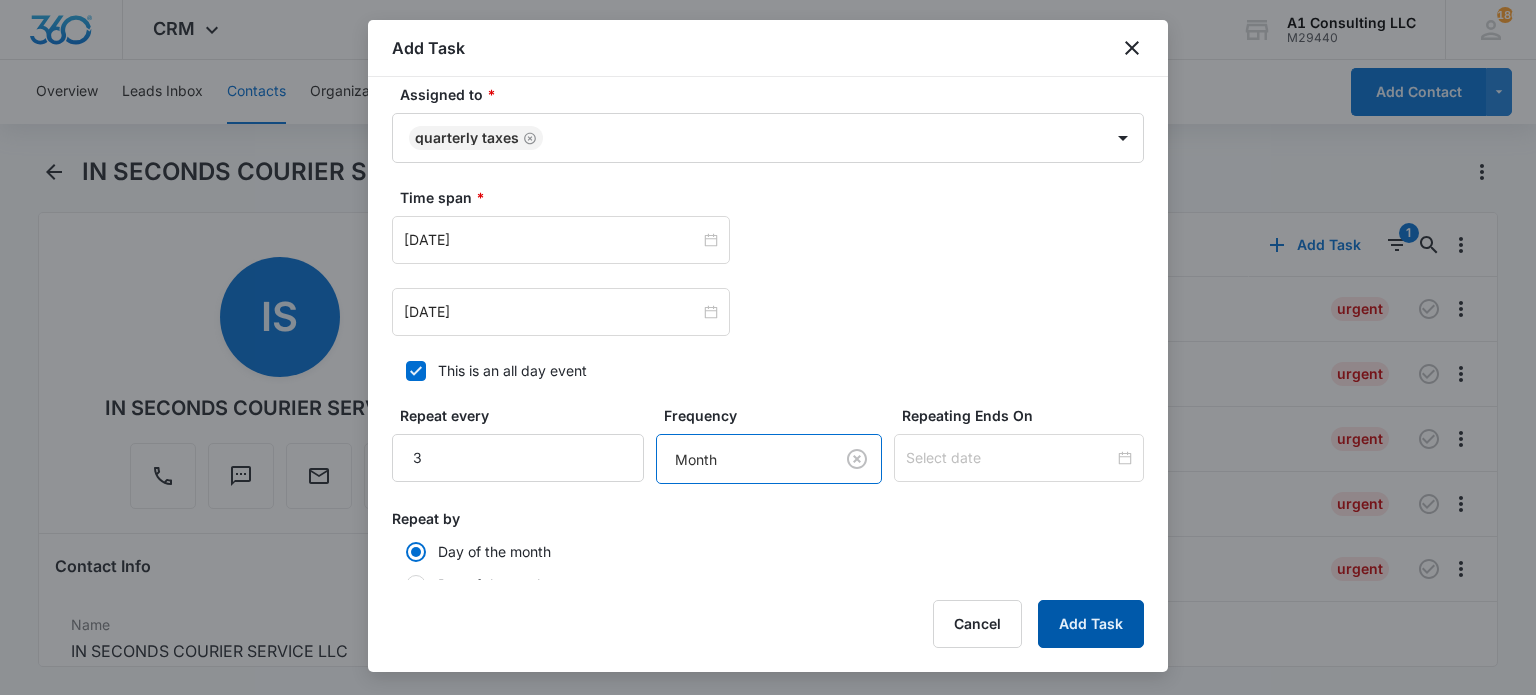click on "Add Task" at bounding box center (1091, 624) 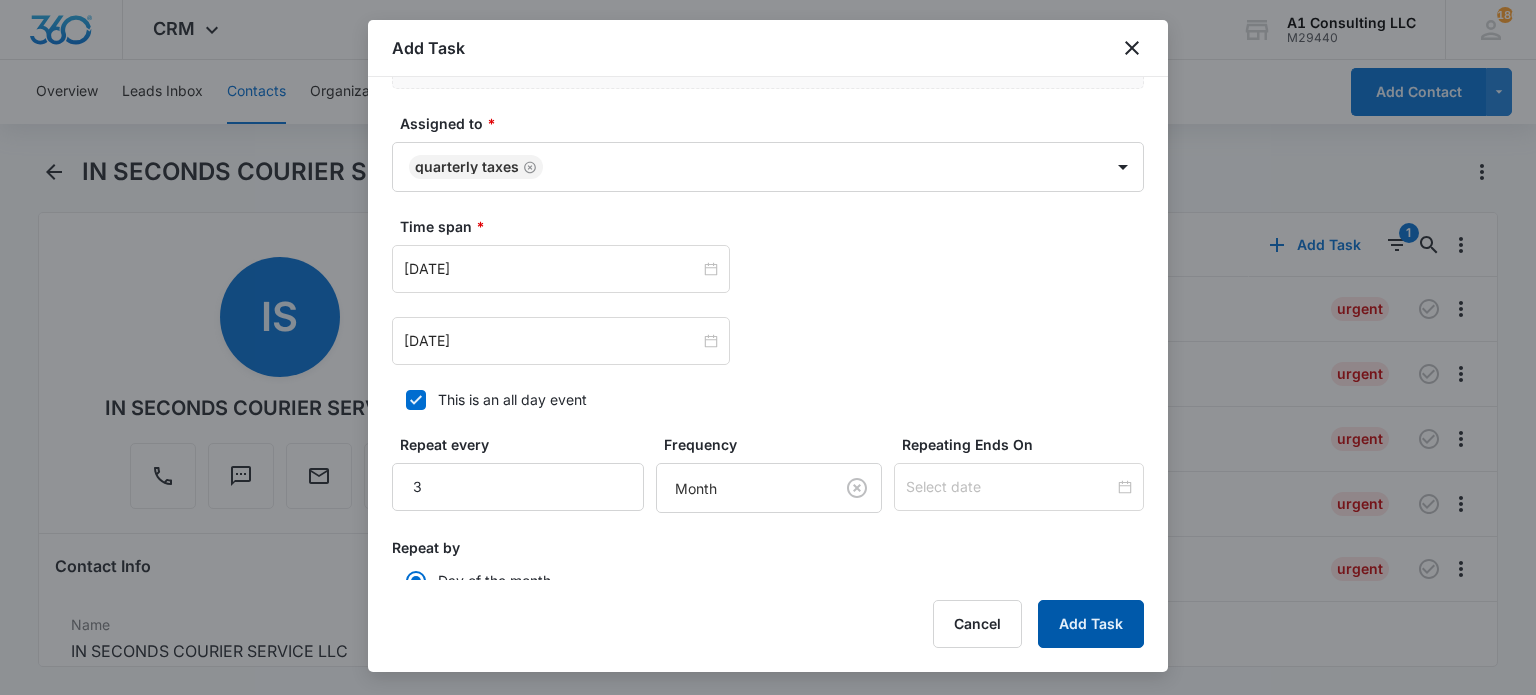 scroll, scrollTop: 120, scrollLeft: 0, axis: vertical 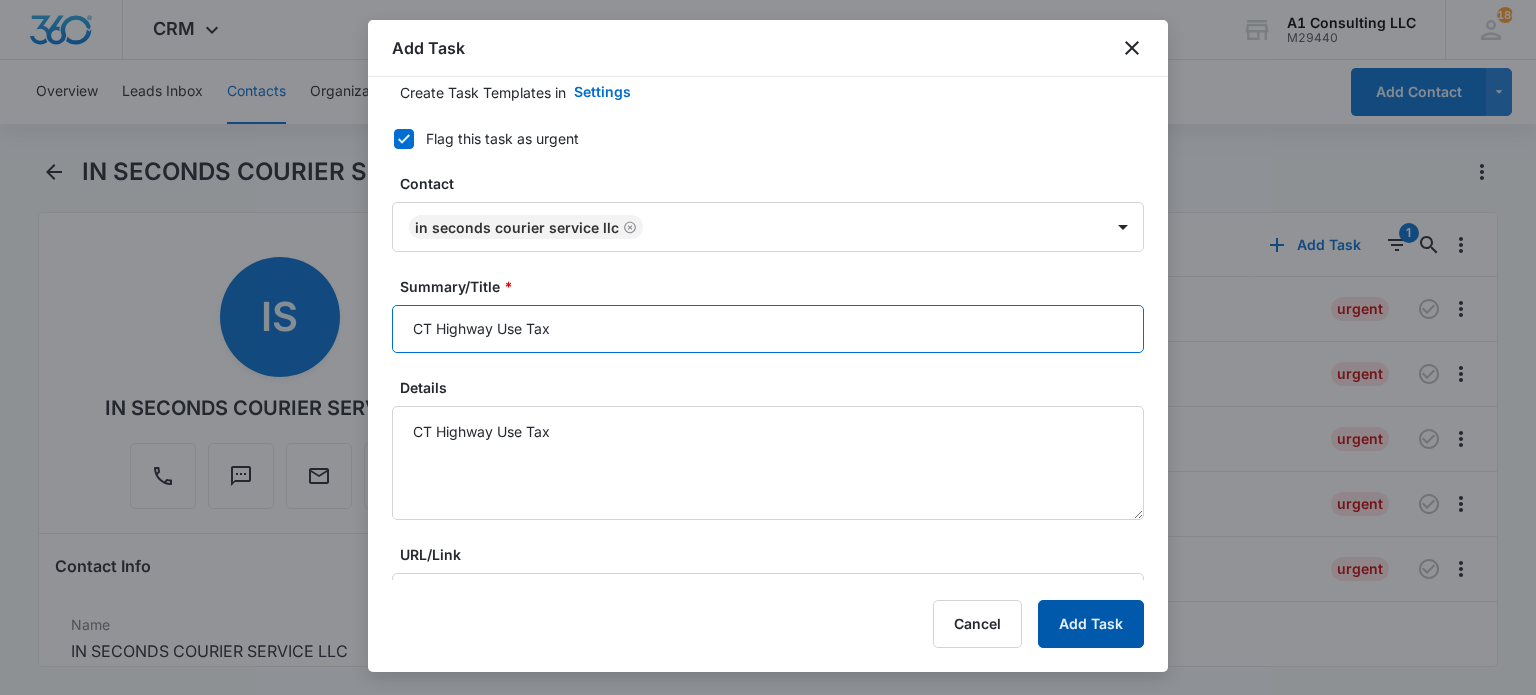type on "CT Highway Use Tax" 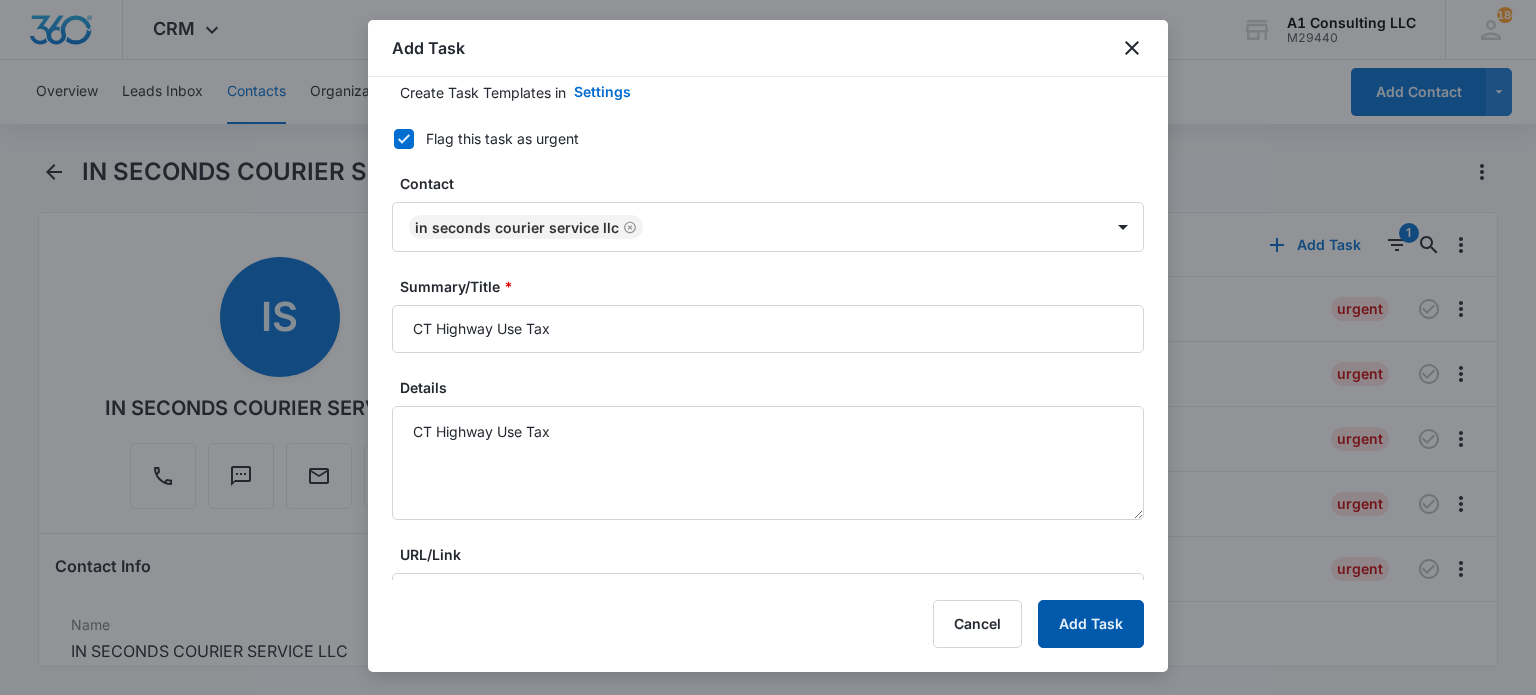 click on "Add Task" at bounding box center [1091, 624] 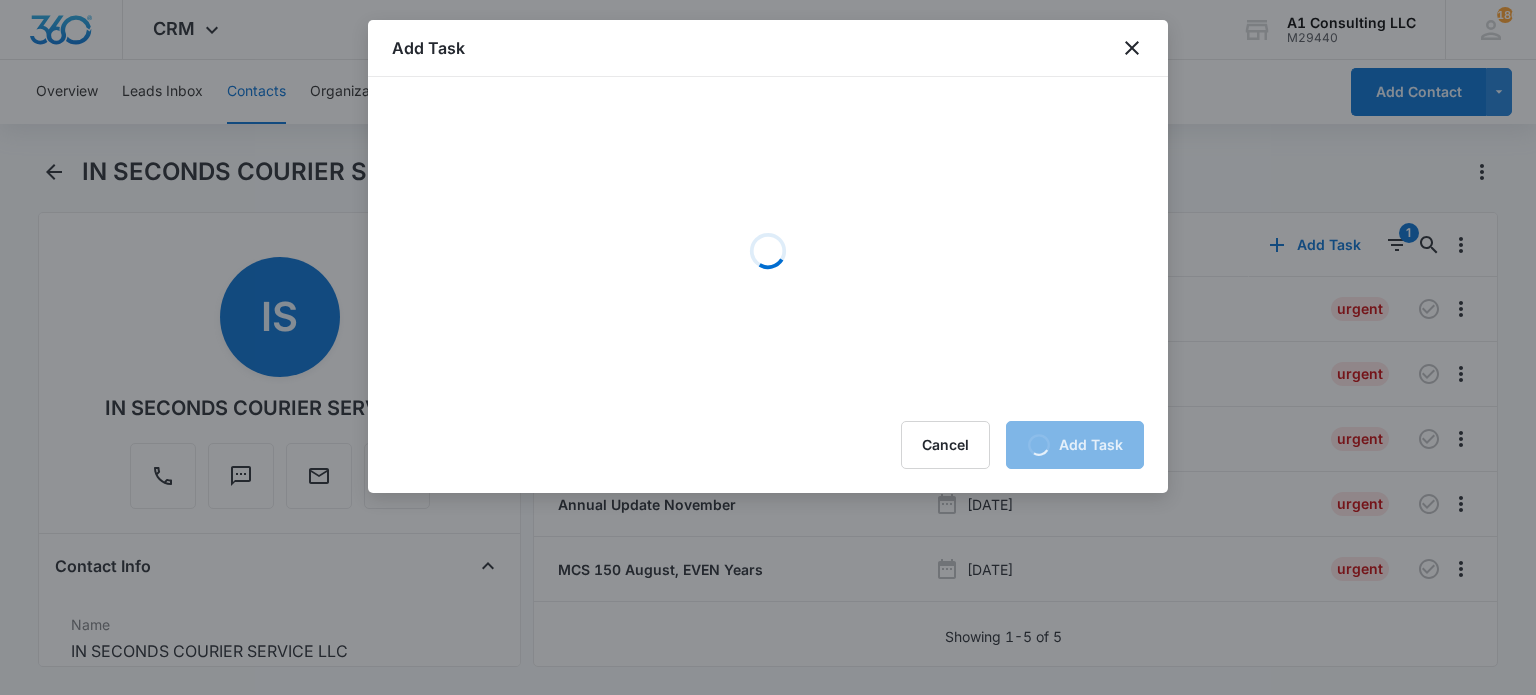 scroll, scrollTop: 0, scrollLeft: 0, axis: both 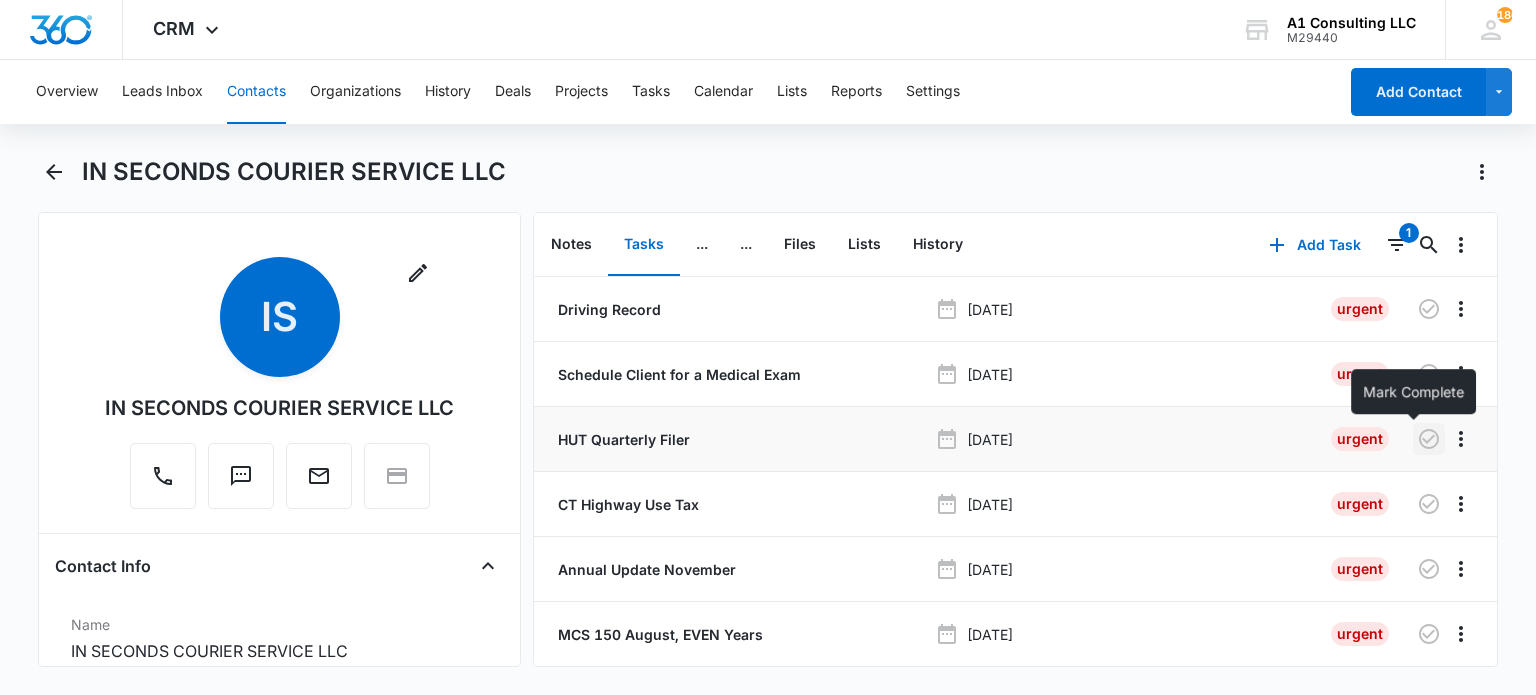 click 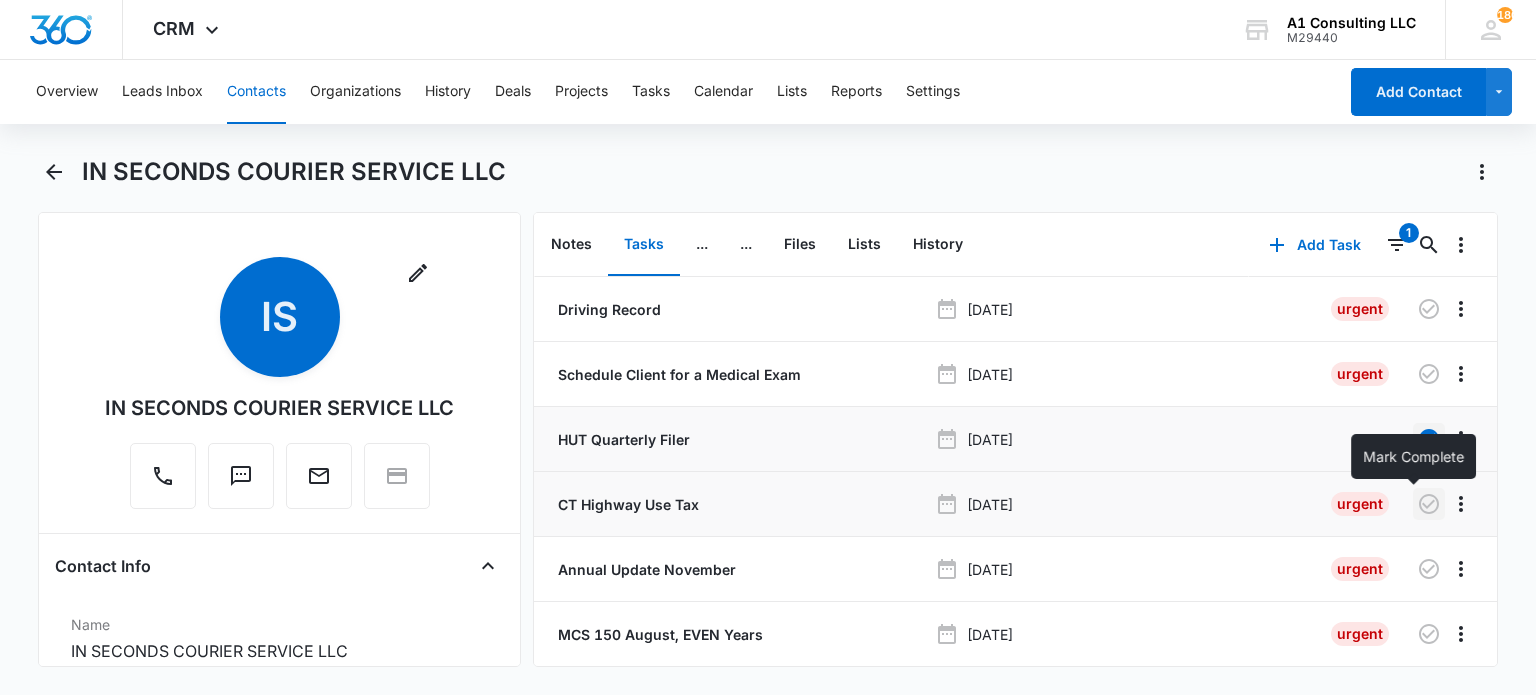 click 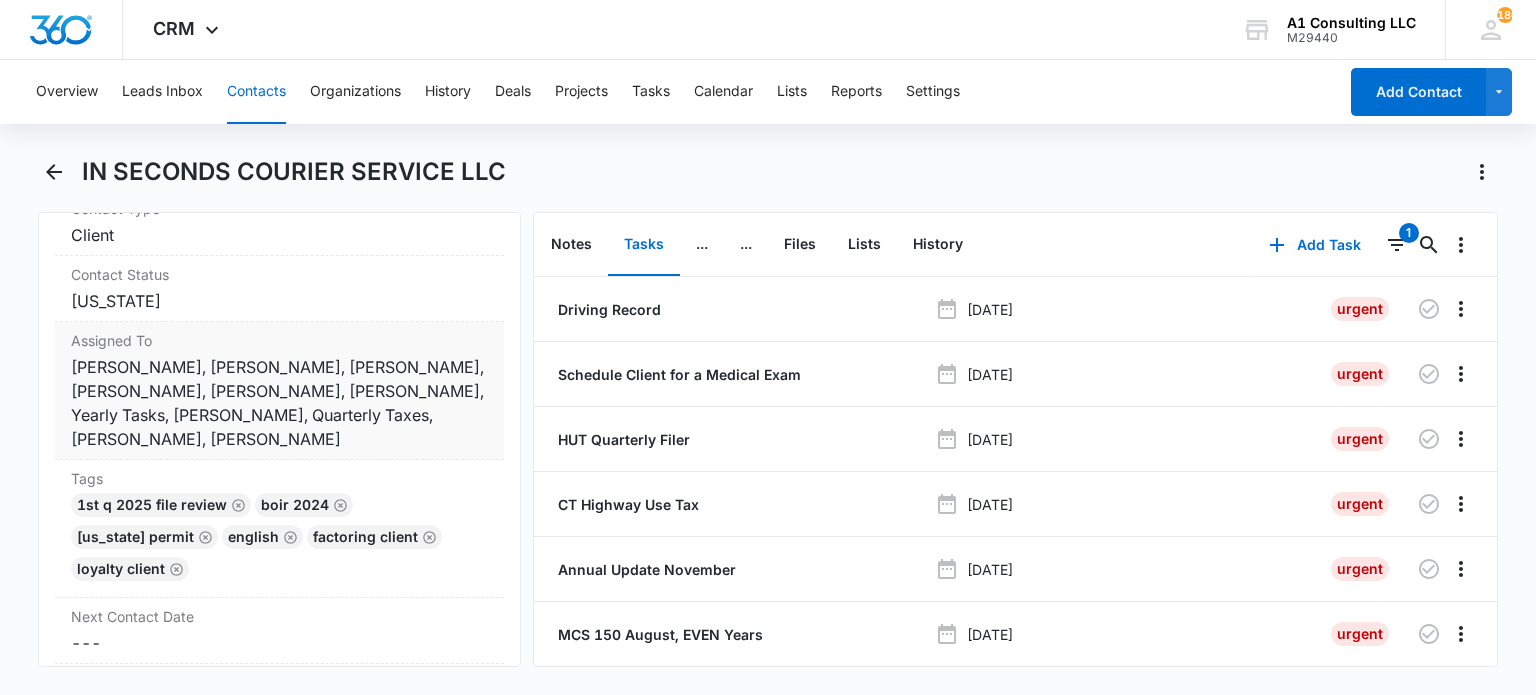 scroll, scrollTop: 1000, scrollLeft: 0, axis: vertical 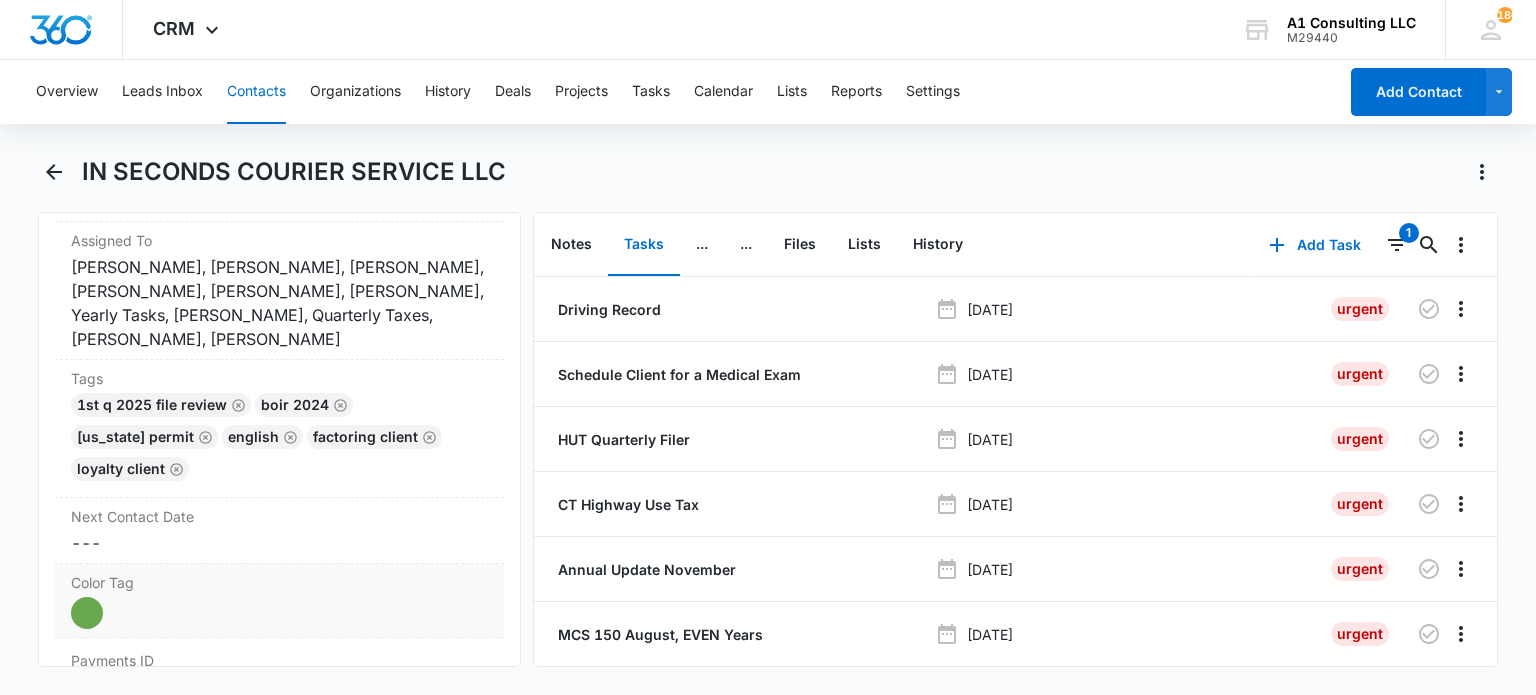 click on "1st Q 2025 File Review BOIR 2024 Connecticut Permit English  FACTORING CLIENT LOYALTY CLIENT" at bounding box center [279, 441] 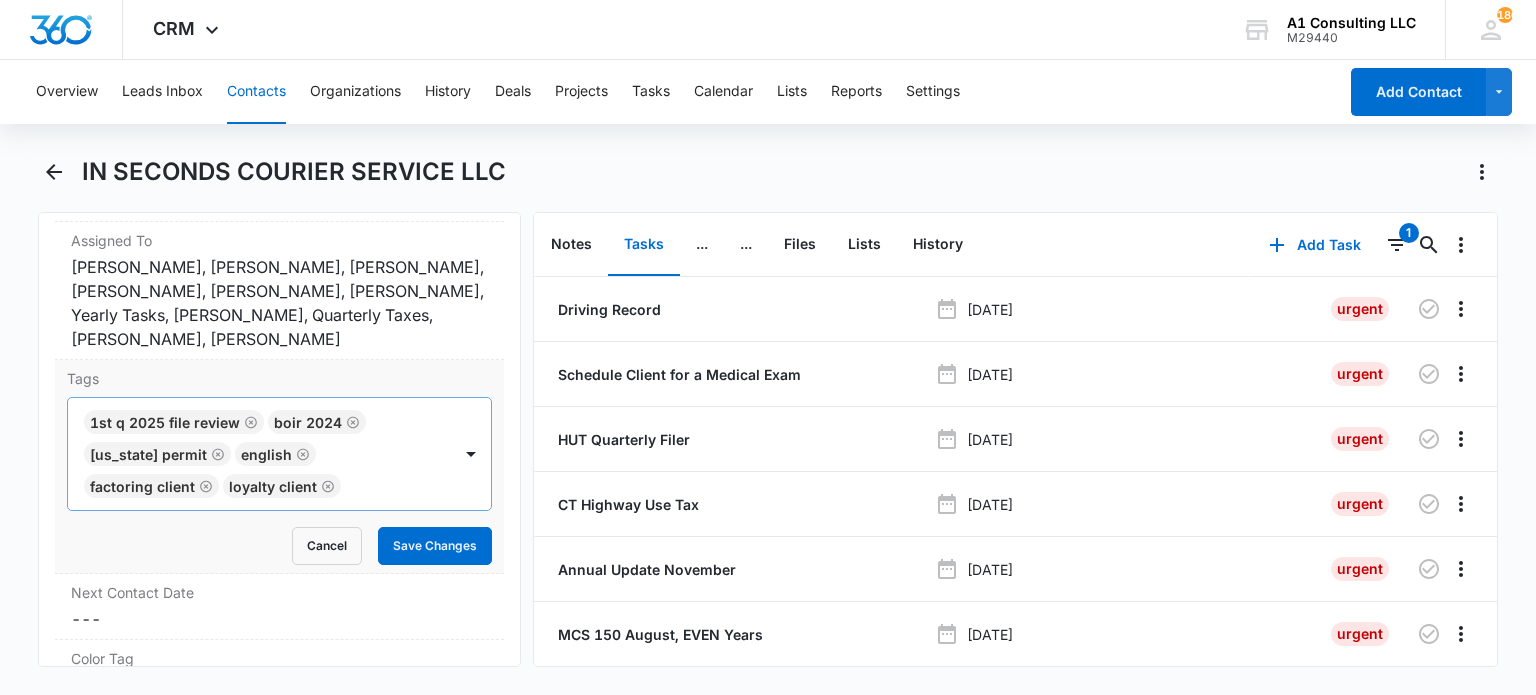 click 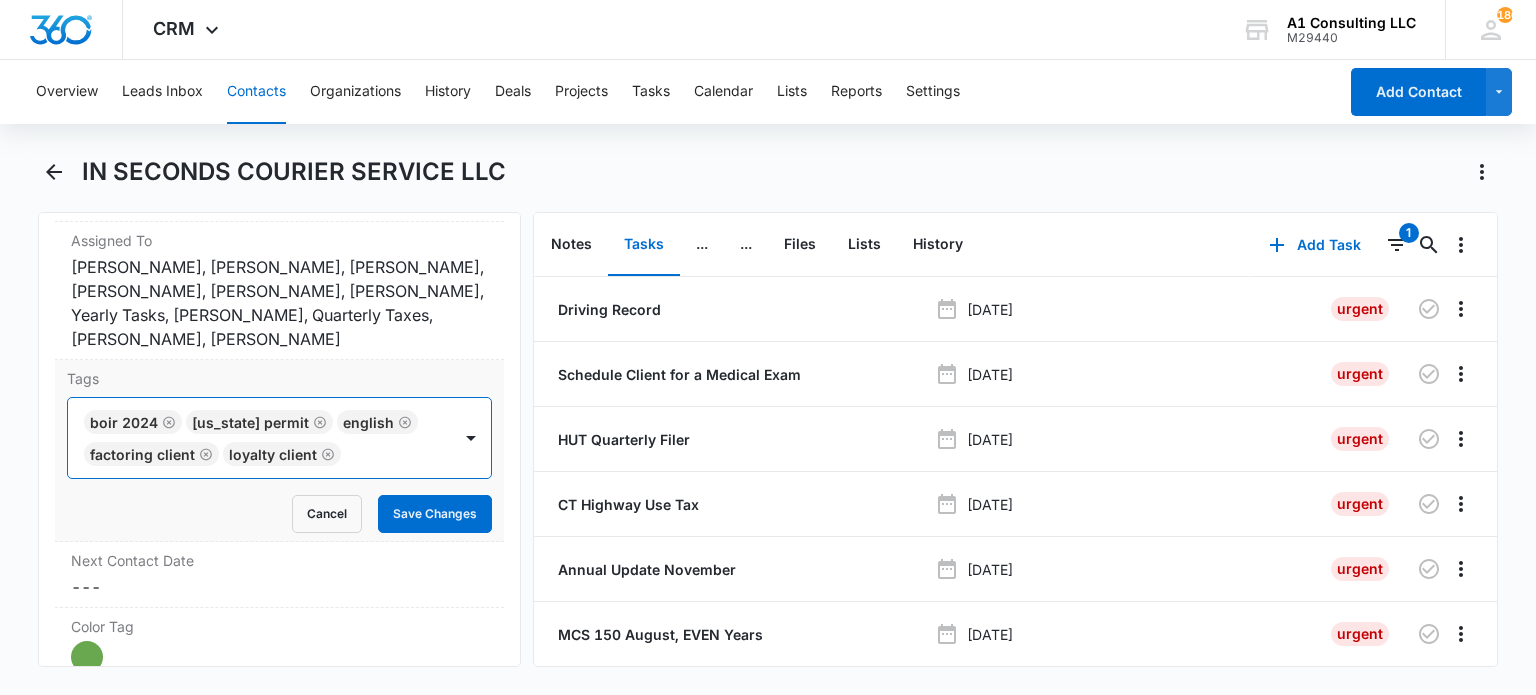 click 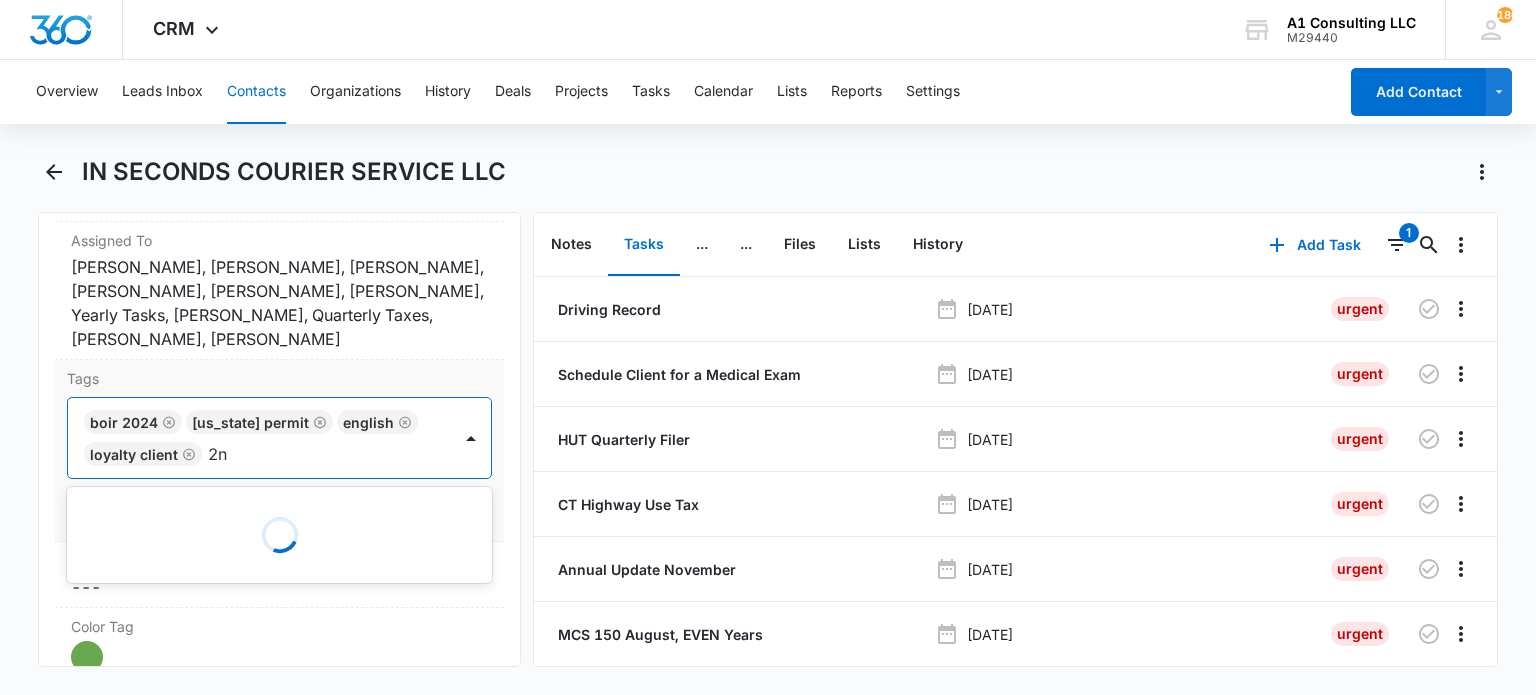 type on "2nd" 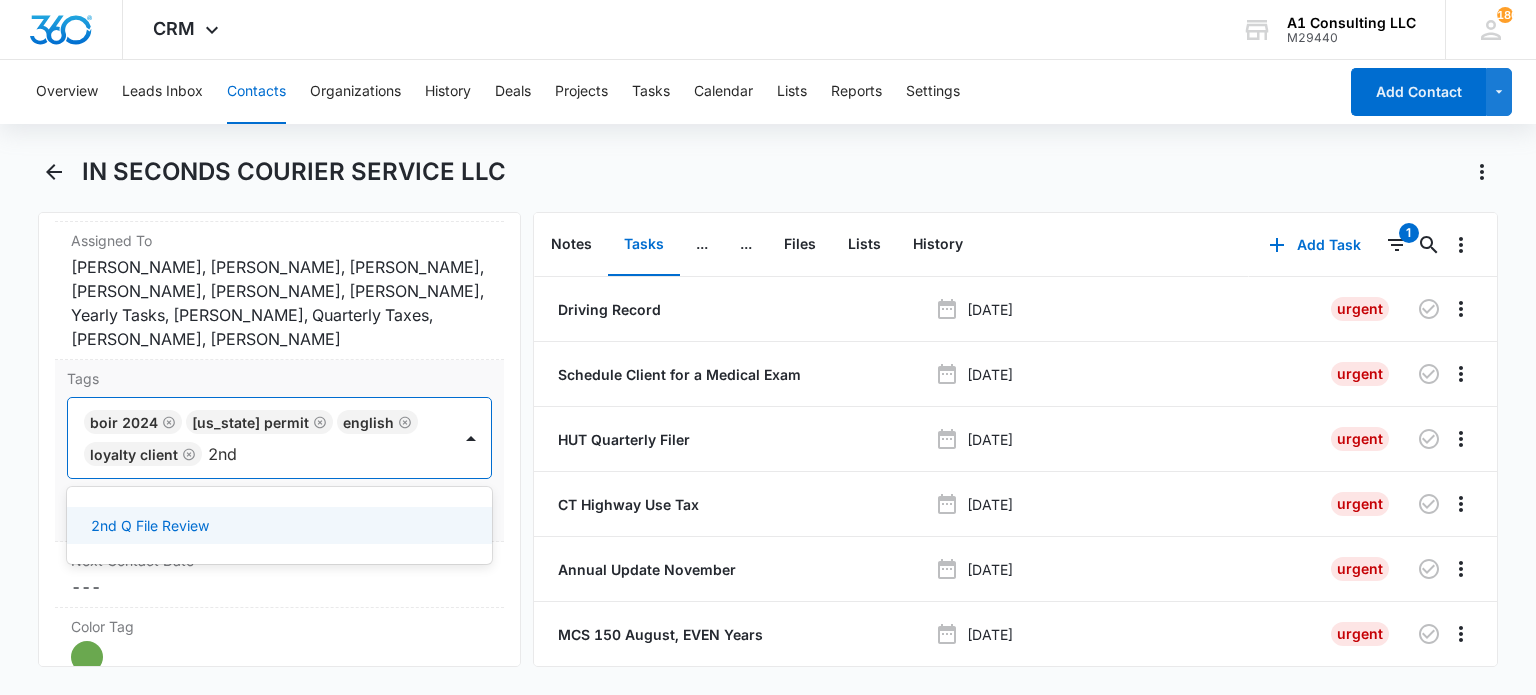 click on "2nd Q File Review" at bounding box center [150, 525] 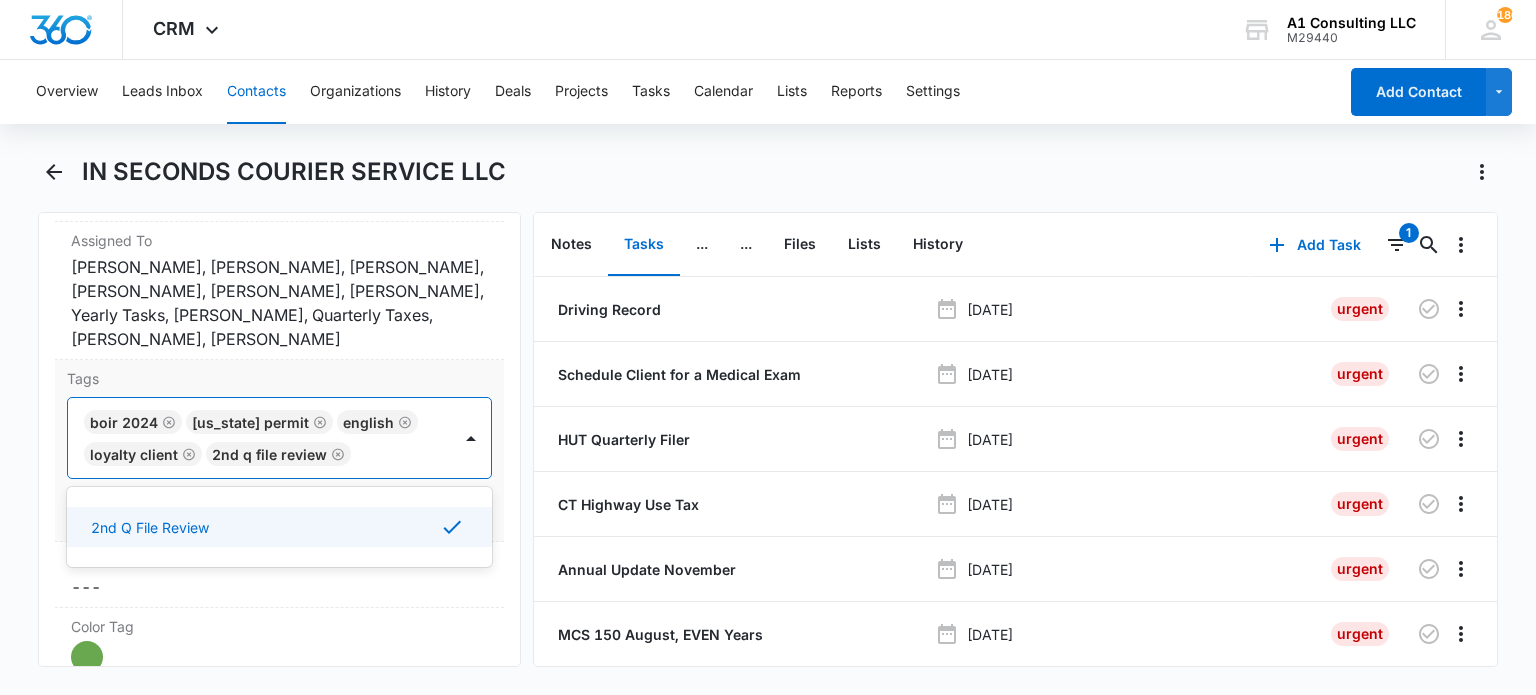 click on "Tags option 2nd Q File Review, selected. Use Up and Down to choose options, press Enter to select the currently focused option, press Escape to exit the menu, press Tab to select the option and exit the menu. BOIR 2024 Connecticut Permit English  LOYALTY CLIENT 2nd Q File Review 2nd Q File Review Cancel Save Changes" at bounding box center (279, 451) 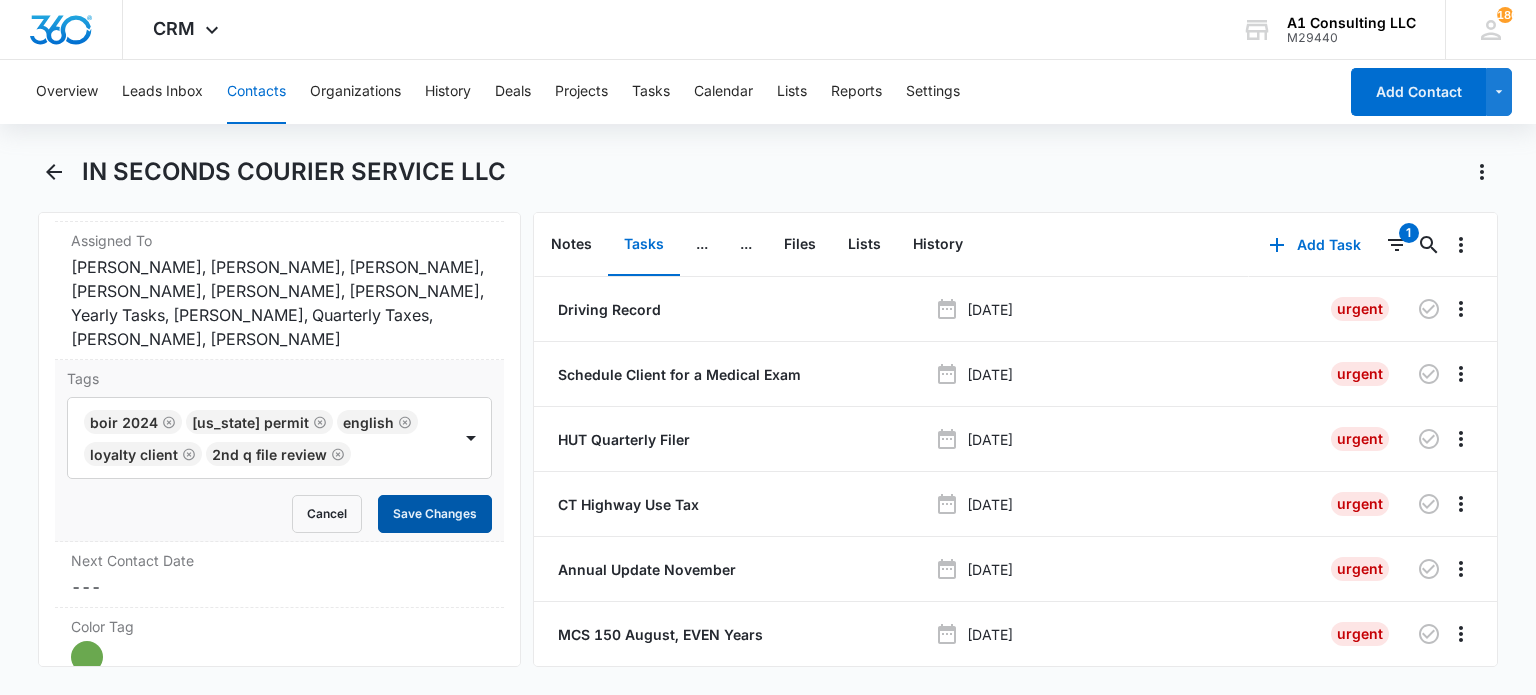 click on "Save Changes" at bounding box center (435, 514) 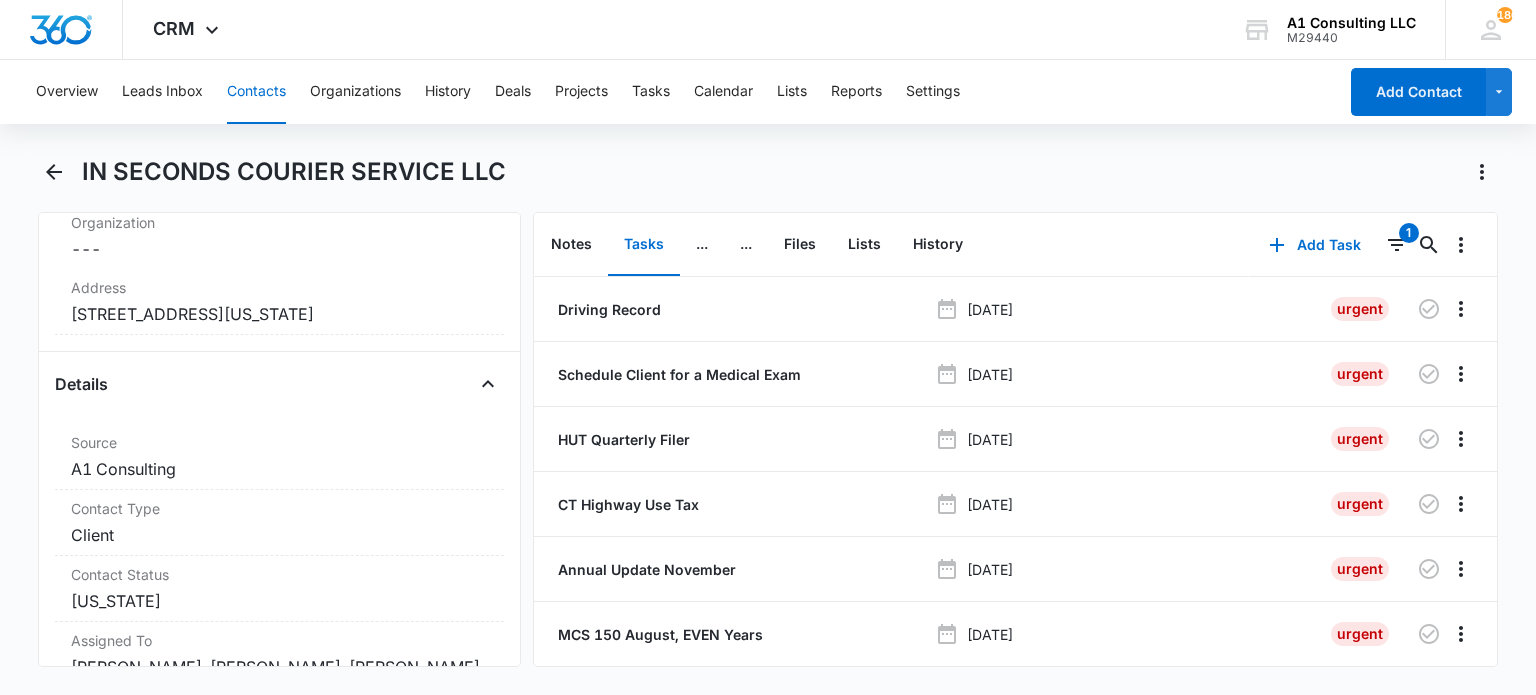scroll, scrollTop: 200, scrollLeft: 0, axis: vertical 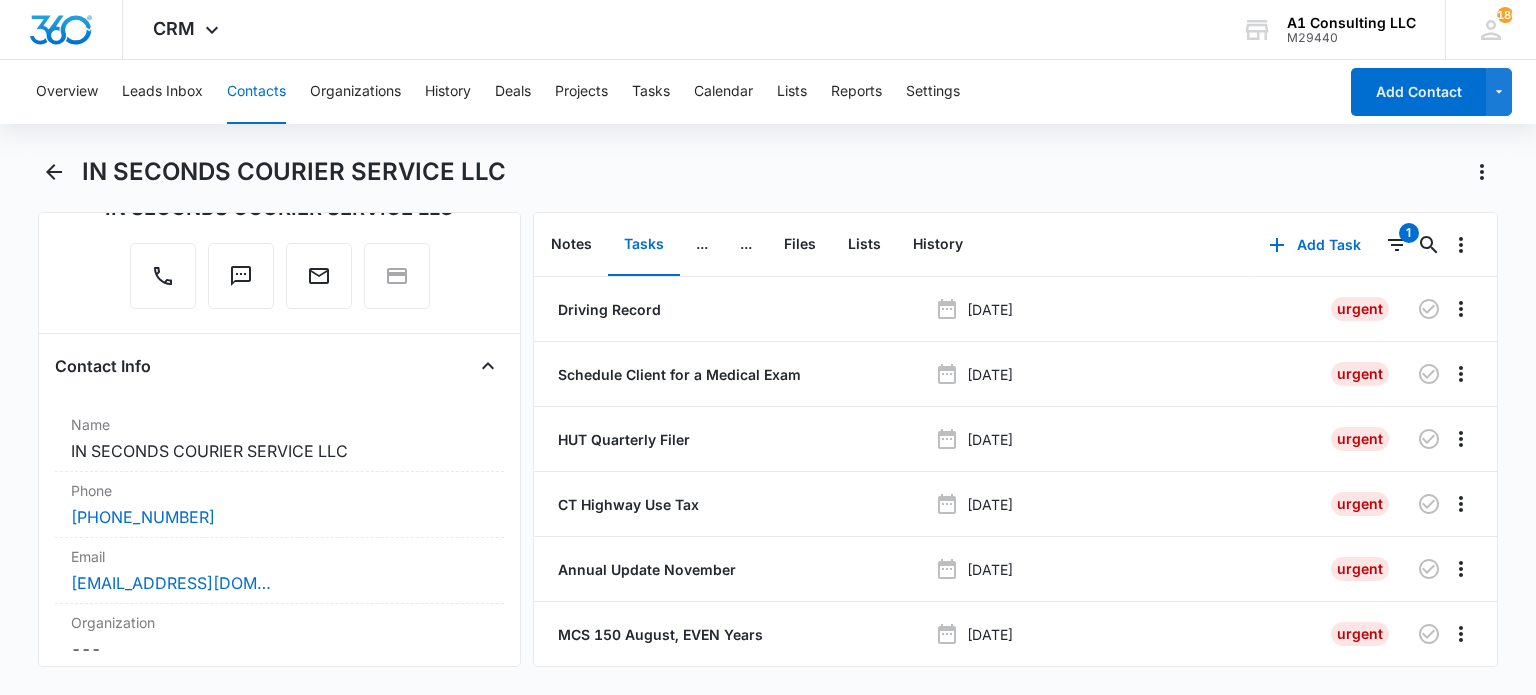 click on "Contacts" at bounding box center [256, 92] 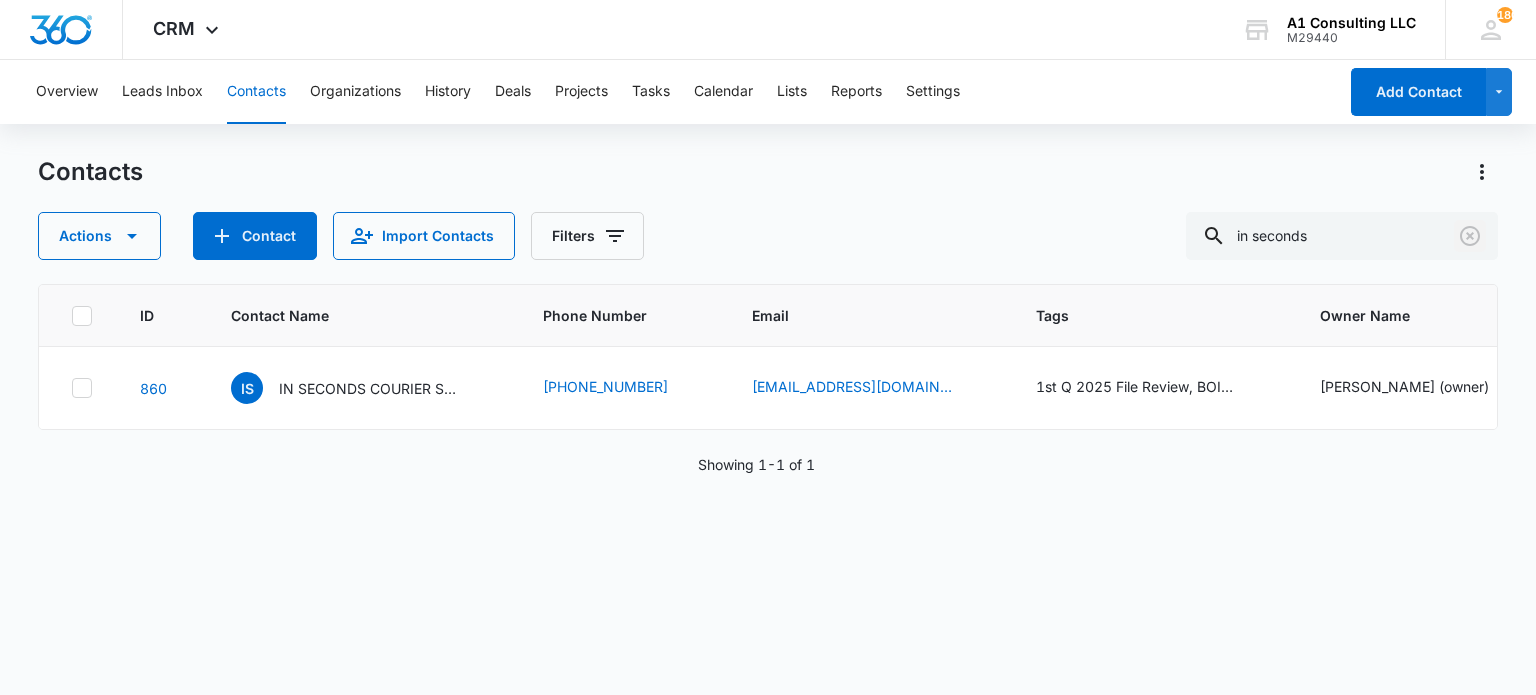 click 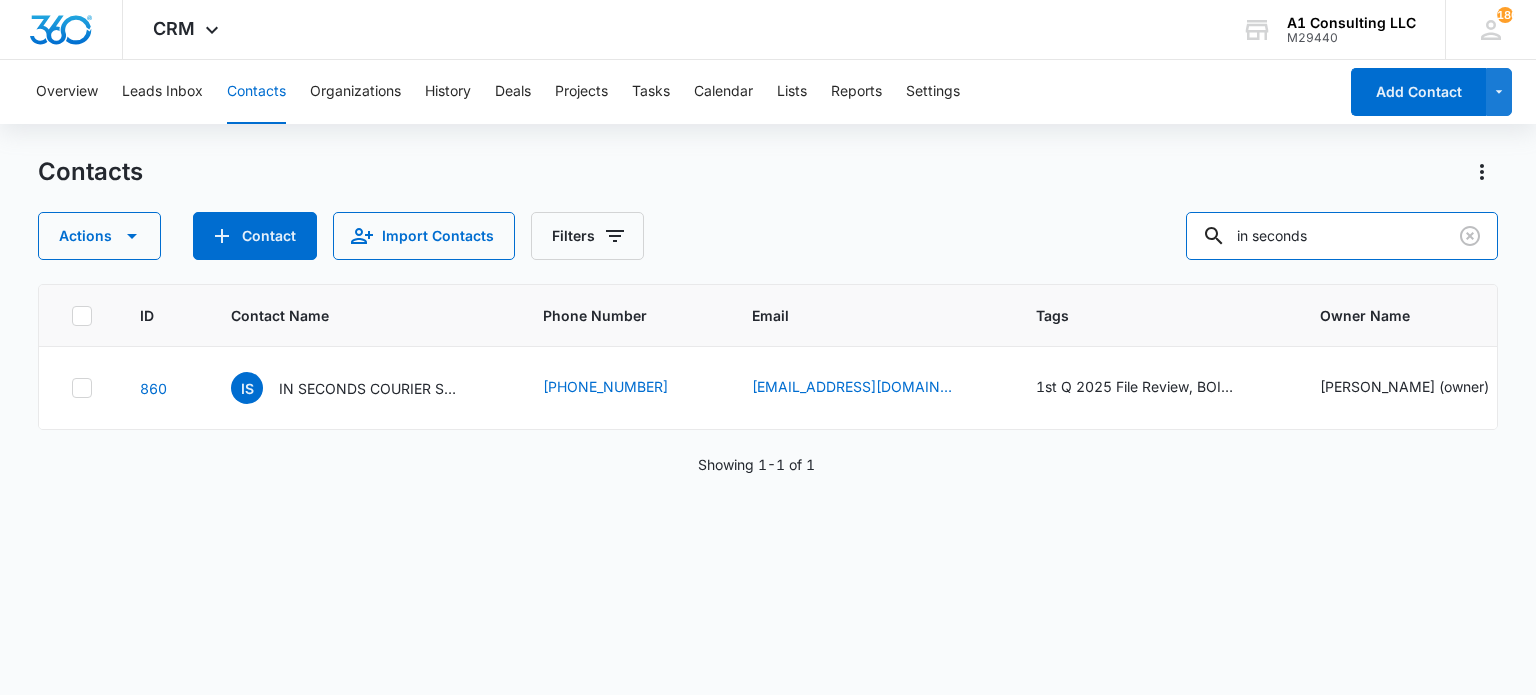 type 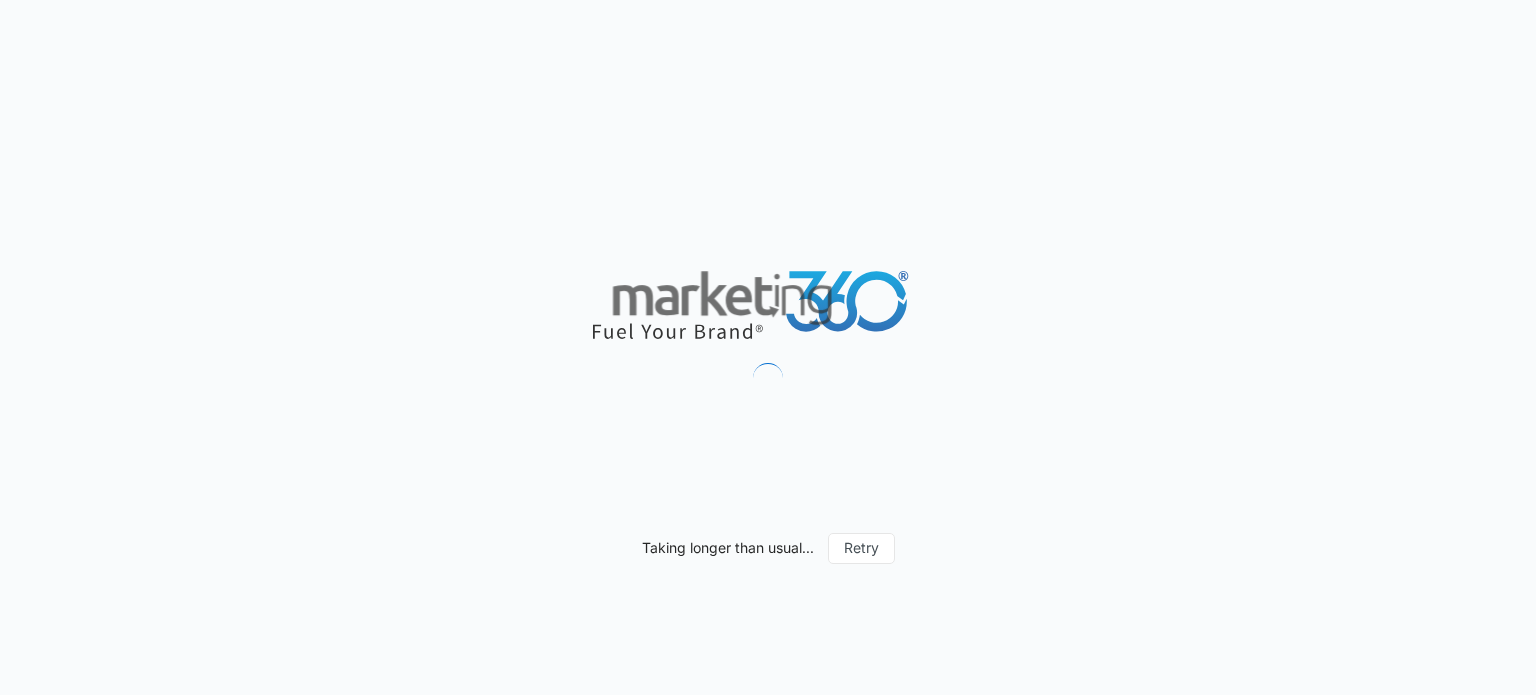 scroll, scrollTop: 0, scrollLeft: 0, axis: both 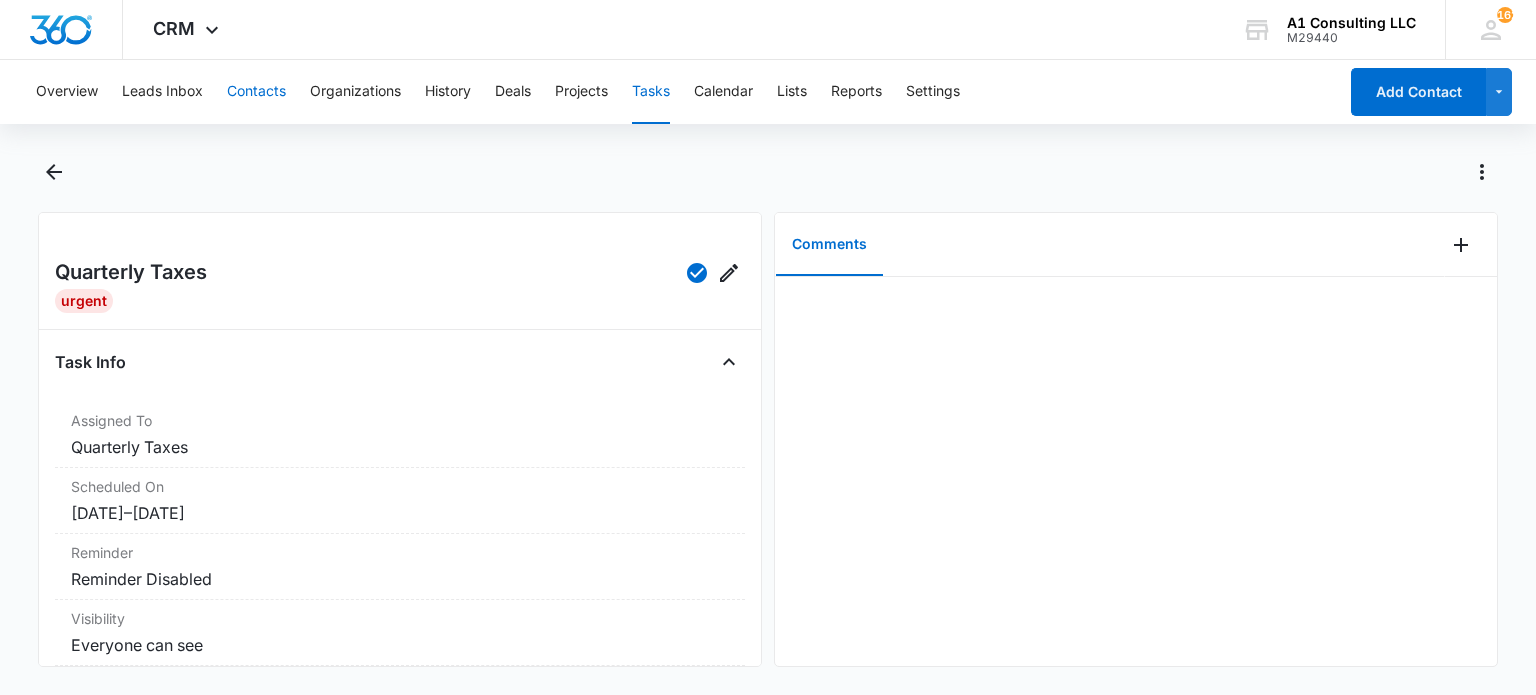 click on "Contacts" at bounding box center (256, 92) 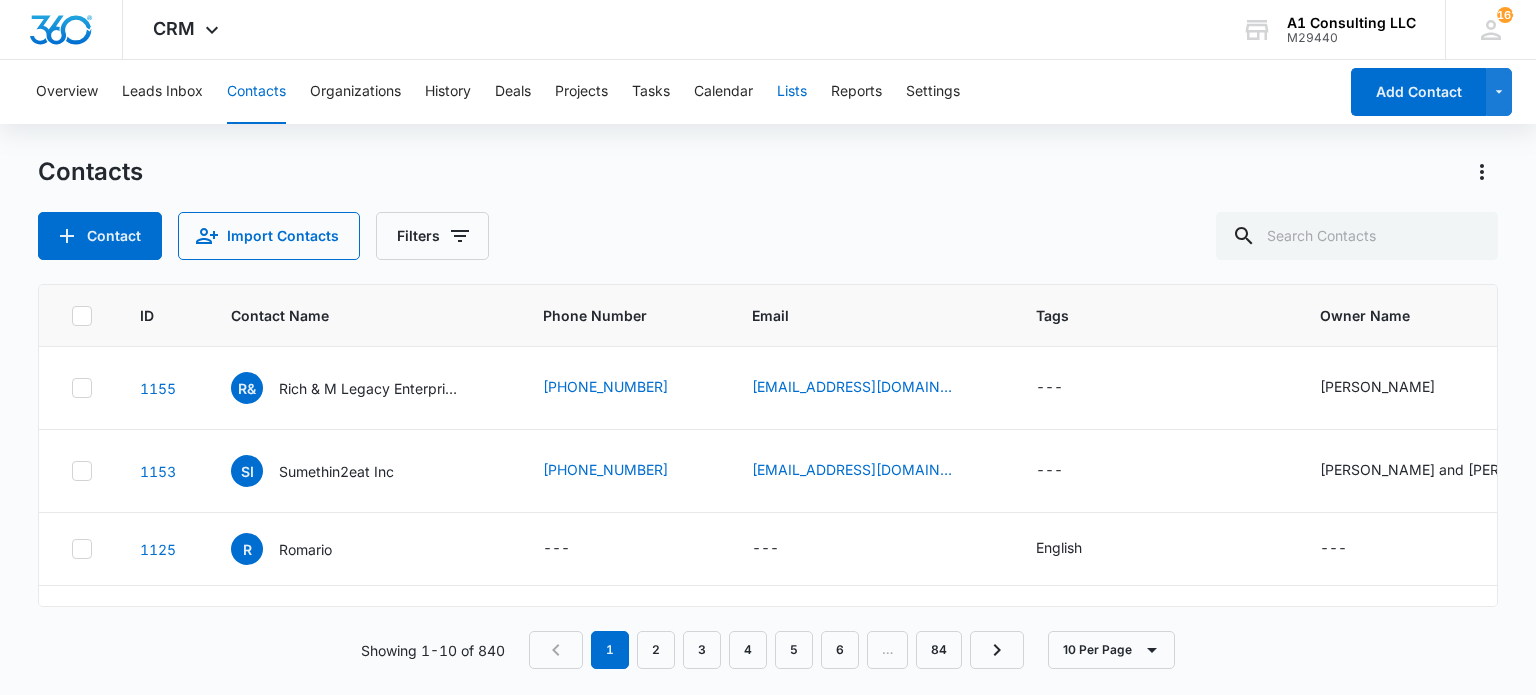 click on "Lists" at bounding box center [792, 92] 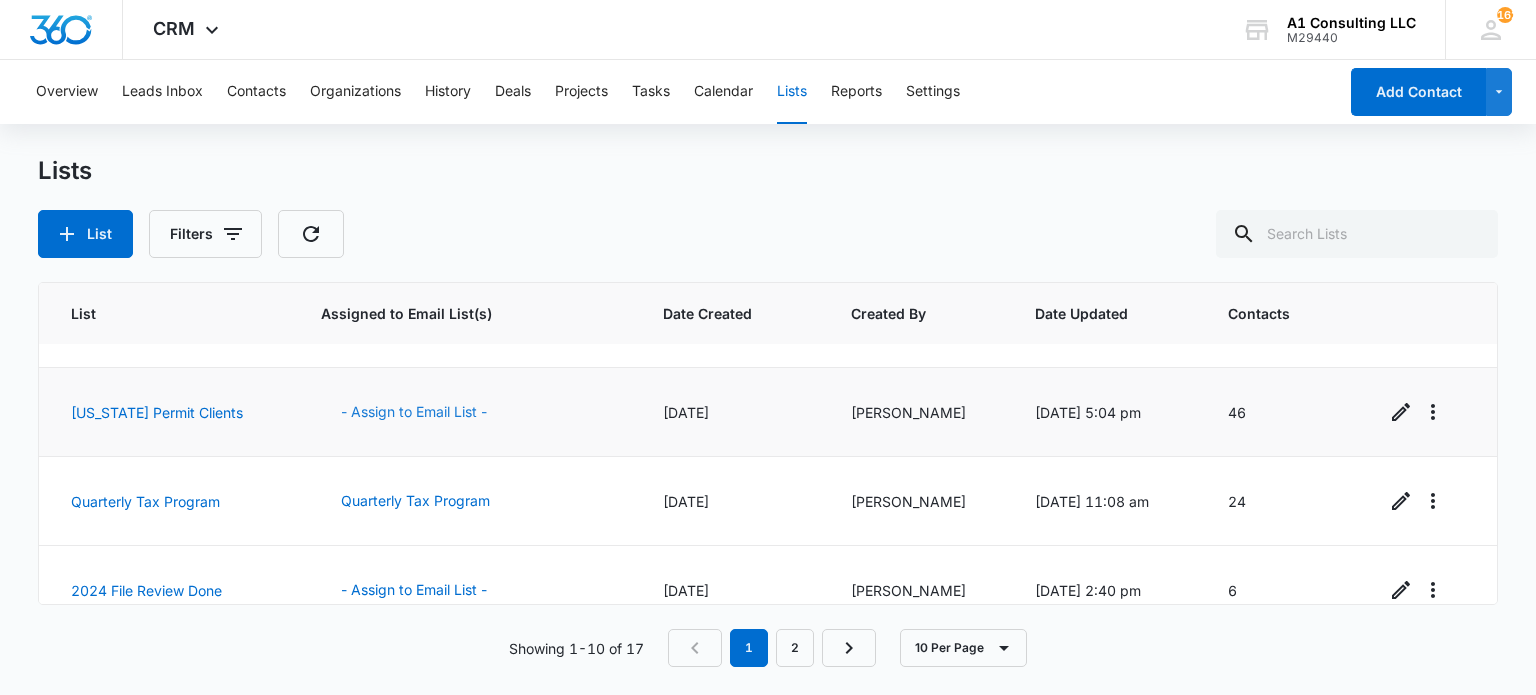 scroll, scrollTop: 627, scrollLeft: 0, axis: vertical 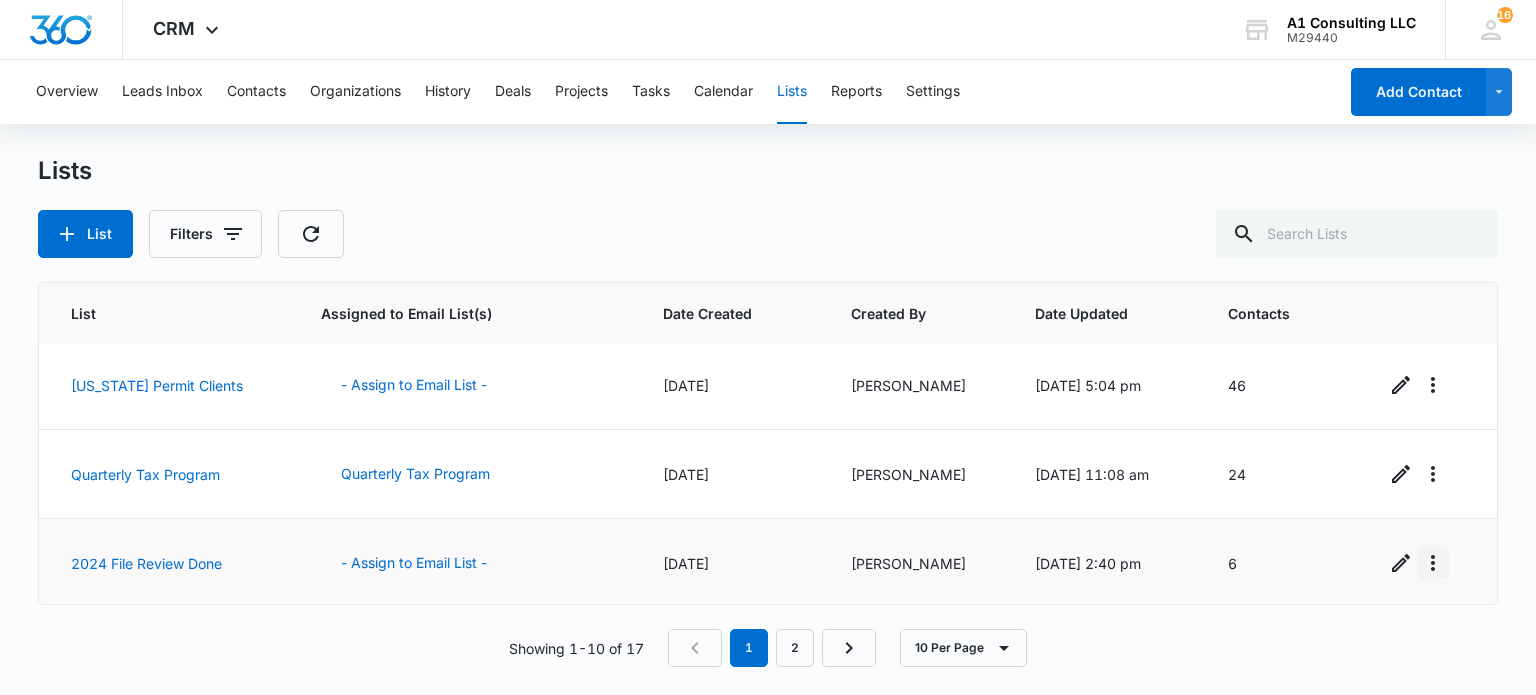 click 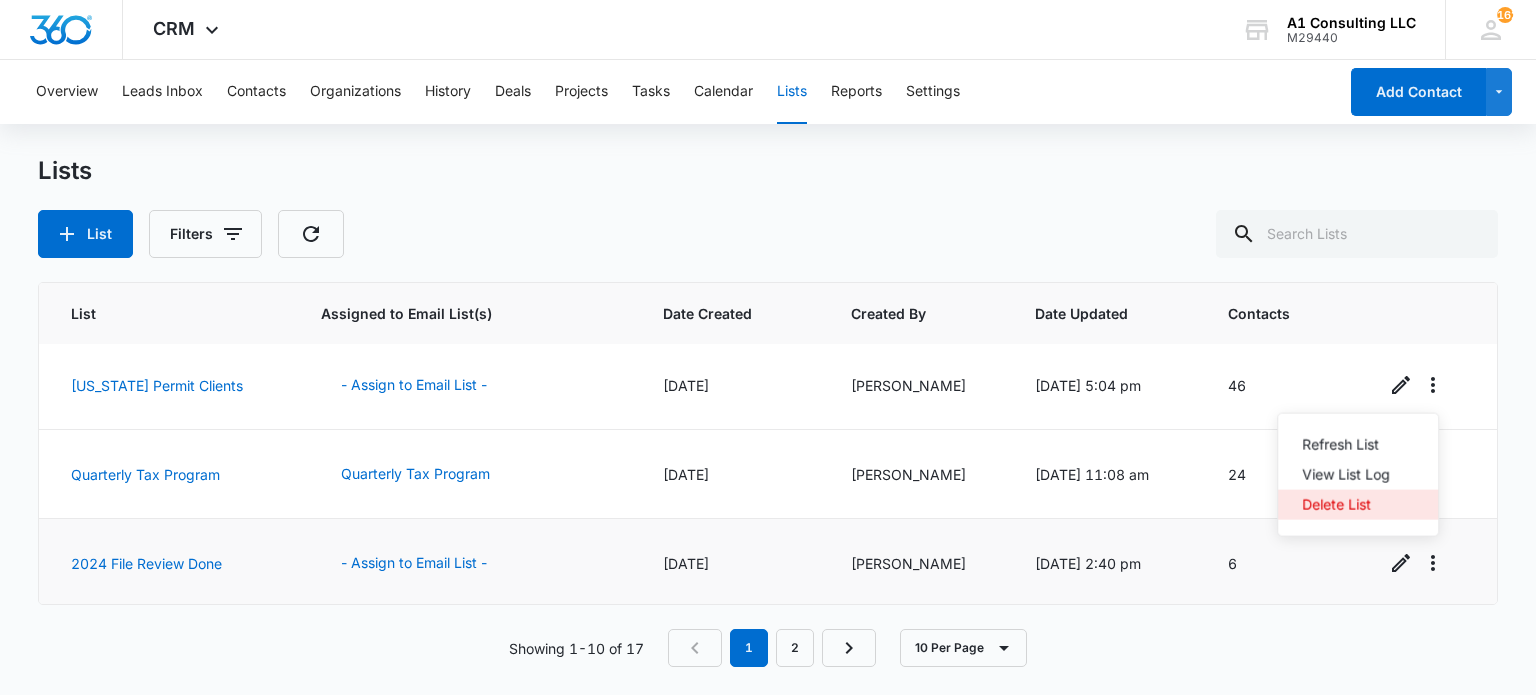 click on "Delete List" at bounding box center (1346, 505) 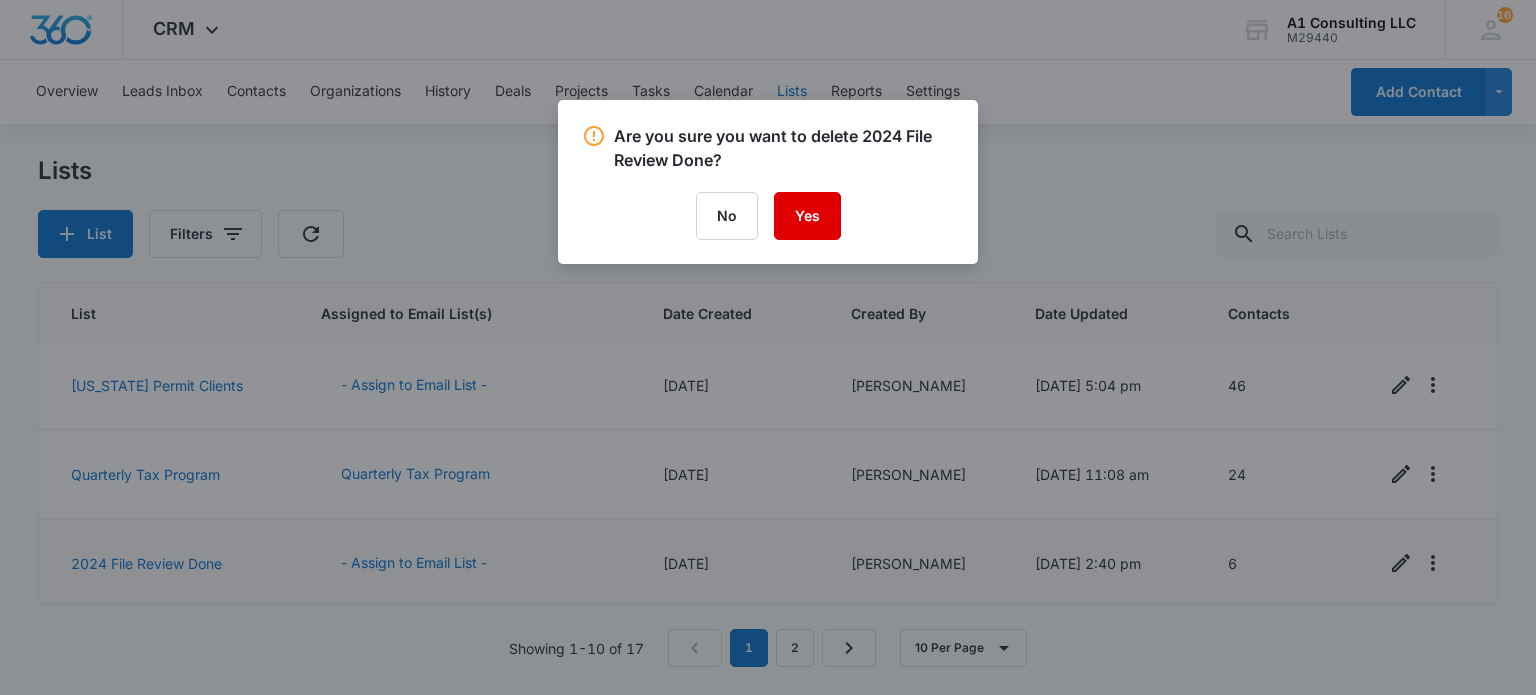 click on "Yes" at bounding box center (807, 216) 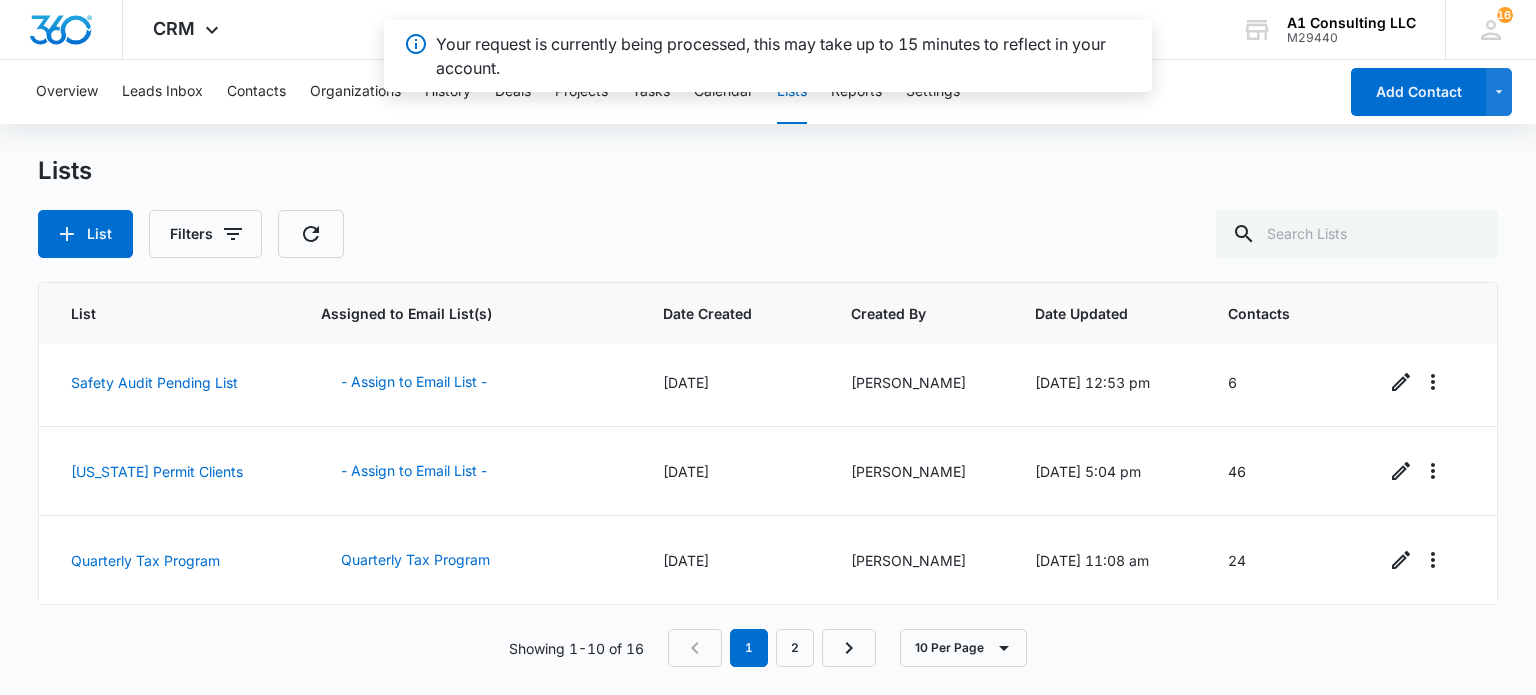 scroll, scrollTop: 538, scrollLeft: 0, axis: vertical 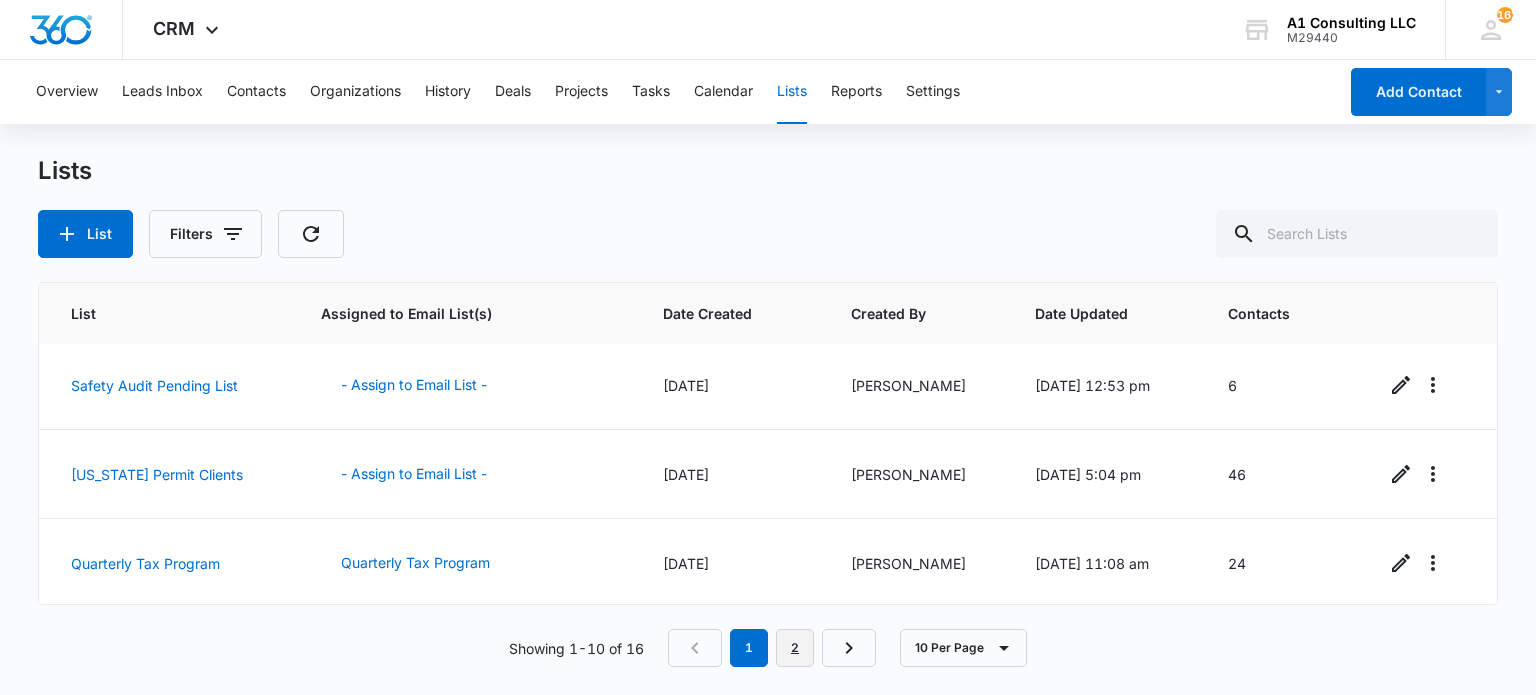 click on "2" at bounding box center [795, 648] 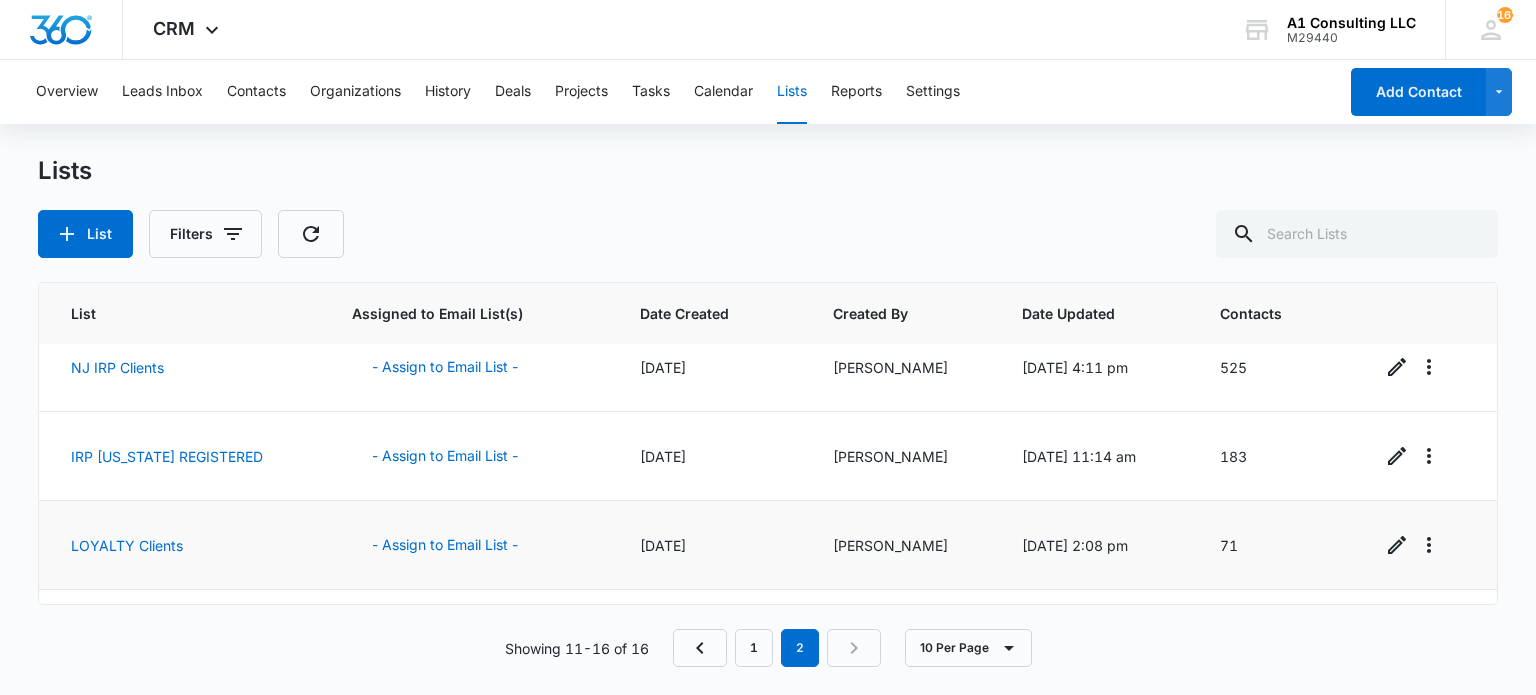 scroll, scrollTop: 272, scrollLeft: 0, axis: vertical 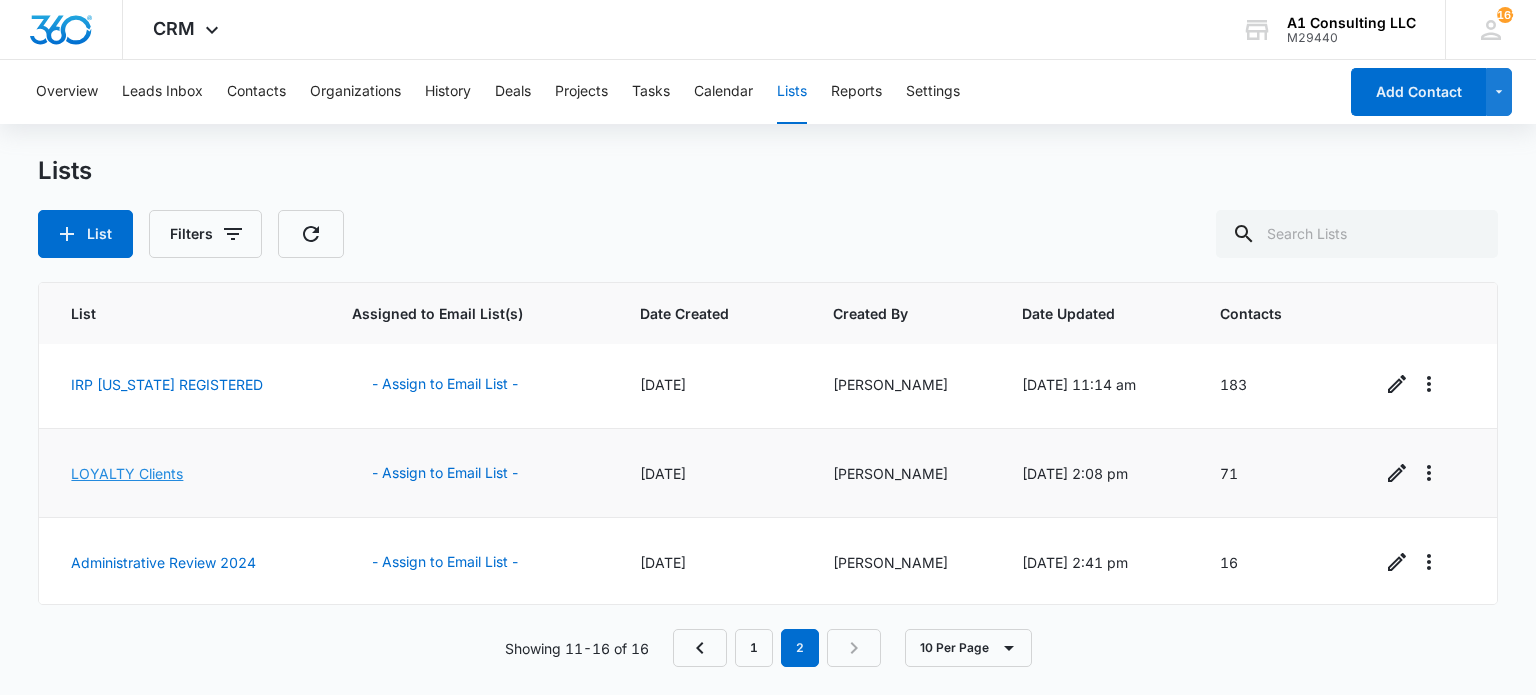 click on "LOYALTY Clients" at bounding box center [127, 473] 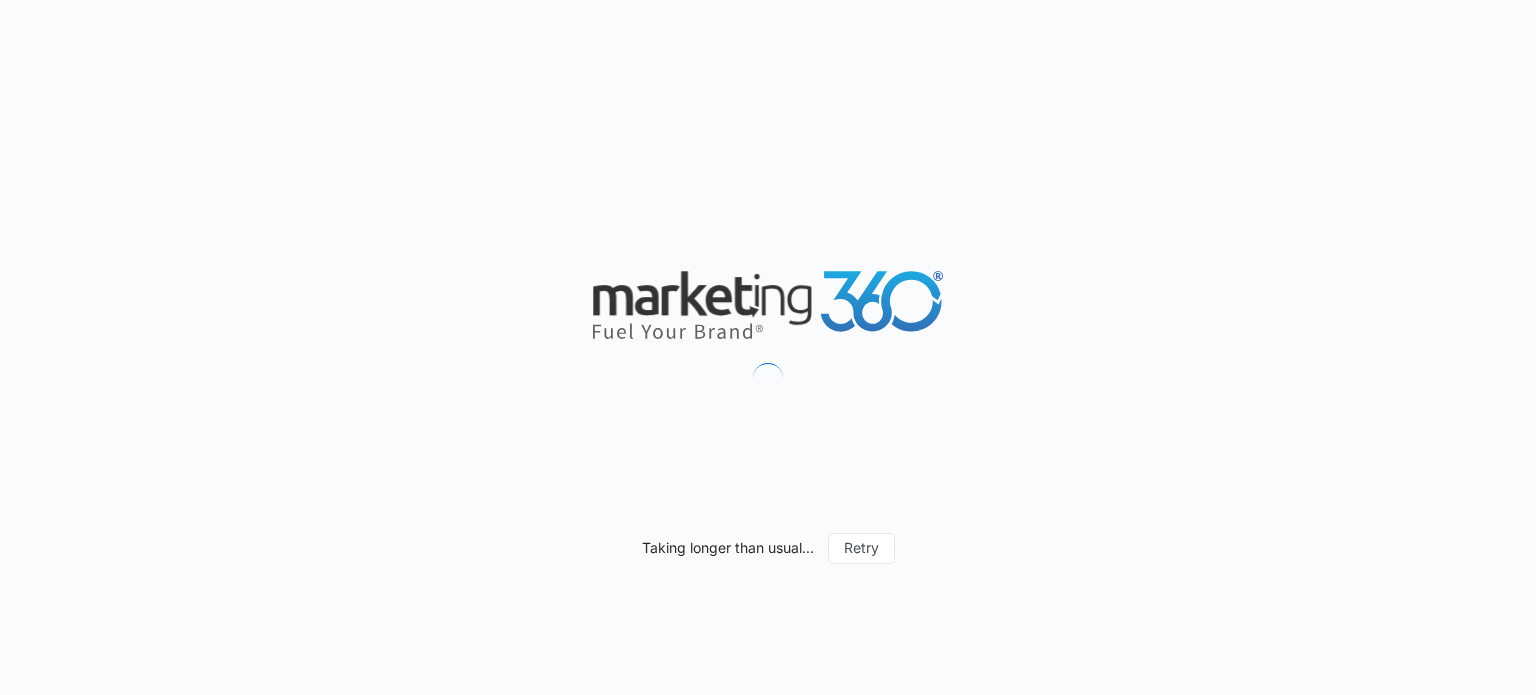 scroll, scrollTop: 0, scrollLeft: 0, axis: both 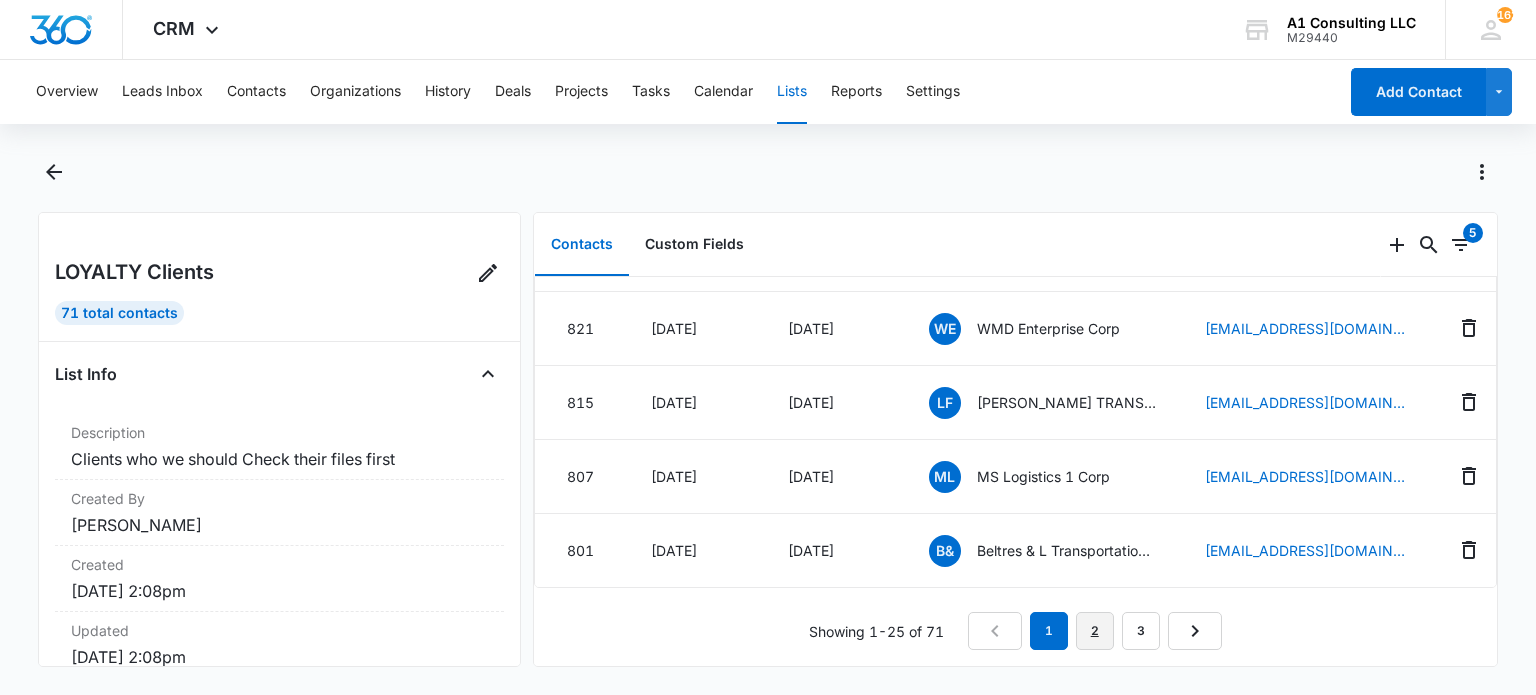 click on "2" at bounding box center [1095, 631] 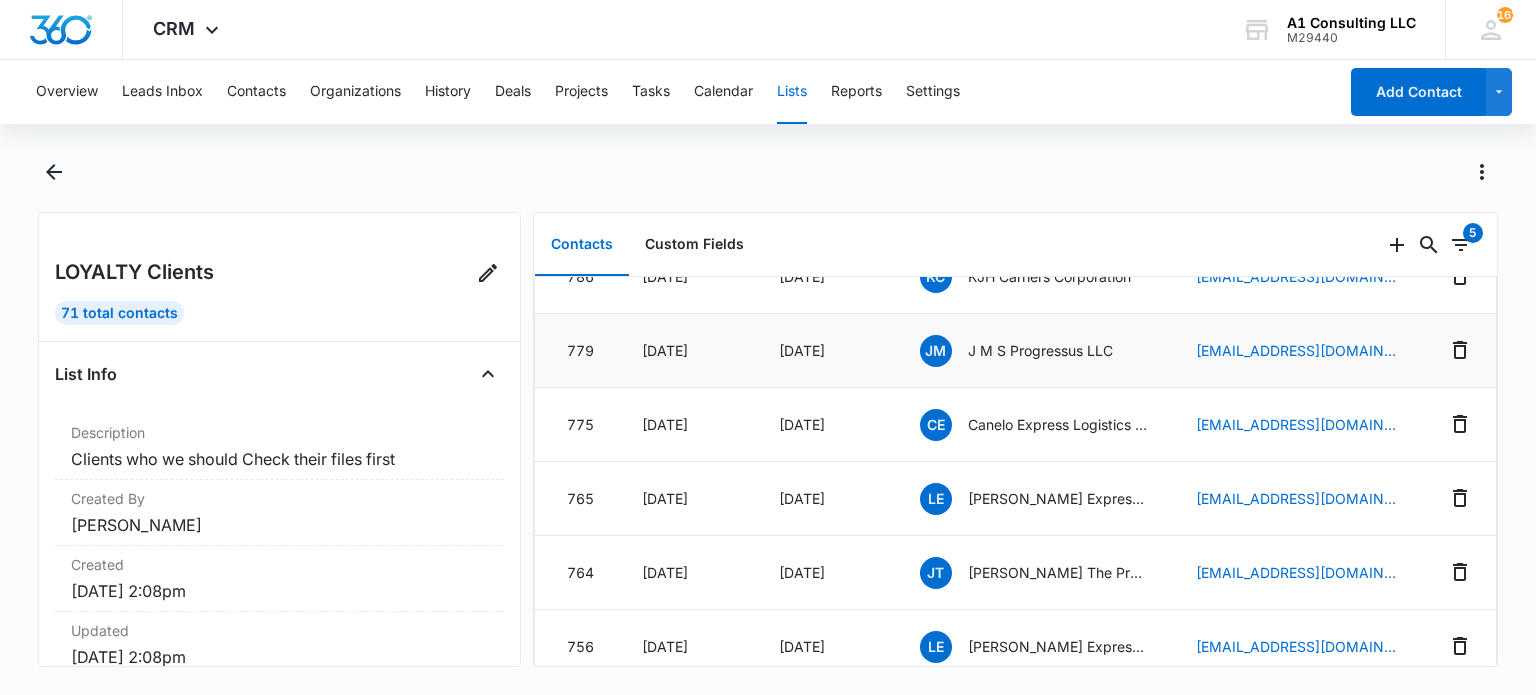 scroll, scrollTop: 200, scrollLeft: 0, axis: vertical 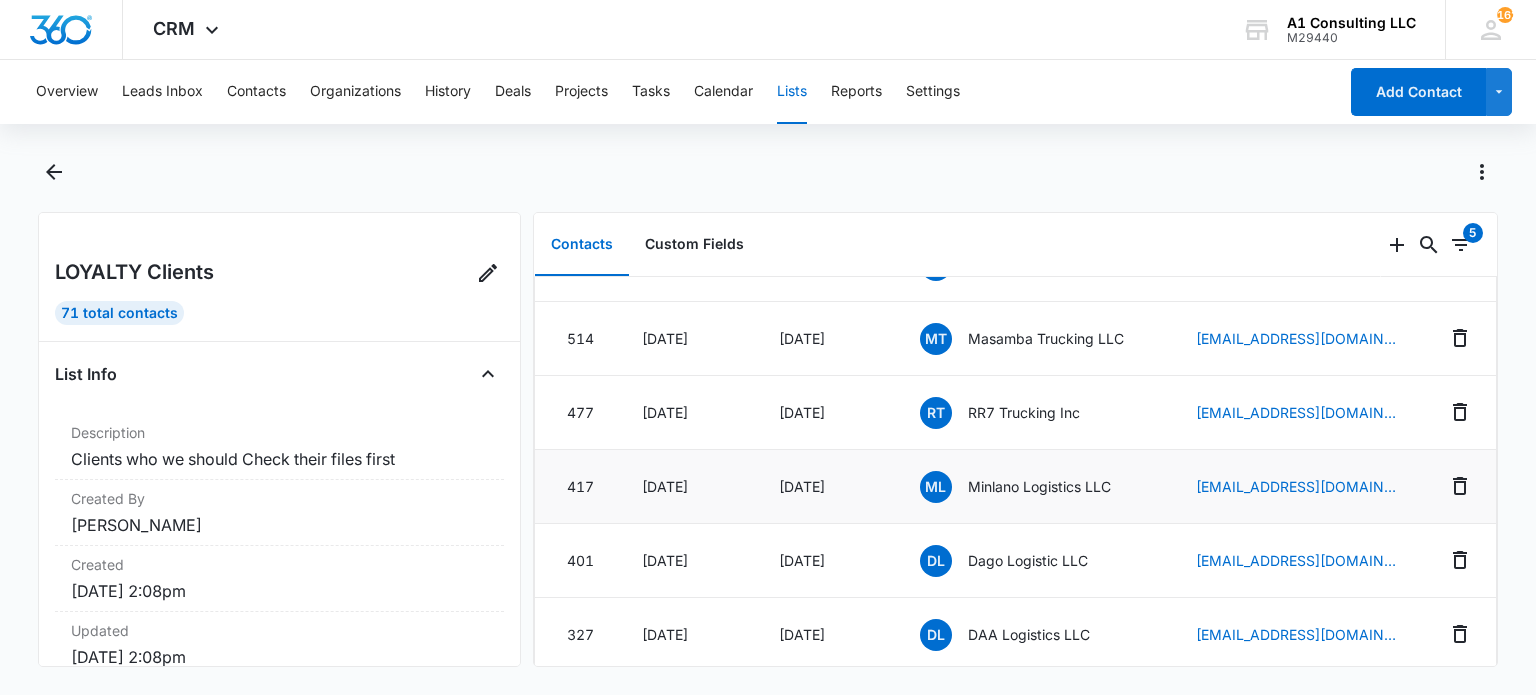 click on "Minlano Logistics LLC" at bounding box center (1039, 486) 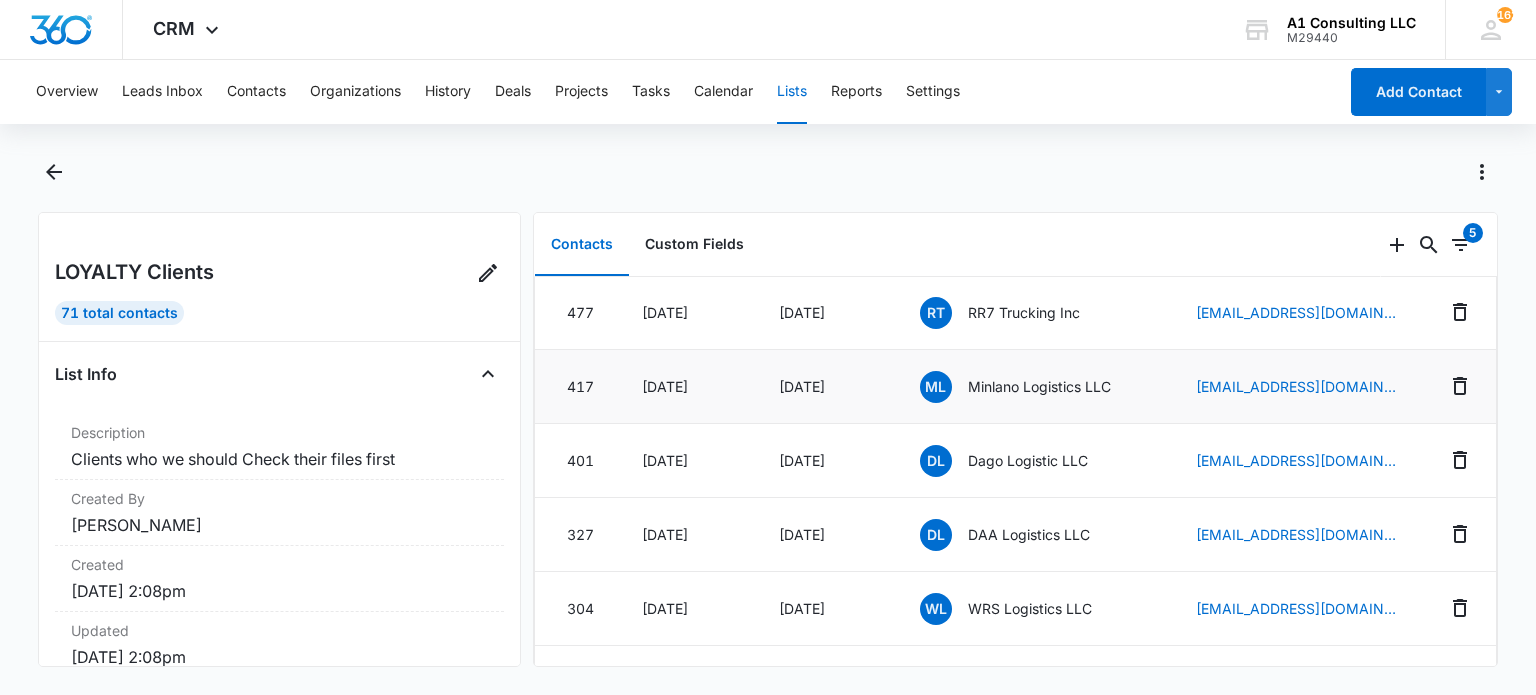 scroll, scrollTop: 1200, scrollLeft: 0, axis: vertical 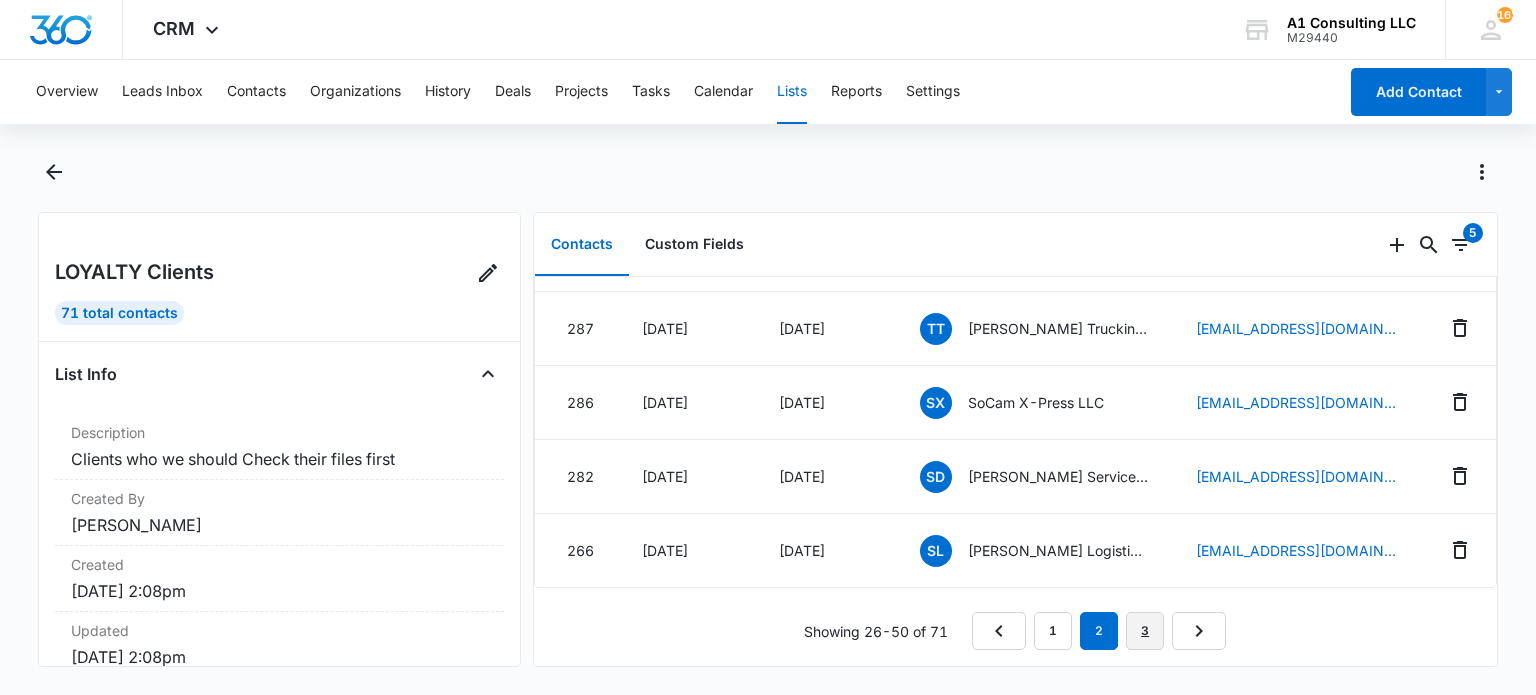 click on "3" at bounding box center [1145, 631] 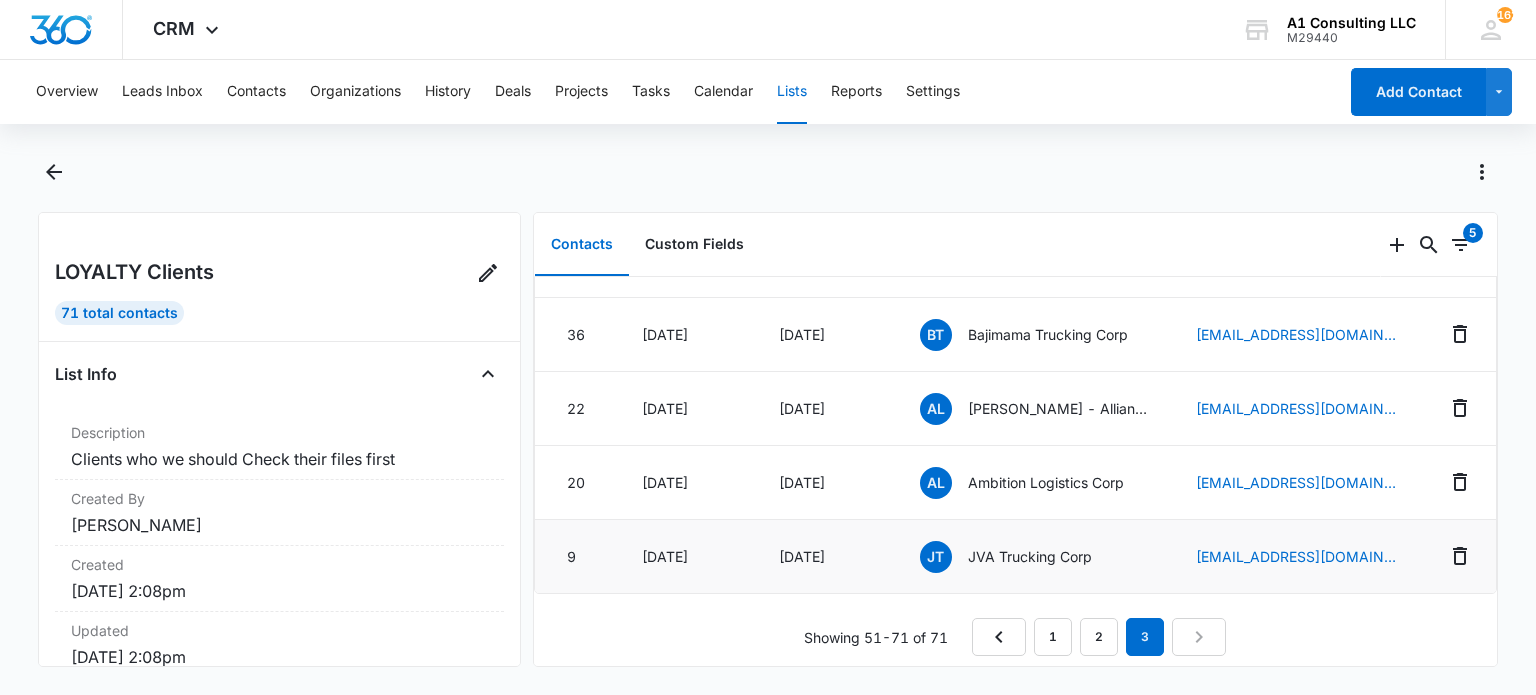 scroll, scrollTop: 1348, scrollLeft: 0, axis: vertical 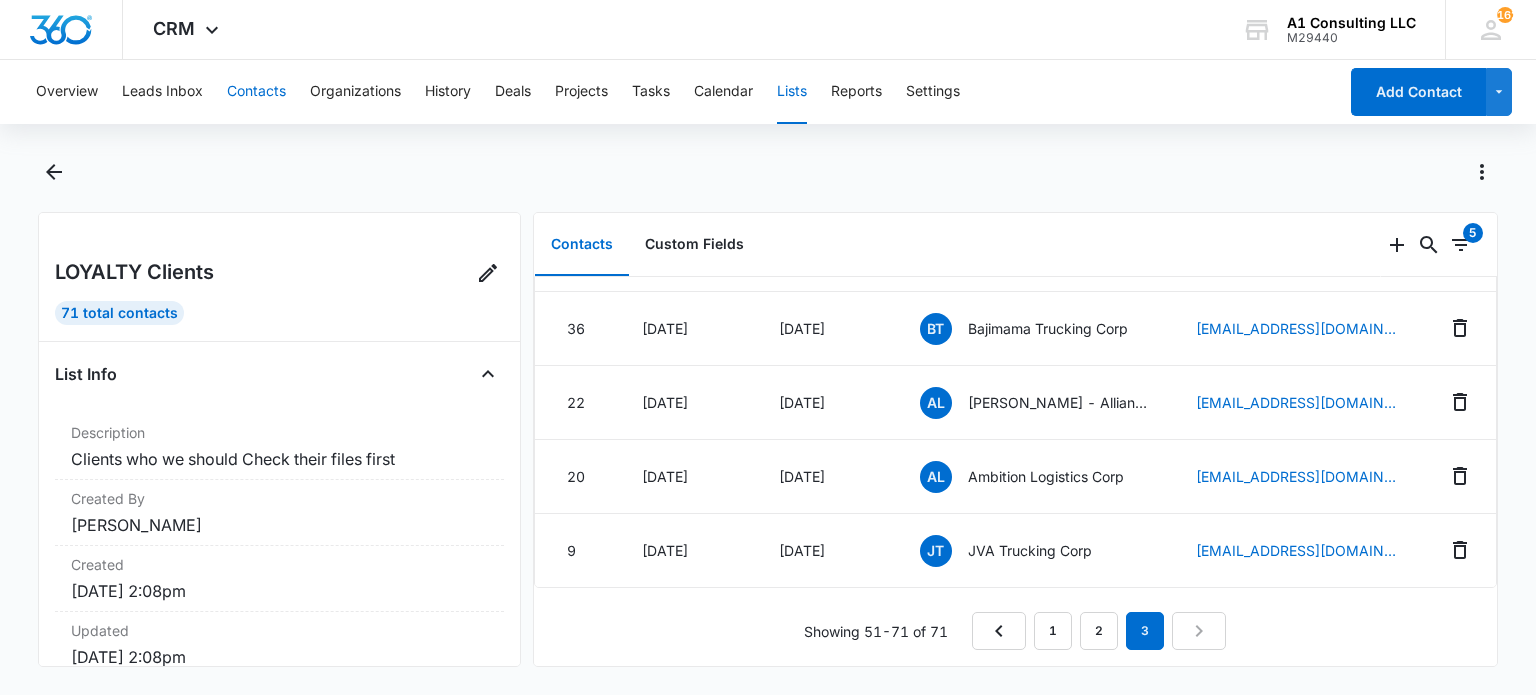 click on "Contacts" at bounding box center [256, 92] 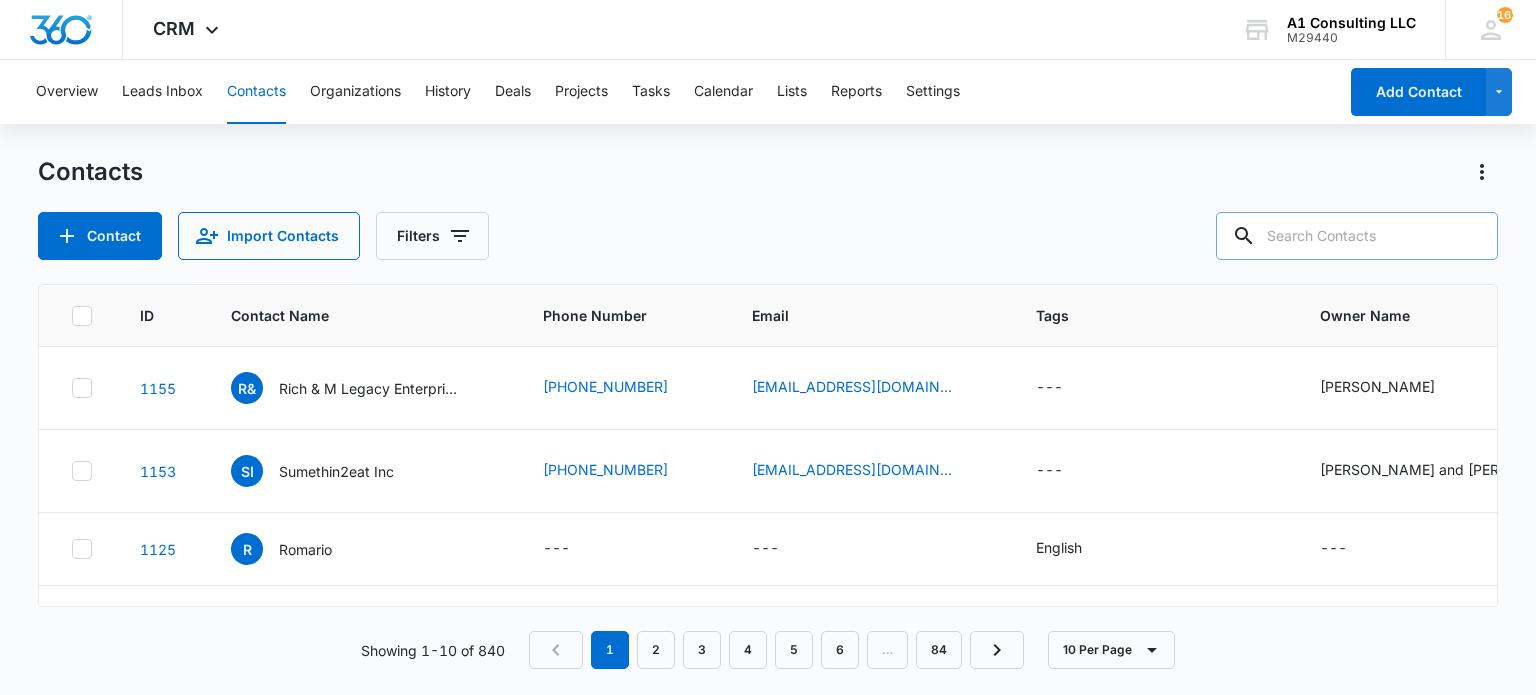 click at bounding box center [1357, 236] 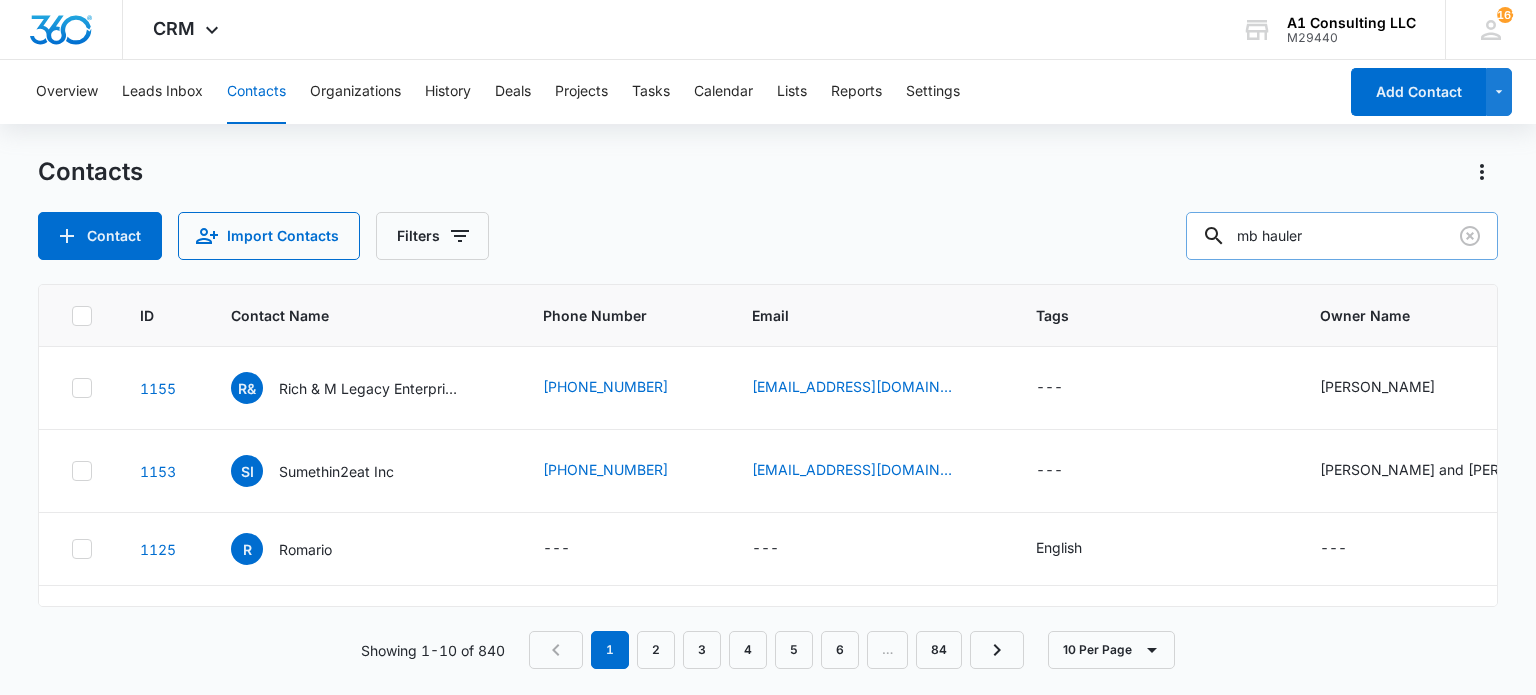 type on "mb hauler" 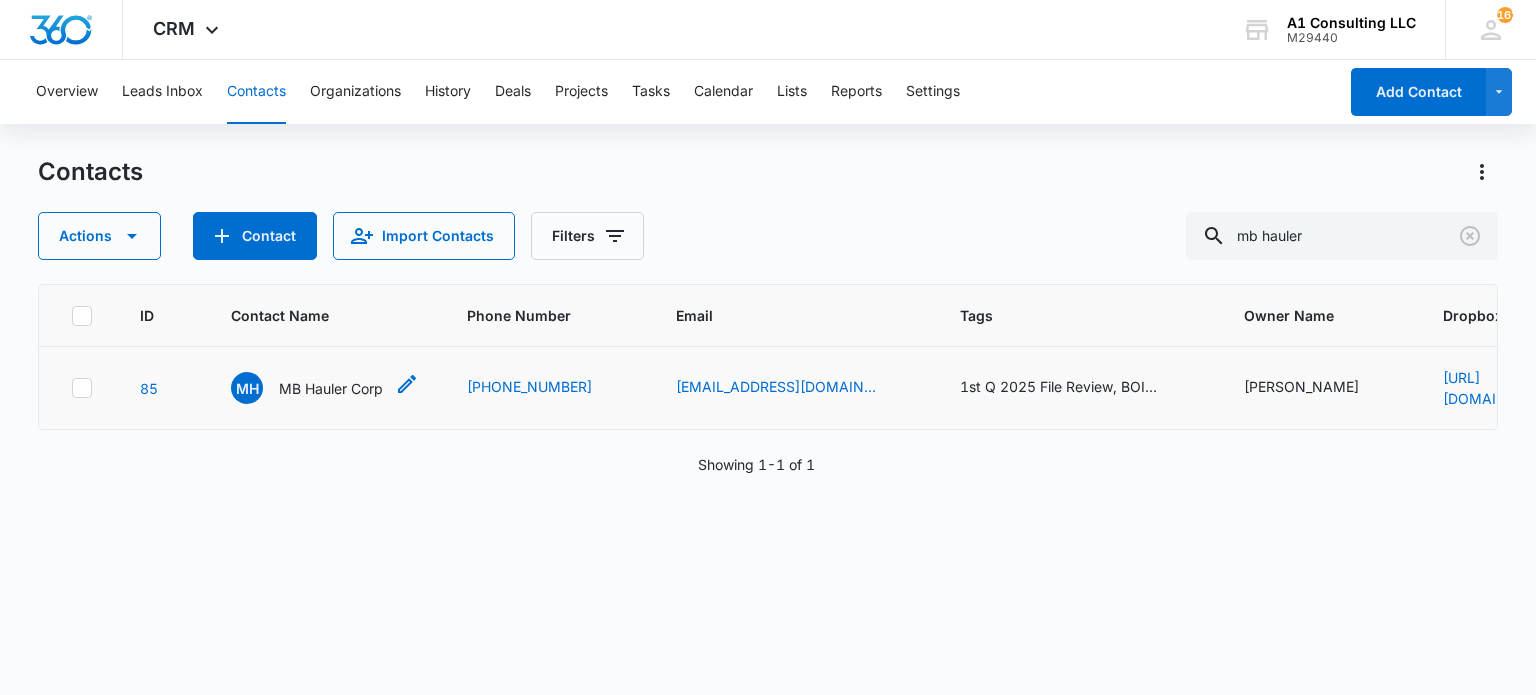 click on "MB Hauler Corp" at bounding box center (331, 388) 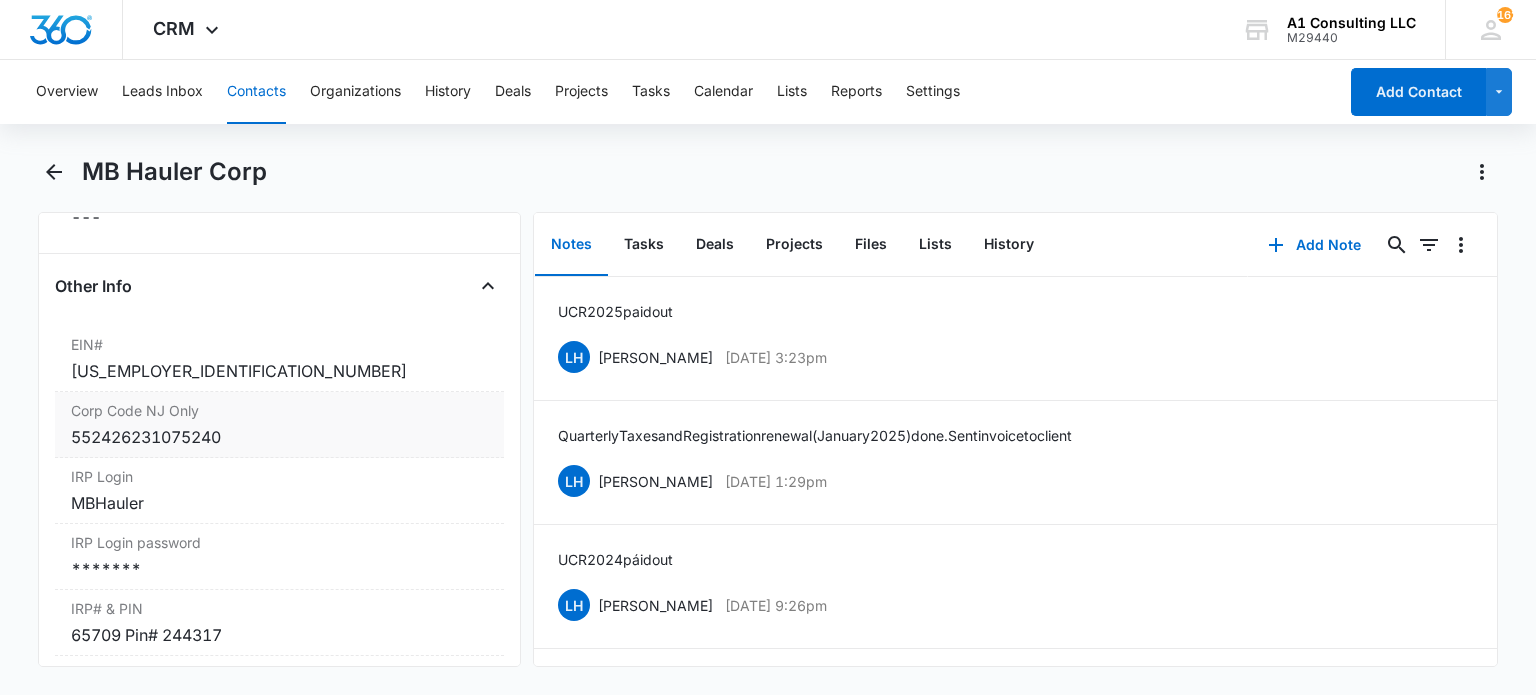 scroll, scrollTop: 2600, scrollLeft: 0, axis: vertical 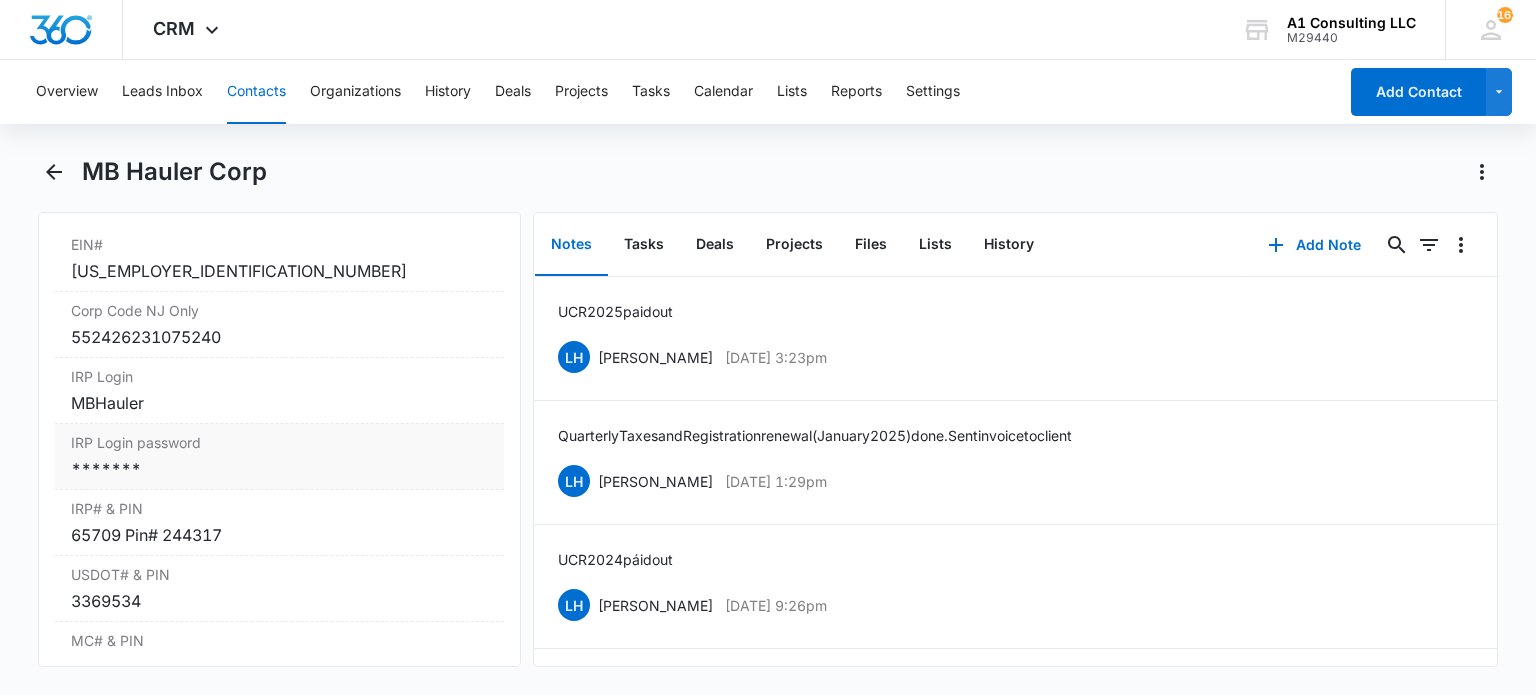 click on "*******" at bounding box center (279, 469) 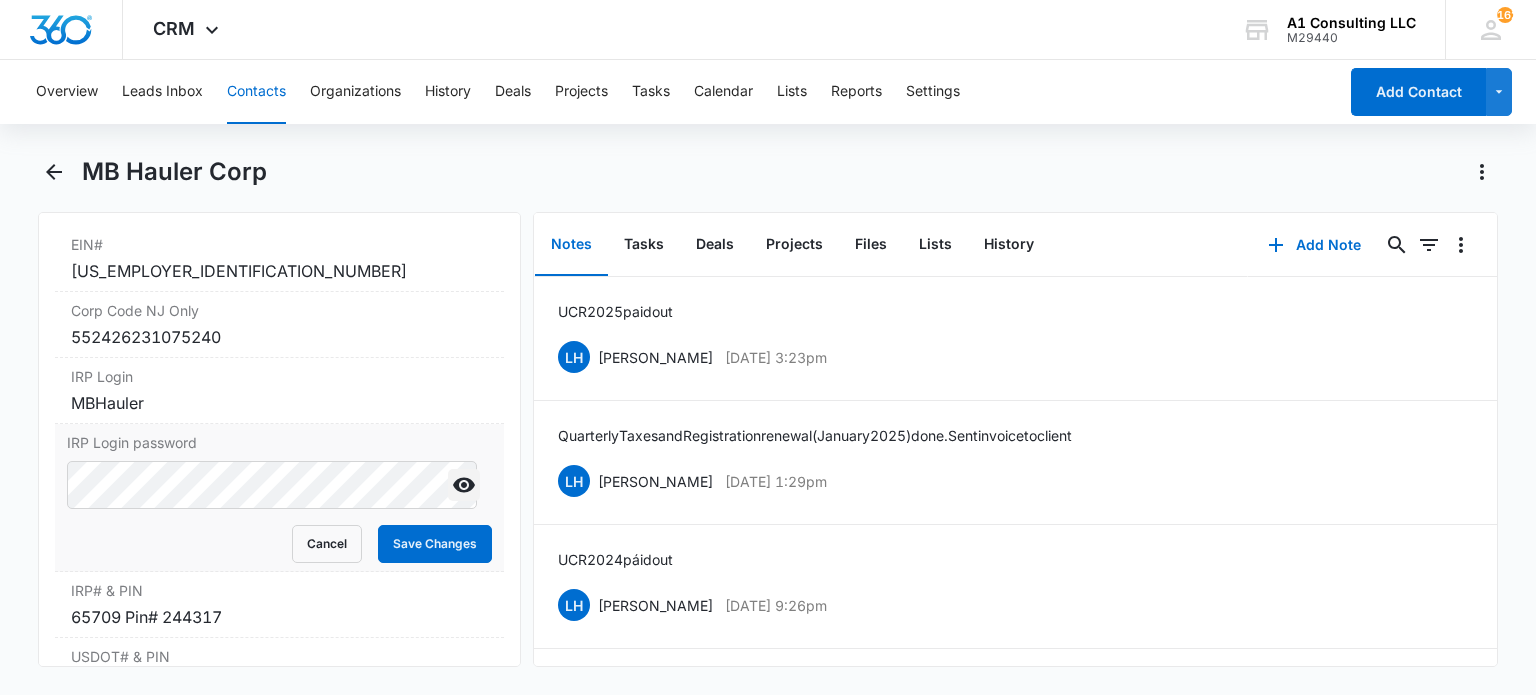 click 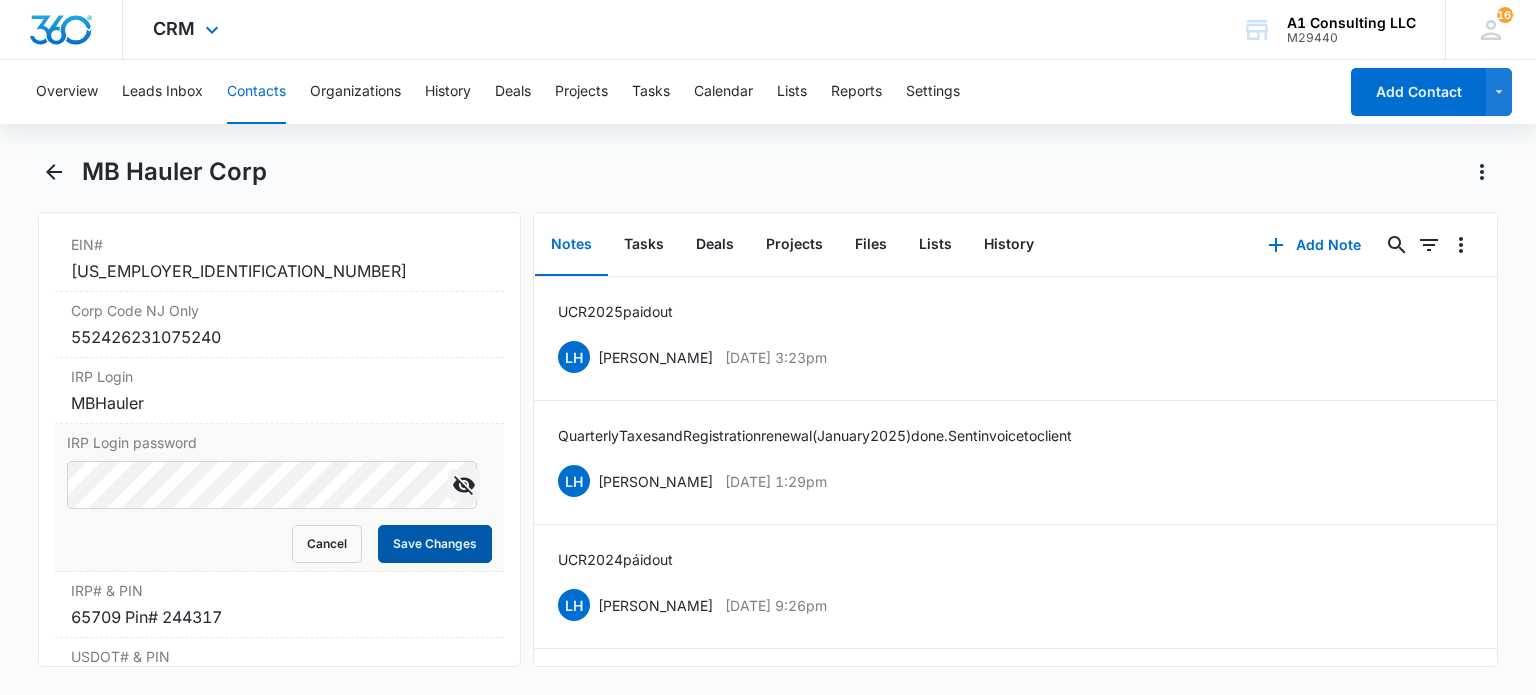 click on "Save Changes" at bounding box center (435, 544) 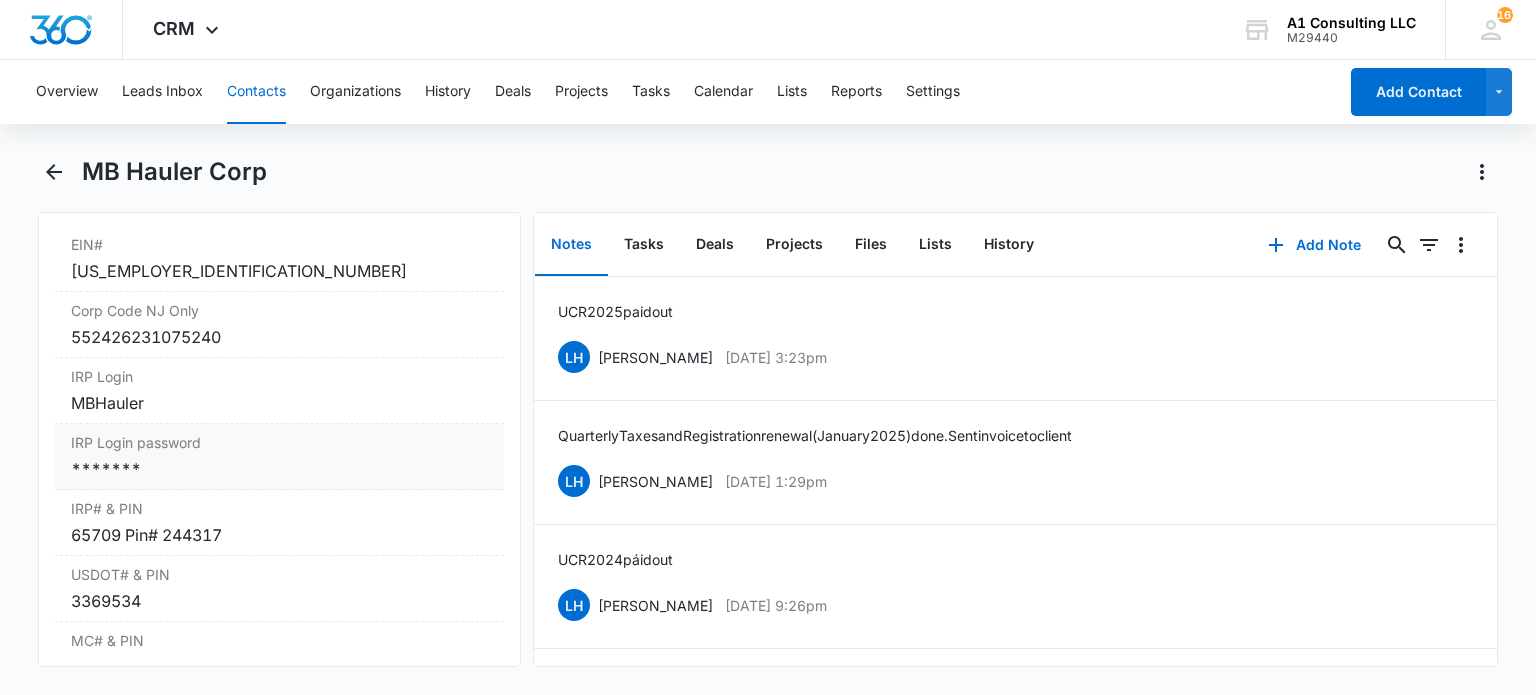drag, startPoint x: 280, startPoint y: 475, endPoint x: 410, endPoint y: 472, distance: 130.0346 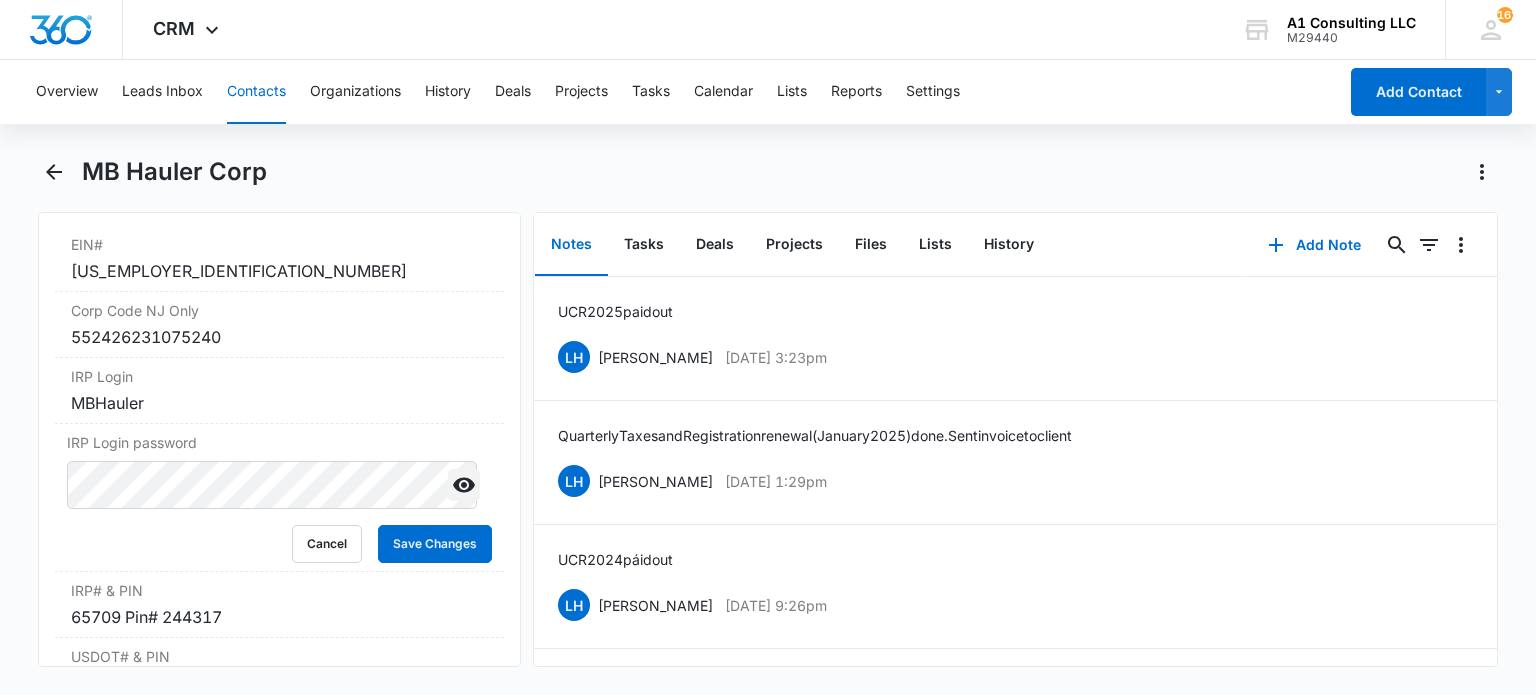click at bounding box center [464, 485] 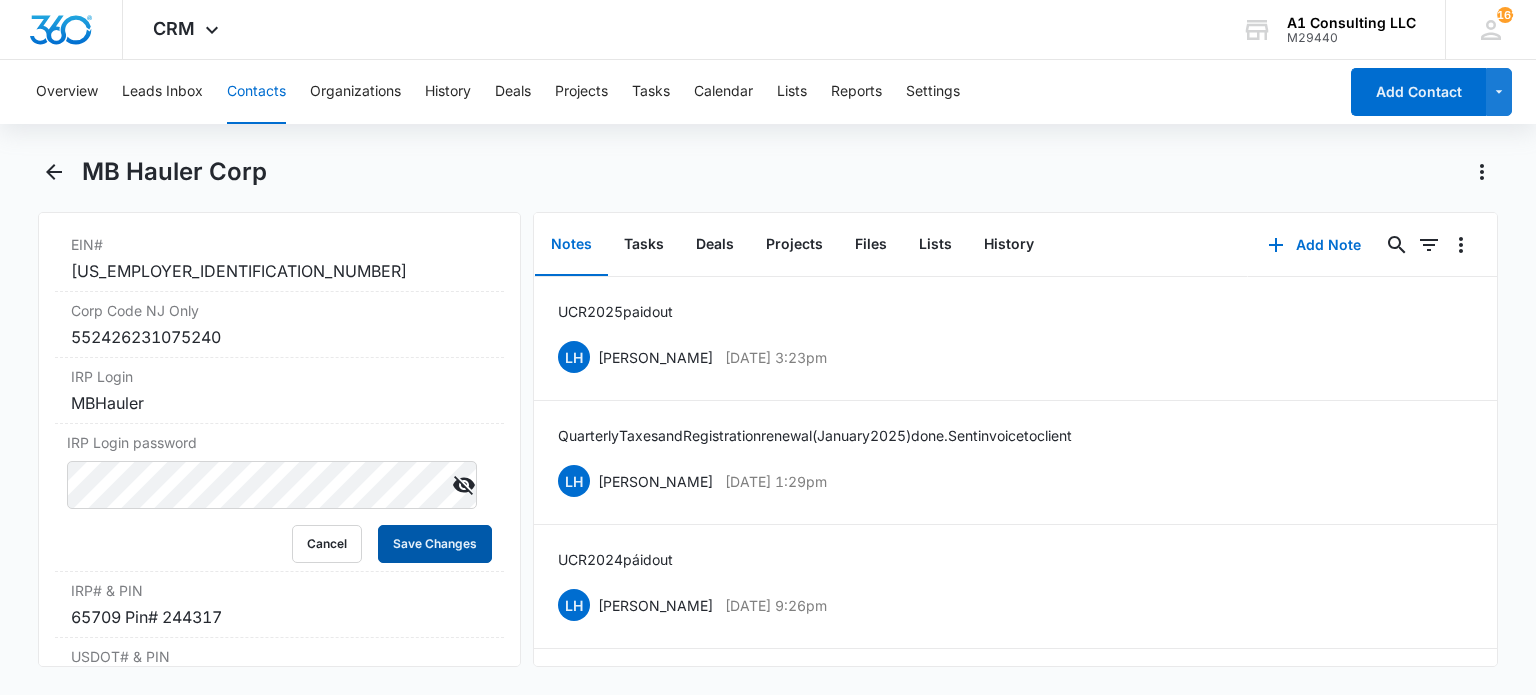 drag, startPoint x: 431, startPoint y: 555, endPoint x: 1075, endPoint y: 31, distance: 830.24817 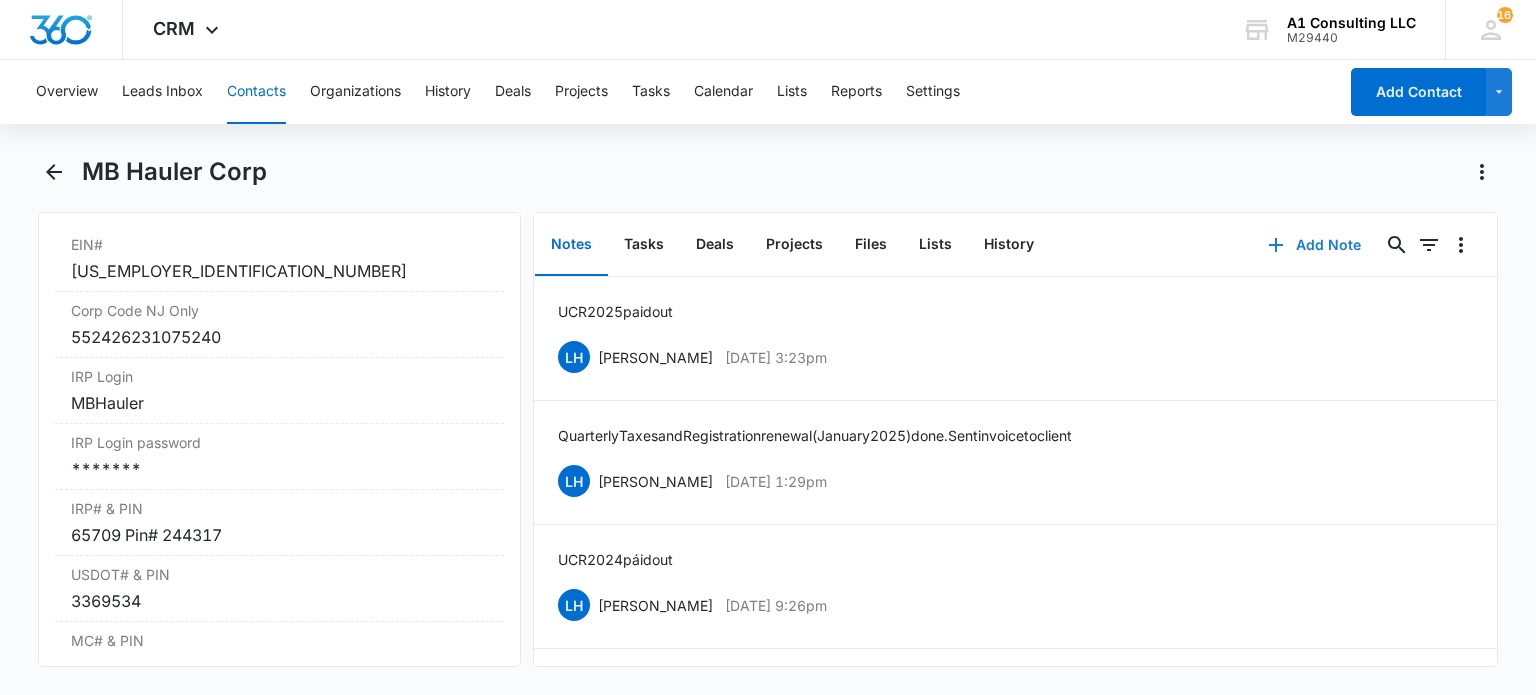 click on "Add Note" at bounding box center [1314, 245] 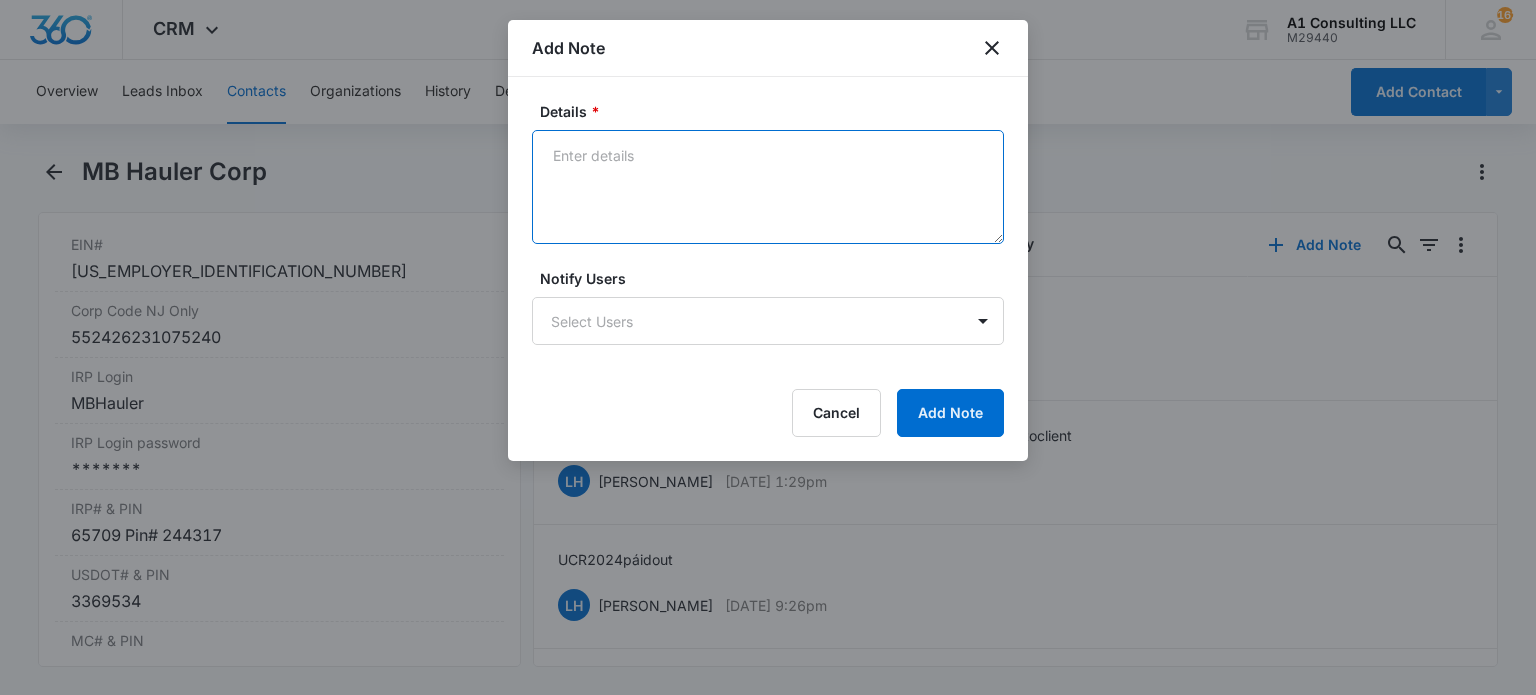 click on "Details *" at bounding box center (768, 187) 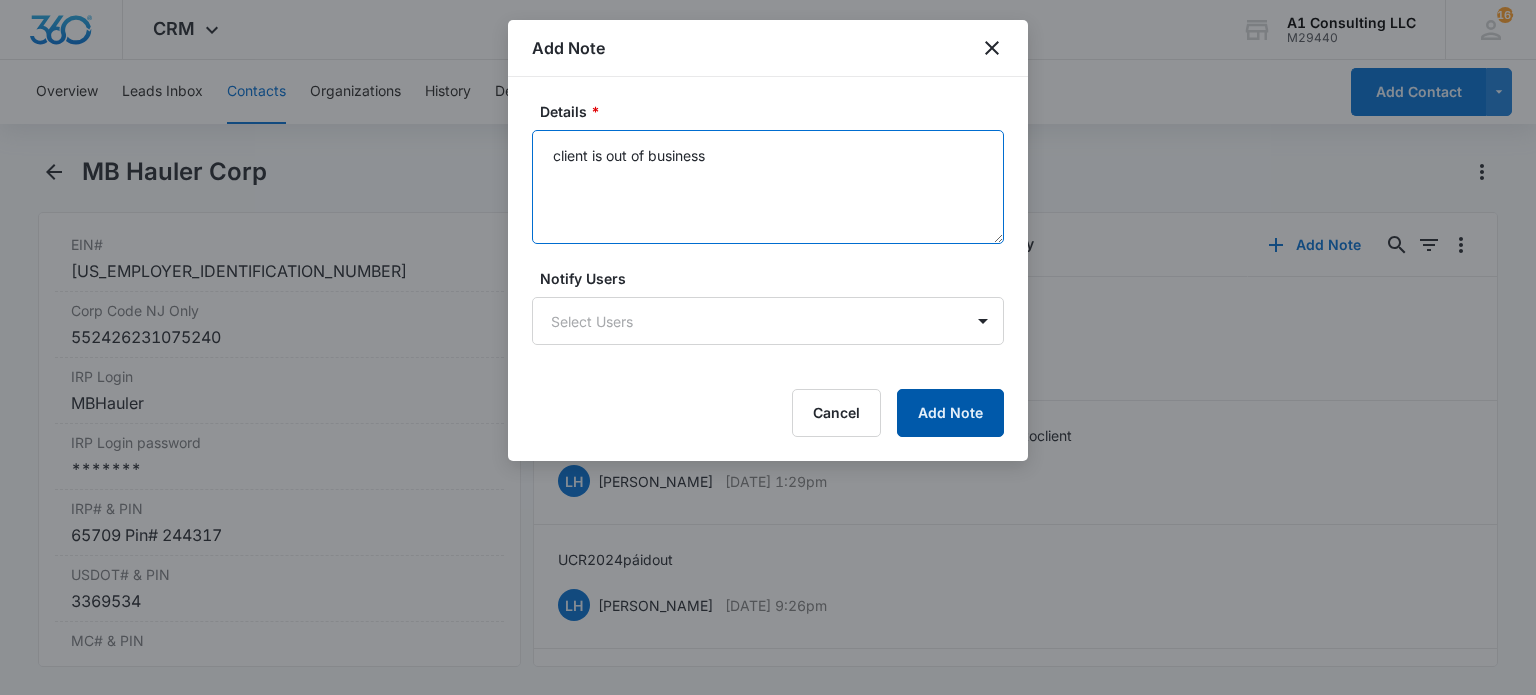 type on "client is out of business" 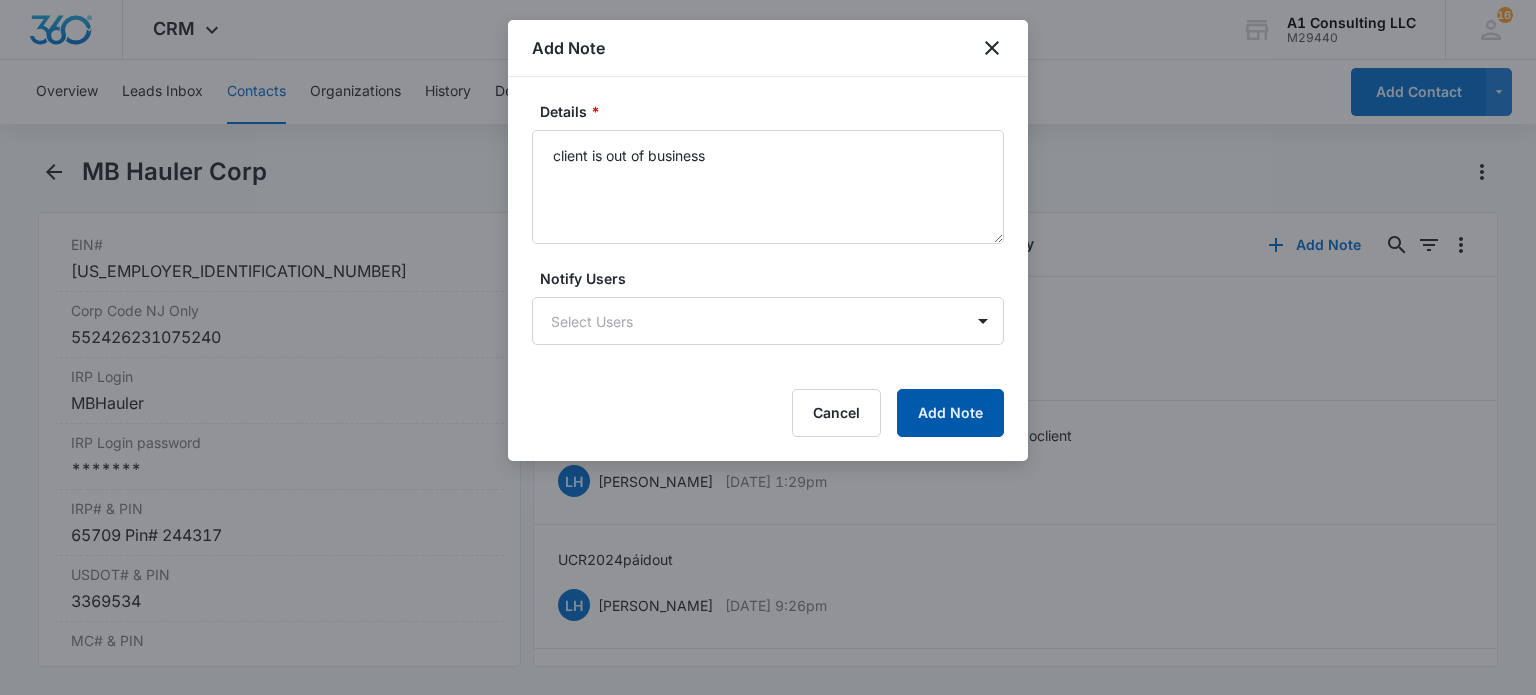 click on "Add Note" at bounding box center [950, 413] 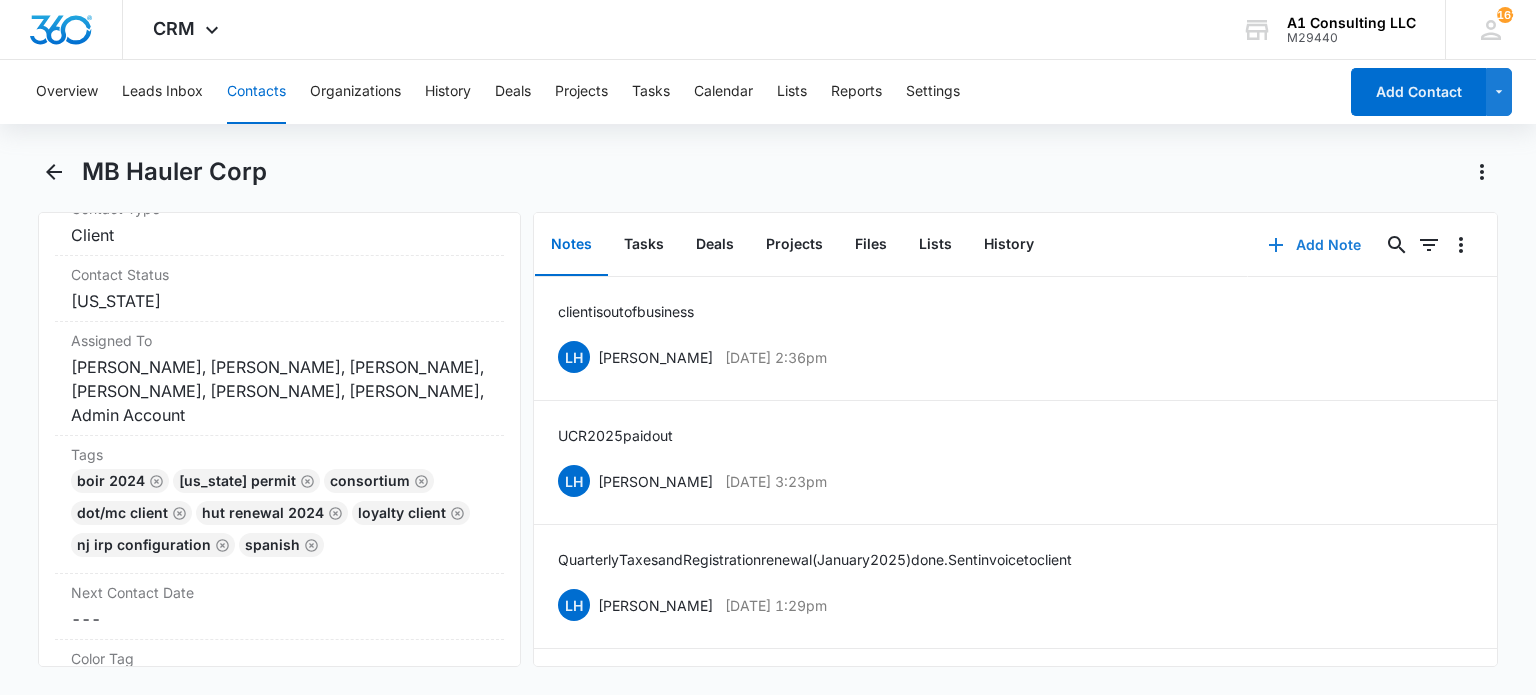 scroll, scrollTop: 1000, scrollLeft: 0, axis: vertical 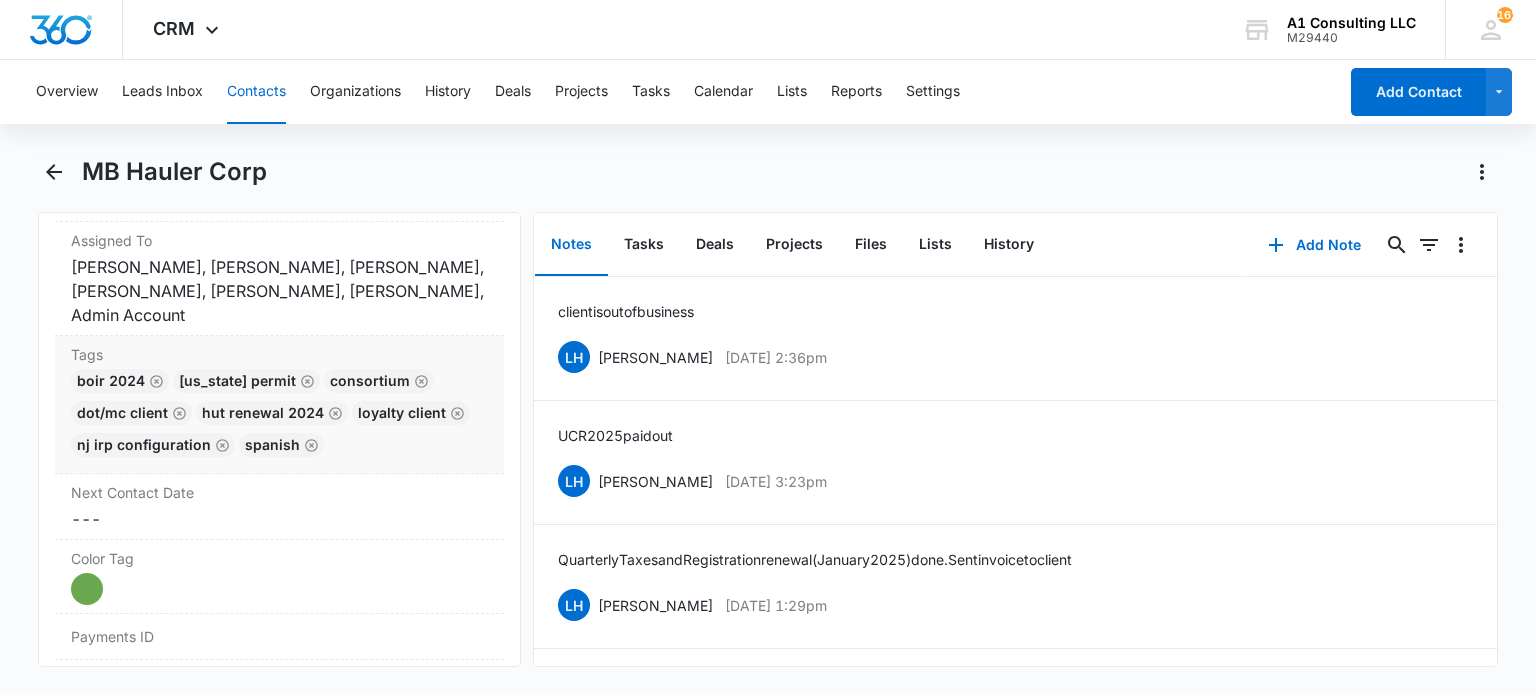 click on "BOIR 2024 [US_STATE] Permit Consortium DOT/MC Client HUT Renewal 2024 LOYALTY CLIENT NJ IRP CONFIGURATION Spanish" at bounding box center [279, 417] 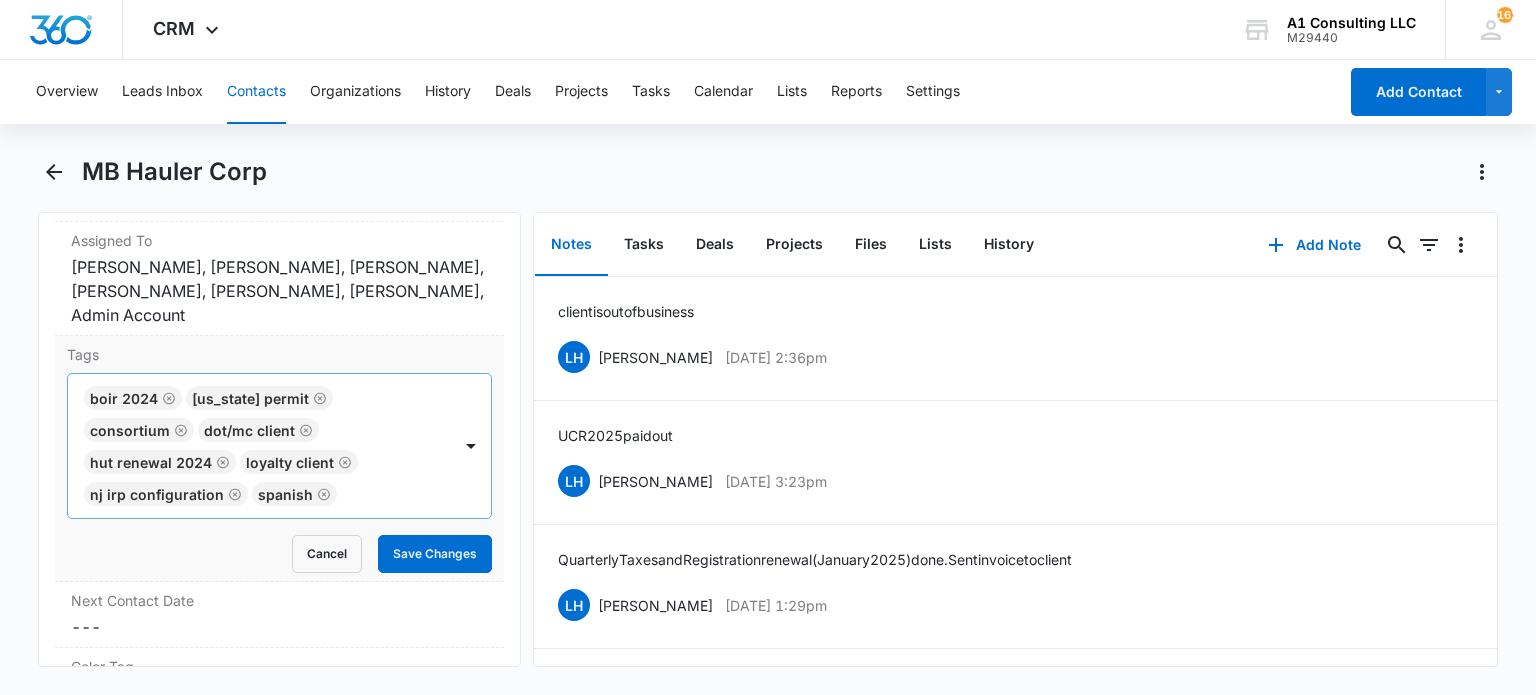 click 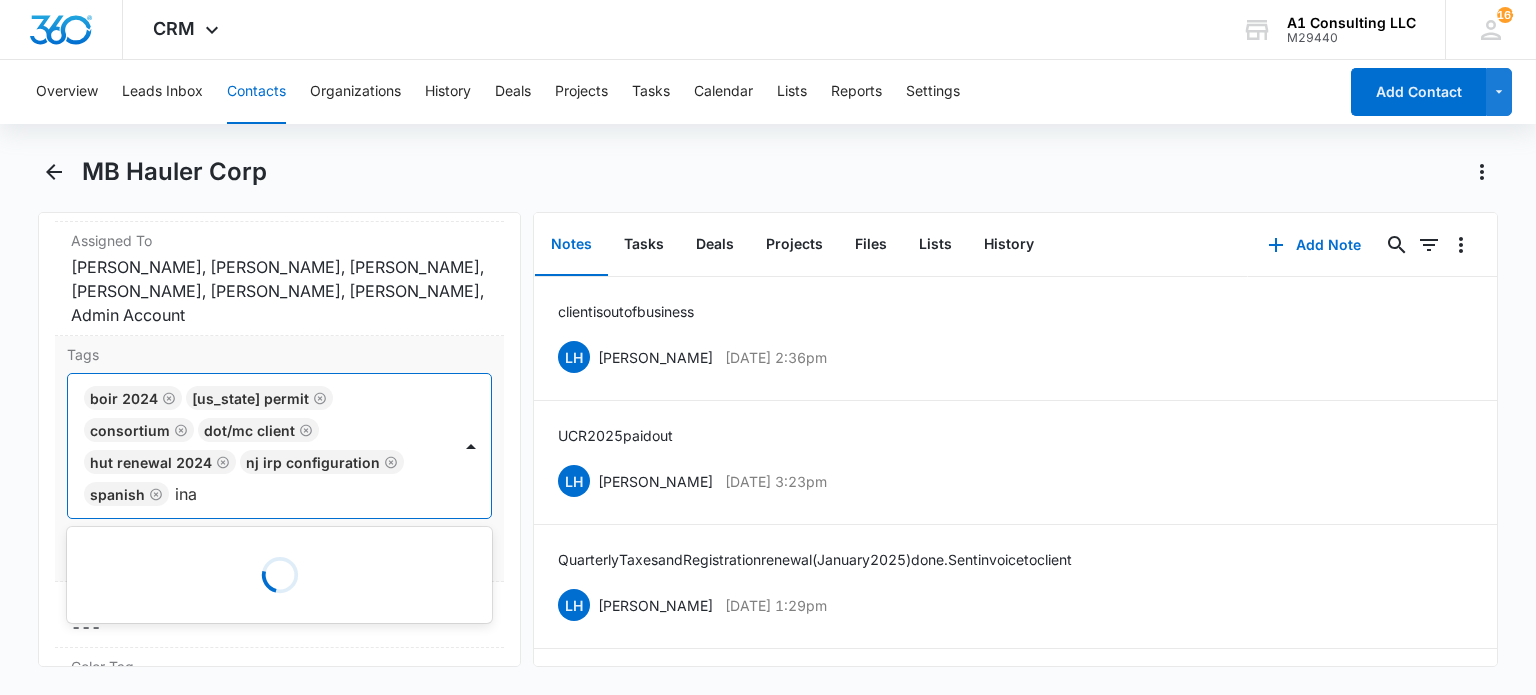 type on "inac" 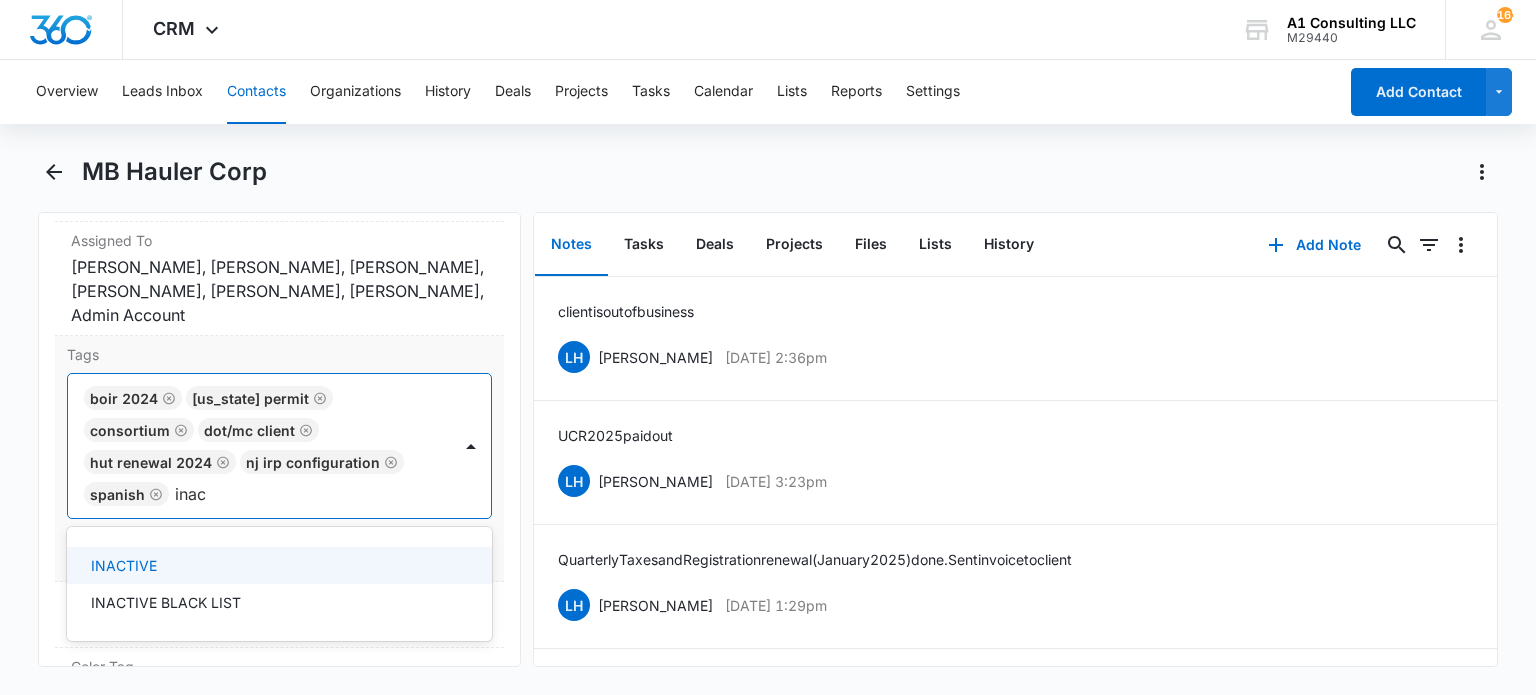 click on "INACTIVE" at bounding box center (124, 565) 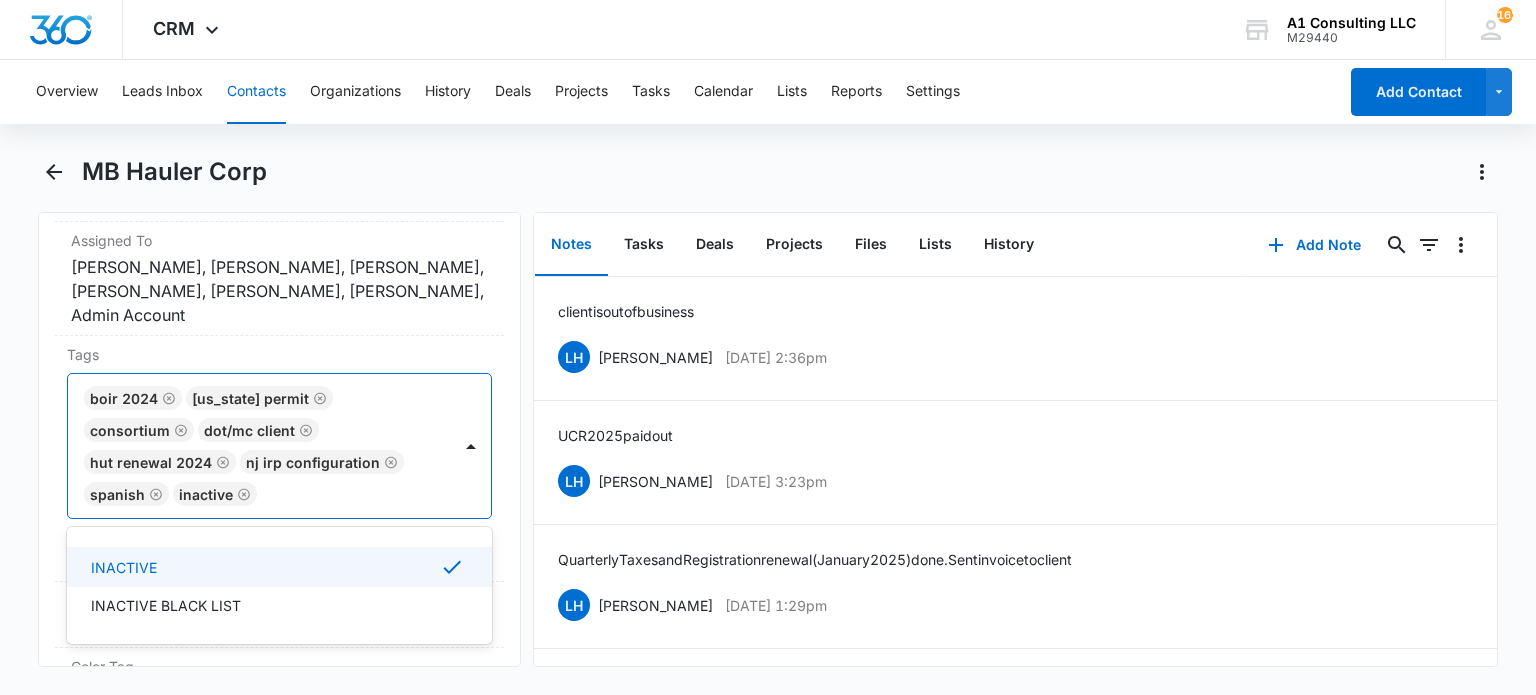 click on "Remove MH MB Hauler Corp Contact Info Name Cancel Save Changes MB Hauler Corp Phone Cancel Save Changes [PHONE_NUMBER] Email Cancel Save Changes [EMAIL_ADDRESS][DOMAIN_NAME] Organization Cancel Save Changes --- Address Cancel Save Changes [STREET_ADDRESS] Details Source Cancel Save Changes A1 Consulting  Contact Type Cancel Save Changes Client Contact Status Cancel Save Changes [US_STATE]  Assigned To Cancel Save Changes [PERSON_NAME], [PERSON_NAME], [PERSON_NAME], [PERSON_NAME], [PERSON_NAME], [PERSON_NAME], Admin Account Tags option INACTIVE , selected. Use Up and Down to choose options, press Enter to select the currently focused option, press Escape to exit the menu, press Tab to select the option and exit the menu. BOIR 2024 [US_STATE] Permit Consortium DOT/MC Client HUT Renewal 2024 [GEOGRAPHIC_DATA] IRP CONFIGURATION Spanish  INACTIVE  INACTIVE  INACTIVE BLACK LIST  Cancel Save Changes Next Contact Date Cancel Save Changes --- Color Tag Current Color: Cancel Save Changes ID 85" at bounding box center [279, 439] 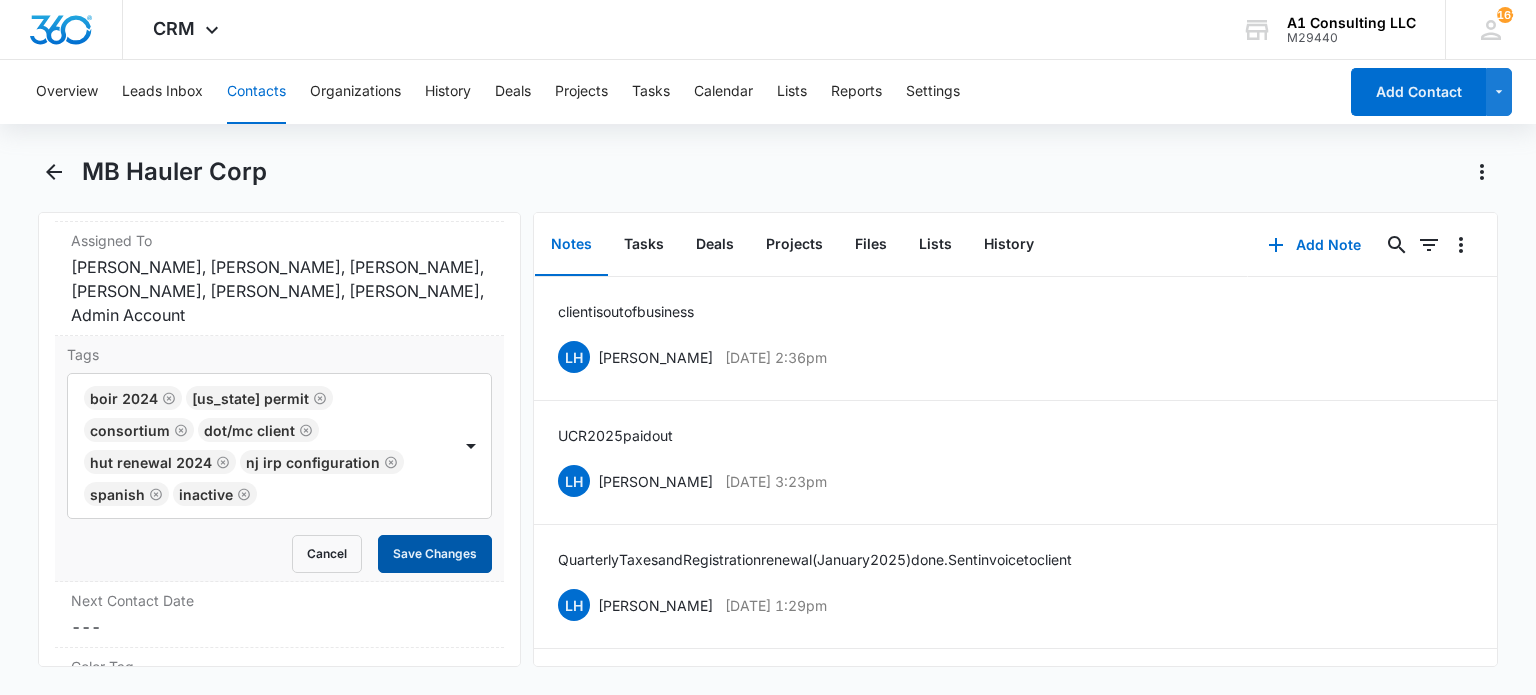 click on "Save Changes" at bounding box center [435, 554] 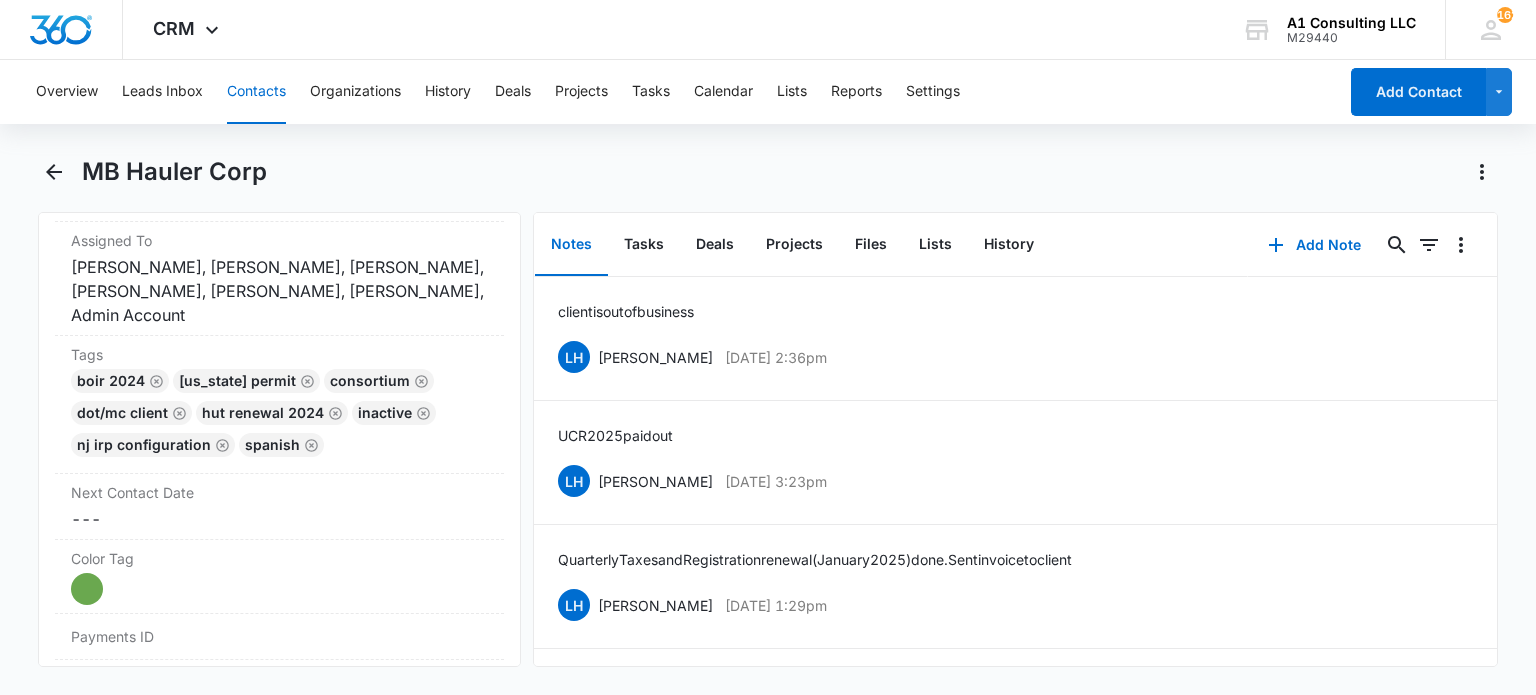 click on "Contacts" at bounding box center [256, 92] 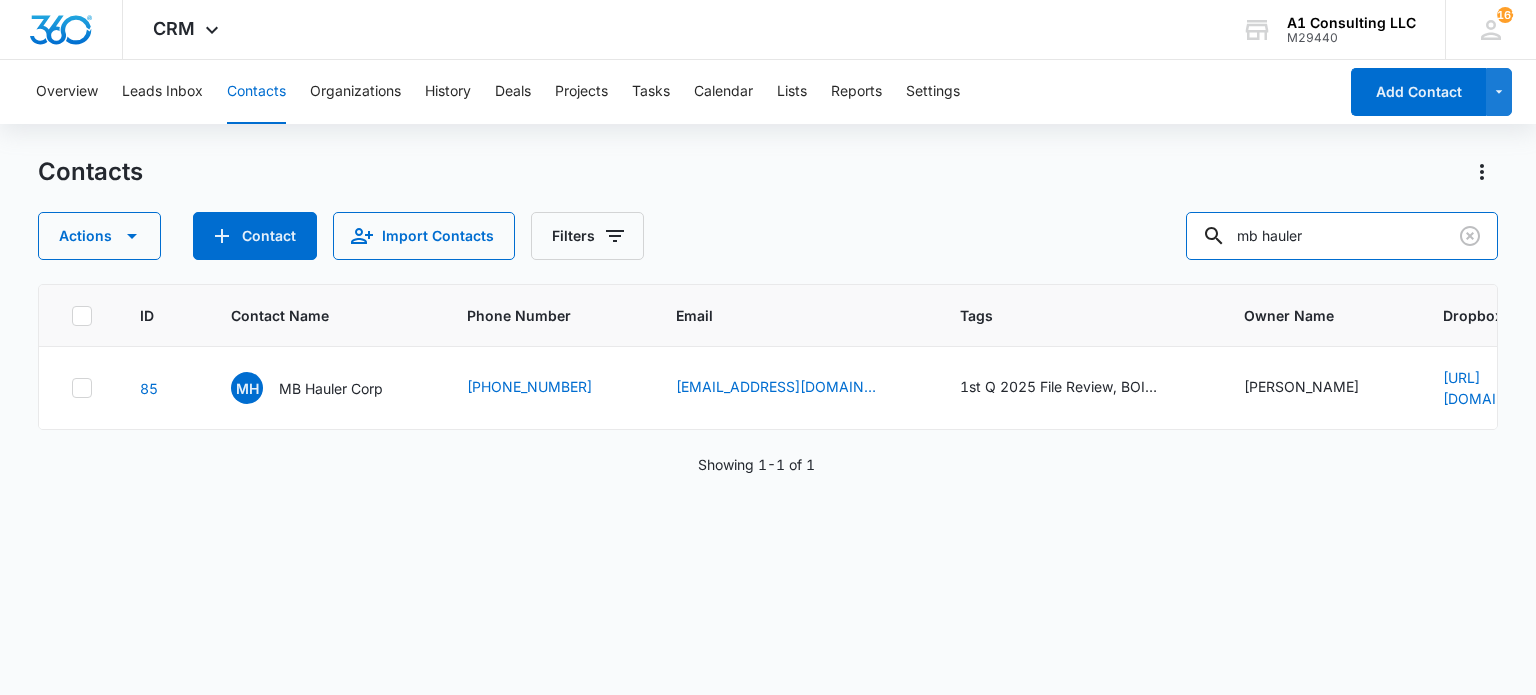 drag, startPoint x: 1273, startPoint y: 242, endPoint x: 1106, endPoint y: 242, distance: 167 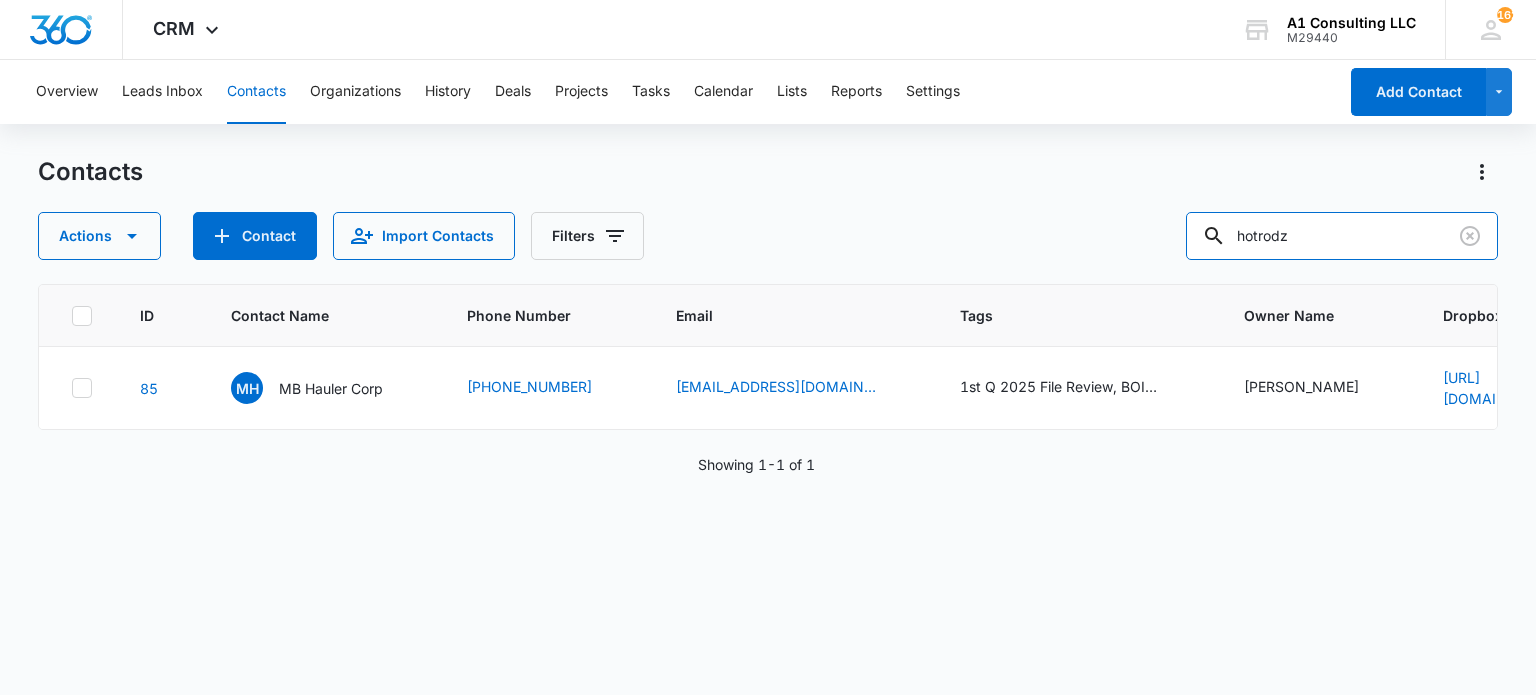 type on "hotrodz" 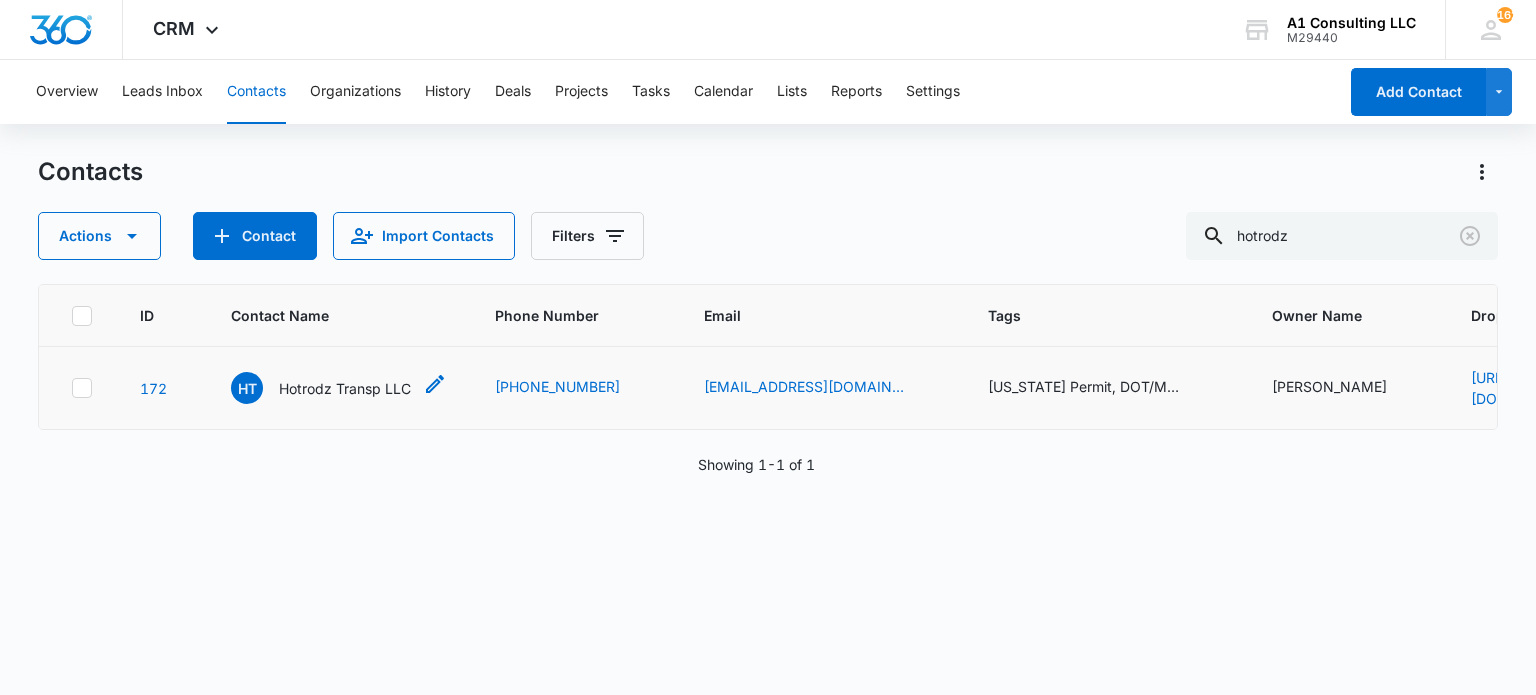 click on "Hotrodz Transp LLC" at bounding box center (345, 388) 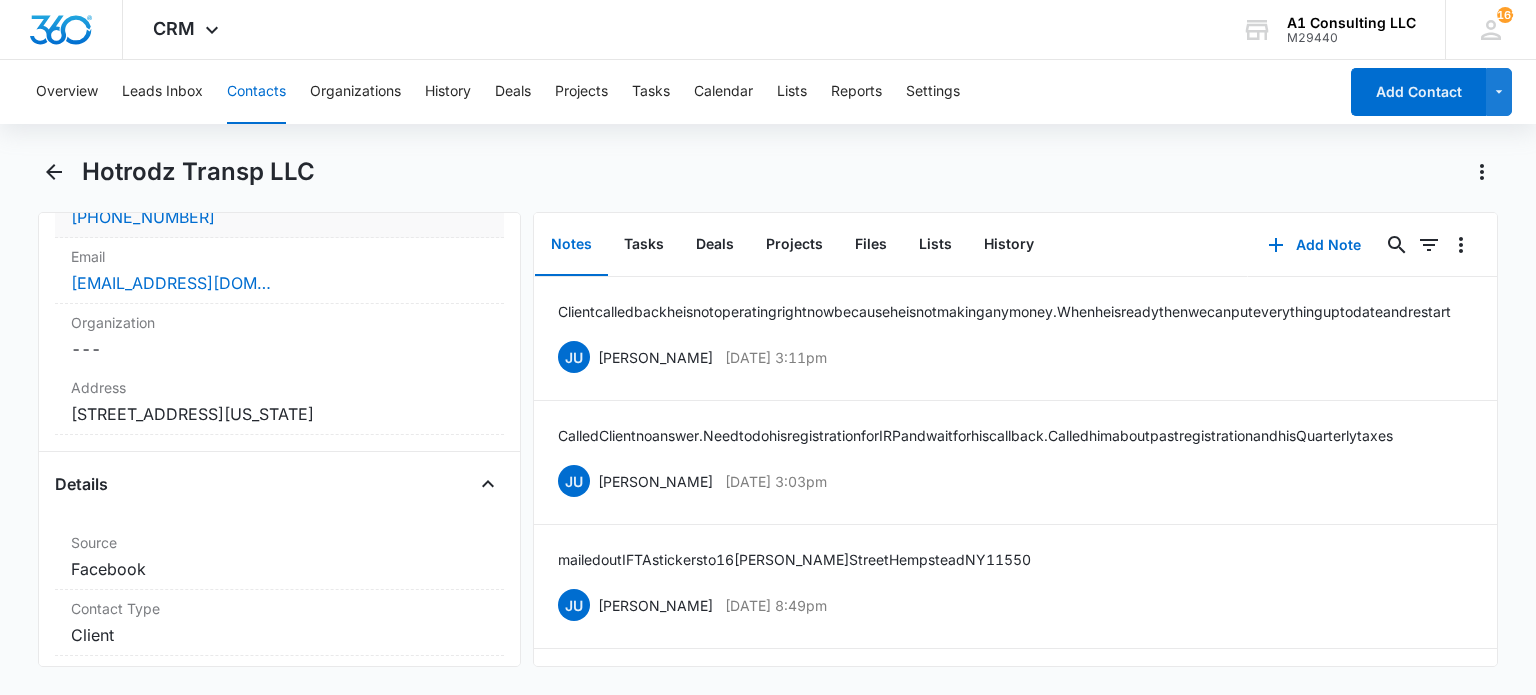 scroll, scrollTop: 400, scrollLeft: 0, axis: vertical 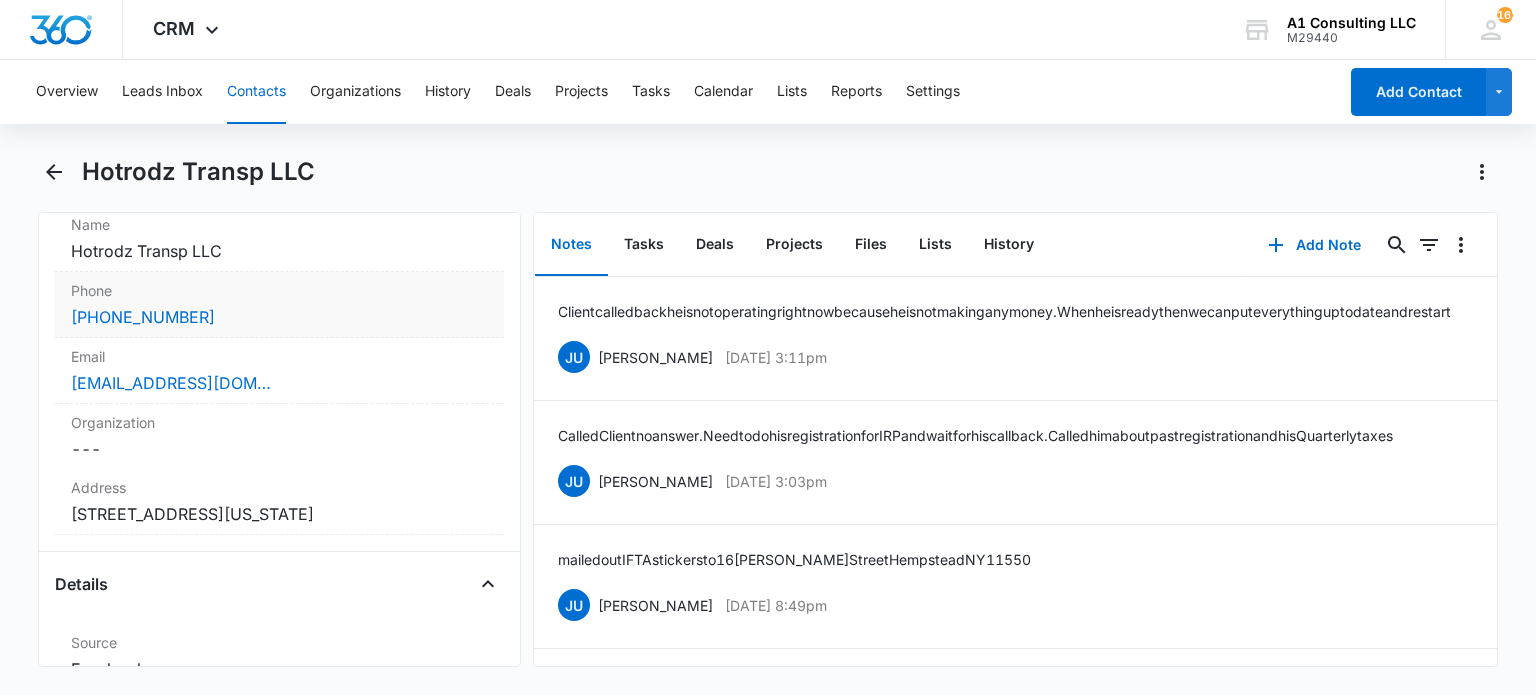 click on "[PHONE_NUMBER]" at bounding box center [279, 317] 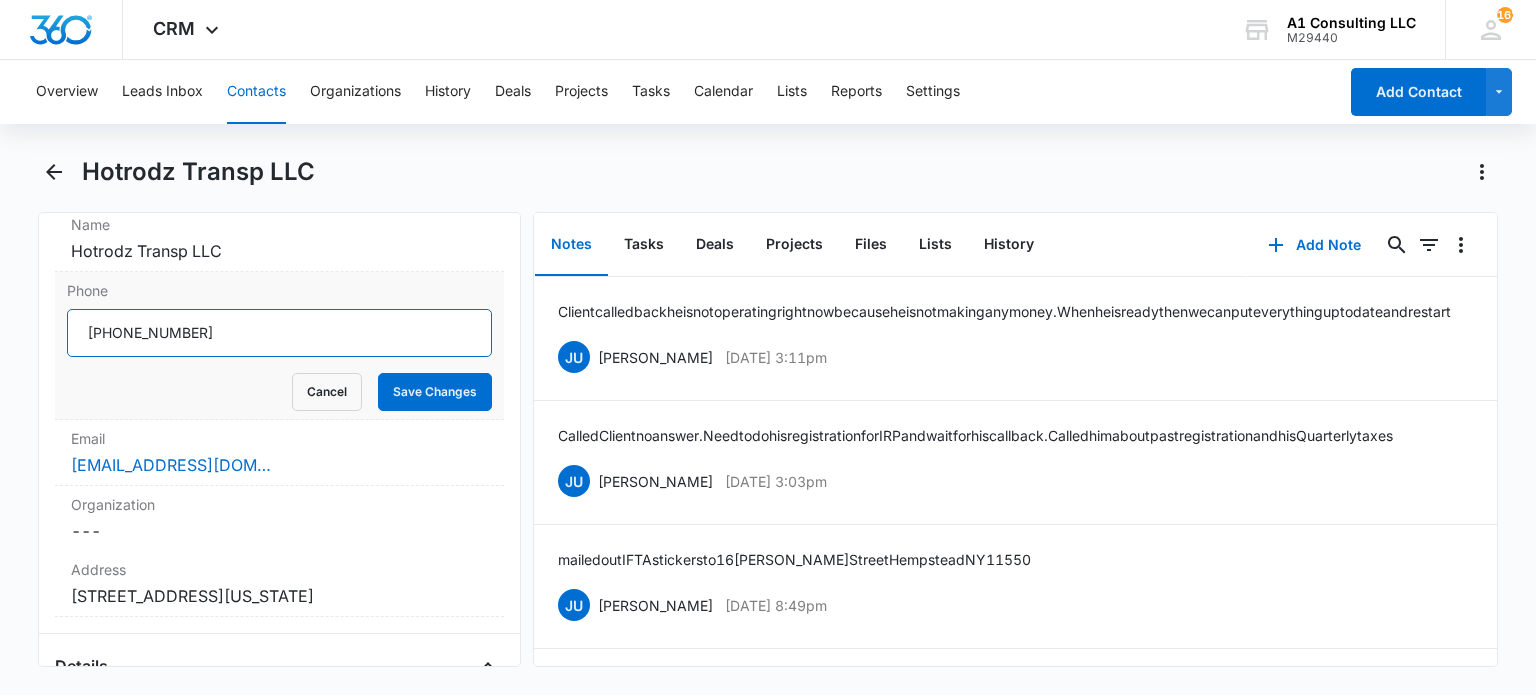 click on "Phone" at bounding box center [279, 333] 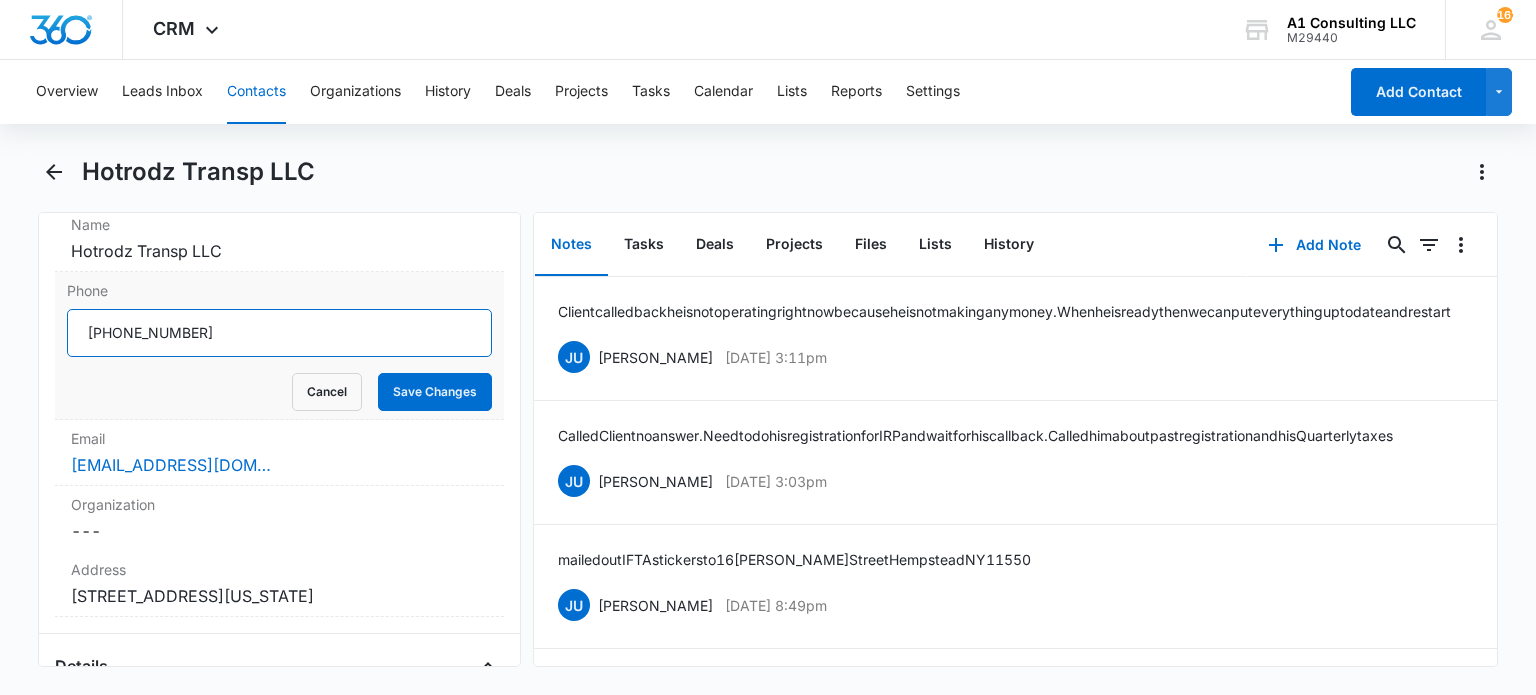 click on "Phone" at bounding box center (279, 333) 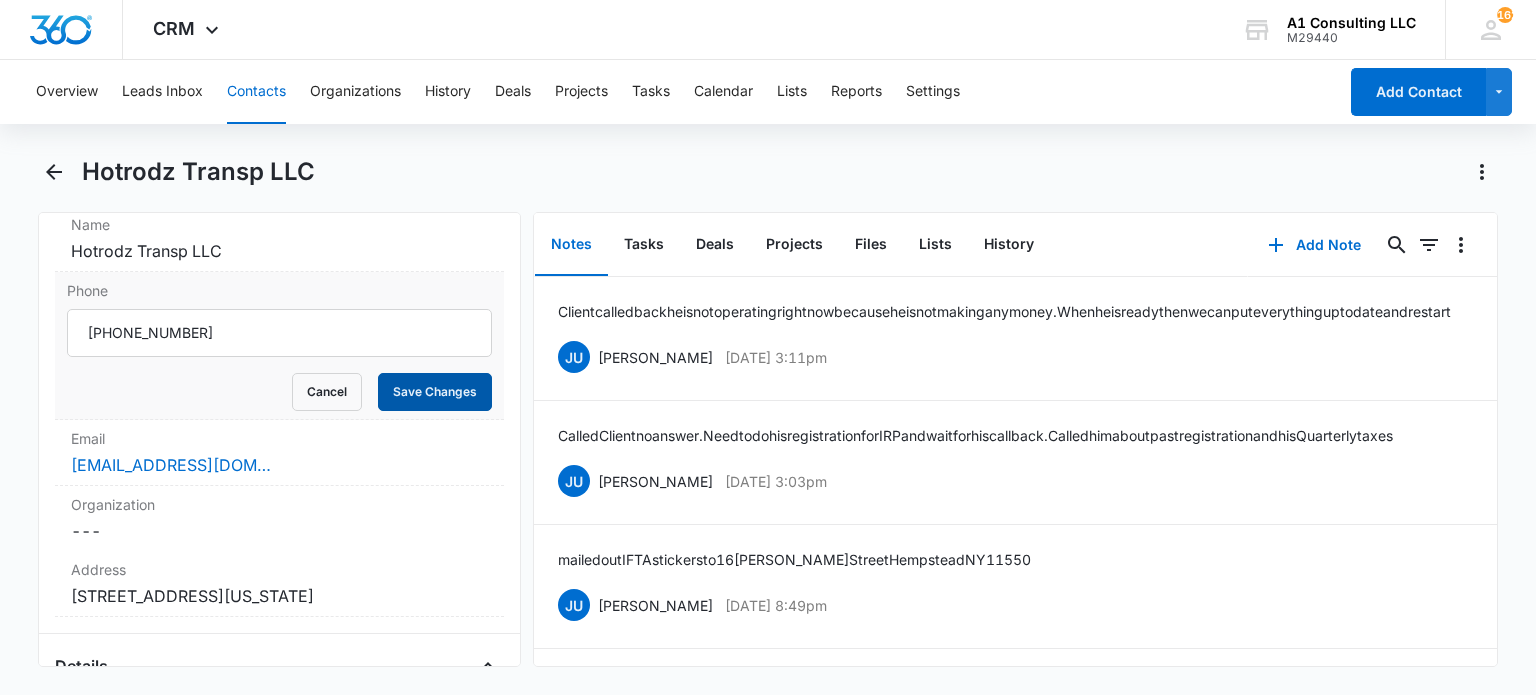 click on "Save Changes" at bounding box center (435, 392) 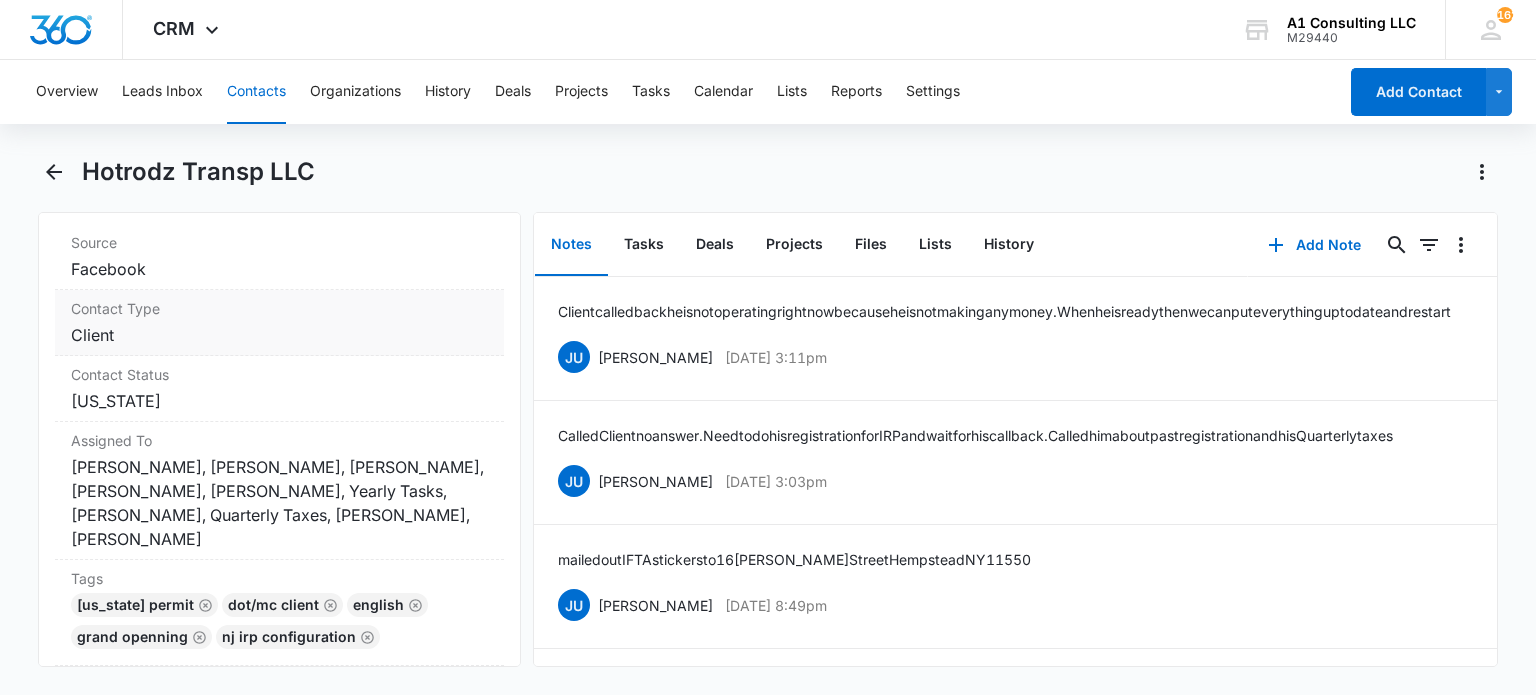 scroll, scrollTop: 1000, scrollLeft: 0, axis: vertical 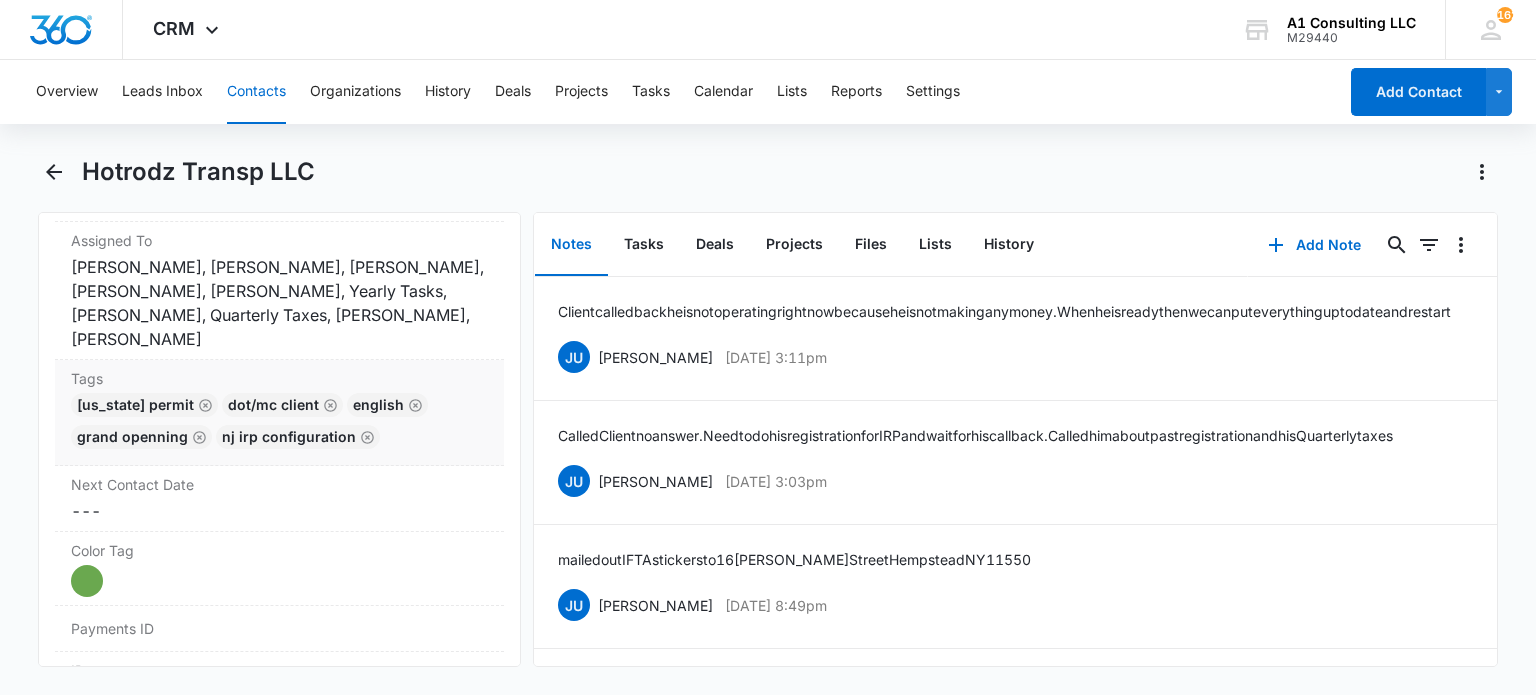 click on "[US_STATE] Permit DOT/MC Client English  Grand Openning [GEOGRAPHIC_DATA] IRP CONFIGURATION" at bounding box center [279, 425] 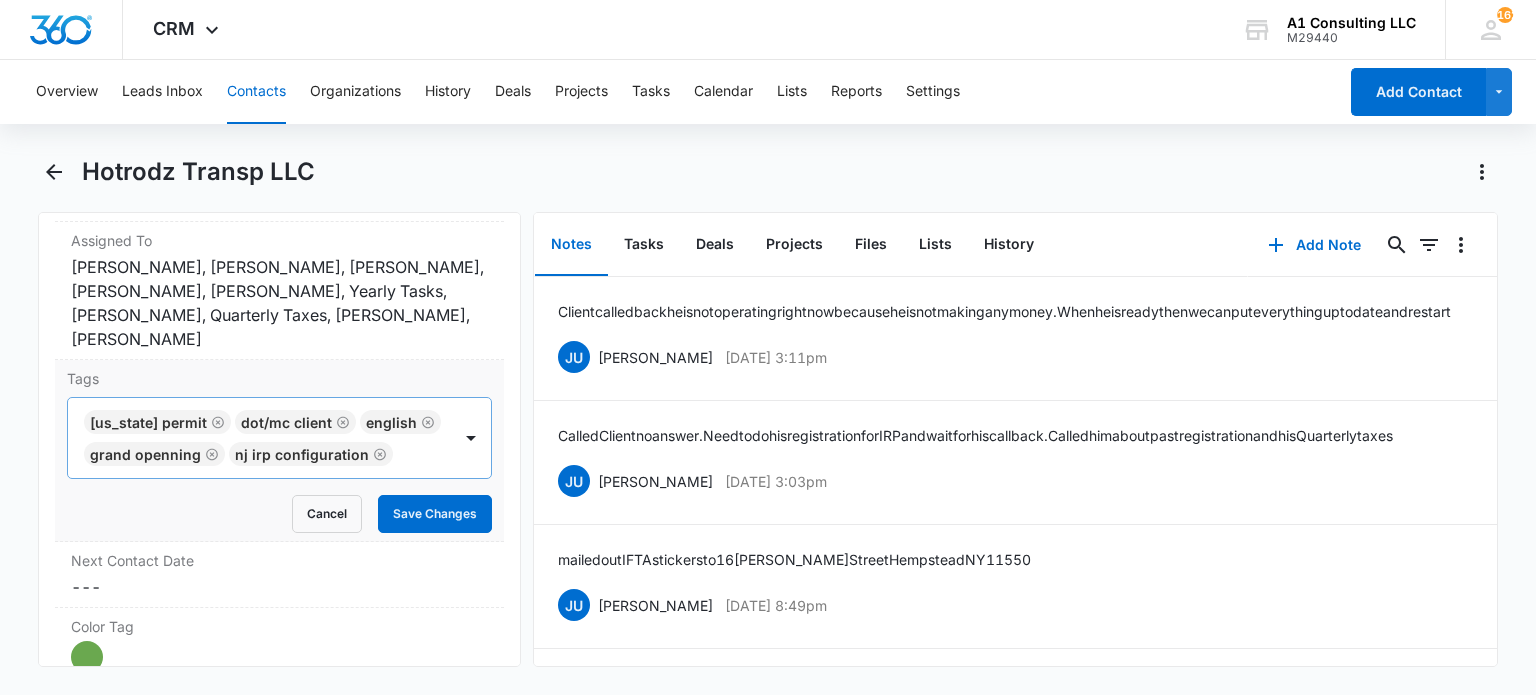 click at bounding box center [423, 454] 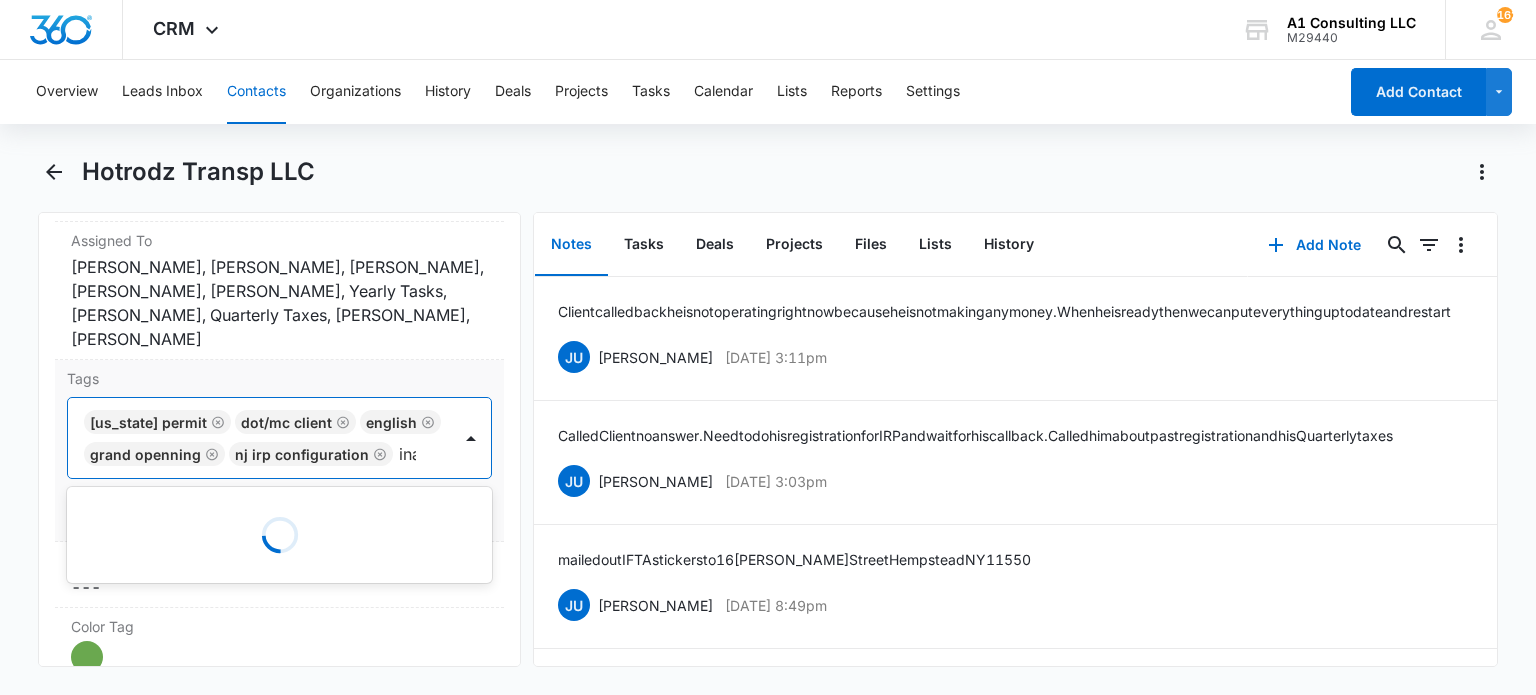 type on "inac" 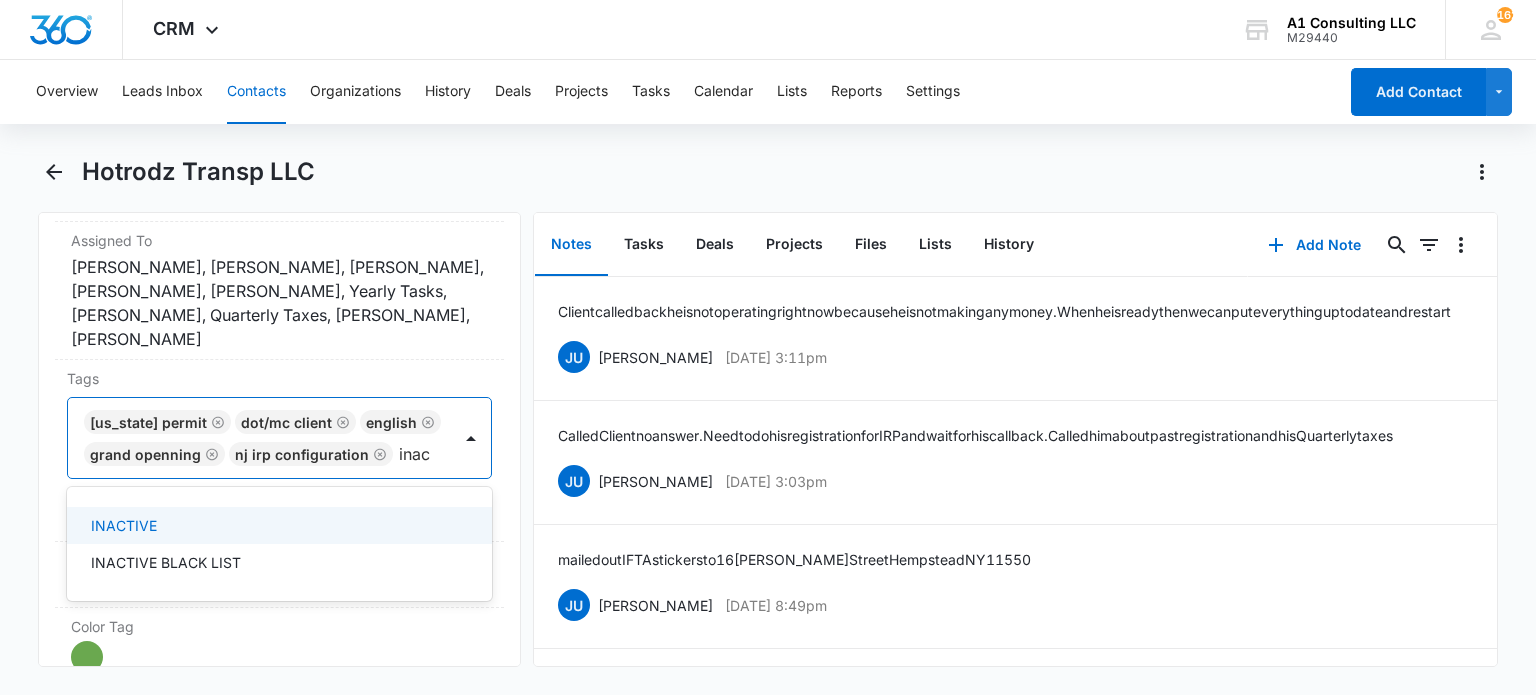 click on "INACTIVE" at bounding box center (279, 525) 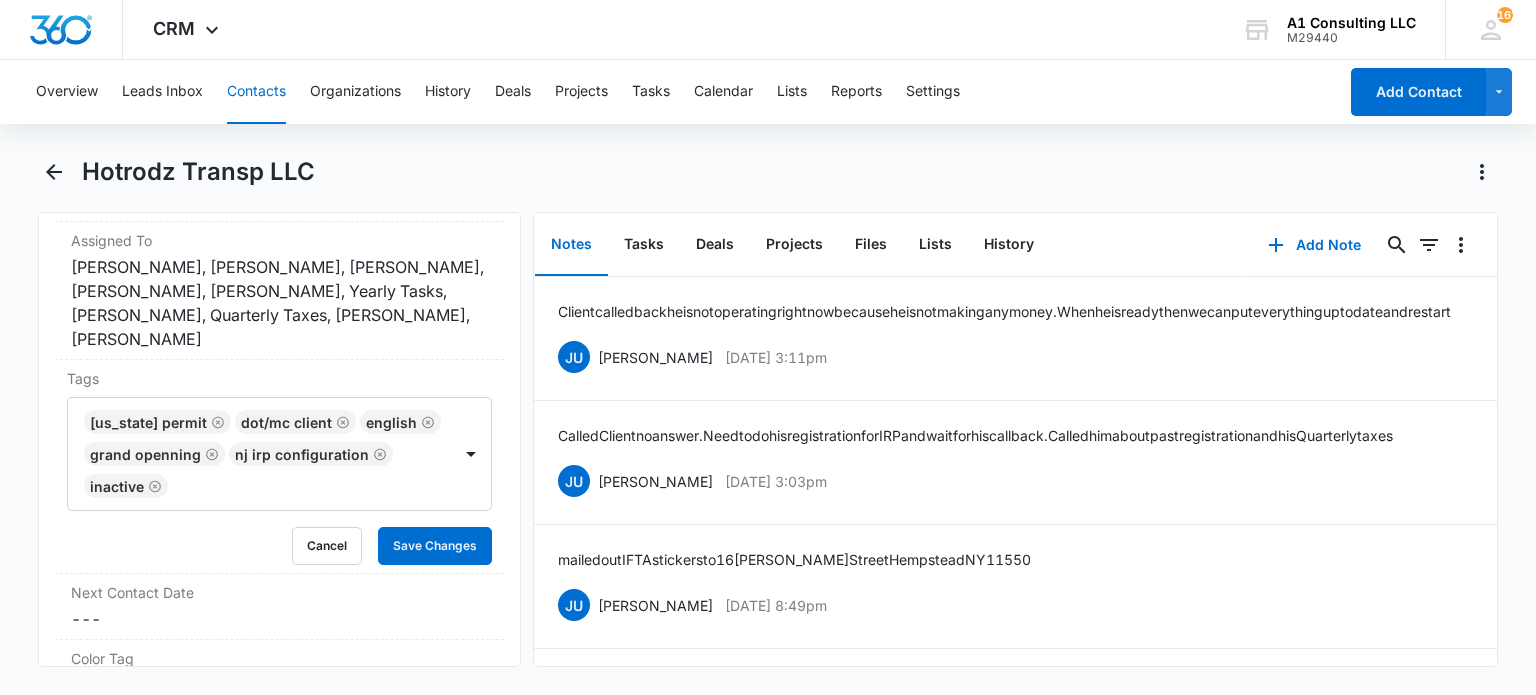 click on "Remove HT Hotrodz Transp LLC Contact Info Name Cancel Save Changes Hotrodz Transp LLC Phone Cancel Save Changes [PHONE_NUMBER] Email Cancel Save Changes [EMAIL_ADDRESS][DOMAIN_NAME] Organization Cancel Save Changes --- Address Cancel Save Changes [STREET_ADDRESS][US_STATE] Details Source Cancel Save Changes Facebook  Contact Type Cancel Save Changes Client Contact Status Cancel Save Changes [US_STATE]  Assigned To Cancel Save Changes [PERSON_NAME] Page, [PERSON_NAME], [PERSON_NAME], [PERSON_NAME], [PERSON_NAME], Yearly Tasks, [PERSON_NAME] Epe, Quarterly Taxes, [PERSON_NAME], [GEOGRAPHIC_DATA][PERSON_NAME] Tags [US_STATE] Permit DOT/MC Client English  Grand Openning NJ IRP CONFIGURATION INACTIVE  Cancel Save Changes Next Contact Date Cancel Save Changes --- Color Tag Current Color: Cancel Save Changes Payments ID ID 172 Created [DATE] 3:37pm Additional Contact Info Owner Name  Cancel Save Changes [PERSON_NAME] Phone Number Usage Cancel Save Changes --- Phone Number Cancel Save Changes [PHONE_NUMBER] Cancel ---" at bounding box center (279, 439) 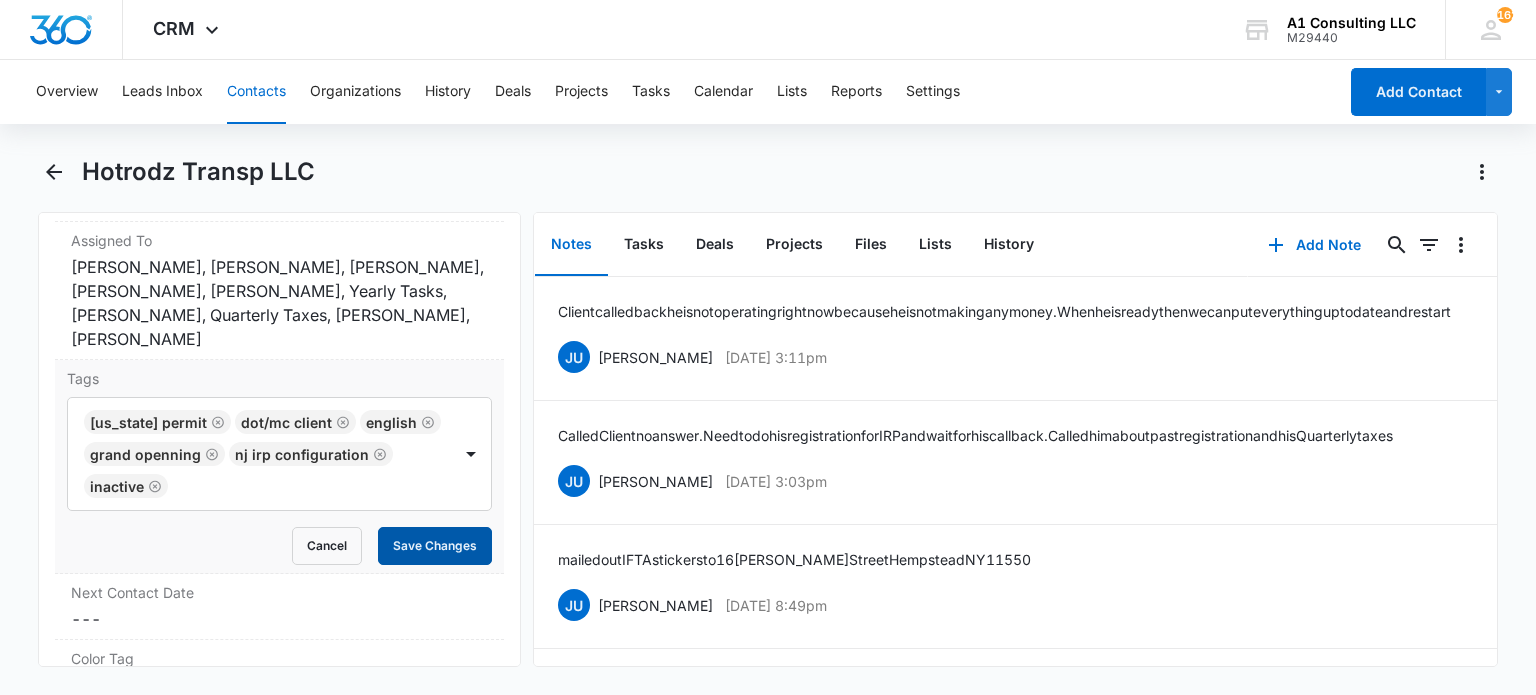click on "Save Changes" at bounding box center [435, 546] 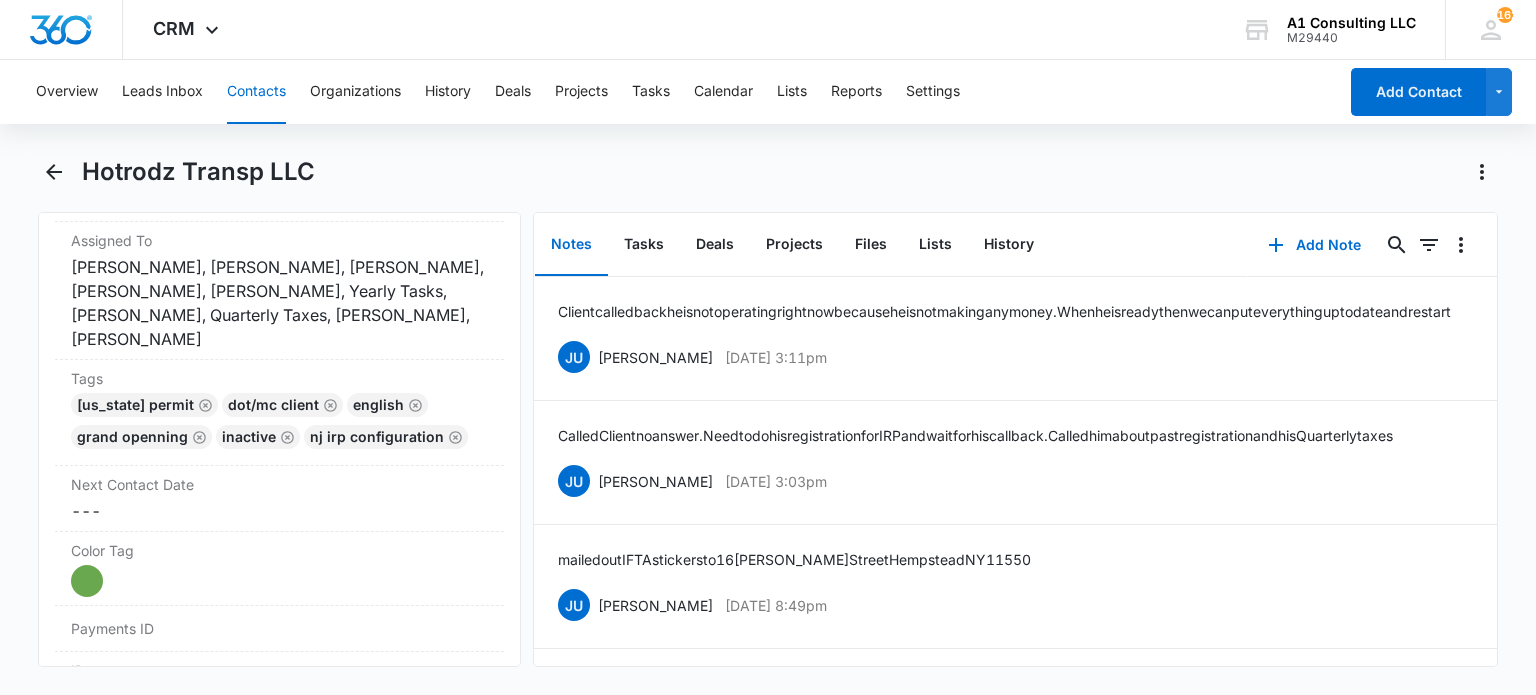 click on "Contacts" at bounding box center [256, 92] 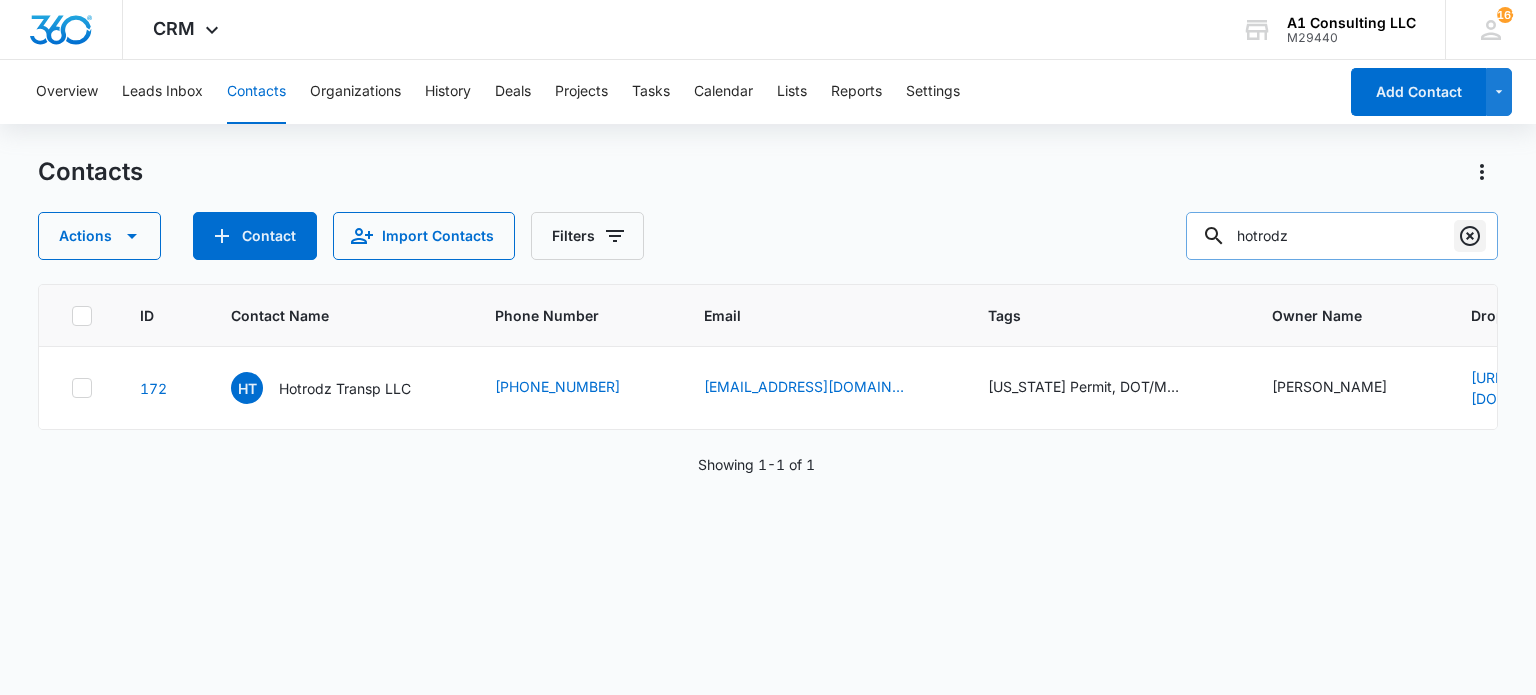 click on "hotrodz" at bounding box center [1342, 236] 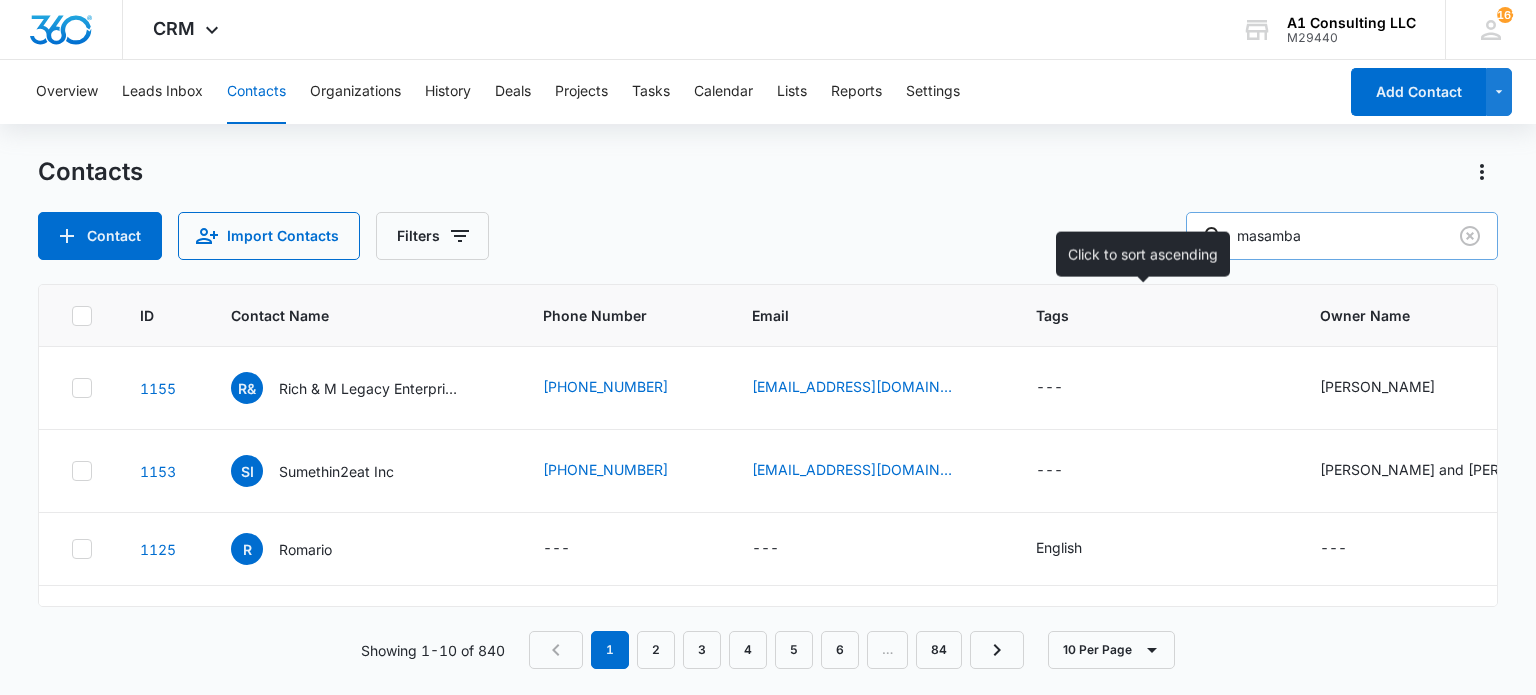 type on "masamba" 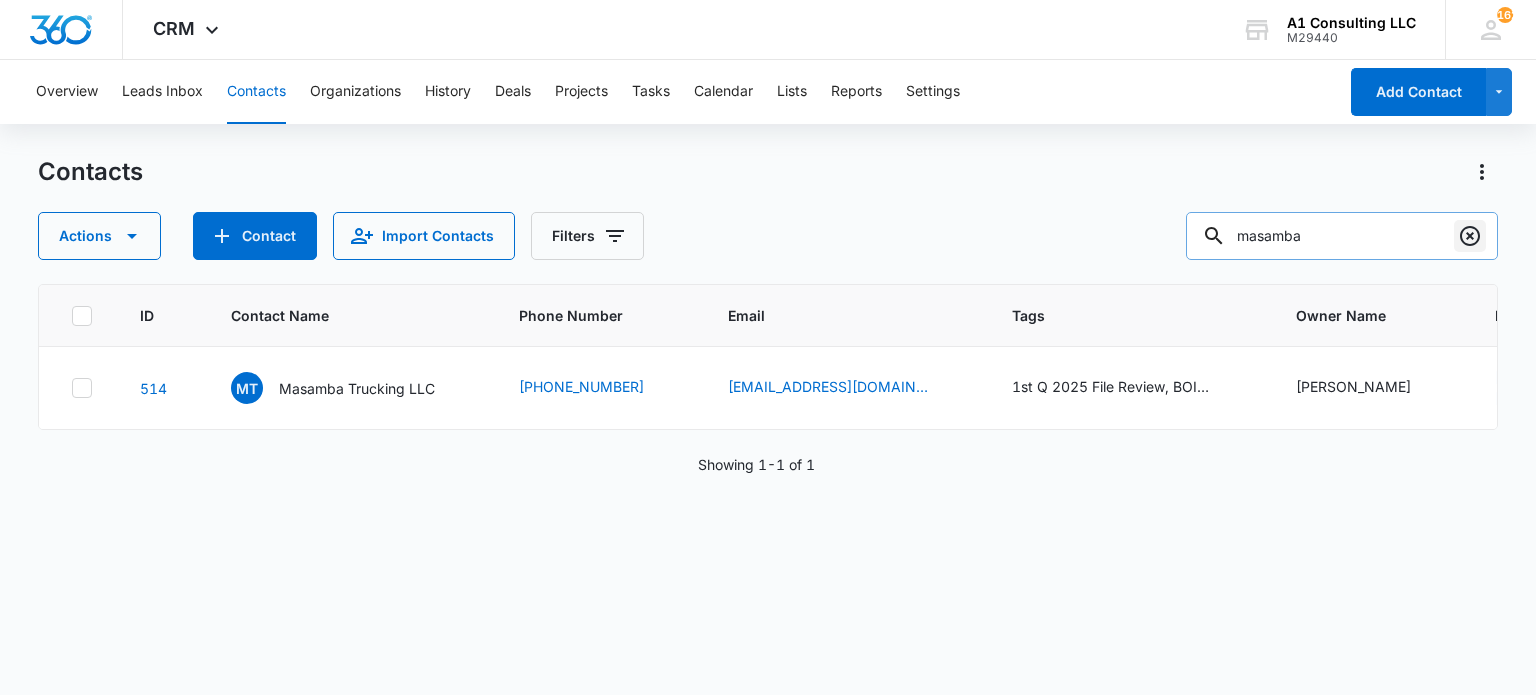 click 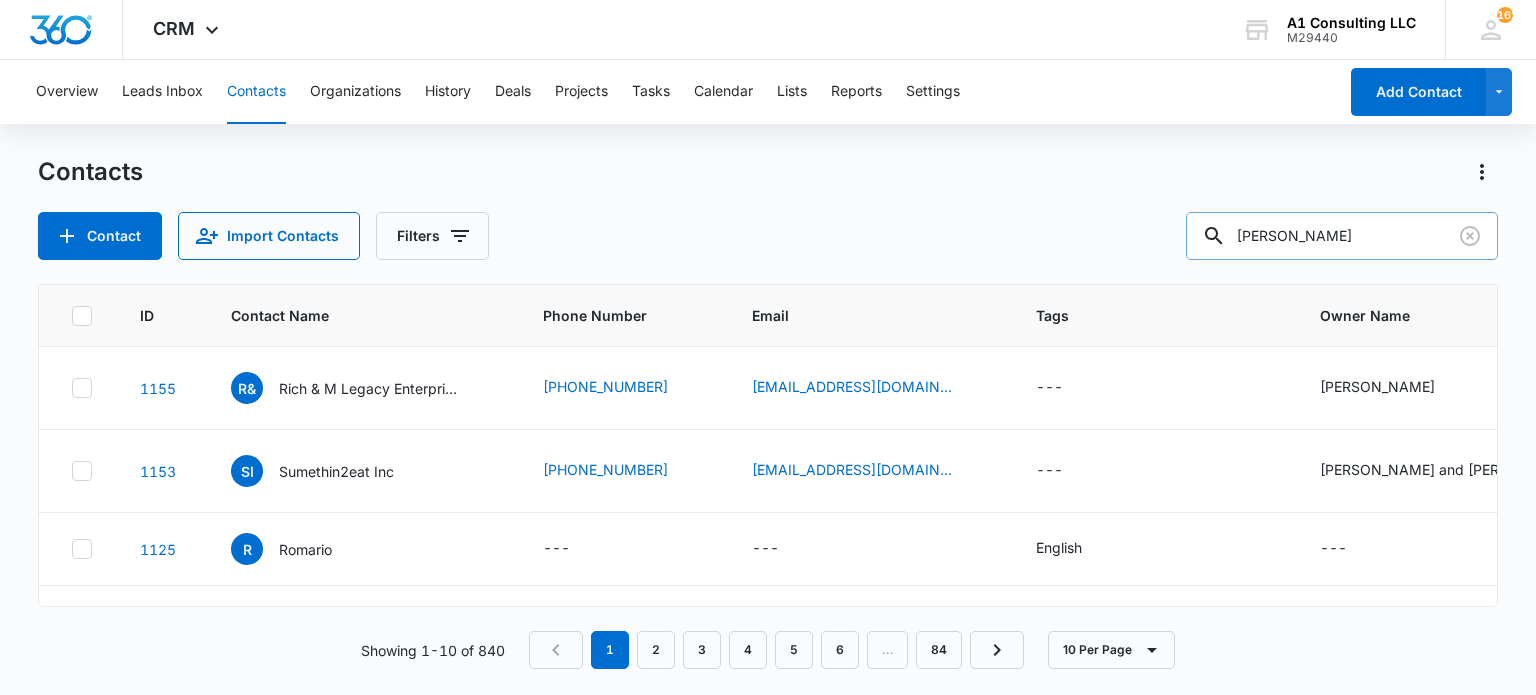type on "[PERSON_NAME]" 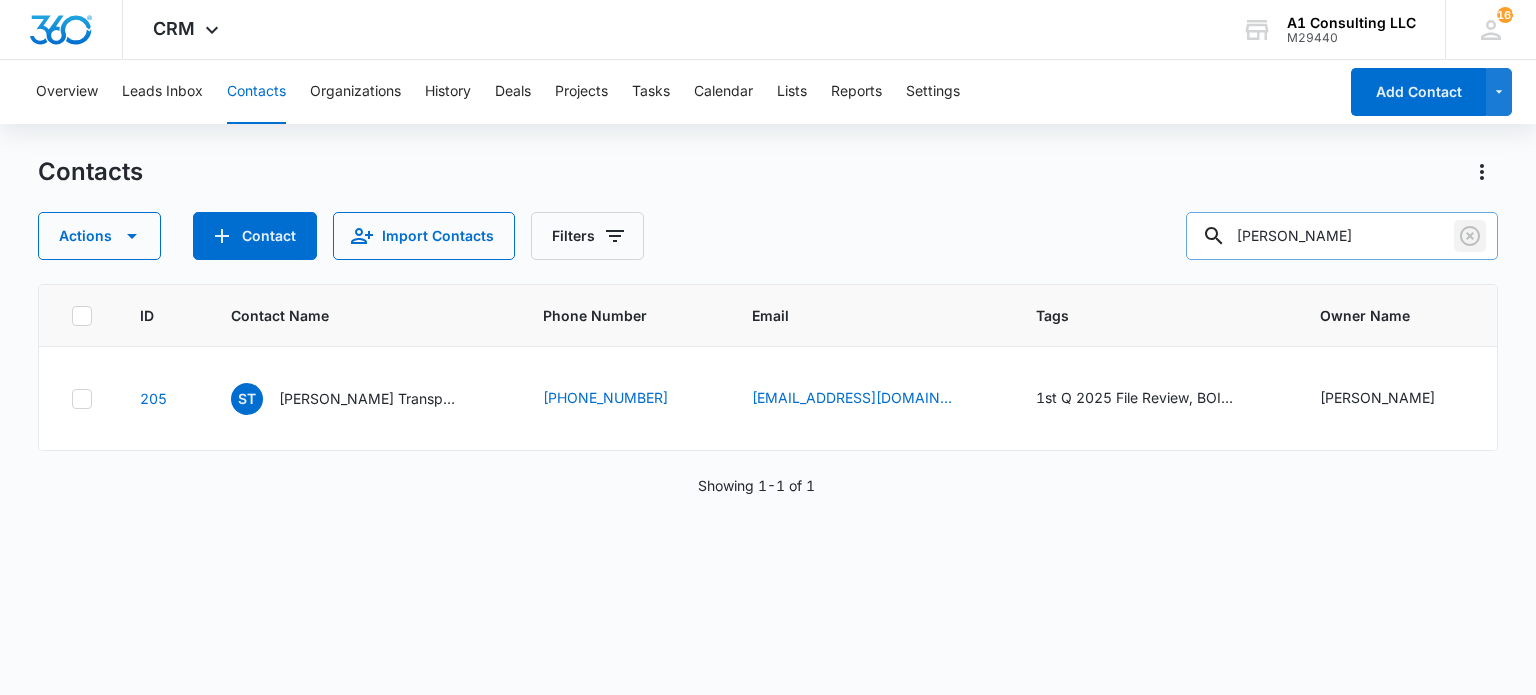 drag, startPoint x: 1464, startPoint y: 232, endPoint x: 1358, endPoint y: 238, distance: 106.16968 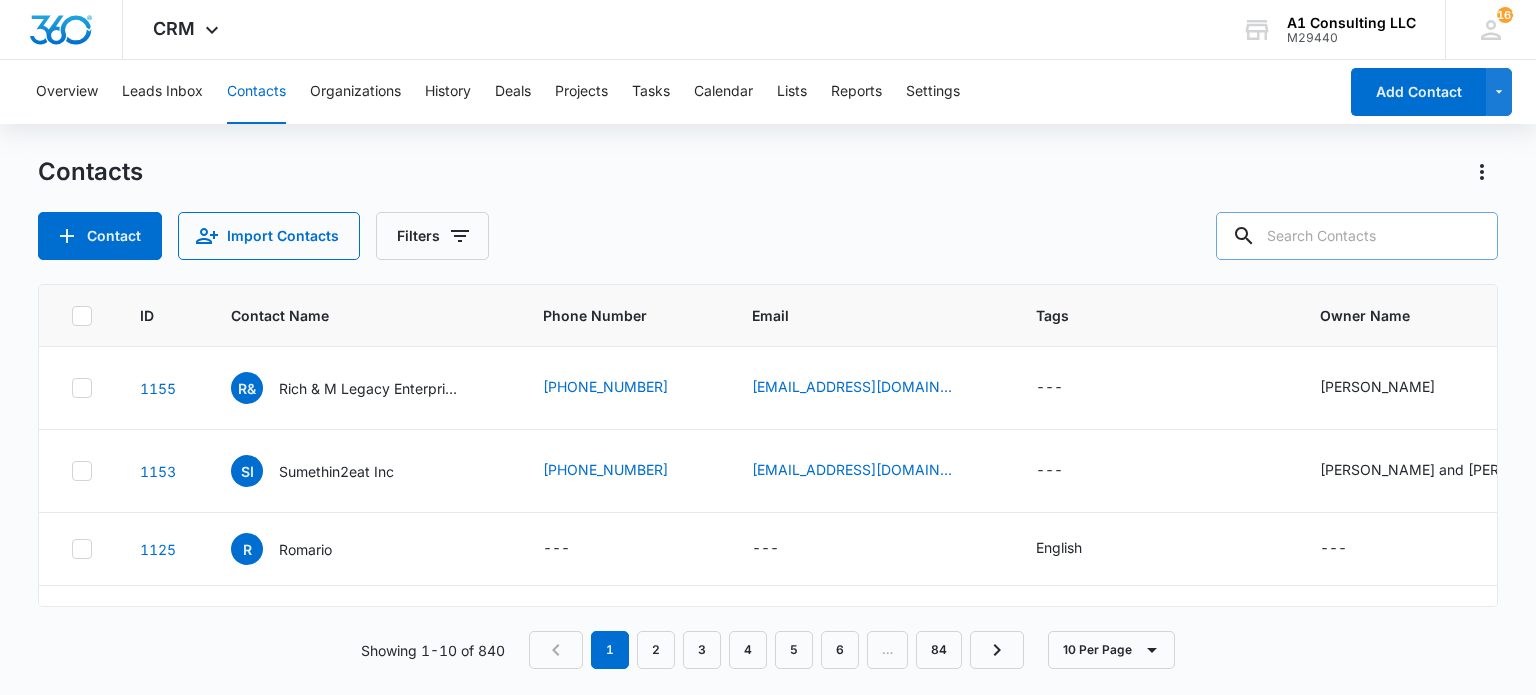 click at bounding box center (1357, 236) 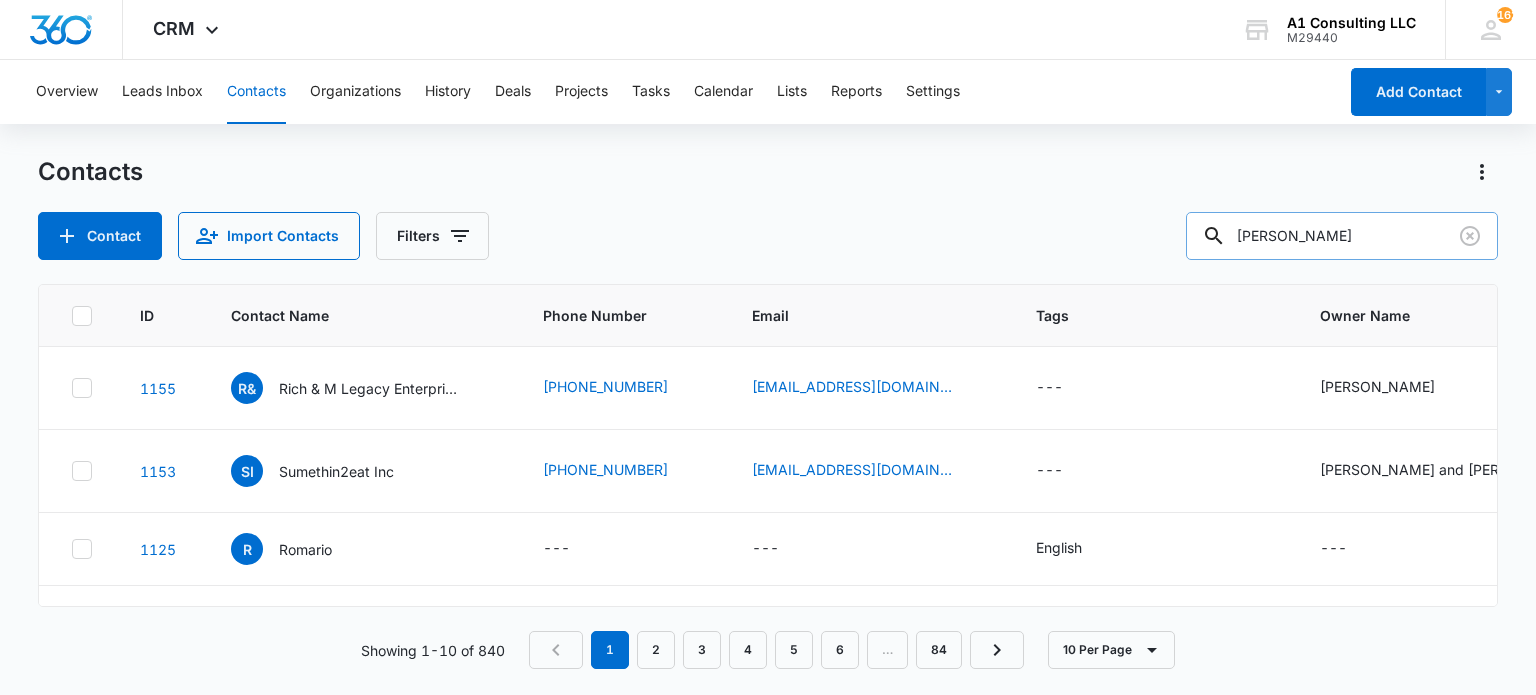 type on "[PERSON_NAME]" 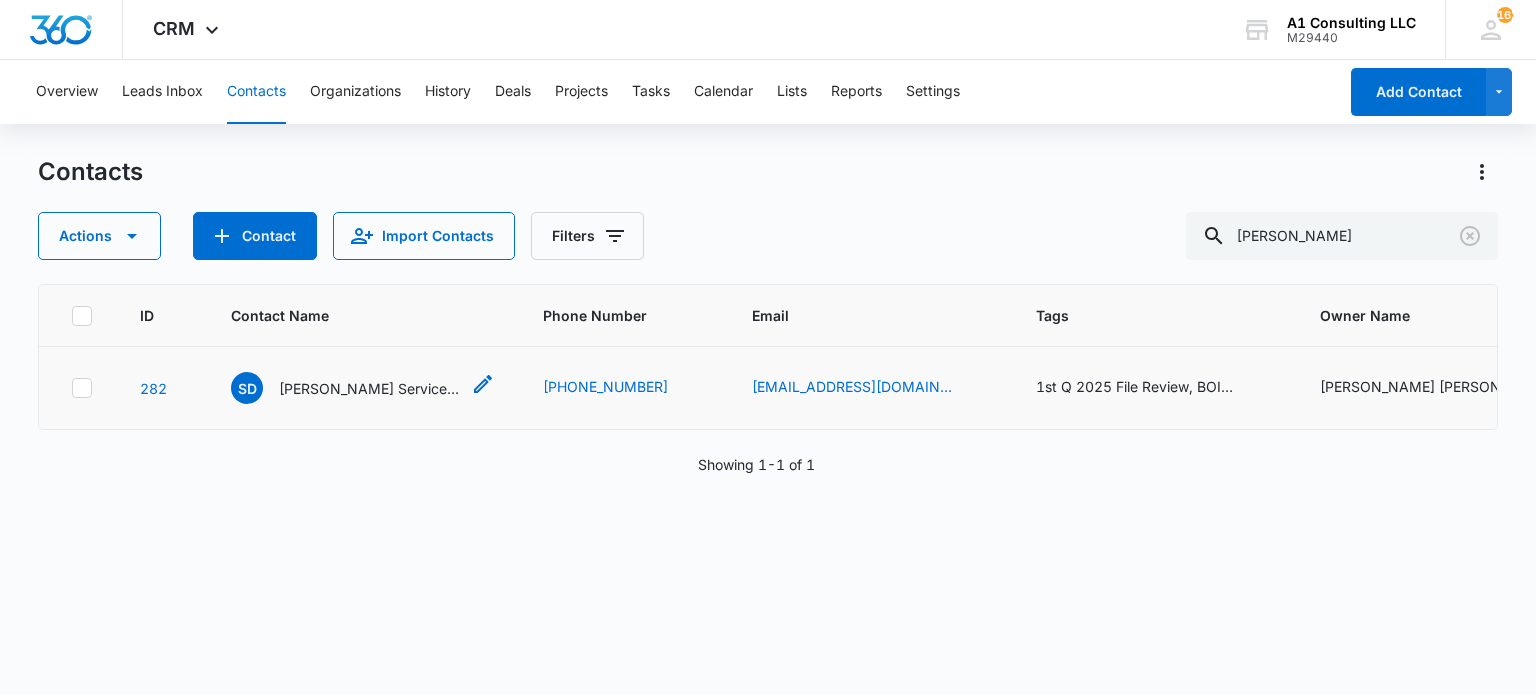 click on "[PERSON_NAME] Service LLC" at bounding box center [369, 388] 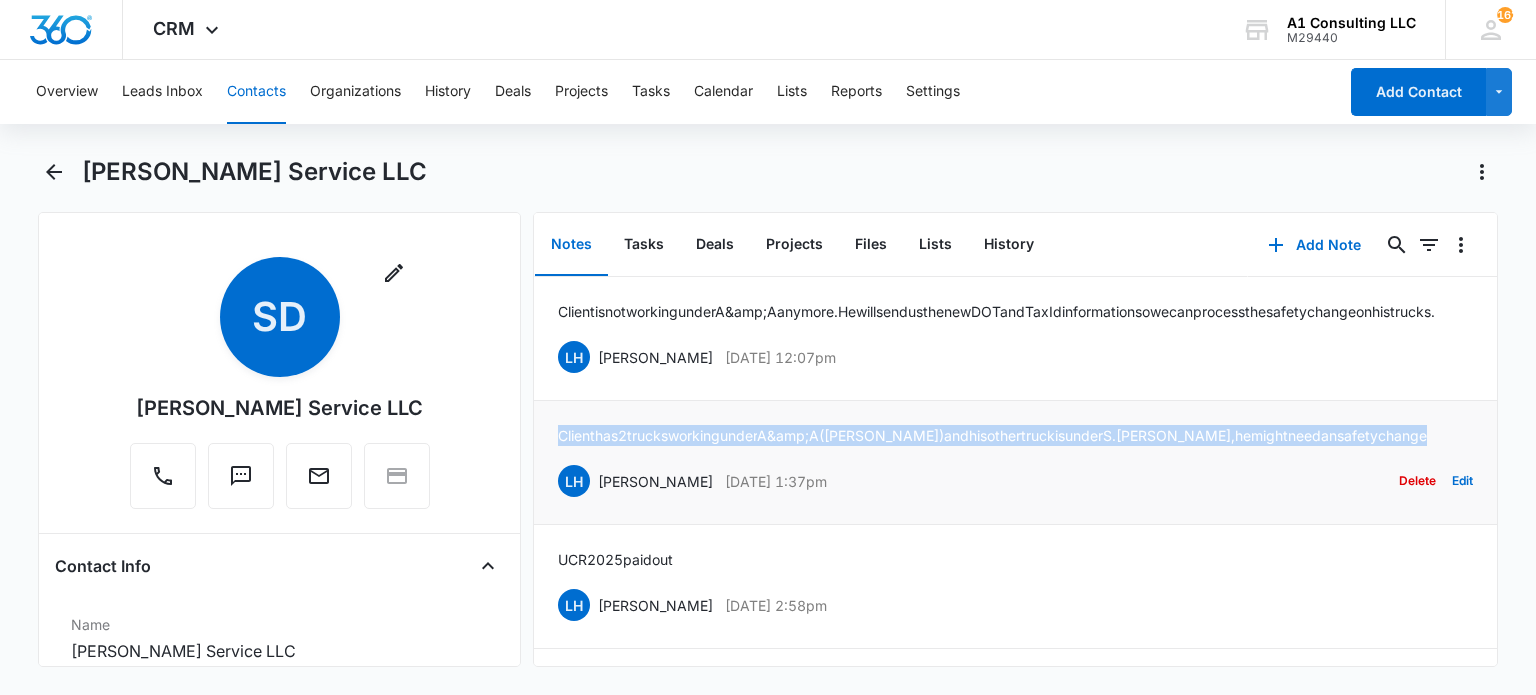 drag, startPoint x: 560, startPoint y: 453, endPoint x: 1362, endPoint y: 463, distance: 802.0623 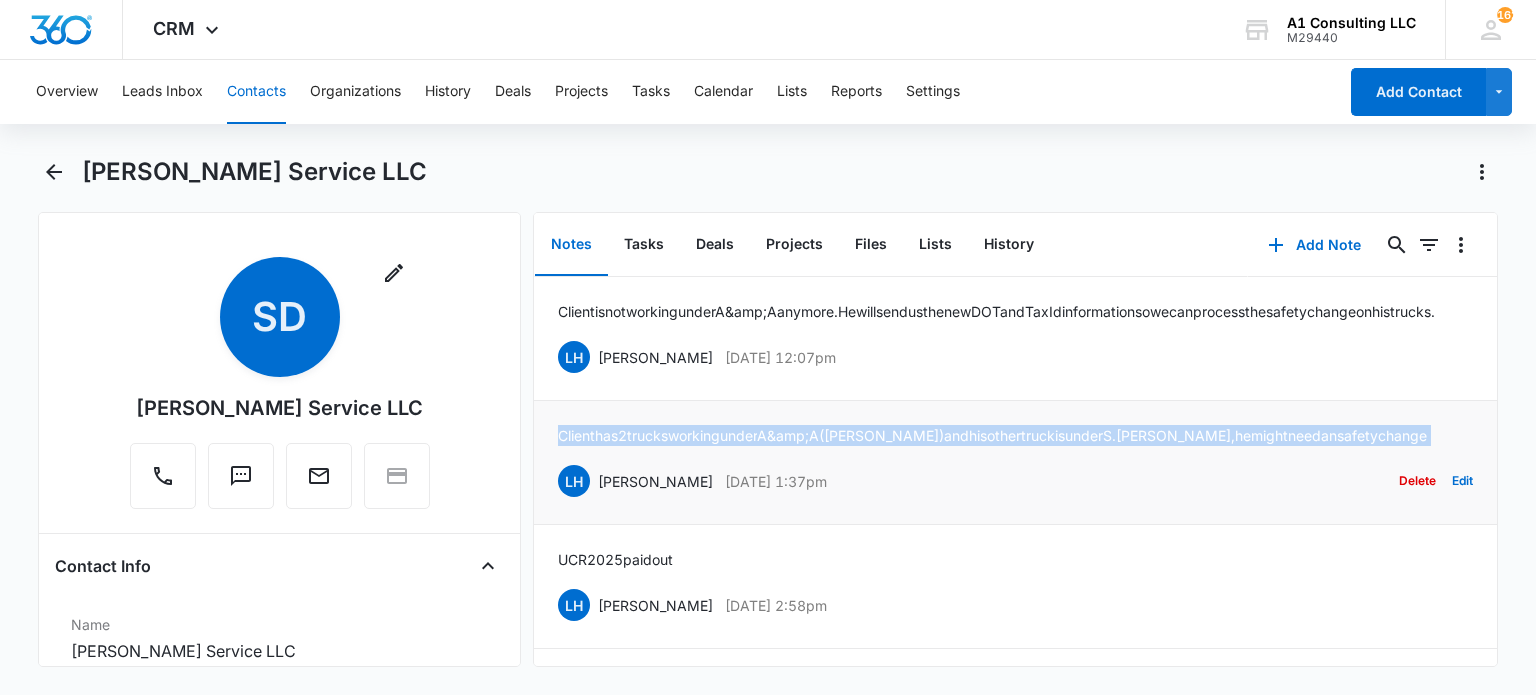 drag, startPoint x: 1363, startPoint y: 458, endPoint x: 551, endPoint y: 458, distance: 812 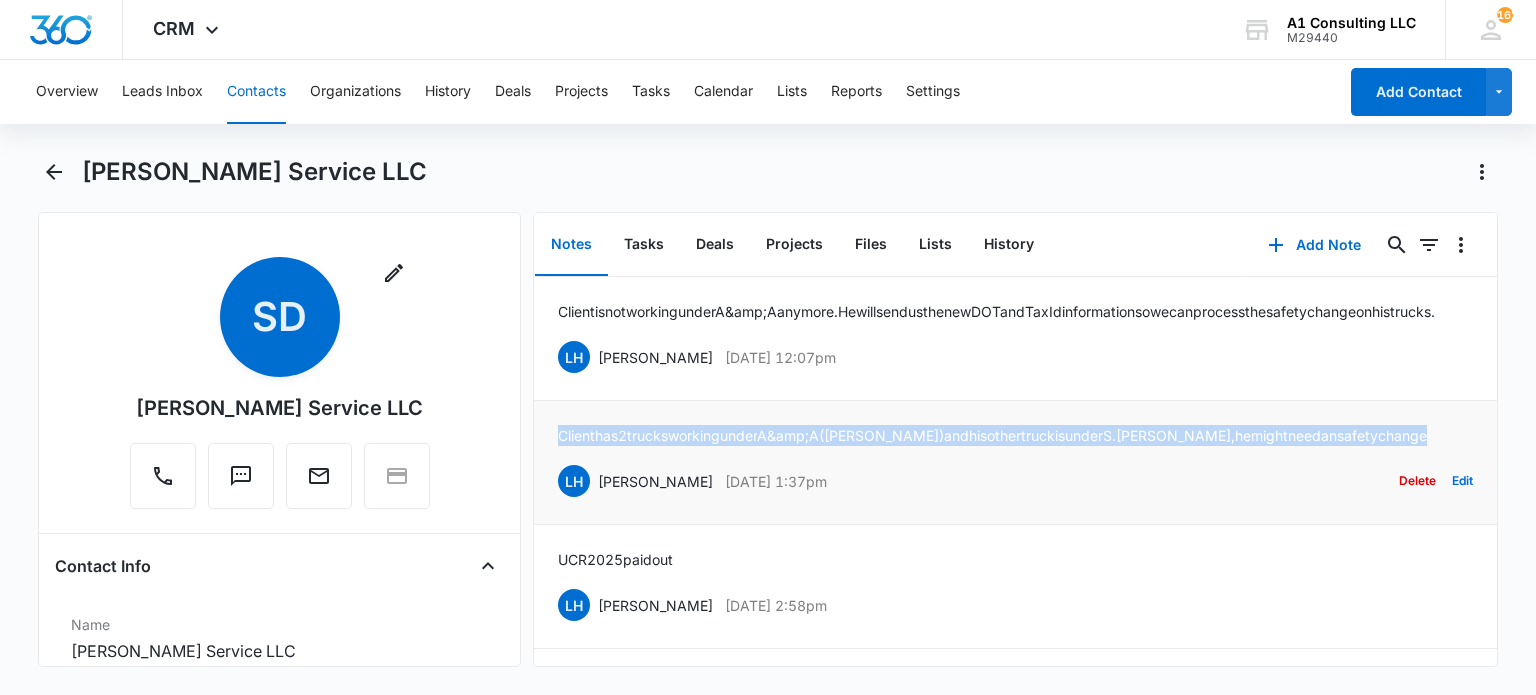 drag, startPoint x: 556, startPoint y: 457, endPoint x: 1381, endPoint y: 456, distance: 825.0006 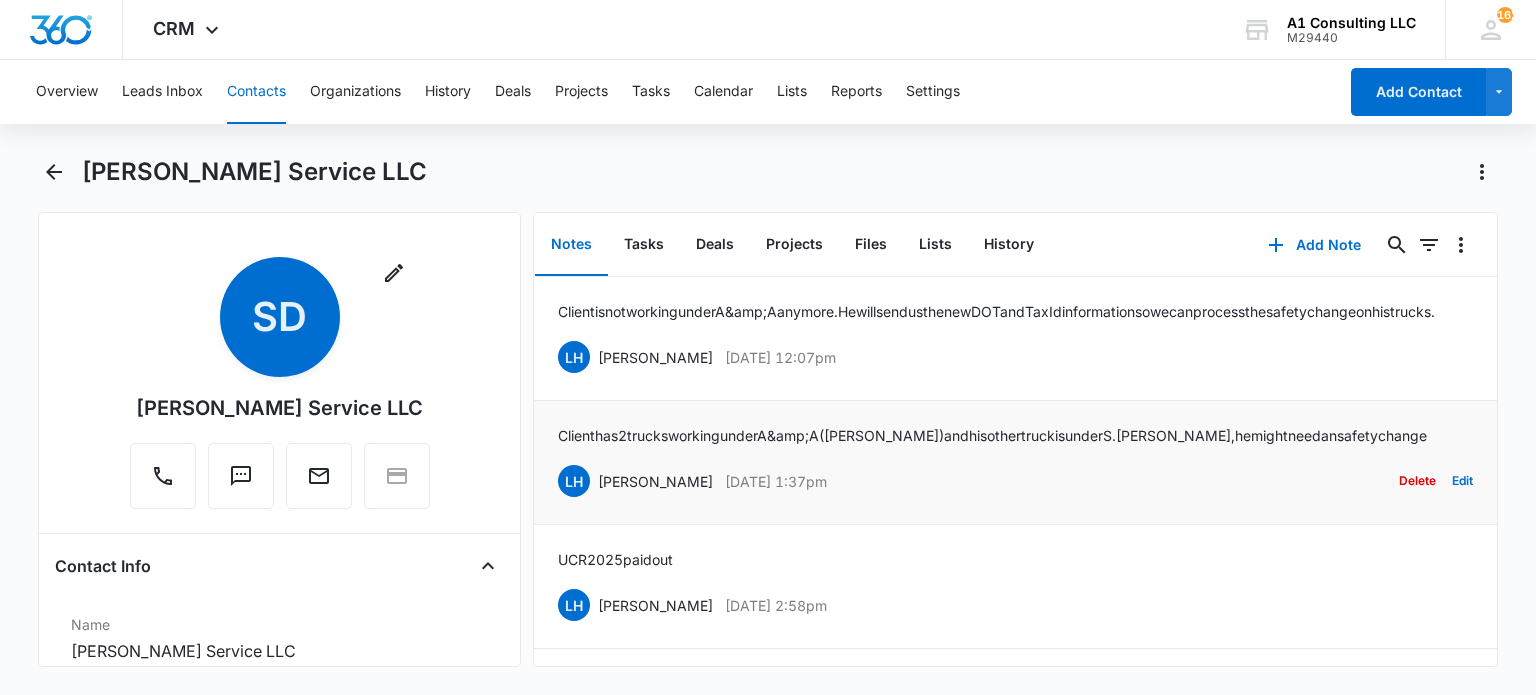 click on "Client  has  2  trucks  working  under  A&amp;A  ([PERSON_NAME])  and  his  other  truck  is  under  [PERSON_NAME],  he  might  need  an  safety  change  LH [PERSON_NAME] [DATE] 1:37pm Delete Edit" at bounding box center (1015, 462) 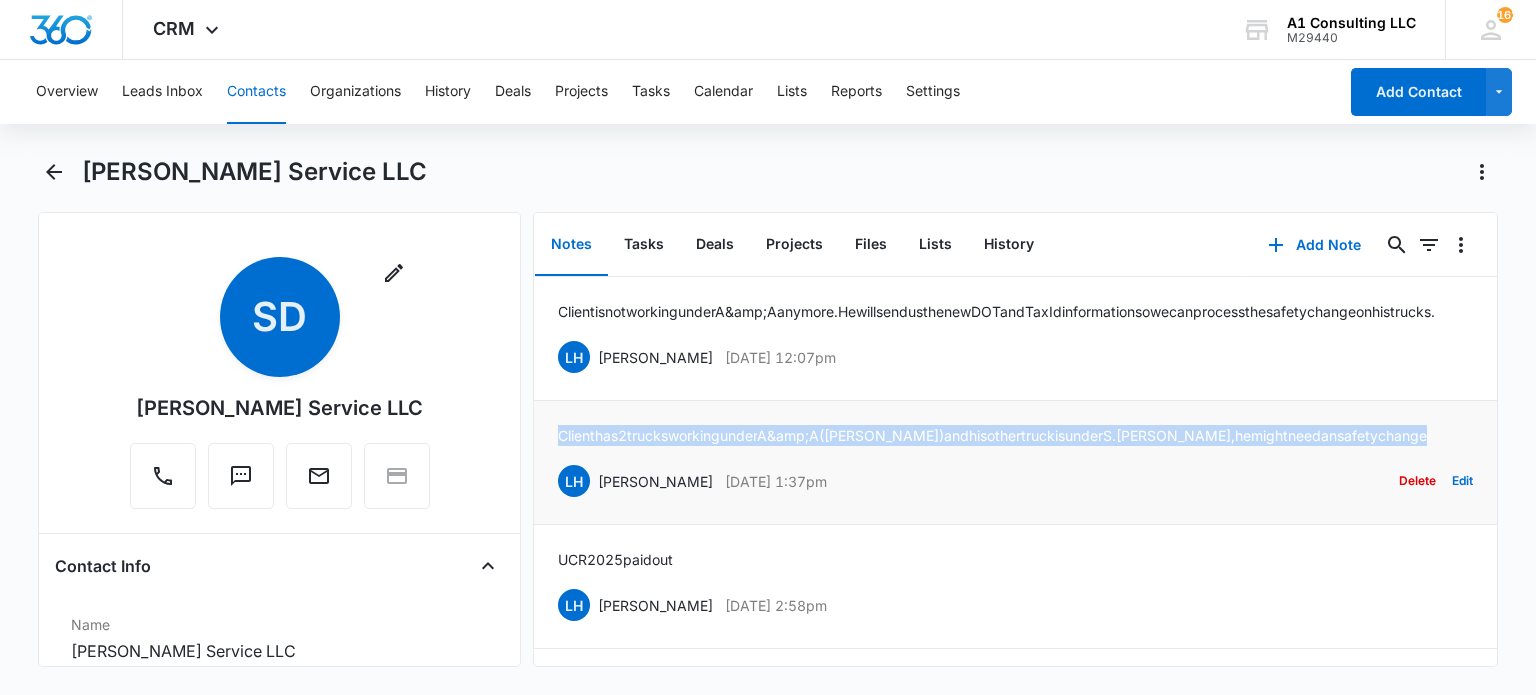 drag, startPoint x: 1376, startPoint y: 451, endPoint x: 558, endPoint y: 455, distance: 818.00977 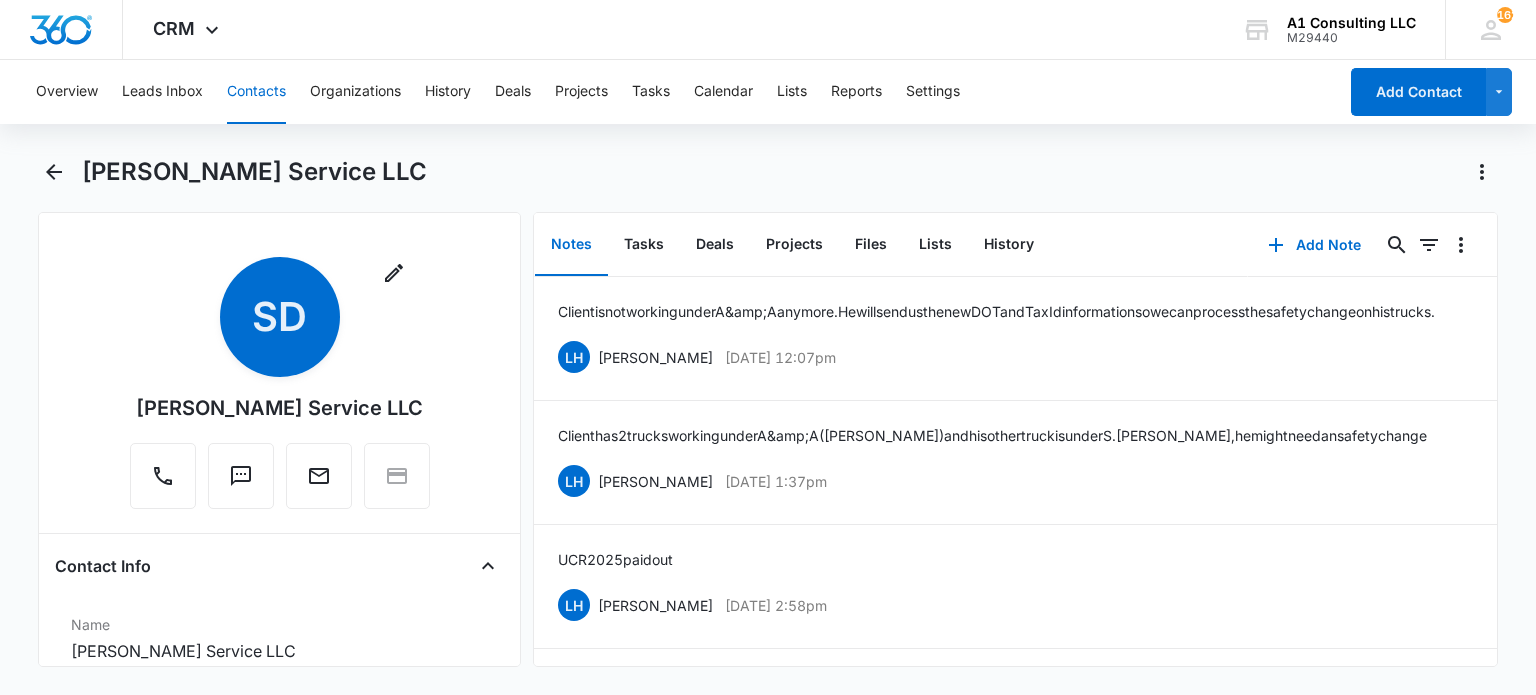 click on "[PERSON_NAME] Service LLC" at bounding box center (790, 172) 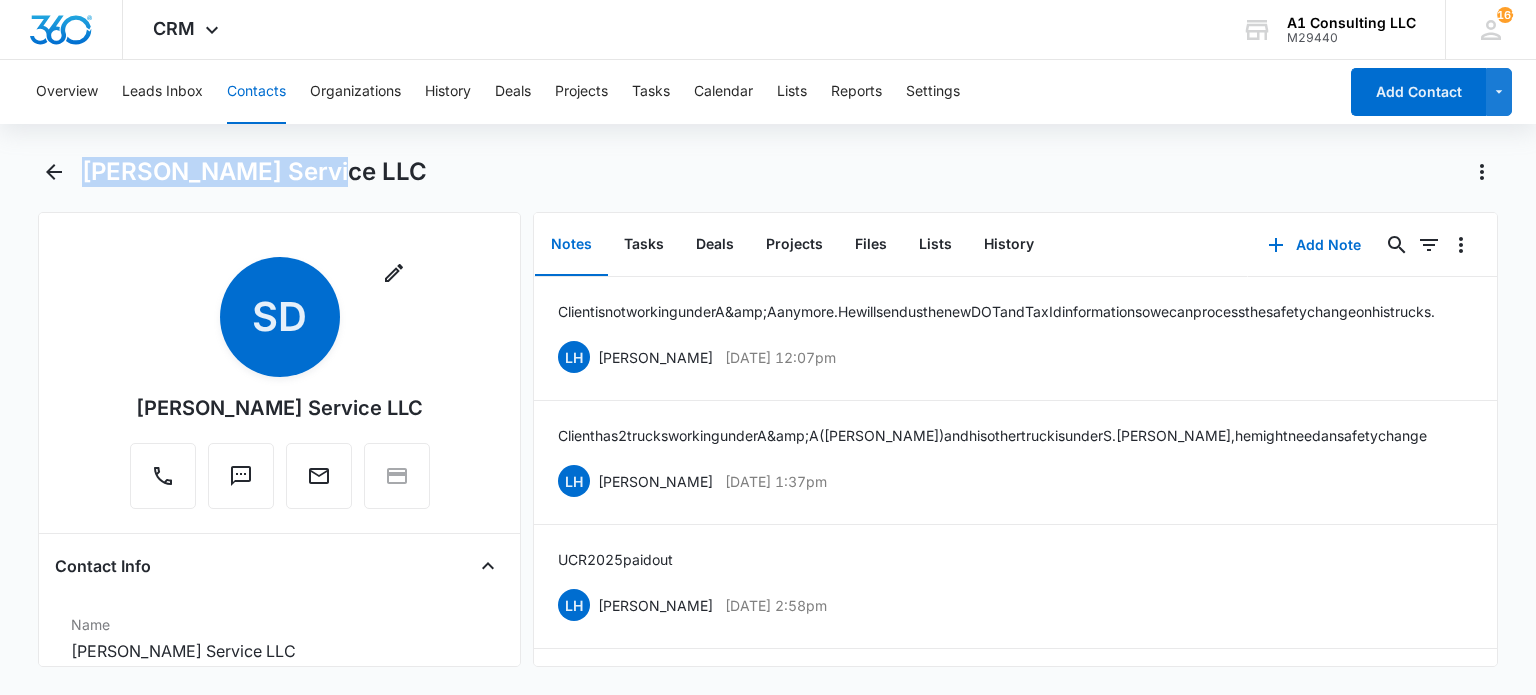drag, startPoint x: 255, startPoint y: 172, endPoint x: 71, endPoint y: 175, distance: 184.02446 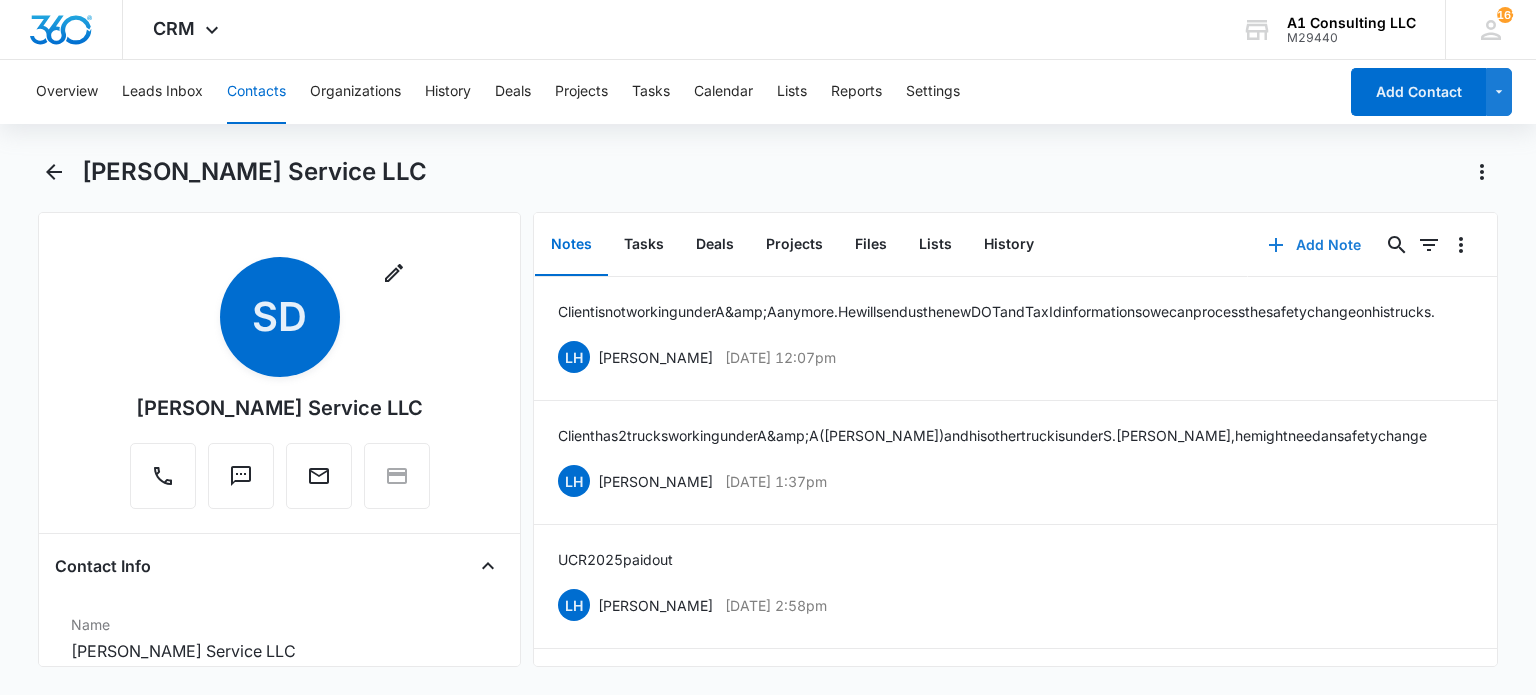 click on "Add Note" at bounding box center [1314, 245] 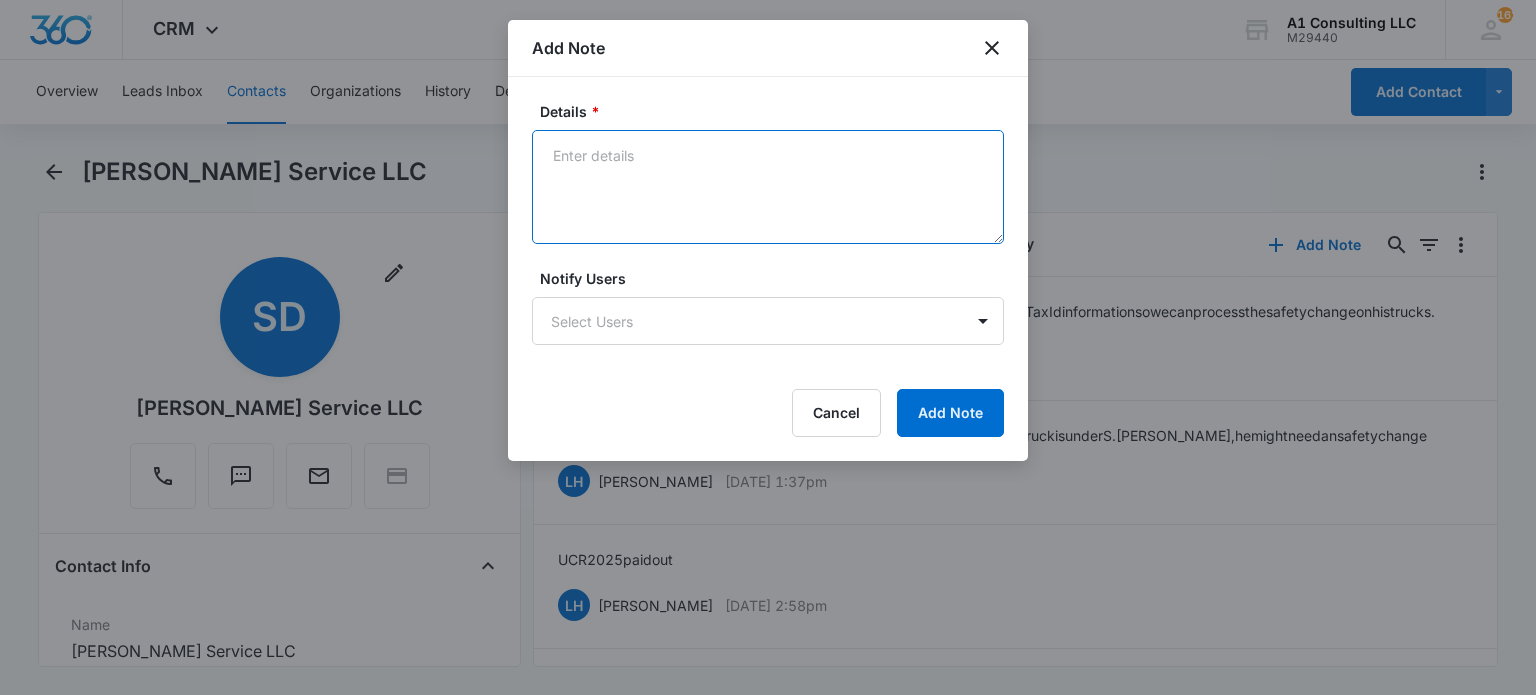 click on "Details *" at bounding box center (768, 187) 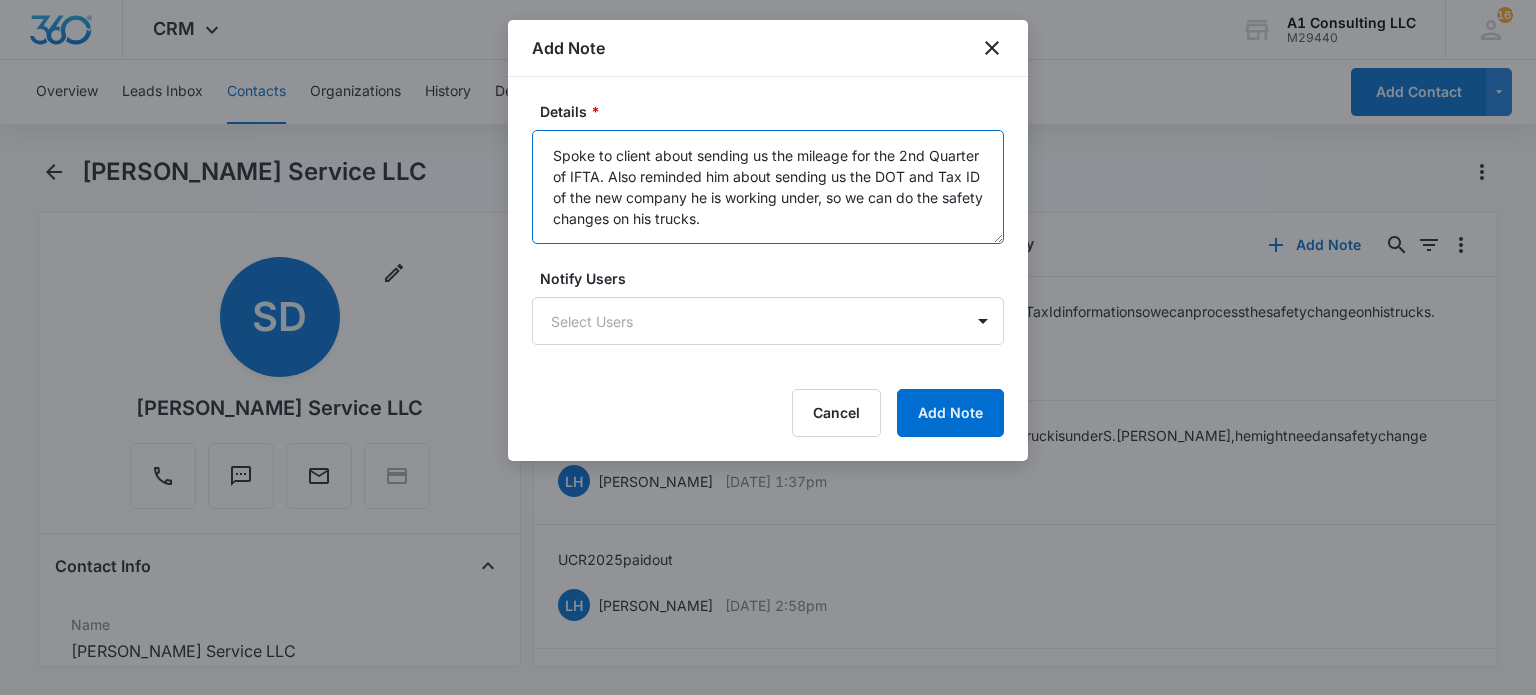 scroll, scrollTop: 4, scrollLeft: 0, axis: vertical 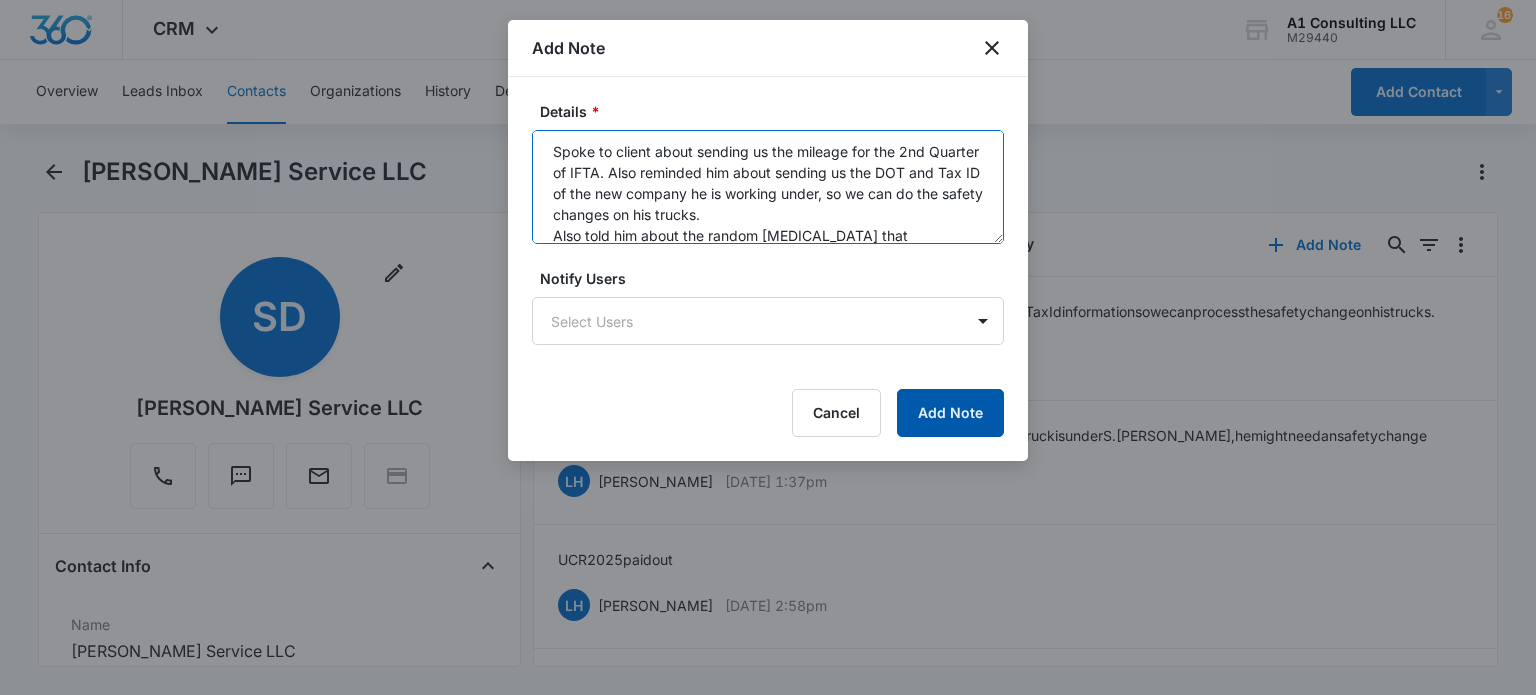 type on "Spoke to client about sending us the mileage for the 2nd Quarter of IFTA. Also reminded him about sending us the DOT and Tax ID of the new company he is working under, so we can do the safety changes on his trucks.
Also told him about the random [MEDICAL_DATA] that [PERSON_NAME] must do." 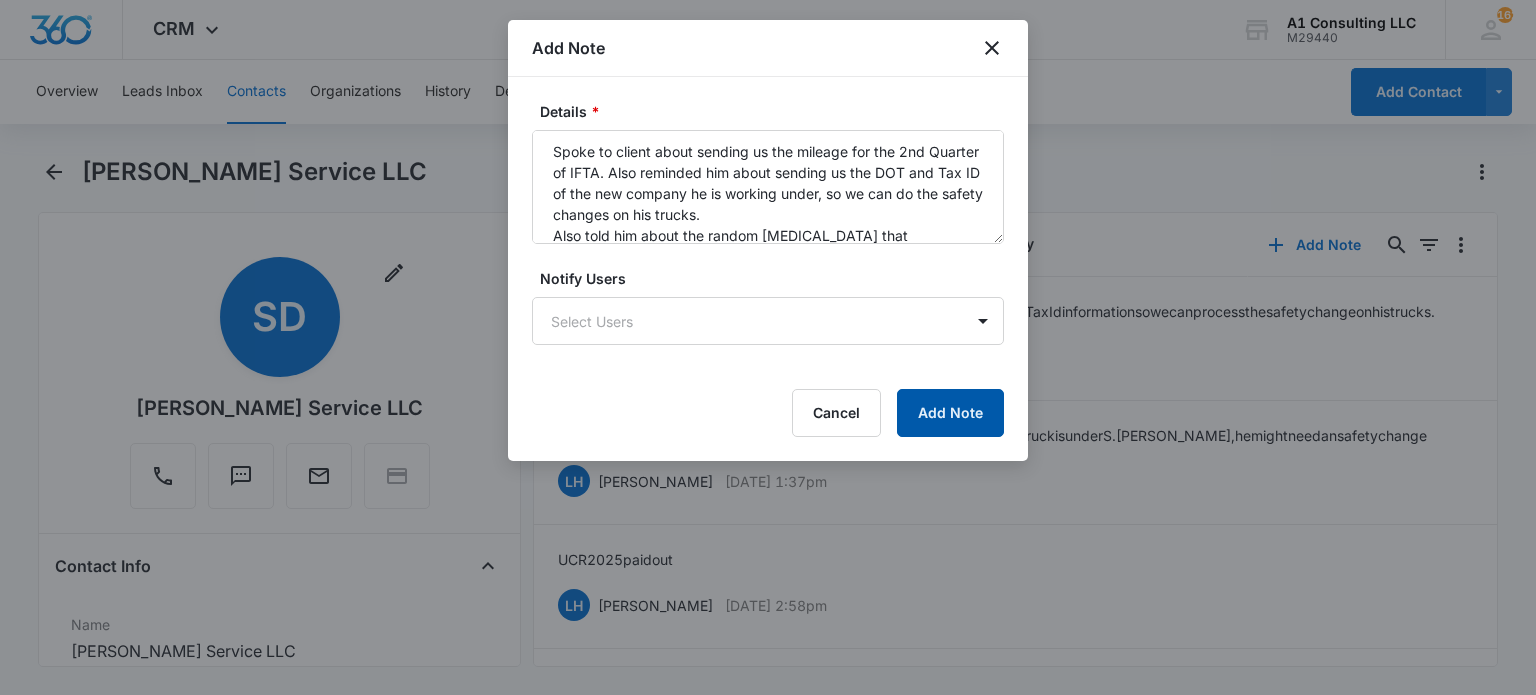 click on "Add Note" at bounding box center (950, 413) 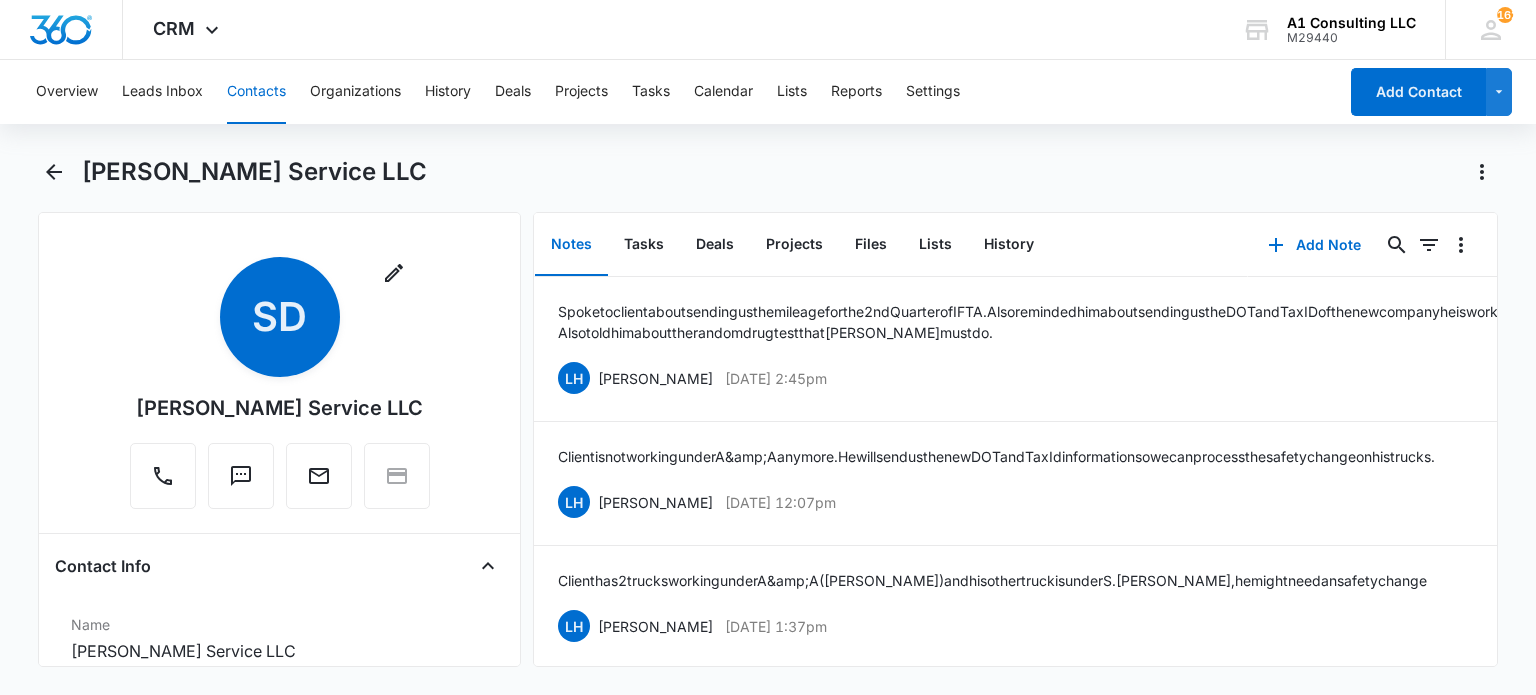 click on "Contacts" at bounding box center (256, 92) 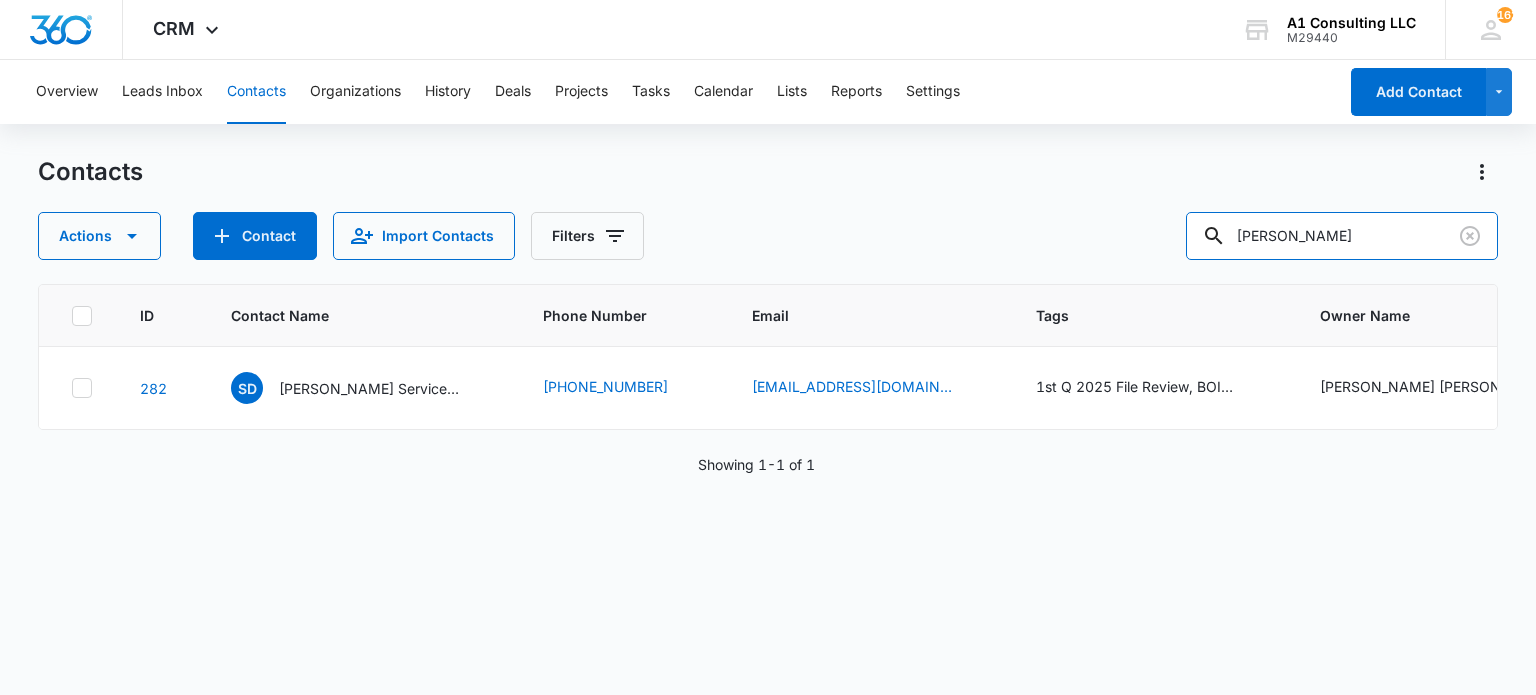 drag, startPoint x: 1366, startPoint y: 235, endPoint x: 1076, endPoint y: 238, distance: 290.0155 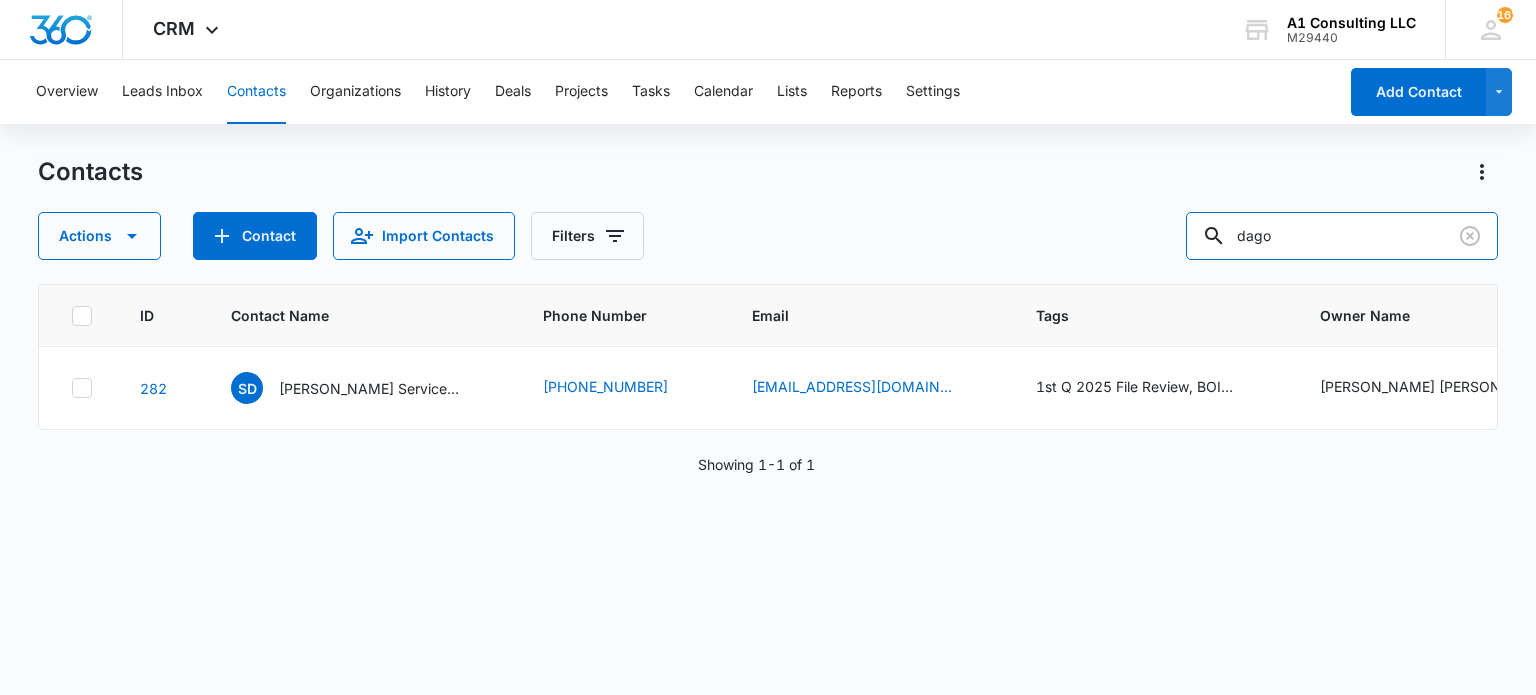 type on "dago" 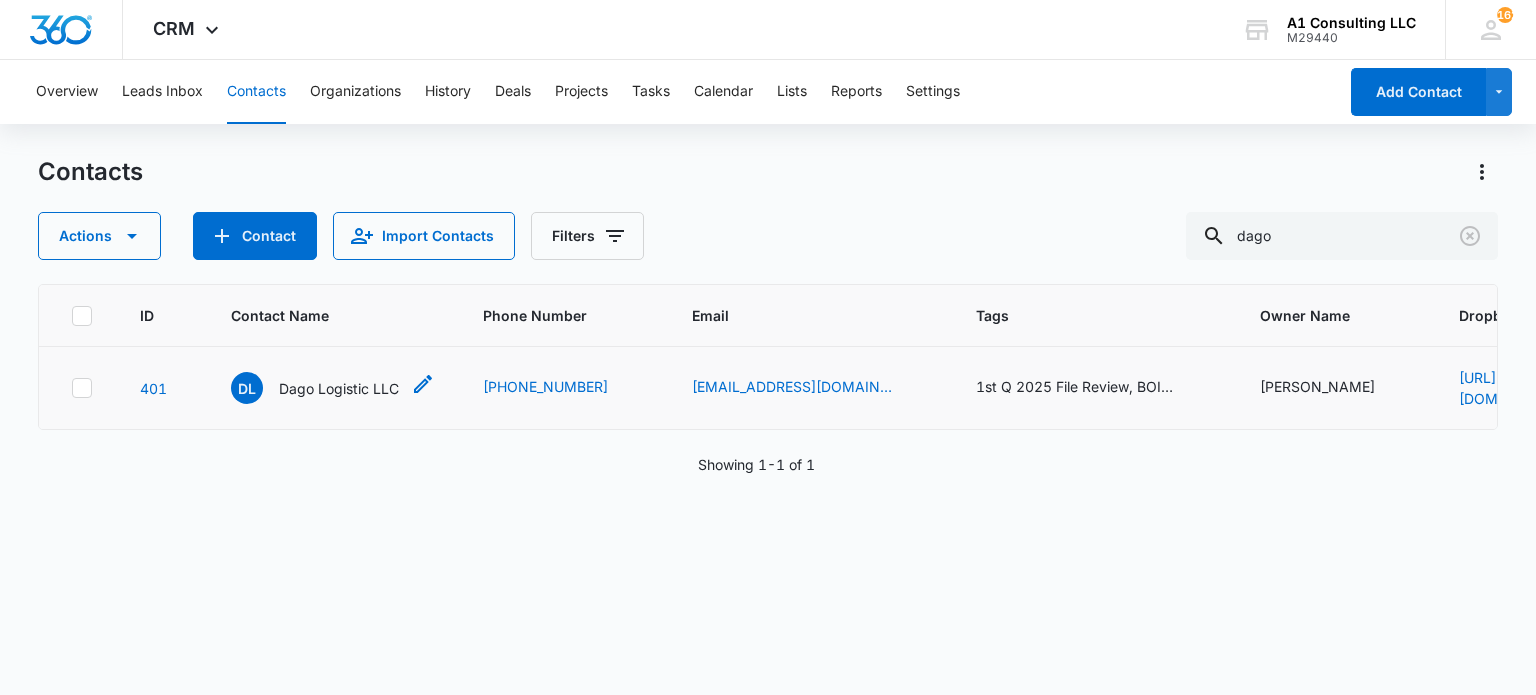 click on "Dago Logistic LLC" at bounding box center (339, 388) 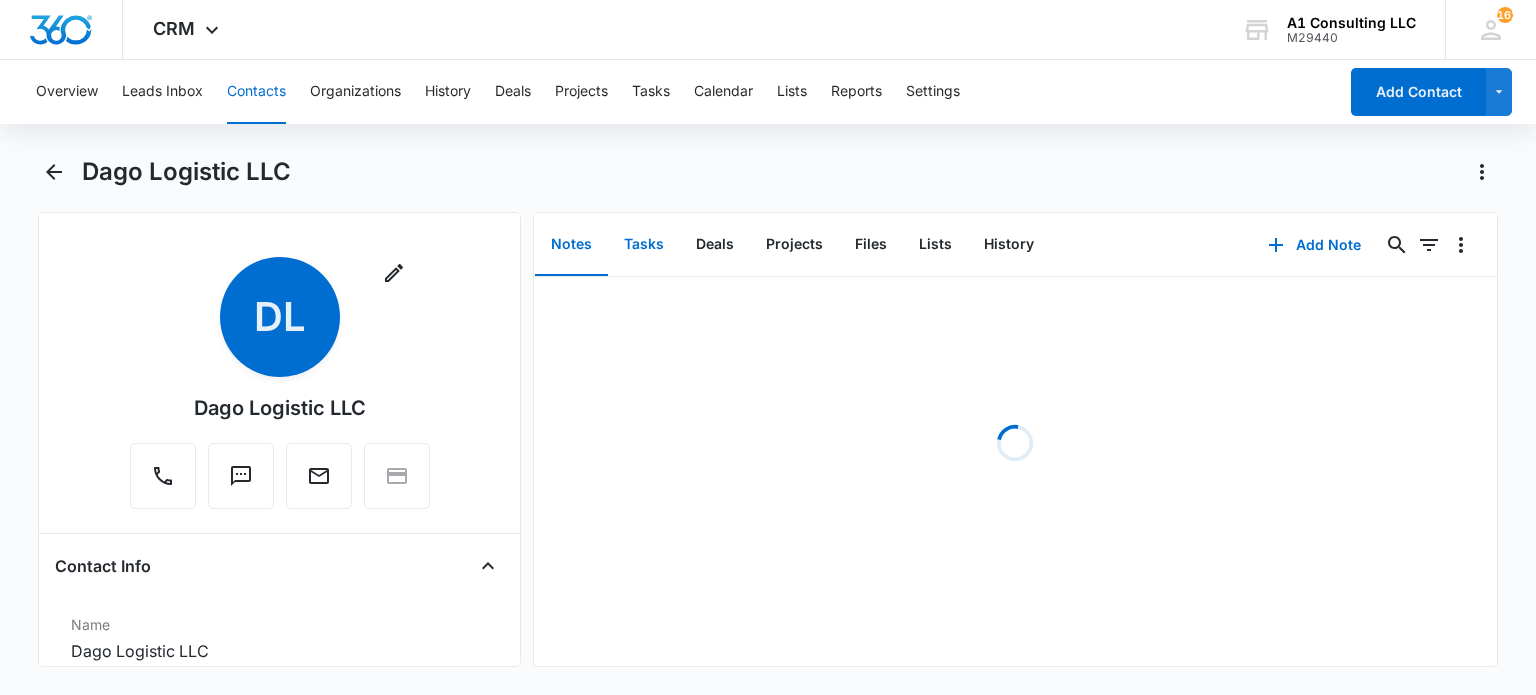 click on "Tasks" at bounding box center [644, 245] 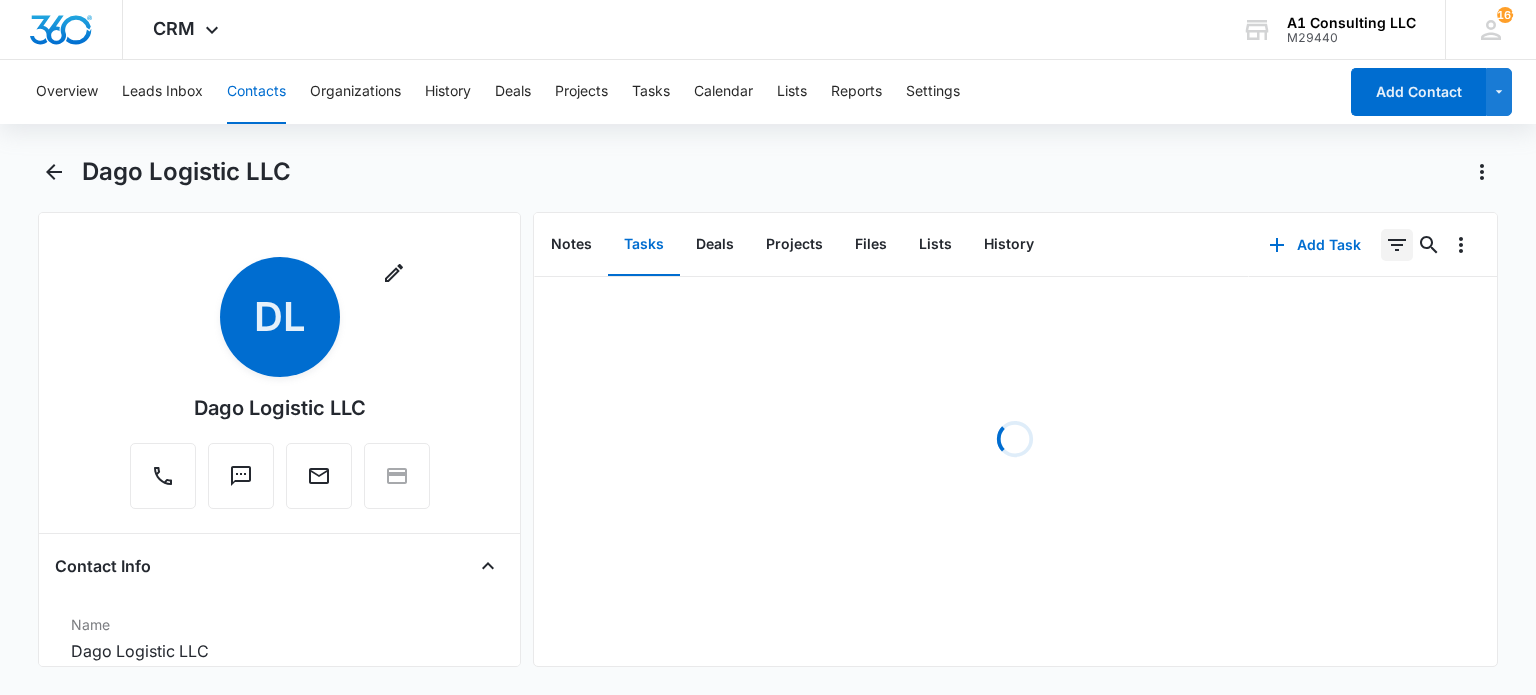 click 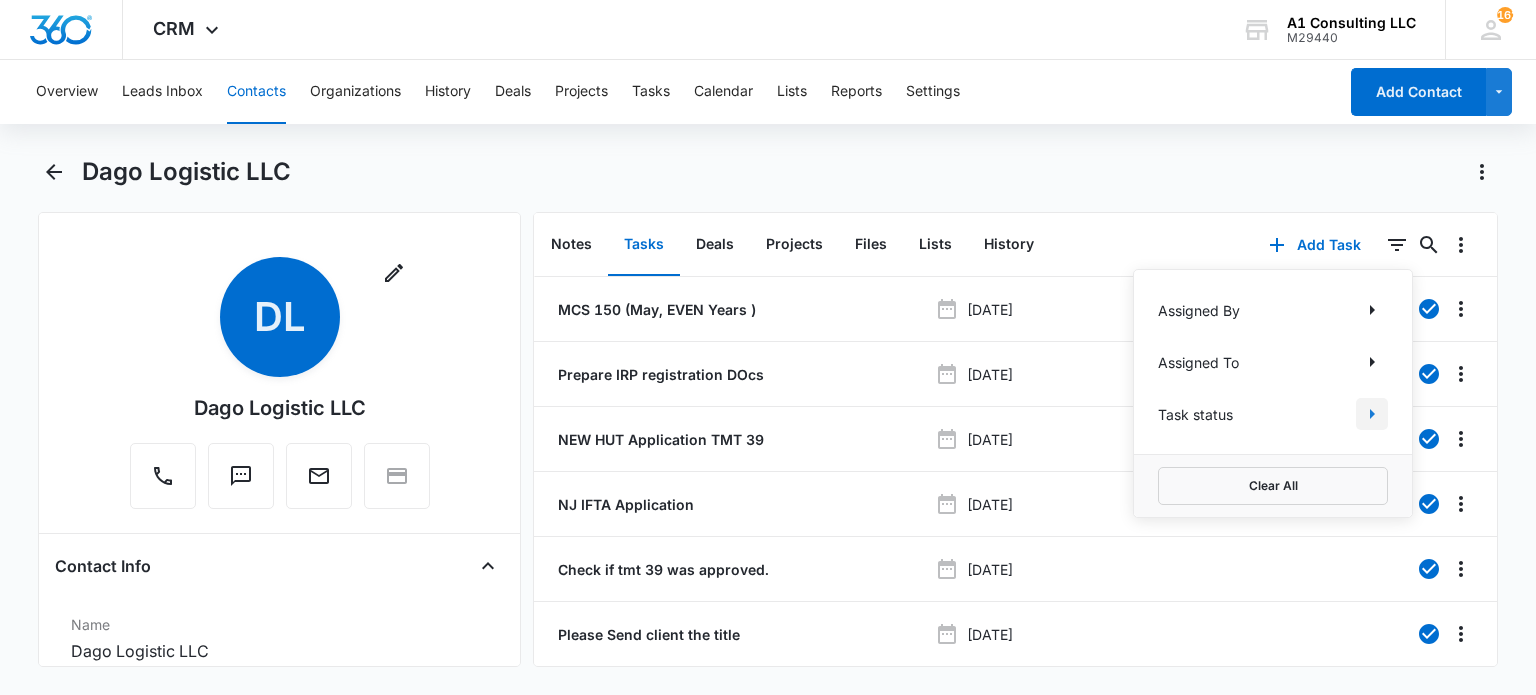 click 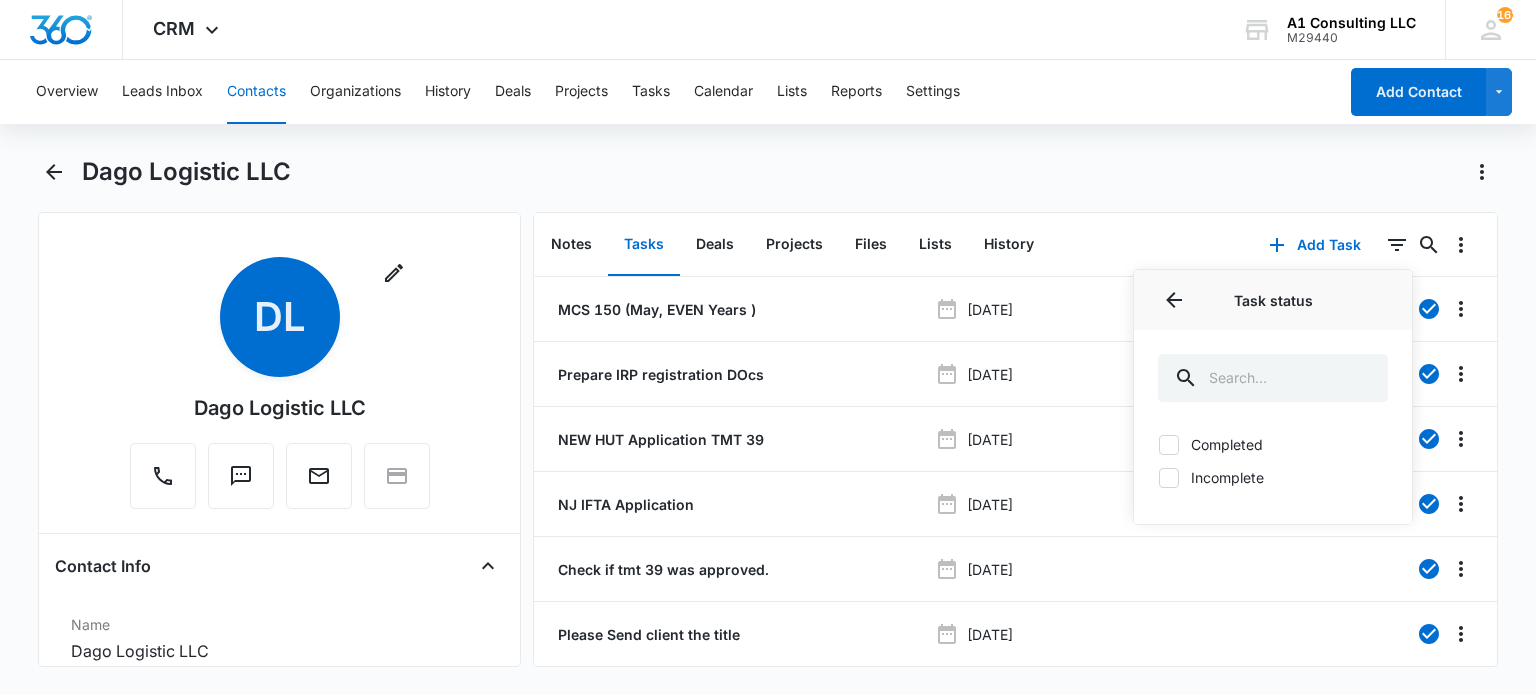 click on "Incomplete" at bounding box center [1273, 477] 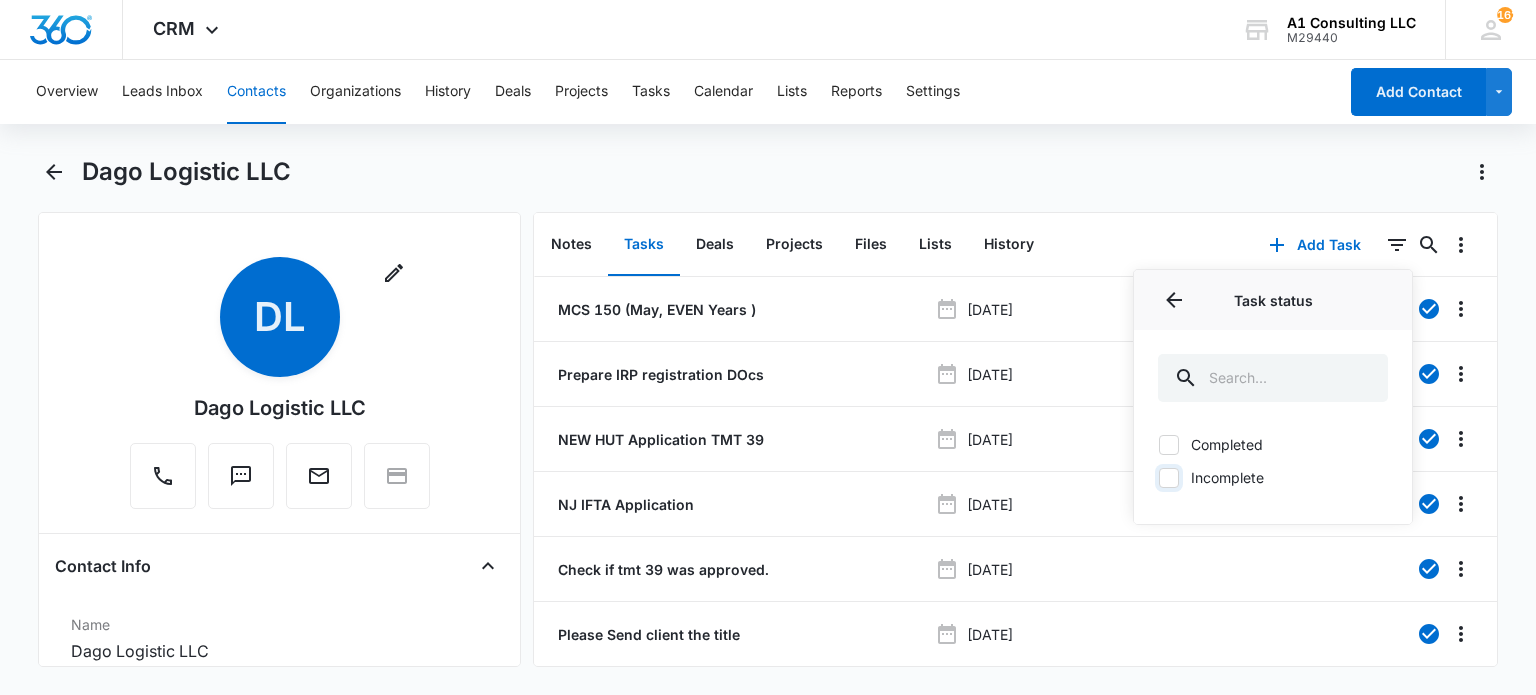 click on "Incomplete" at bounding box center (1158, 477) 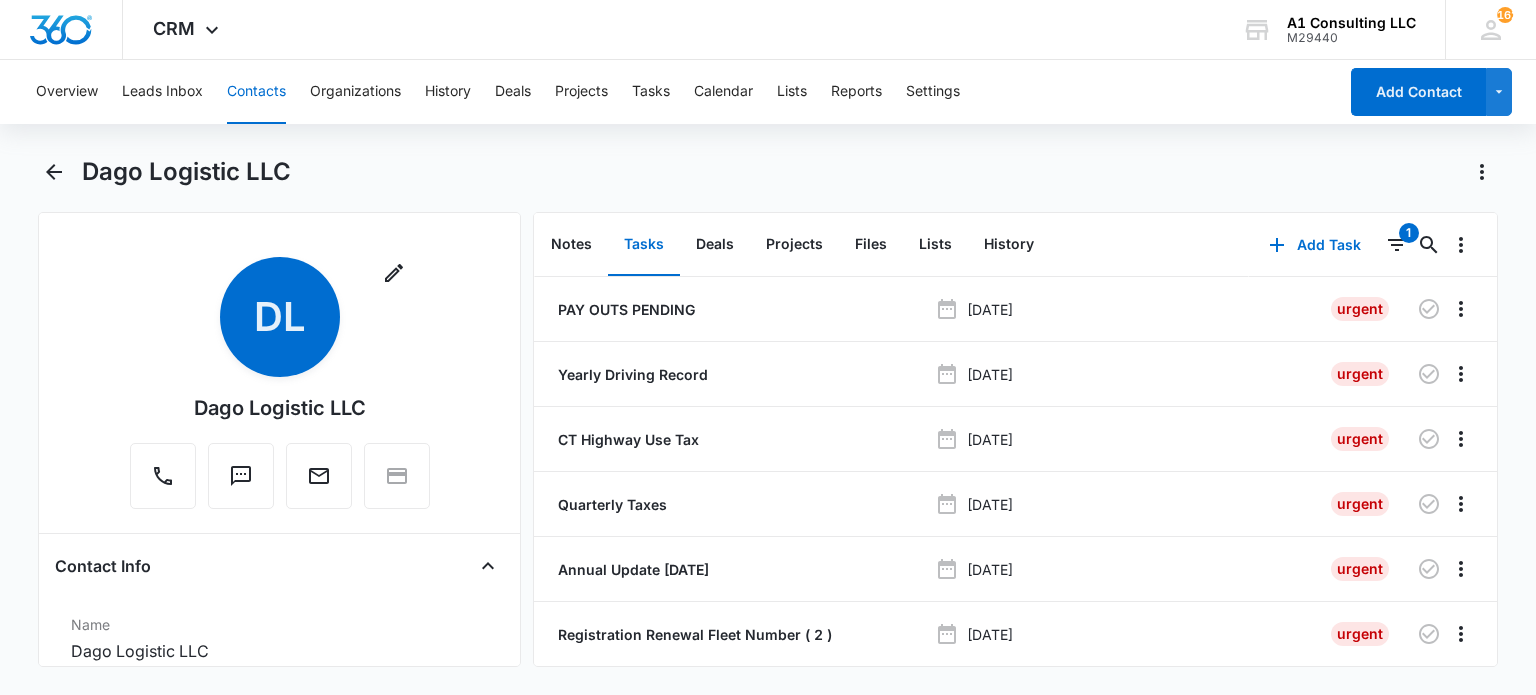 click on "Dago Logistic LLC" at bounding box center (790, 172) 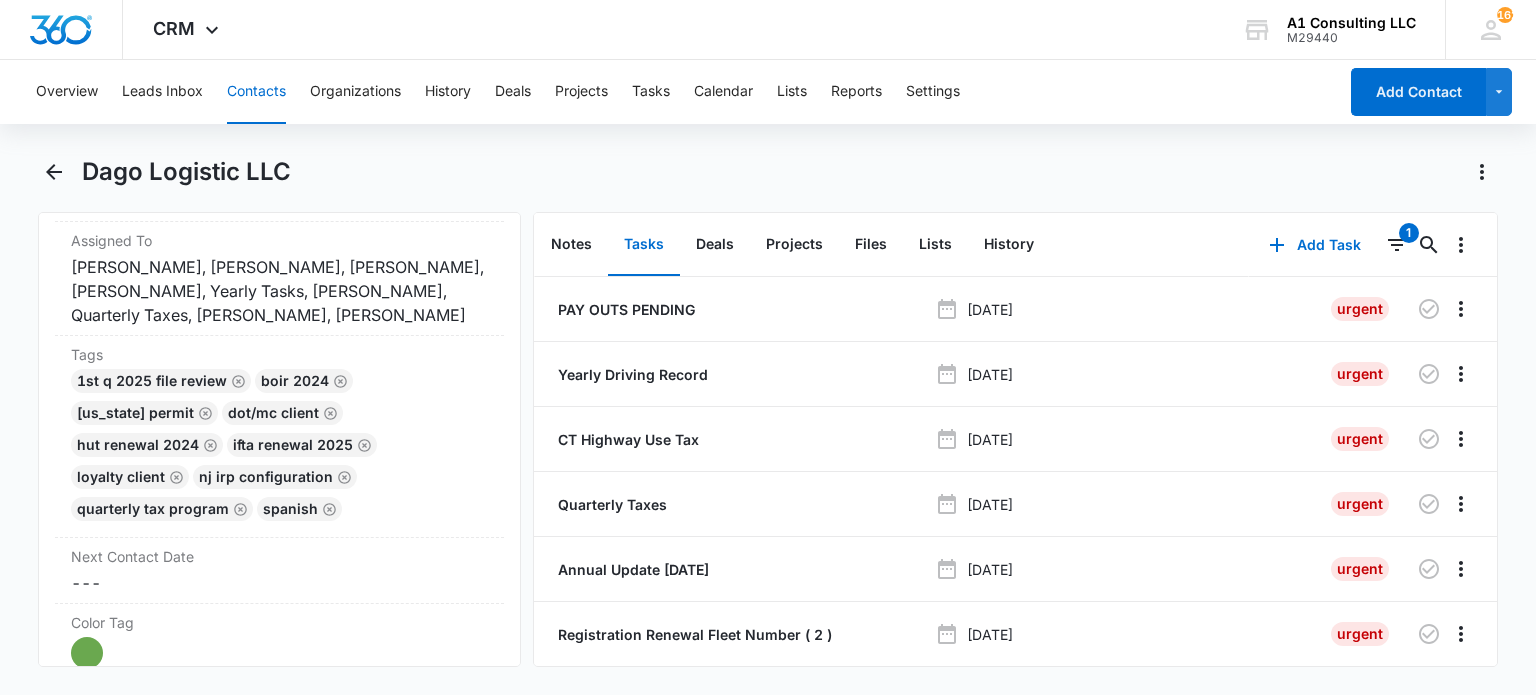 scroll, scrollTop: 1100, scrollLeft: 0, axis: vertical 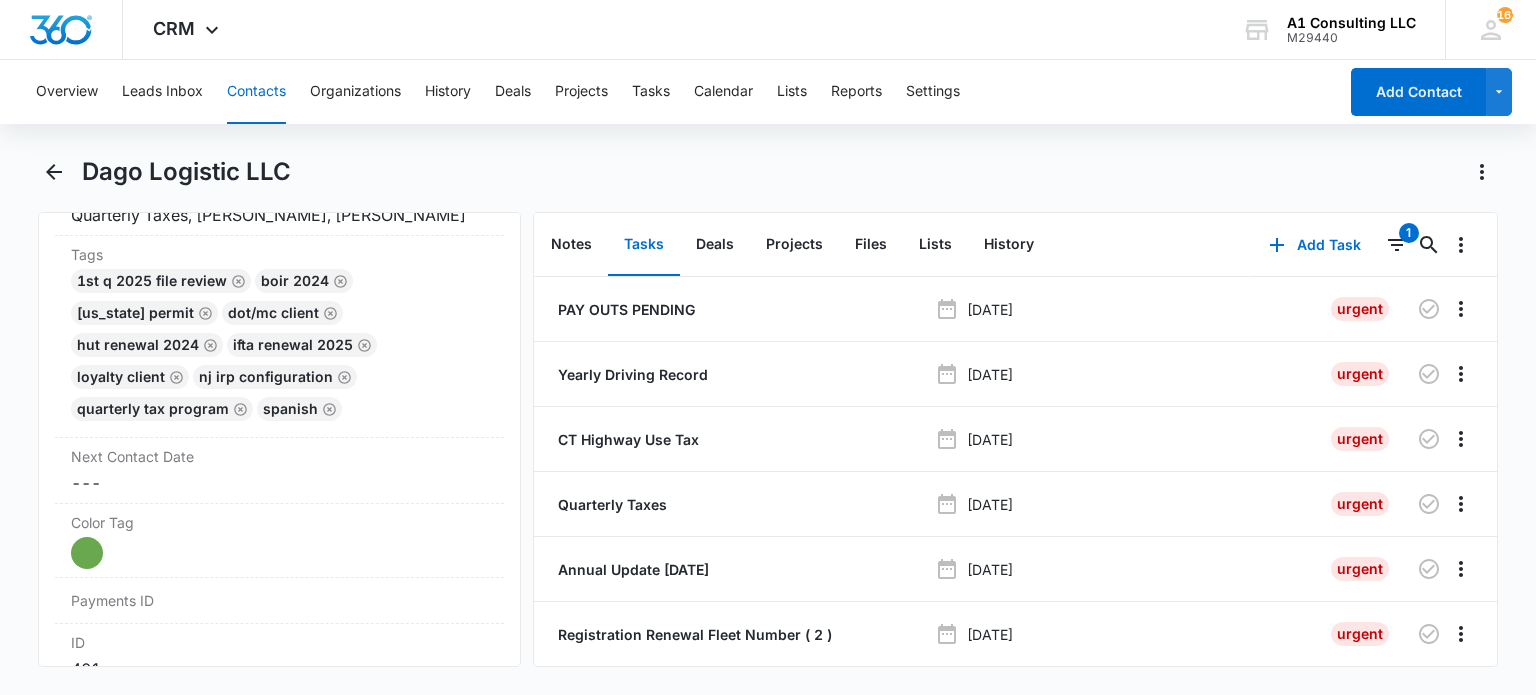 click on "Contacts" at bounding box center [256, 92] 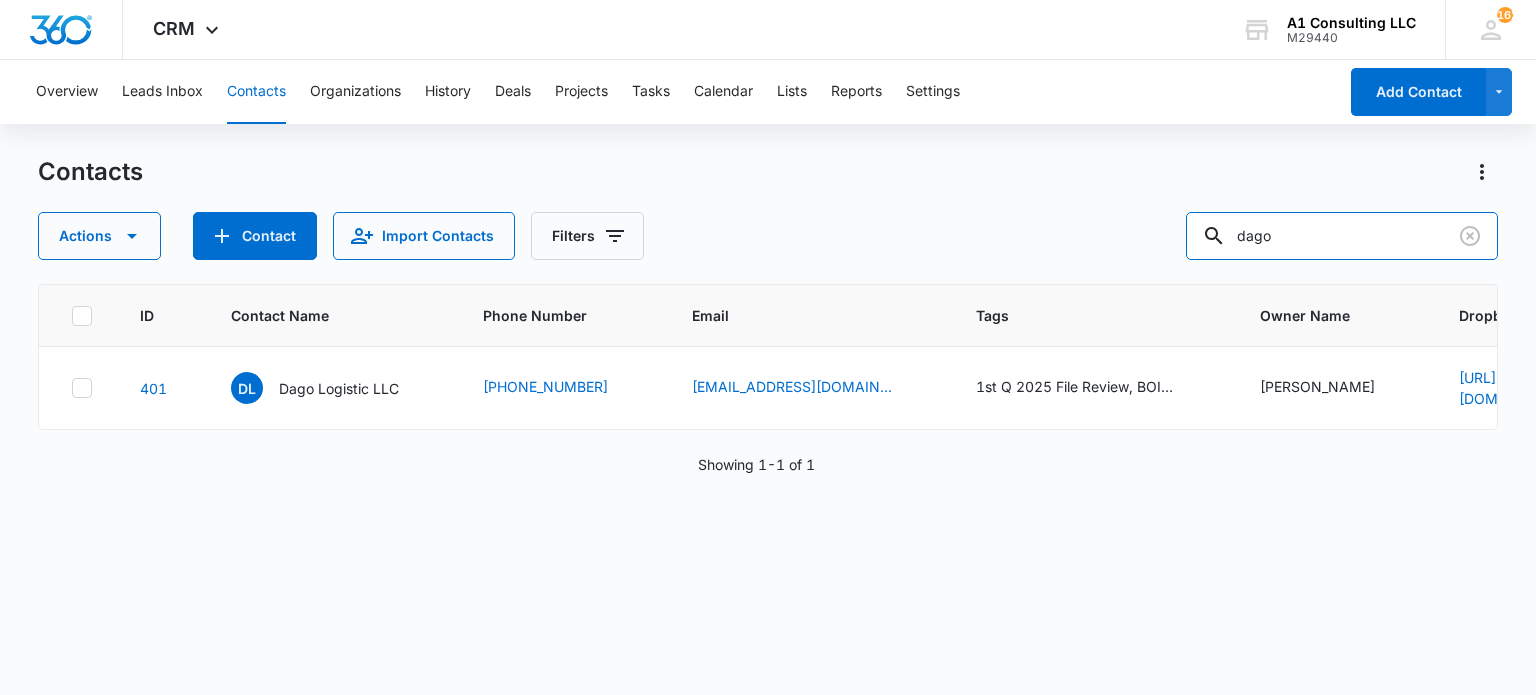 drag, startPoint x: 1393, startPoint y: 216, endPoint x: 1053, endPoint y: 227, distance: 340.1779 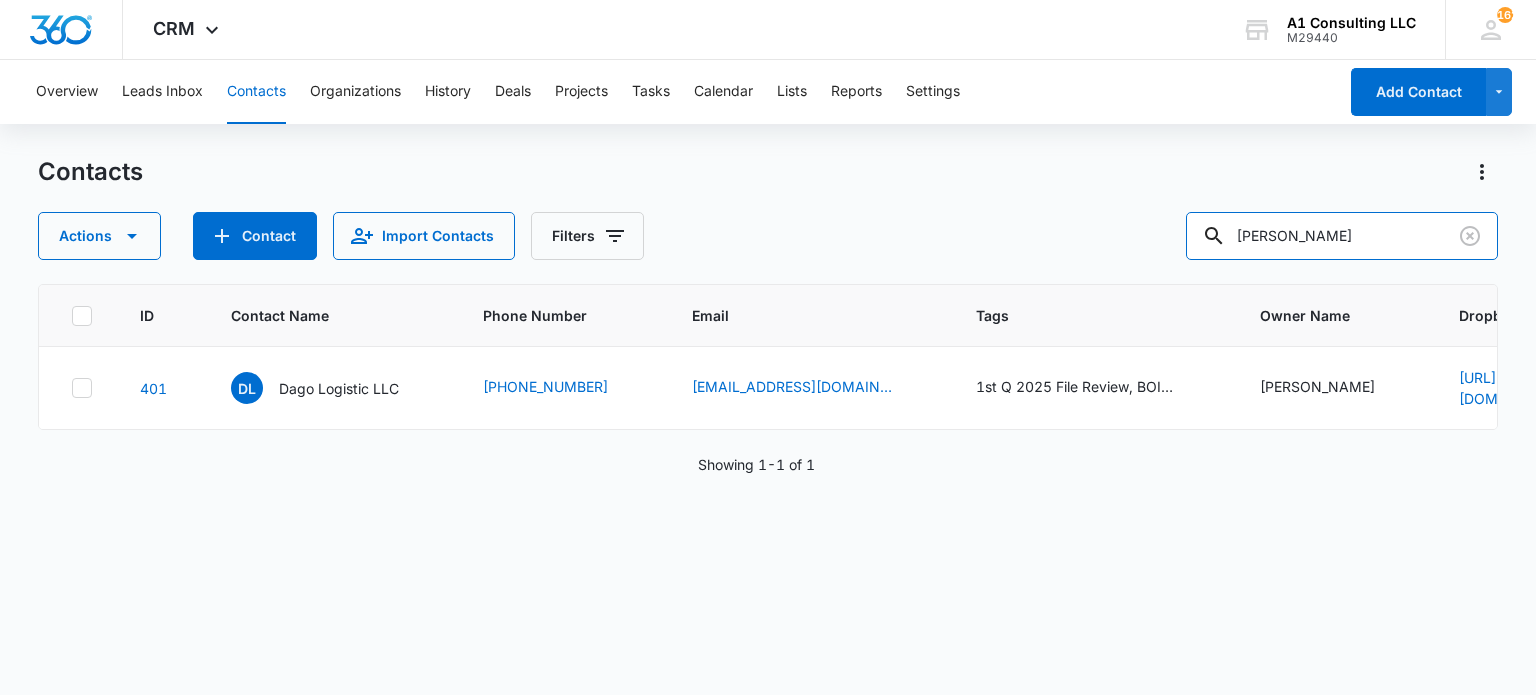 type on "[PERSON_NAME]" 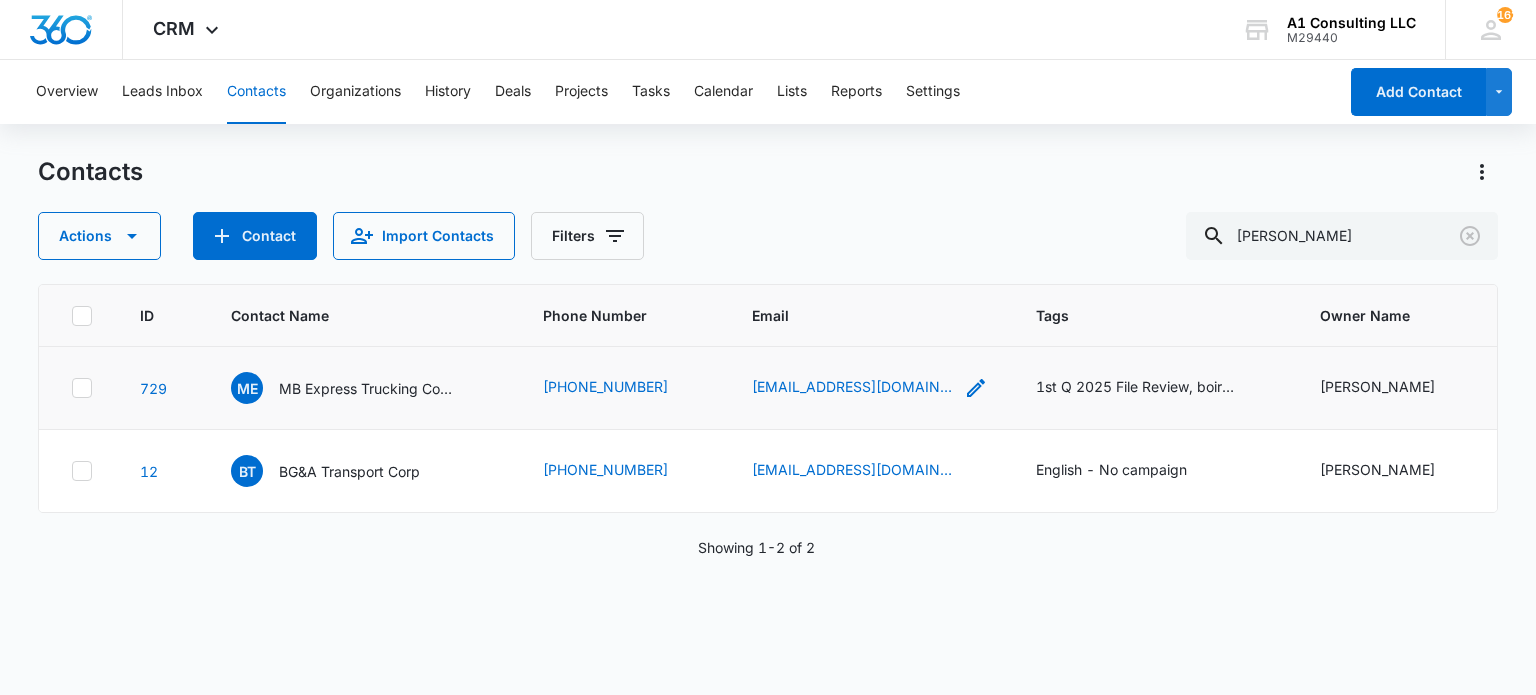 click 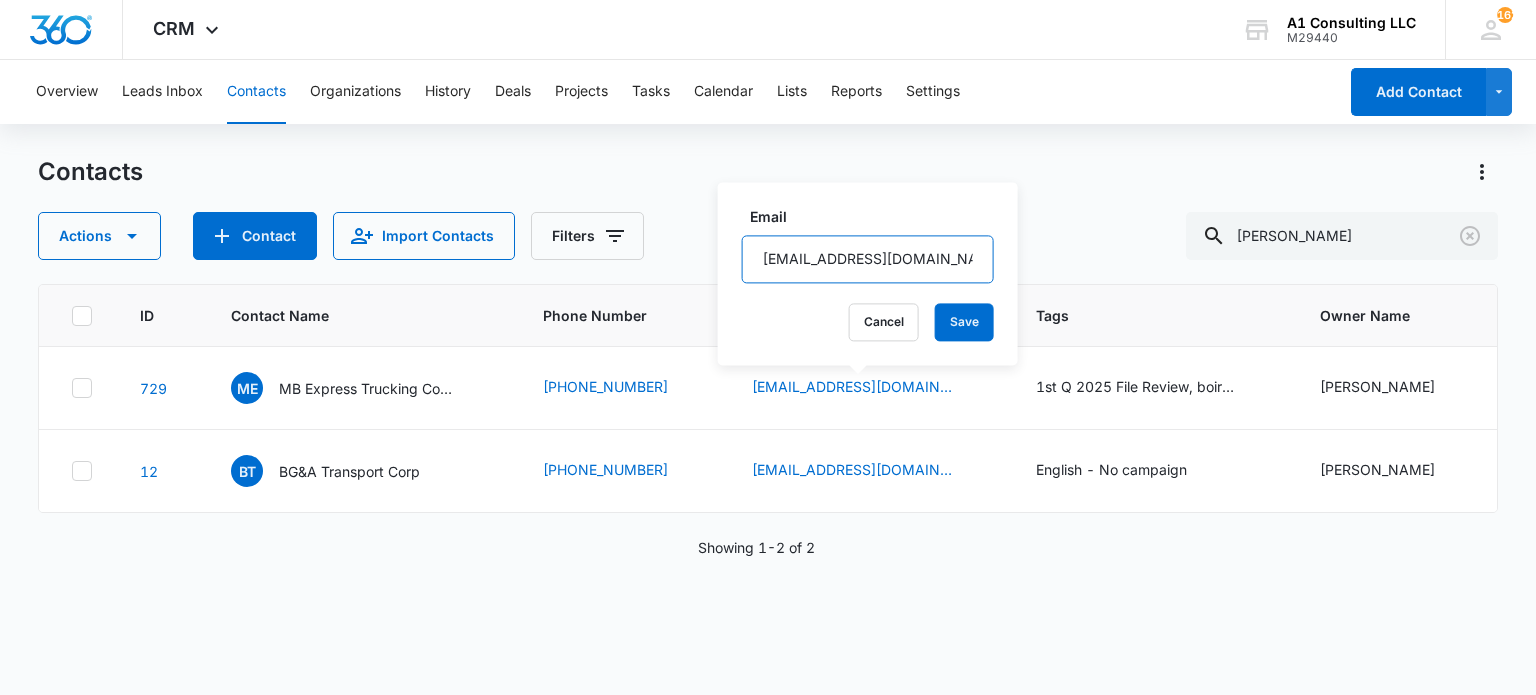 click on "[EMAIL_ADDRESS][DOMAIN_NAME]" at bounding box center (868, 259) 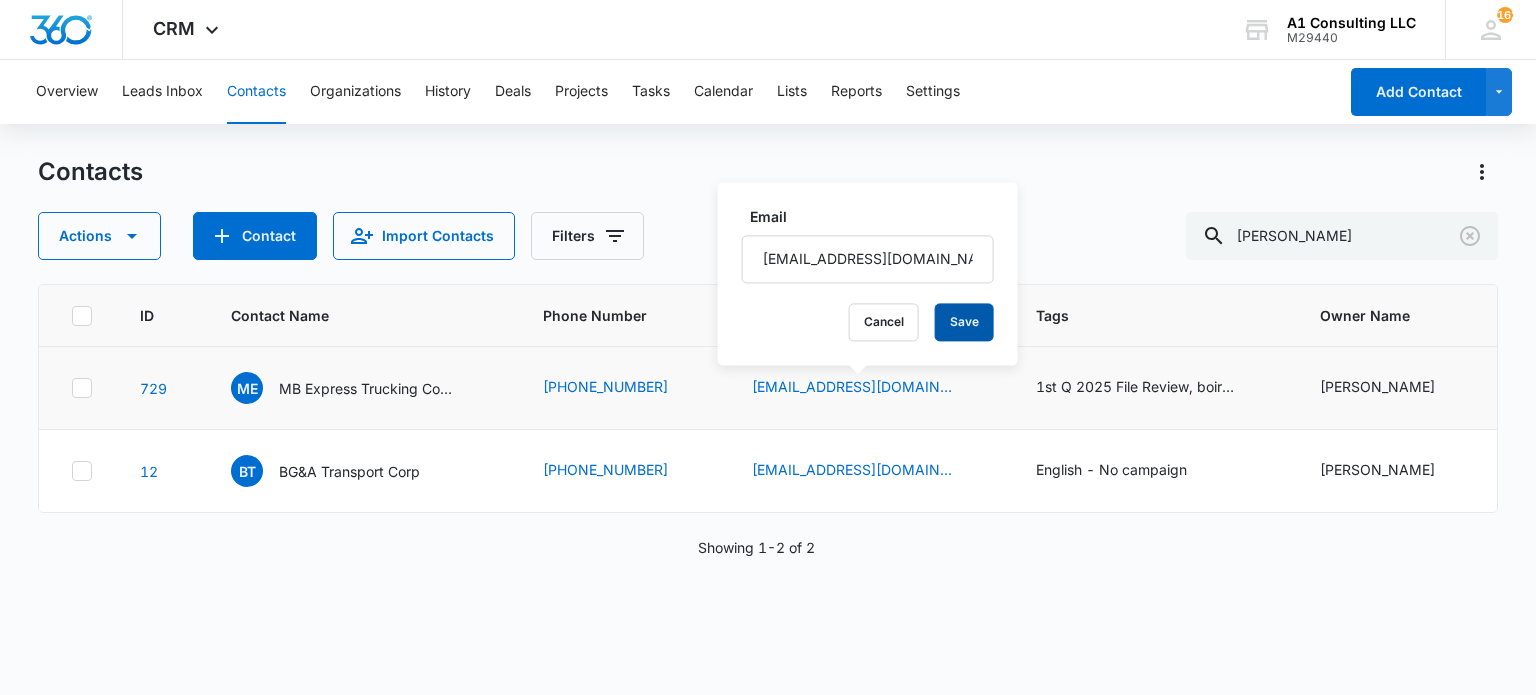 click on "Save" at bounding box center (964, 322) 